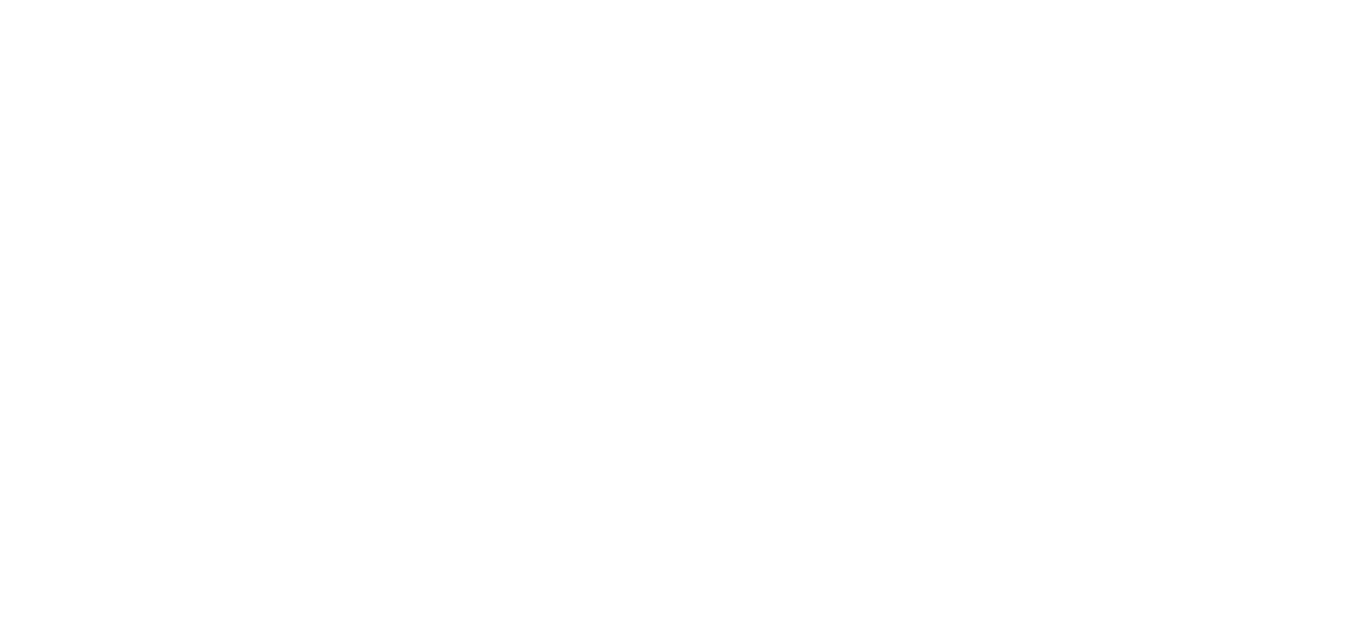 scroll, scrollTop: 0, scrollLeft: 0, axis: both 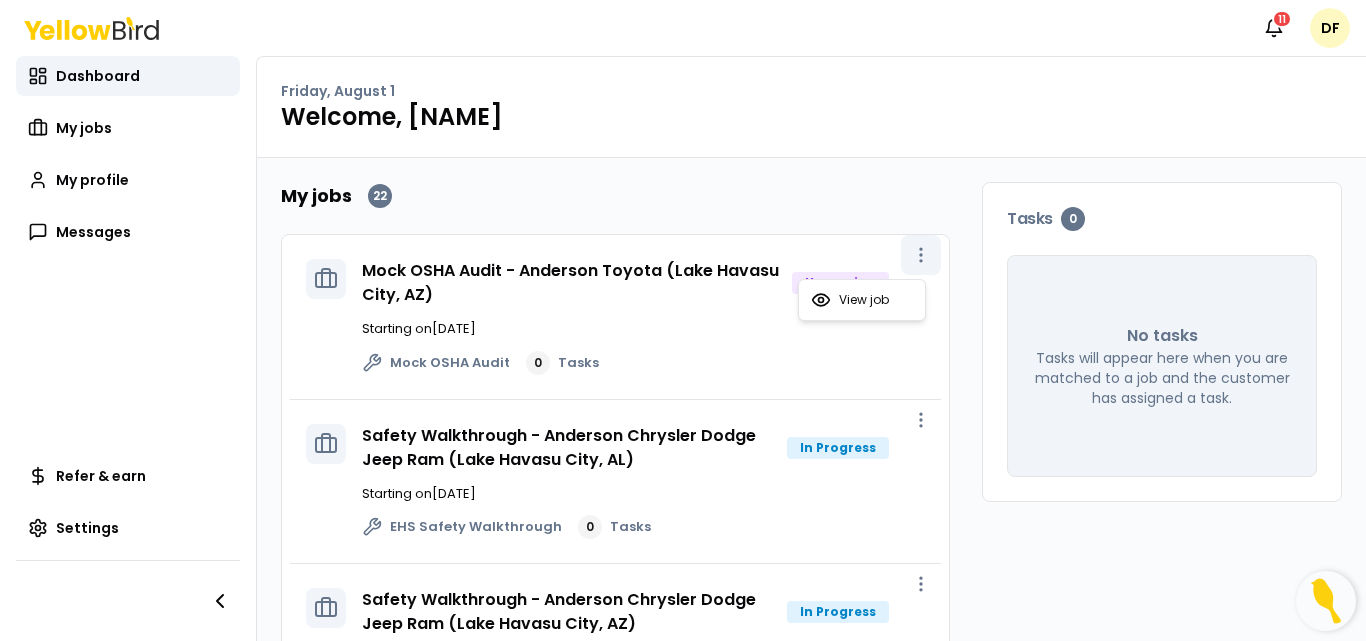 click 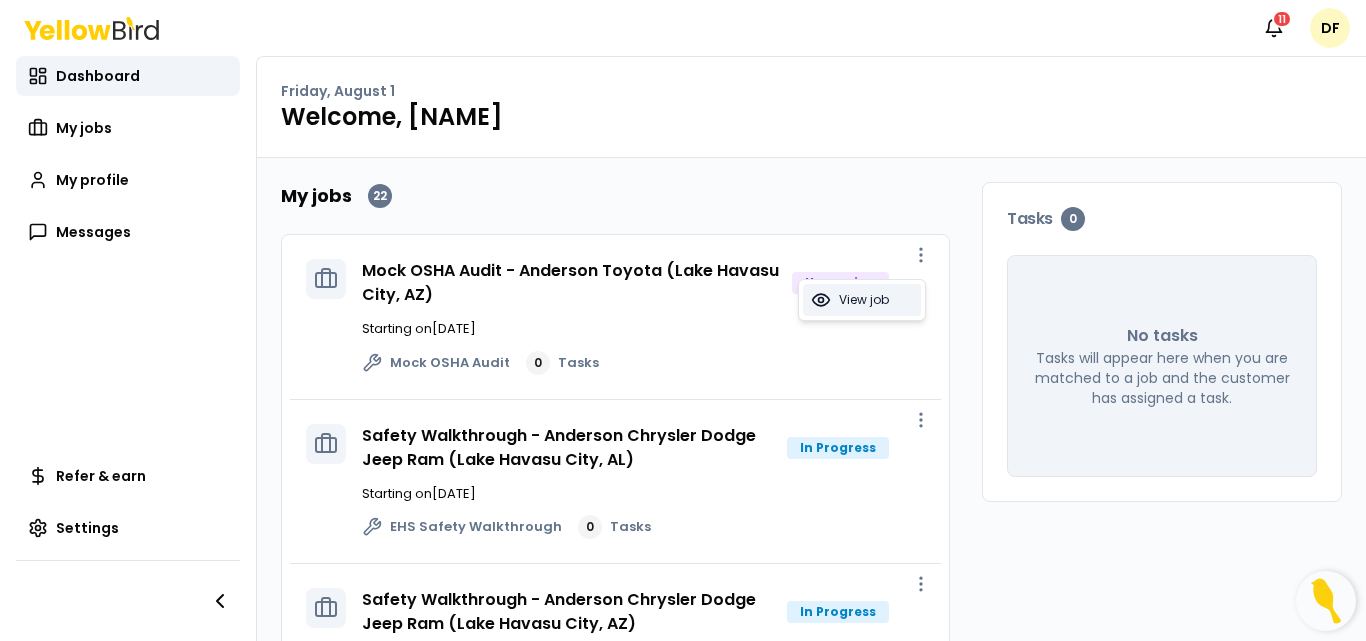 click on "View job" at bounding box center [864, 300] 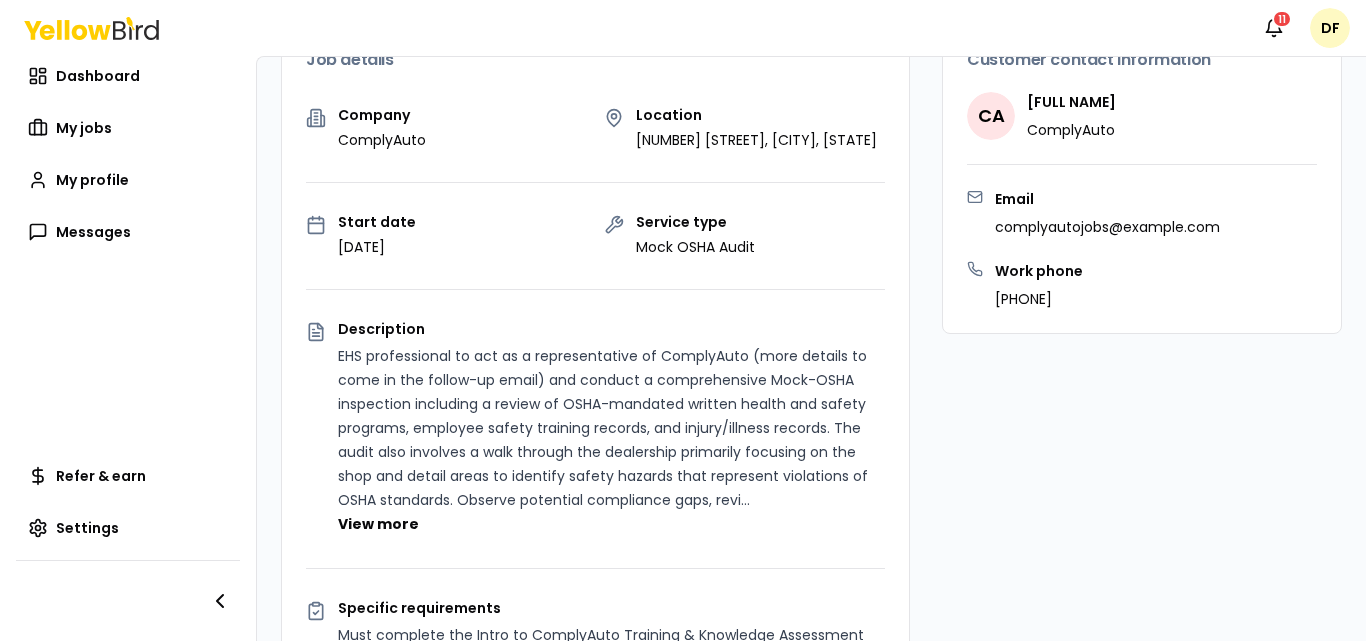 scroll, scrollTop: 0, scrollLeft: 0, axis: both 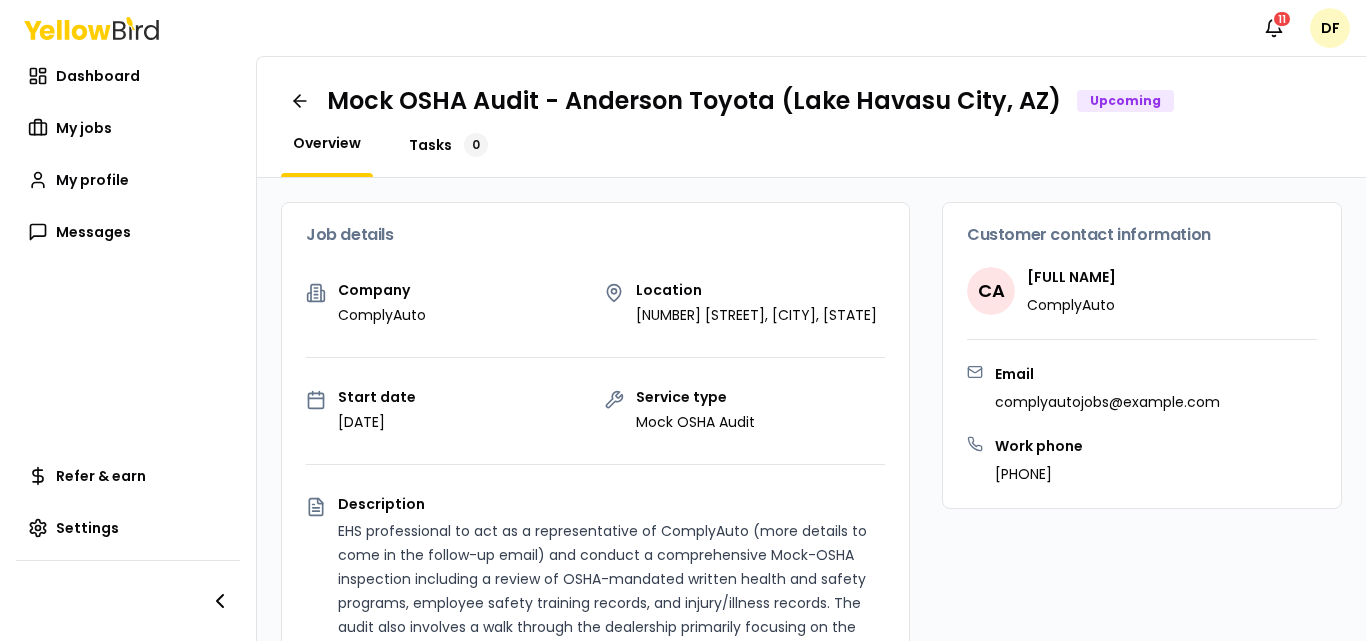 click on "Tasks" at bounding box center (430, 145) 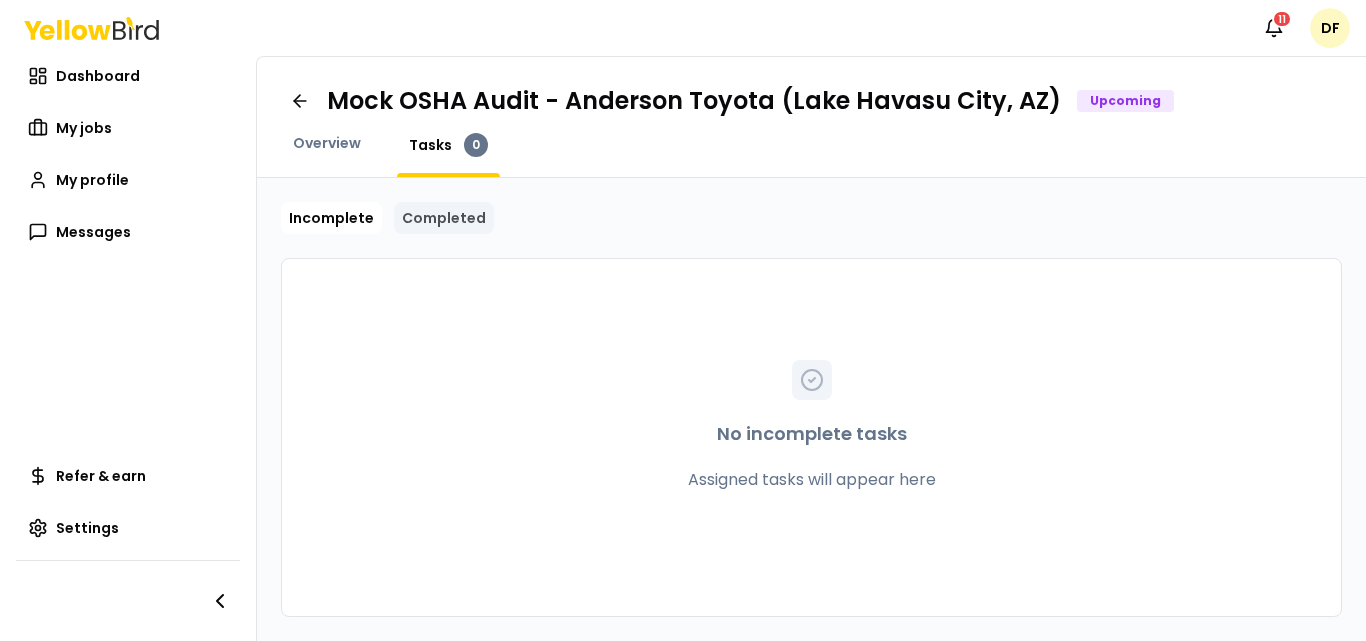 click on "Completed" at bounding box center (444, 218) 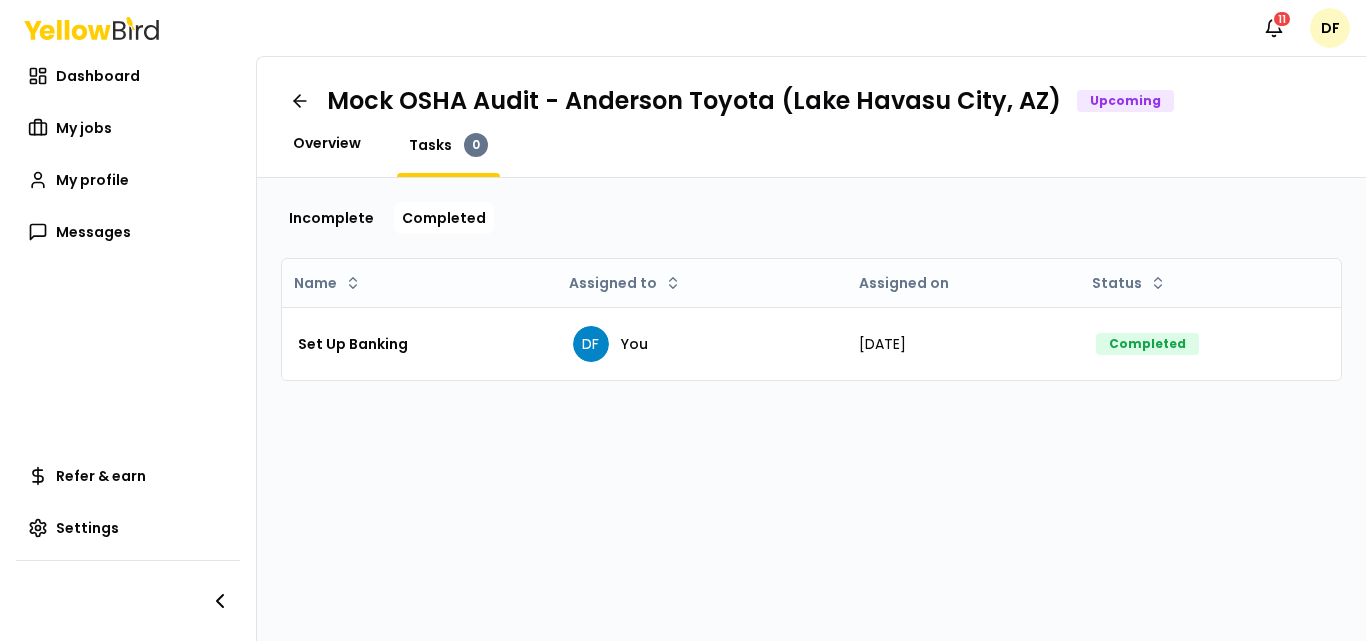click on "Overview" at bounding box center (327, 143) 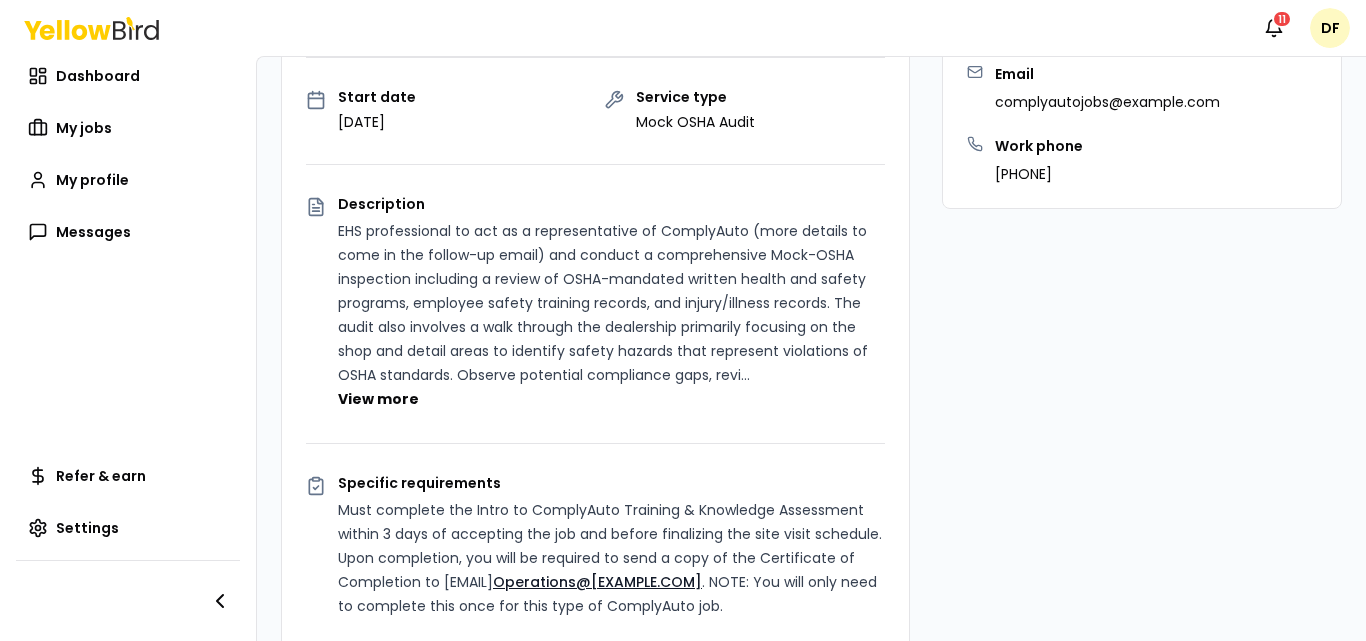 scroll, scrollTop: 0, scrollLeft: 0, axis: both 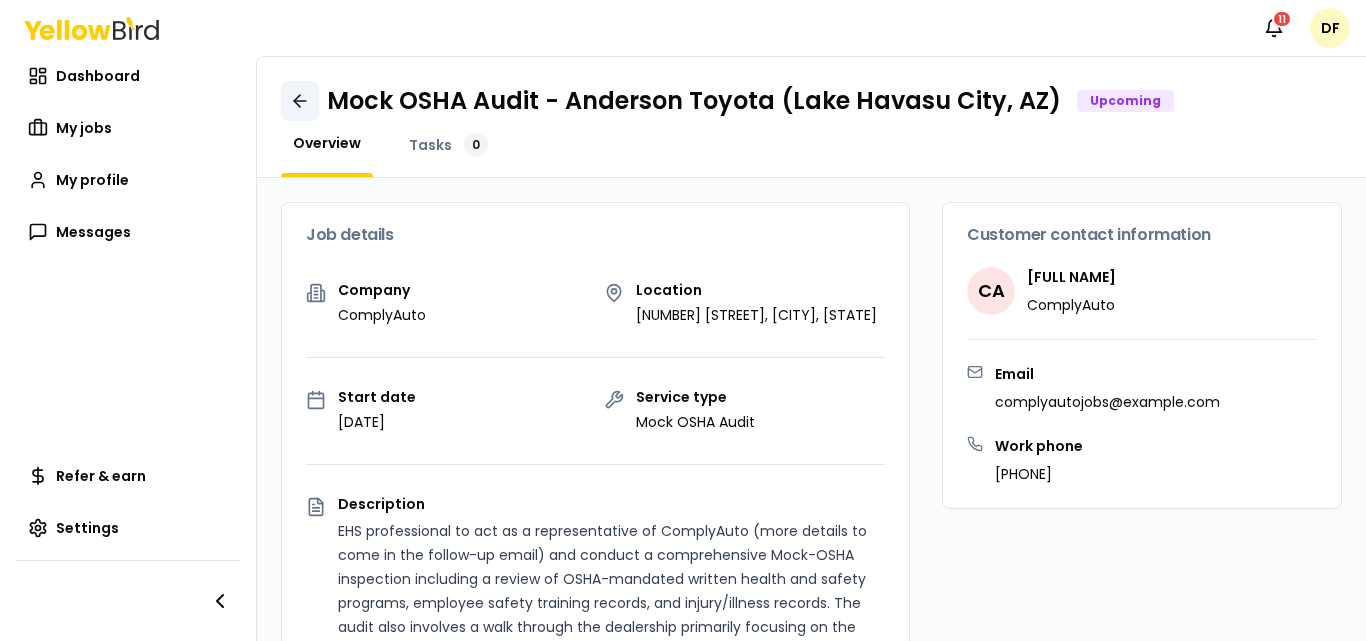 click 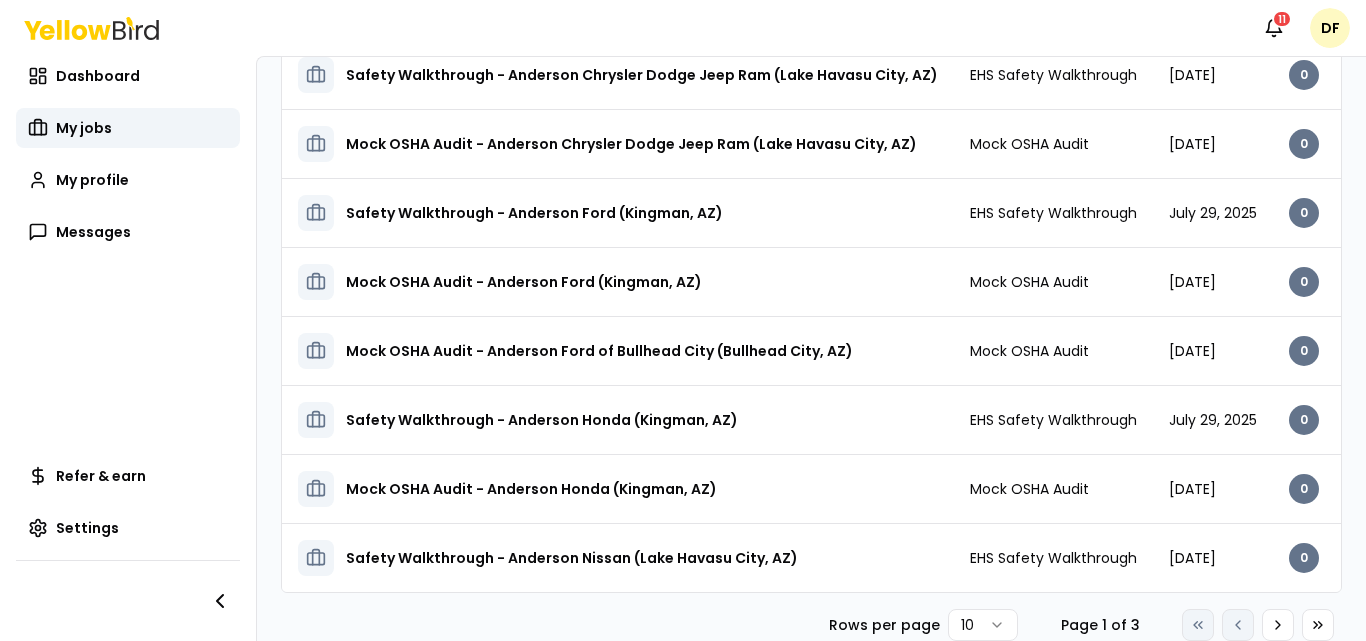 scroll, scrollTop: 352, scrollLeft: 0, axis: vertical 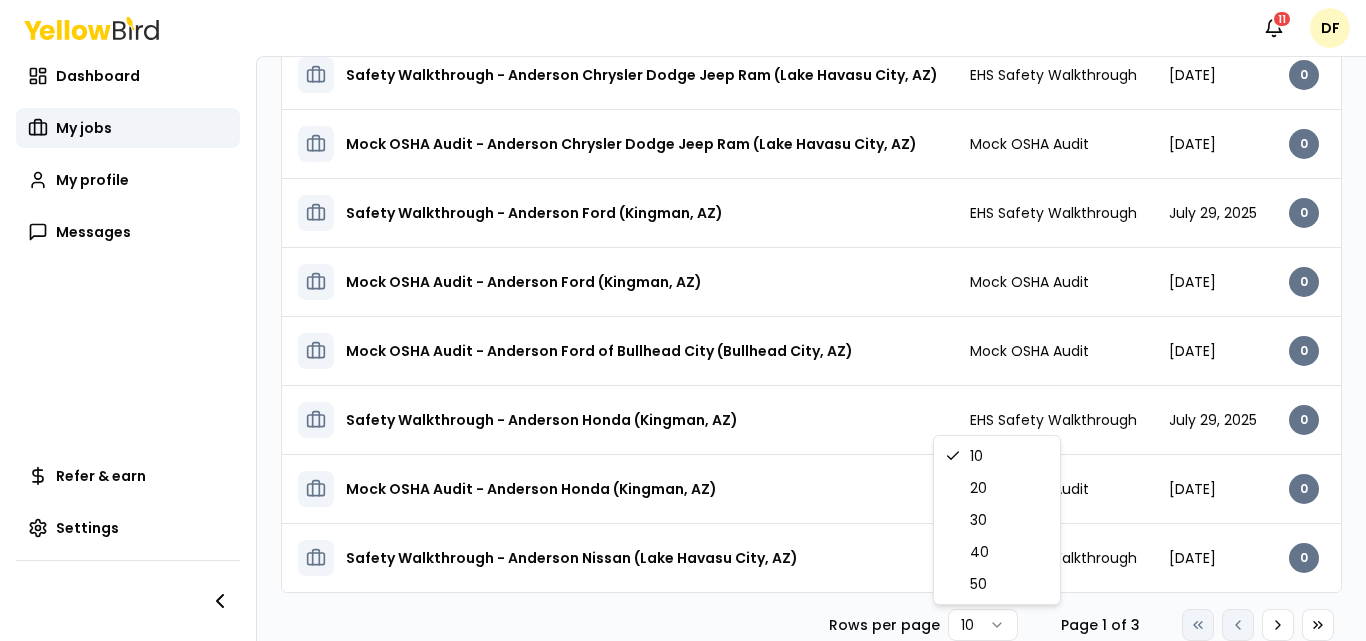 click on "Notifications 11 DF Dashboard My jobs My profile Messages Refer & earn Settings My jobs Current Completed Name Service Start date Tasks Posted by Status Mock OSHA Audit - Anderson Toyota (Lake Havasu City, AZ) Mock OSHA Audit [DATE] 0 Upcoming Open menu Safety Walkthrough - Anderson Chevrolet (Kingman, AZ) EHS Safety Walkthrough [DATE] 0 In Progress Open menu Safety Walkthrough - Anderson Chrysler Dodge Jeep Ram (Lake Havasu City, AZ) EHS Safety Walkthrough [DATE] 0 In Progress Open menu Mock OSHA Audit - Anderson Chrysler Dodge Jeep Ram (Lake Havasu City, AZ) Mock OSHA Audit [DATE] 0 Upcoming Open menu Safety Walkthrough - Anderson Ford (Kingman, AZ) EHS Safety Walkthrough [DATE] 0 In Progress Open menu Mock OSHA Audit - Anderson Ford (Kingman, AZ) Mock OSHA Audit [DATE] 0 Upcoming Open menu Mock OSHA Audit - Anderson Ford of Bullhead City (Bullhead City, AZ) Mock OSHA Audit [DATE] 0 Upcoming Open menu EHS Safety Walkthrough [DATE] 0 0" at bounding box center (683, 320) 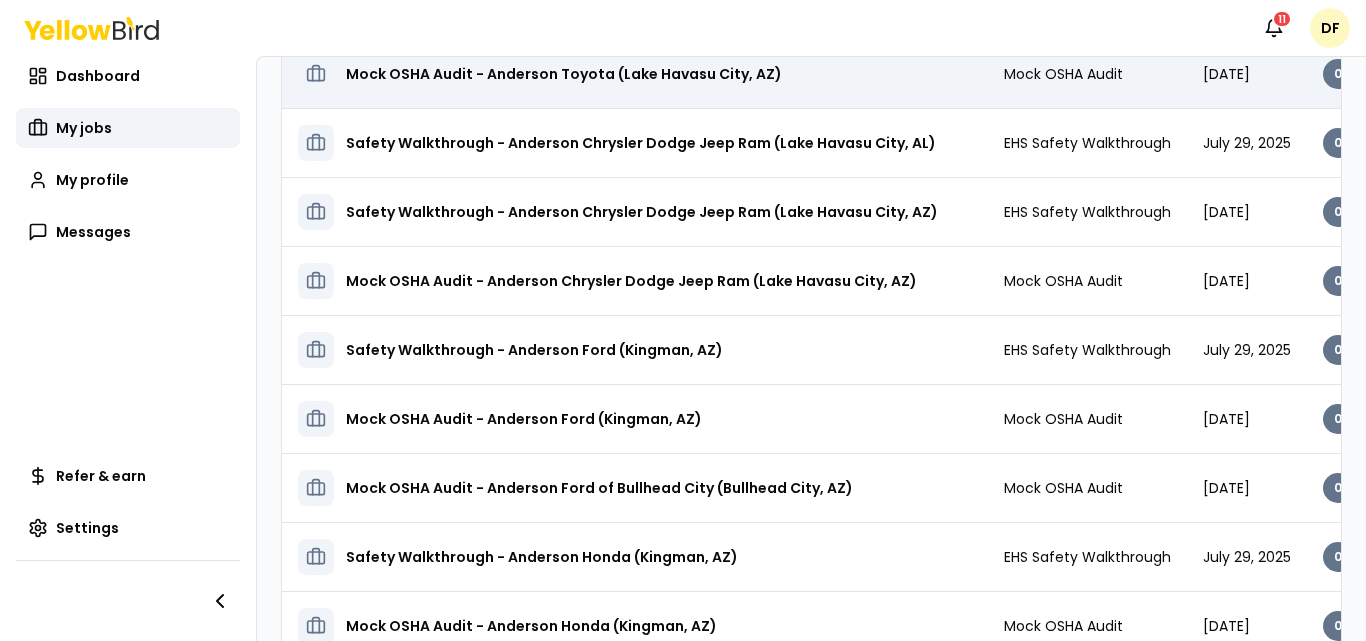 scroll, scrollTop: 400, scrollLeft: 0, axis: vertical 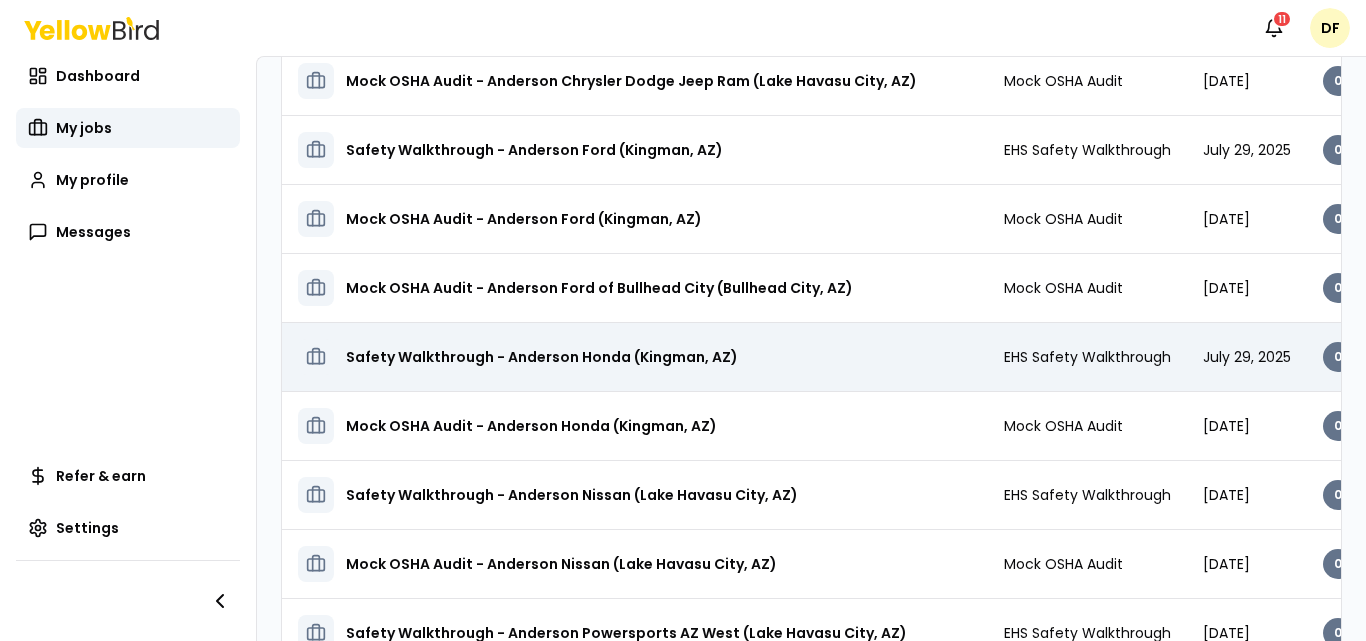 click on "Safety Walkthrough - Anderson Honda (Kingman, AZ)" at bounding box center (542, 357) 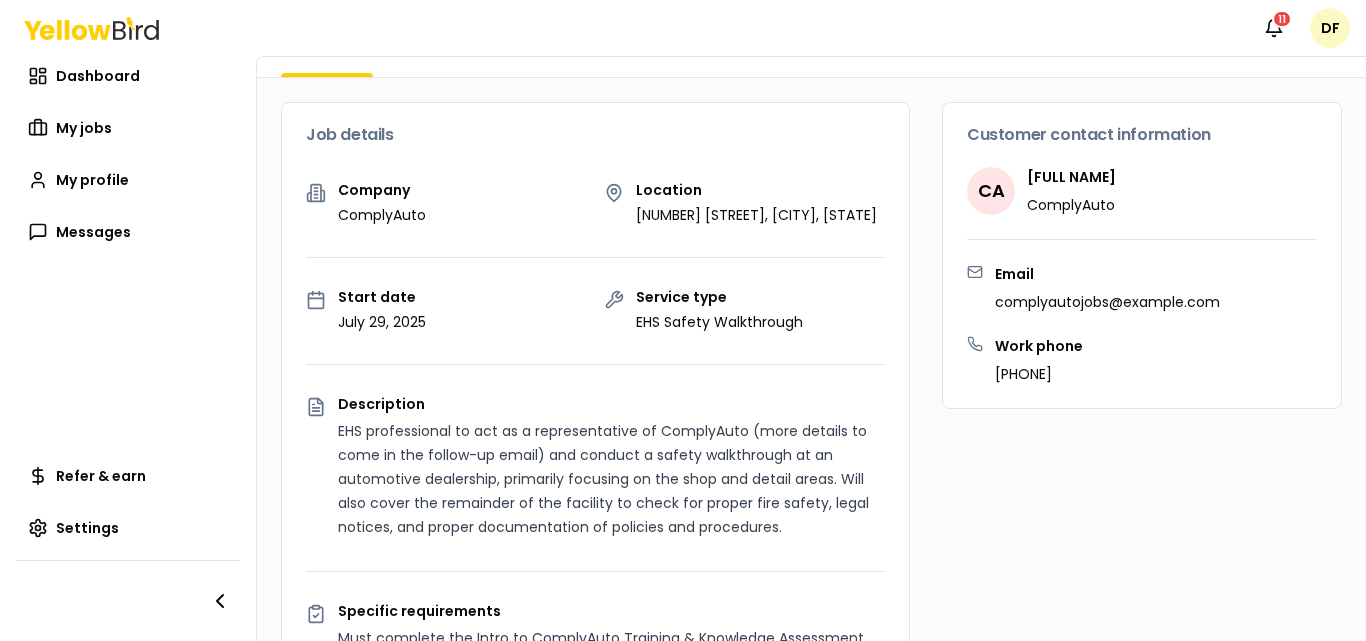scroll, scrollTop: 0, scrollLeft: 0, axis: both 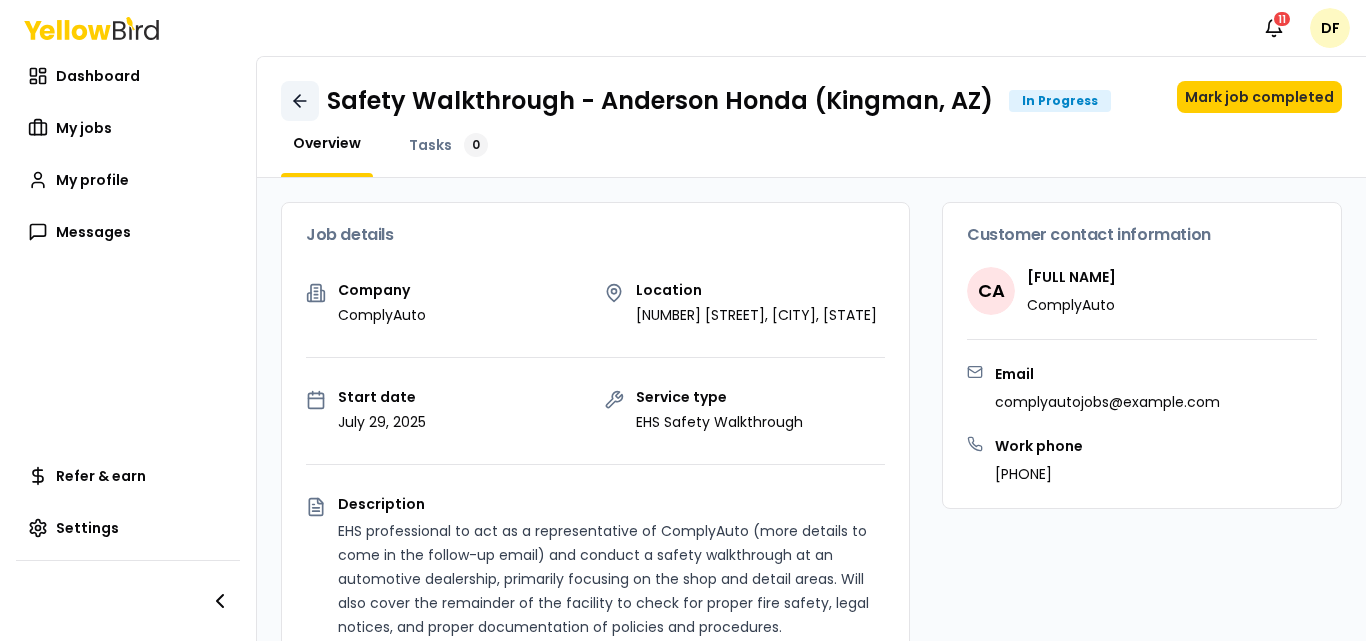 click 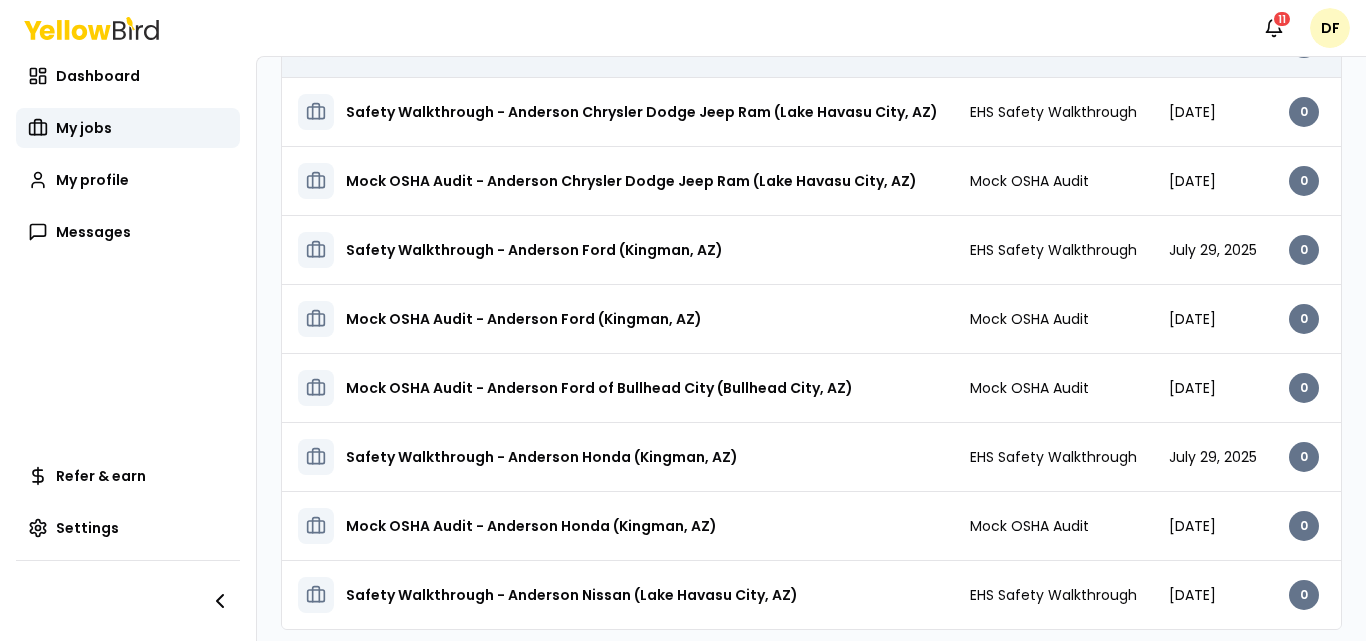 scroll, scrollTop: 352, scrollLeft: 0, axis: vertical 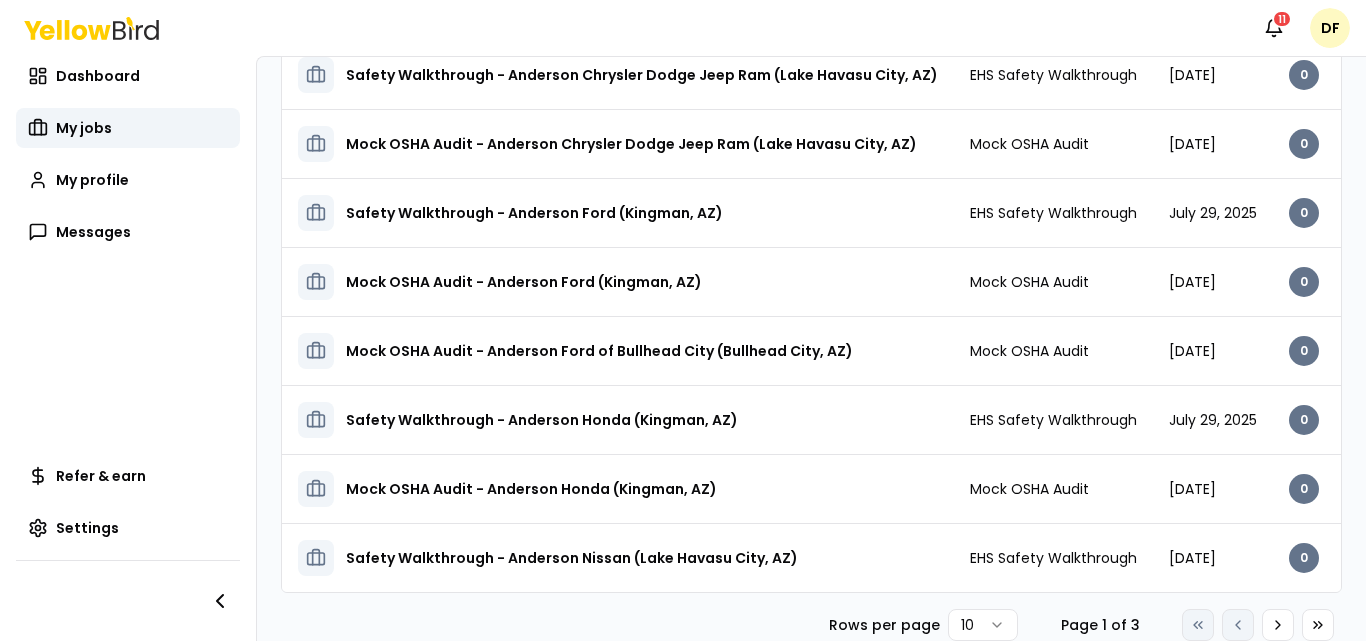 click on "Notifications 11 DF Dashboard My jobs My profile Messages Refer & earn Settings My jobs Current Completed Name Service Start date Tasks Posted by Status Mock OSHA Audit - Anderson Toyota (Lake Havasu City, AZ) Mock OSHA Audit [DATE] 0 Upcoming Open menu Safety Walkthrough - Anderson Chevrolet (Kingman, AZ) EHS Safety Walkthrough [DATE] 0 In Progress Open menu Safety Walkthrough - Anderson Chrysler Dodge Jeep Ram (Lake Havasu City, AZ) EHS Safety Walkthrough [DATE] 0 In Progress Open menu Mock OSHA Audit - Anderson Chrysler Dodge Jeep Ram (Lake Havasu City, AZ) Mock OSHA Audit [DATE] 0 Upcoming Open menu Safety Walkthrough - Anderson Ford (Kingman, AZ) EHS Safety Walkthrough [DATE] 0 In Progress Open menu Mock OSHA Audit - Anderson Ford (Kingman, AZ) Mock OSHA Audit [DATE] 0 Upcoming Open menu Mock OSHA Audit - Anderson Ford of Bullhead City (Bullhead City, AZ) Mock OSHA Audit [DATE] 0 Upcoming Open menu EHS Safety Walkthrough [DATE] 0 0" at bounding box center [683, 320] 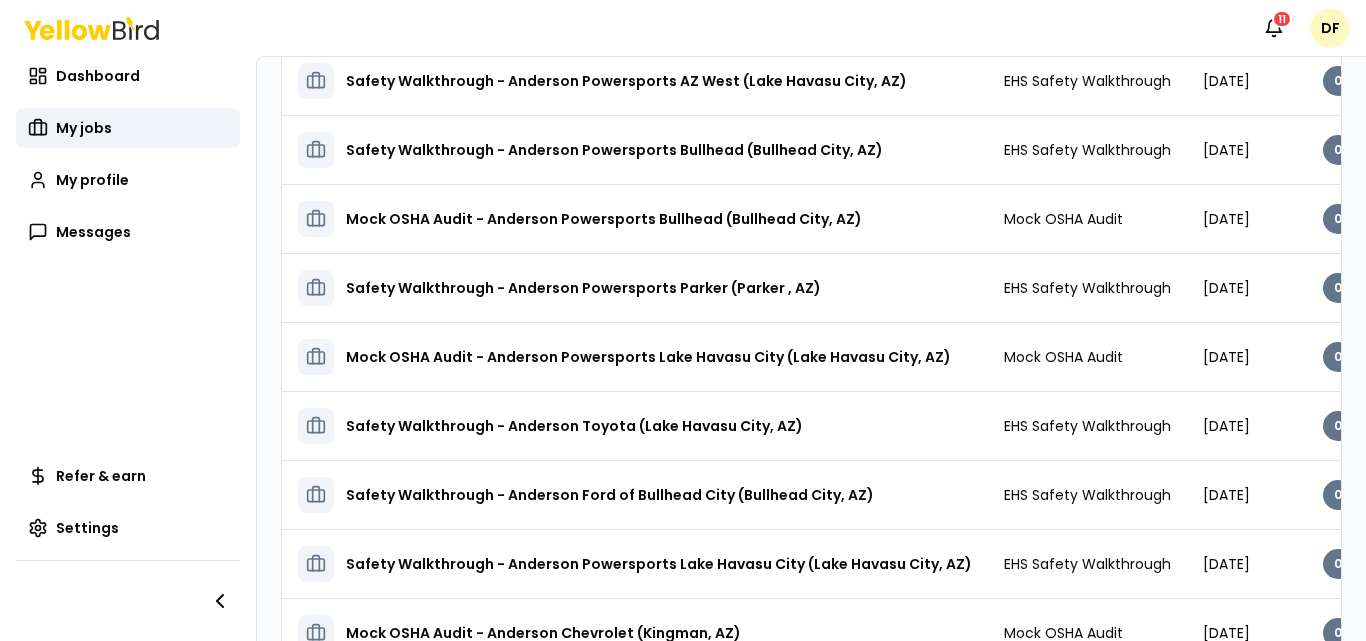 scroll, scrollTop: 1042, scrollLeft: 0, axis: vertical 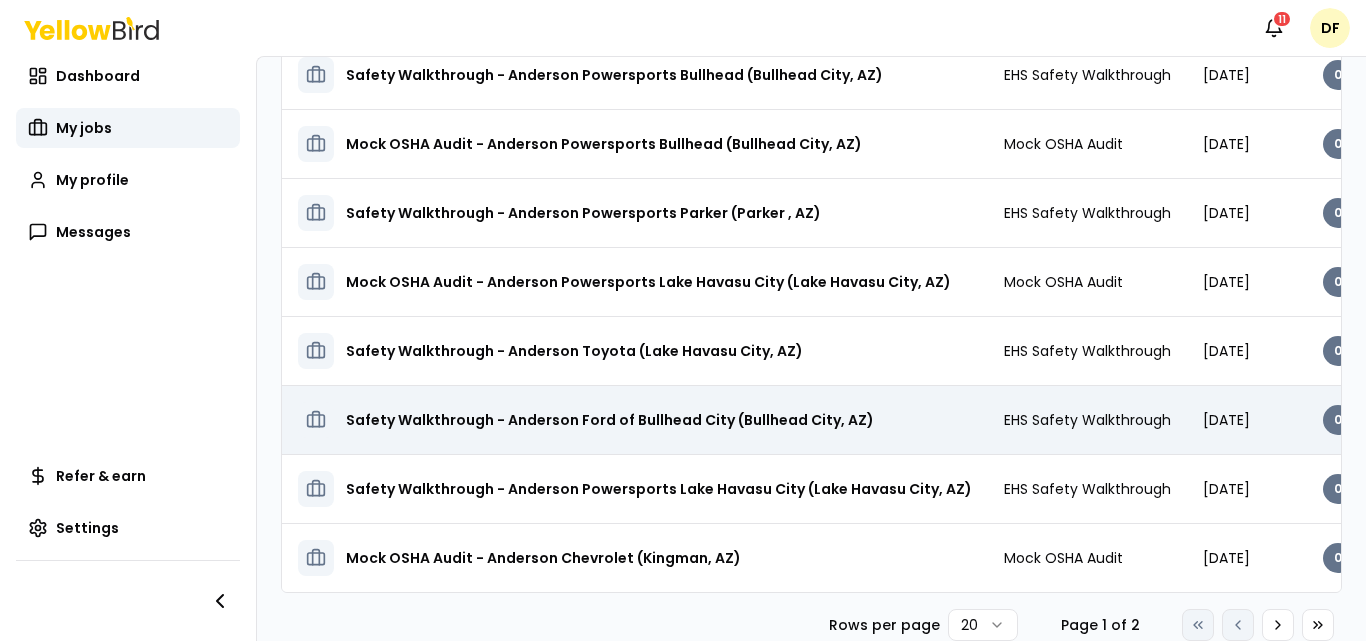 click on "Safety Walkthrough - Anderson Ford of Bullhead City (Bullhead City, AZ)" at bounding box center [610, 420] 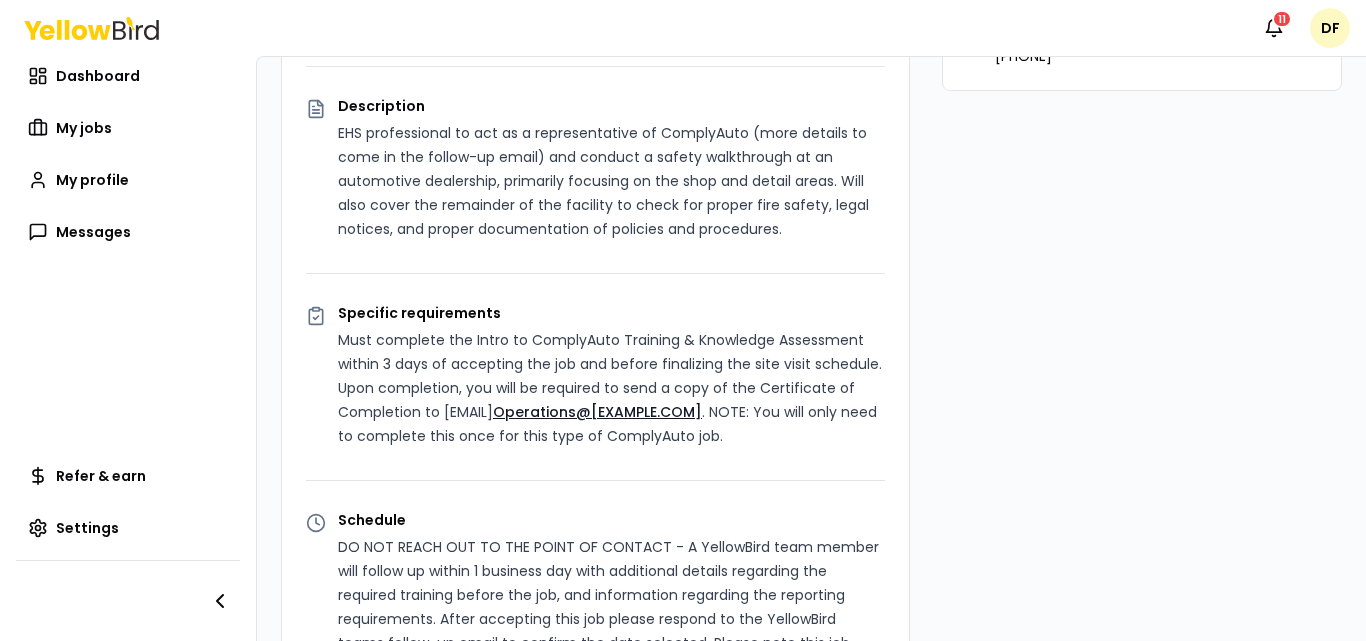 scroll, scrollTop: 0, scrollLeft: 0, axis: both 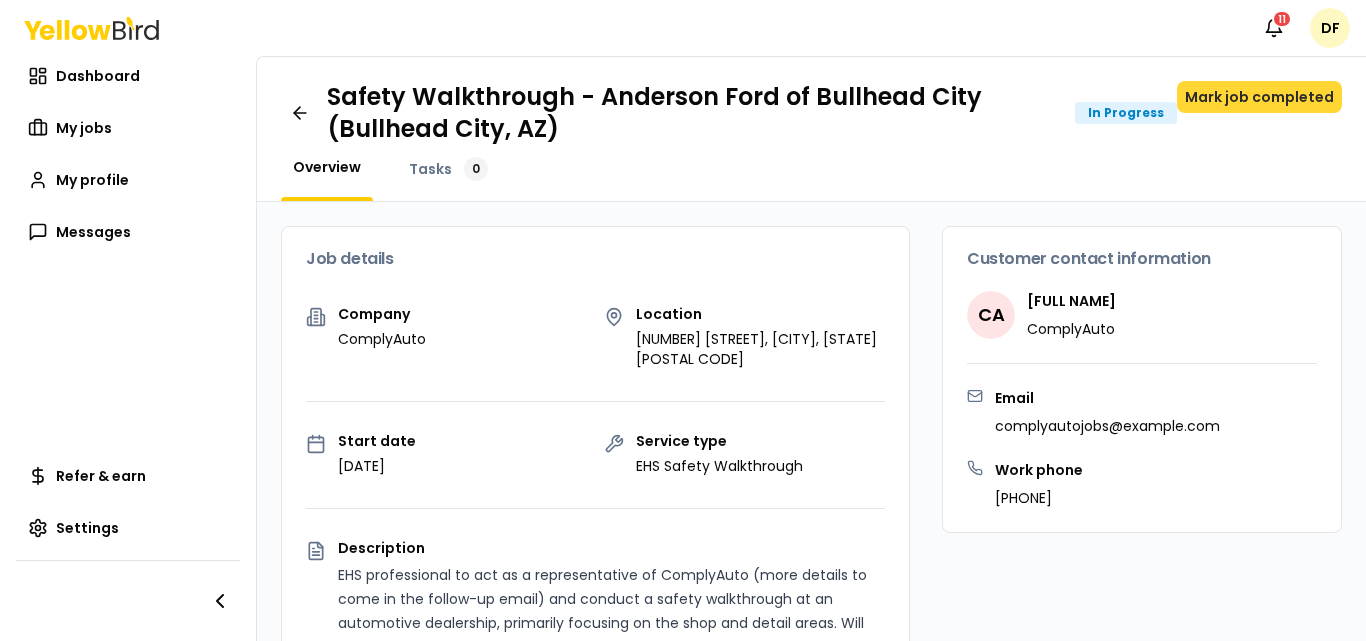 click on "Mark job completed" at bounding box center (1259, 97) 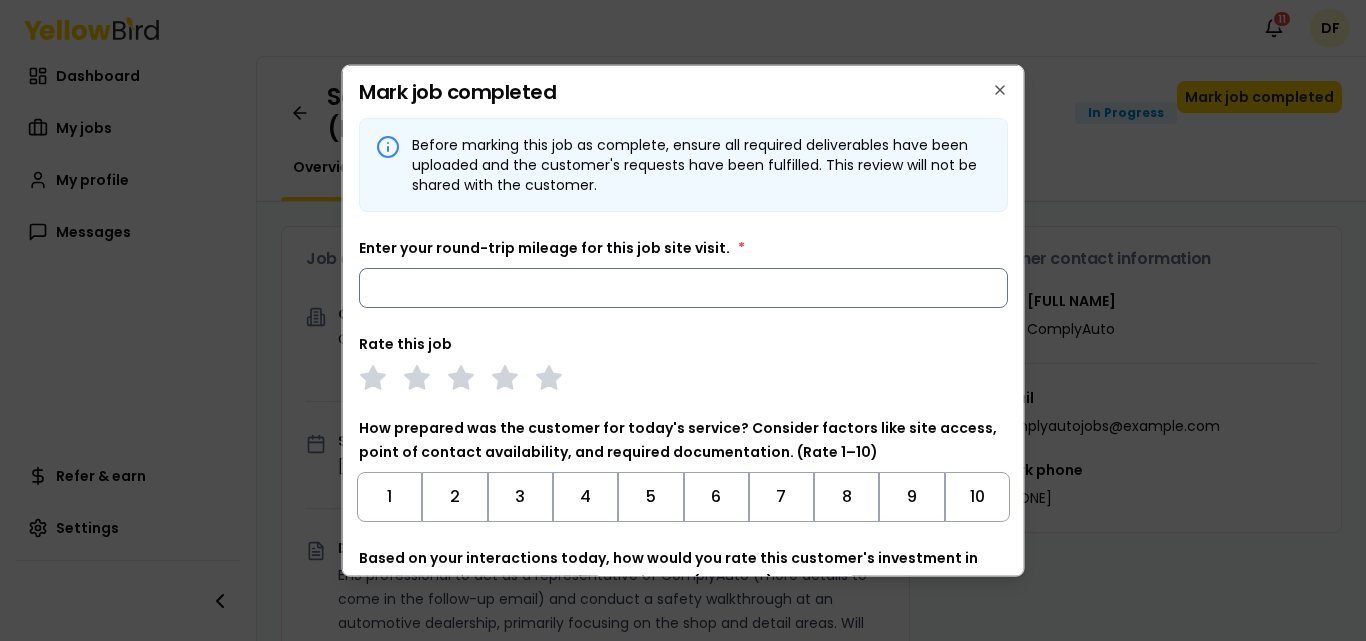 click on "Enter your round-trip mileage for this job site visit. *" at bounding box center (683, 287) 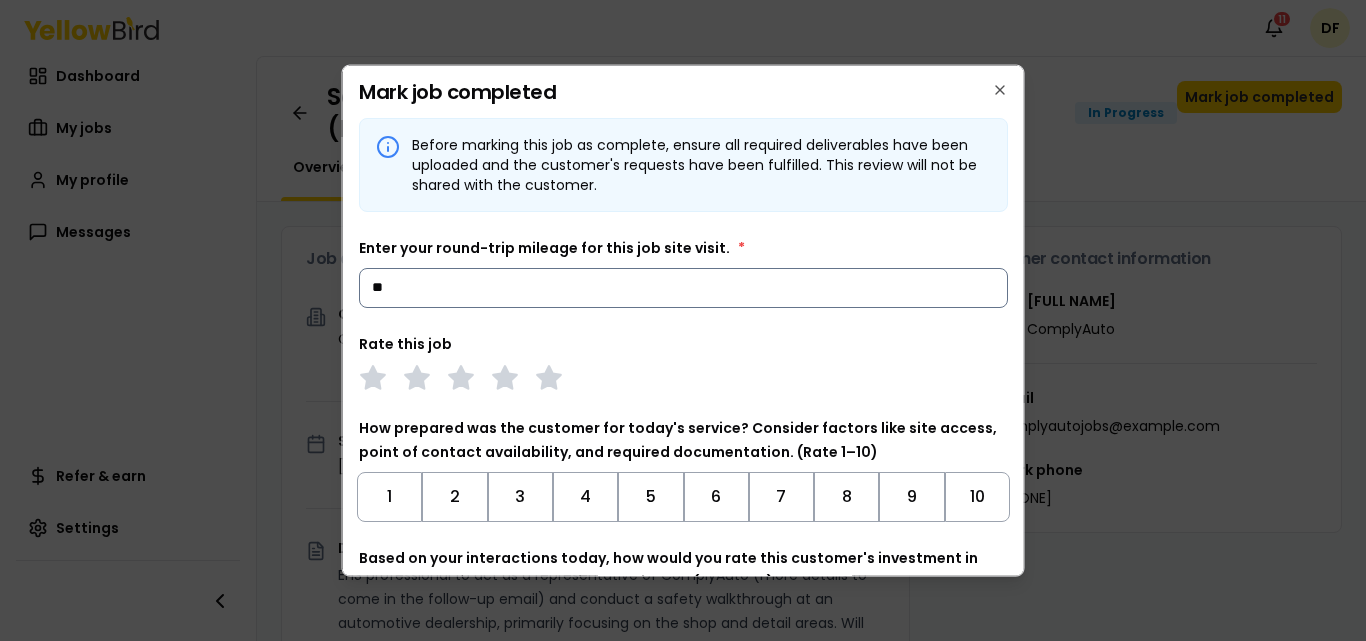 type on "*" 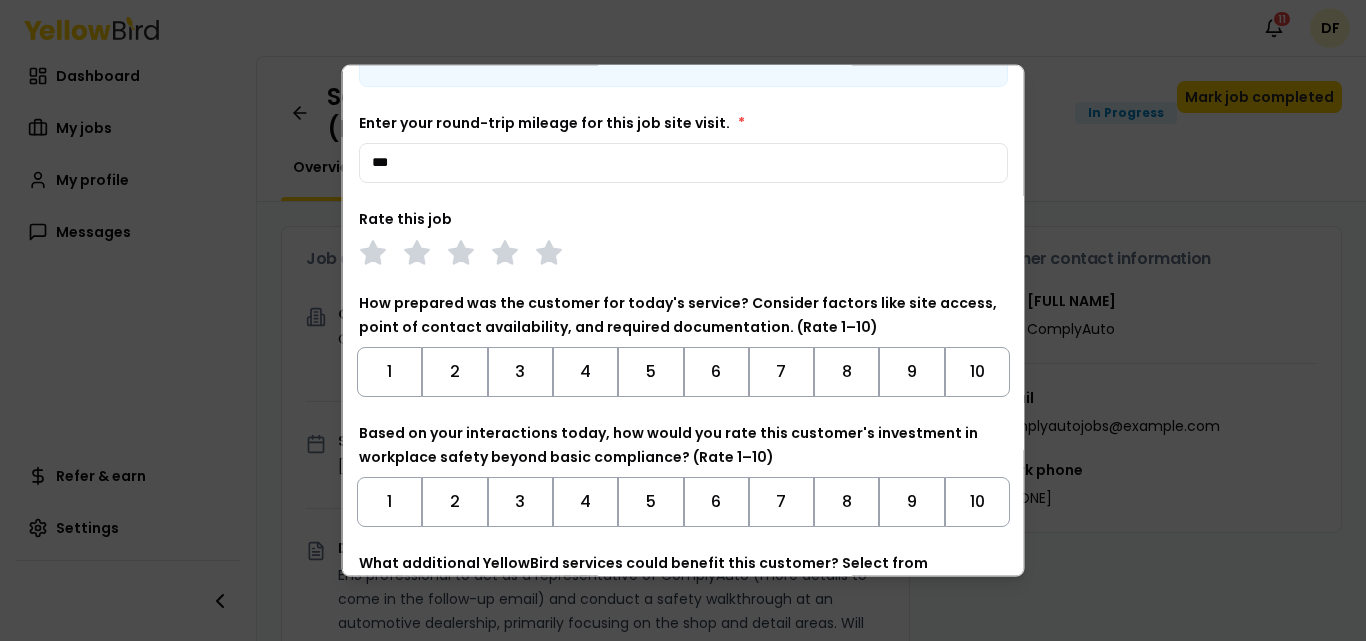 scroll, scrollTop: 132, scrollLeft: 0, axis: vertical 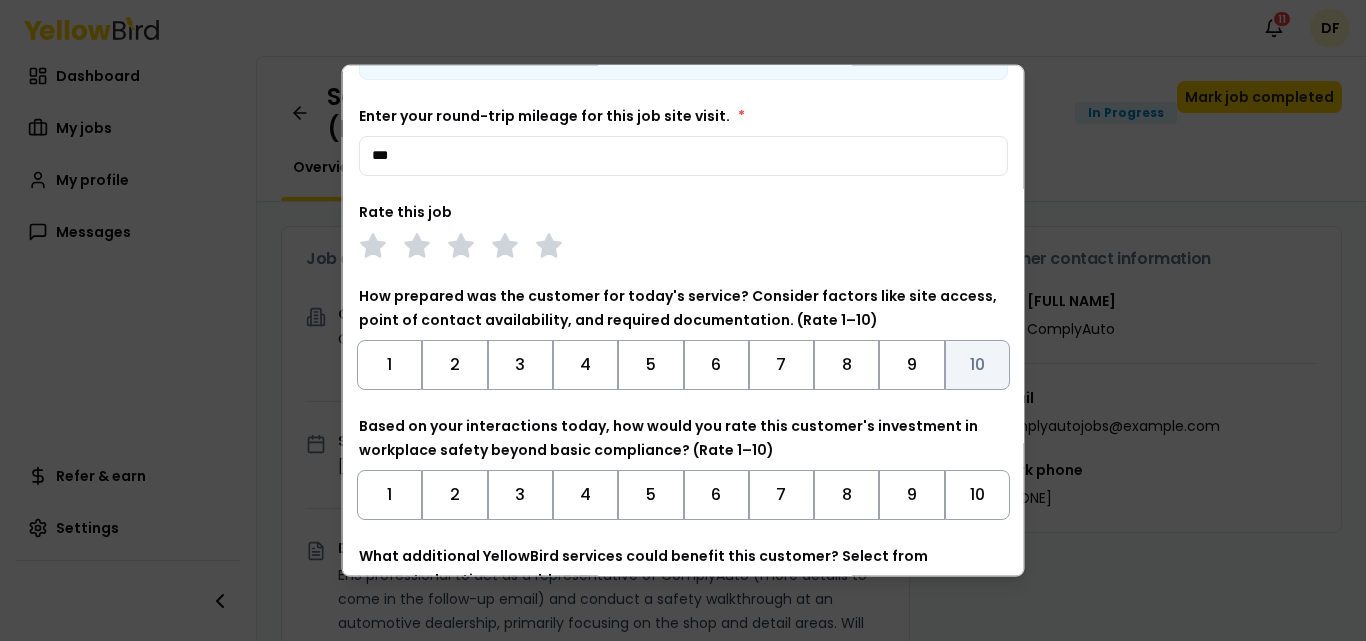 click on "10" at bounding box center [976, 364] 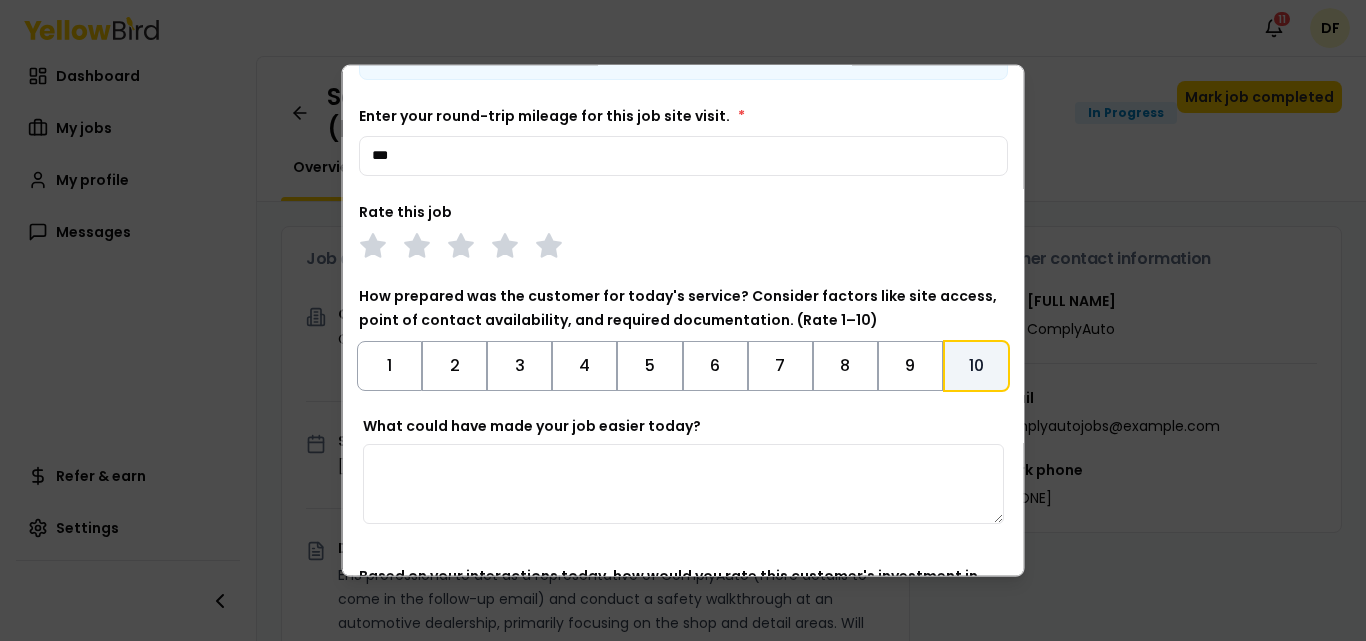 click on "What could have made your job easier today?" at bounding box center [683, 483] 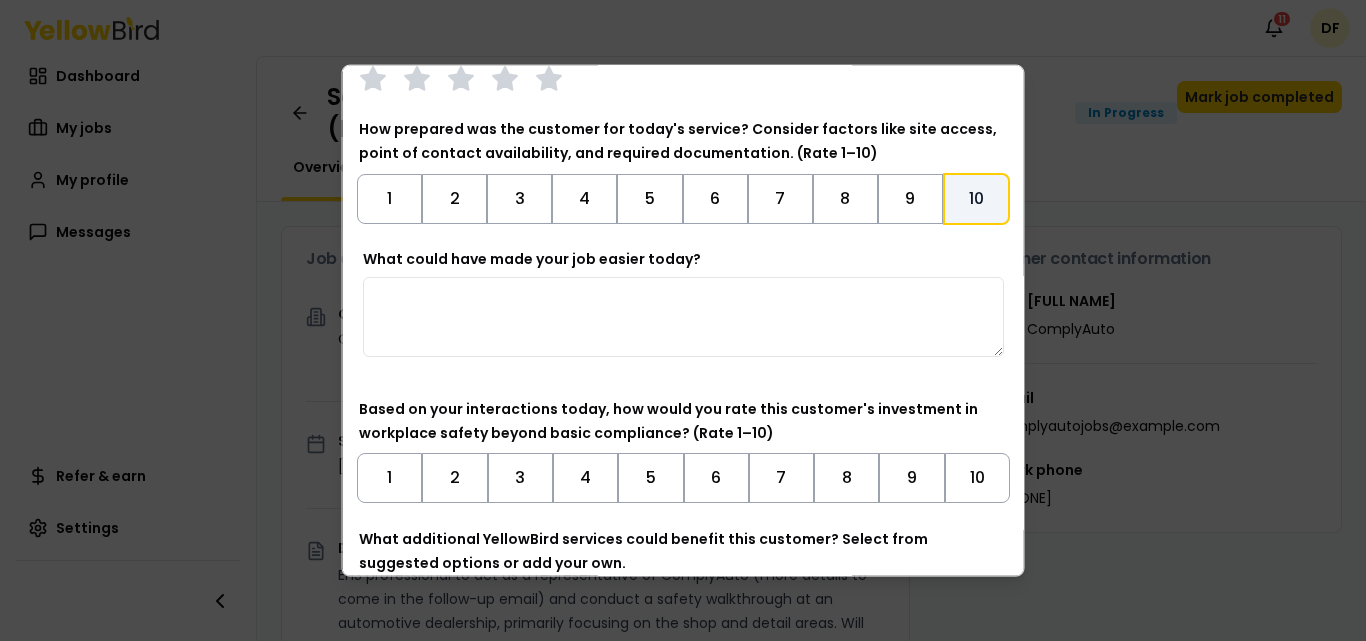 scroll, scrollTop: 325, scrollLeft: 0, axis: vertical 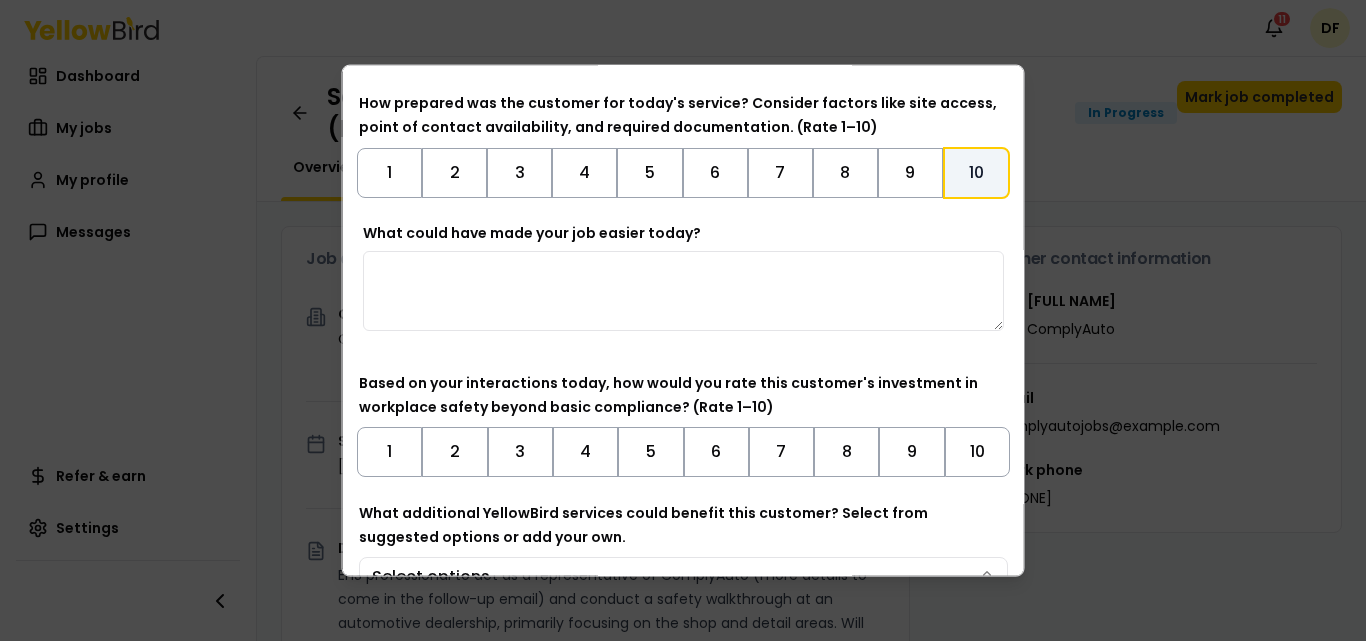click on "What could have made your job easier today?" at bounding box center [683, 290] 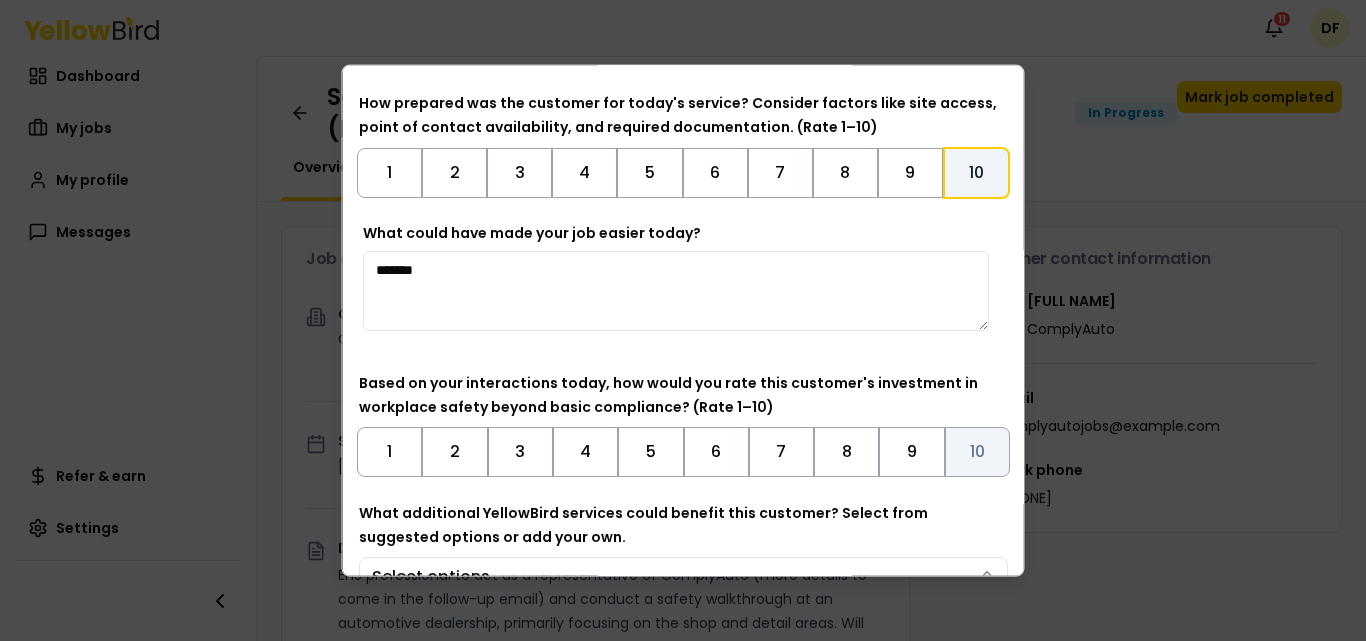 type on "*******" 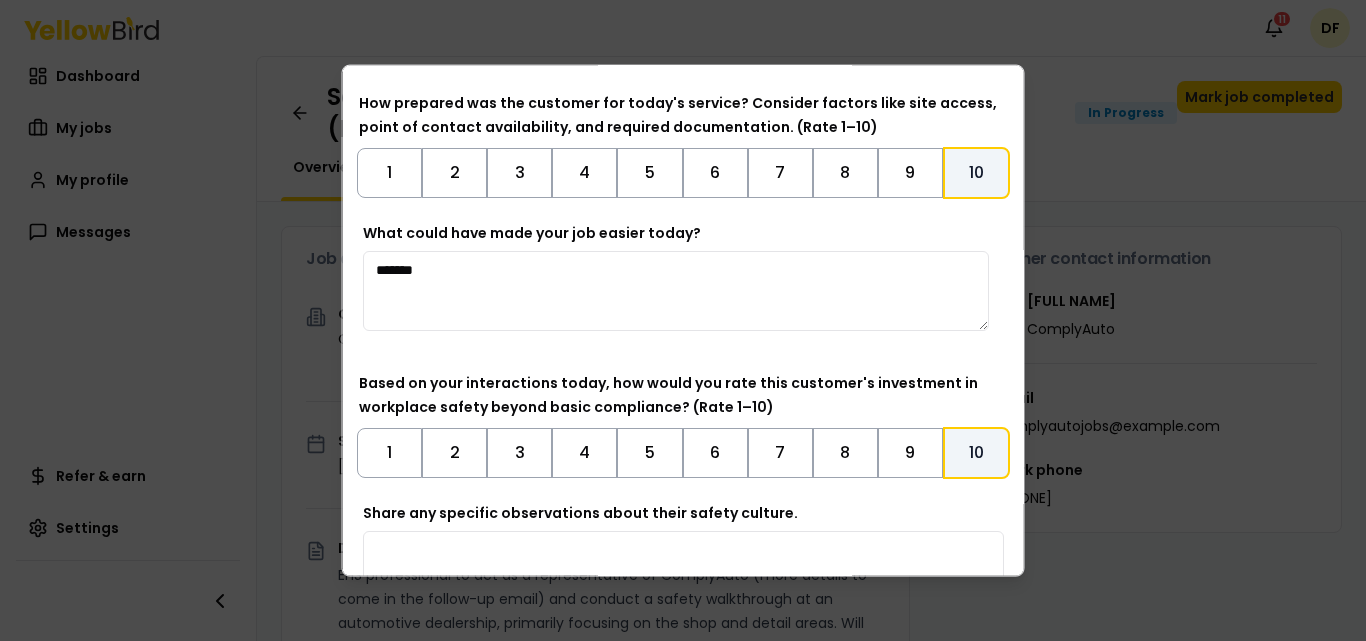 scroll, scrollTop: 525, scrollLeft: 0, axis: vertical 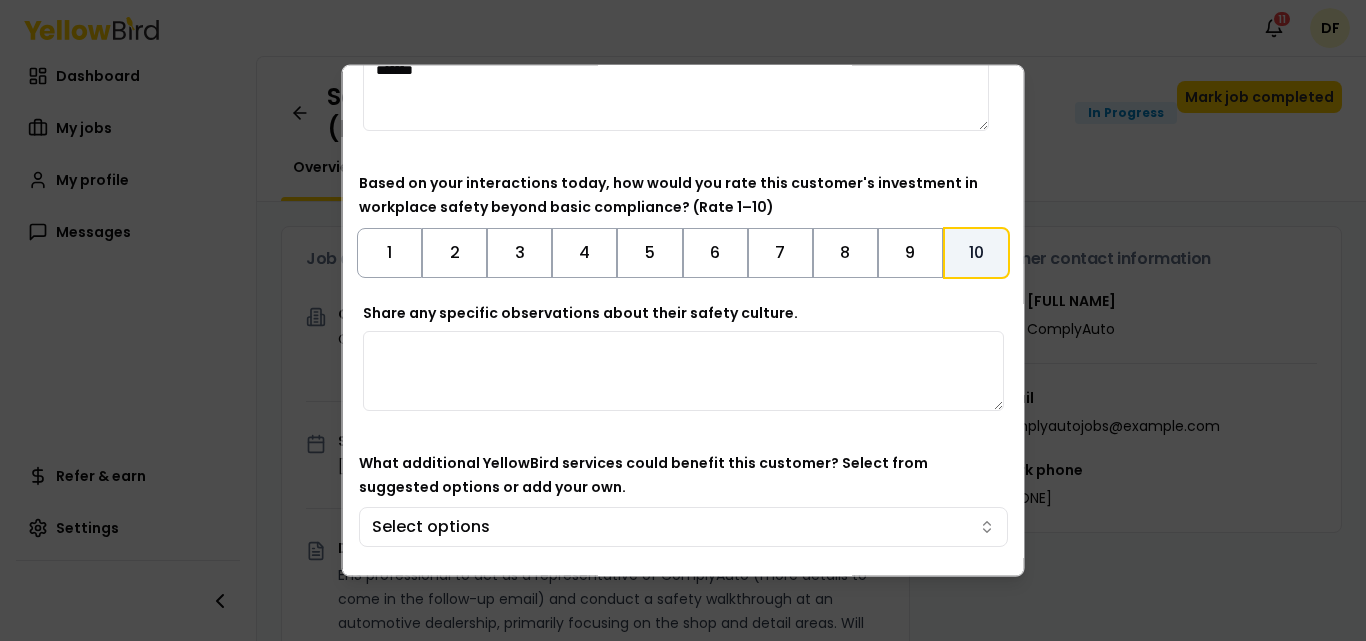 click on "Share any specific observations about their safety culture." at bounding box center (683, 370) 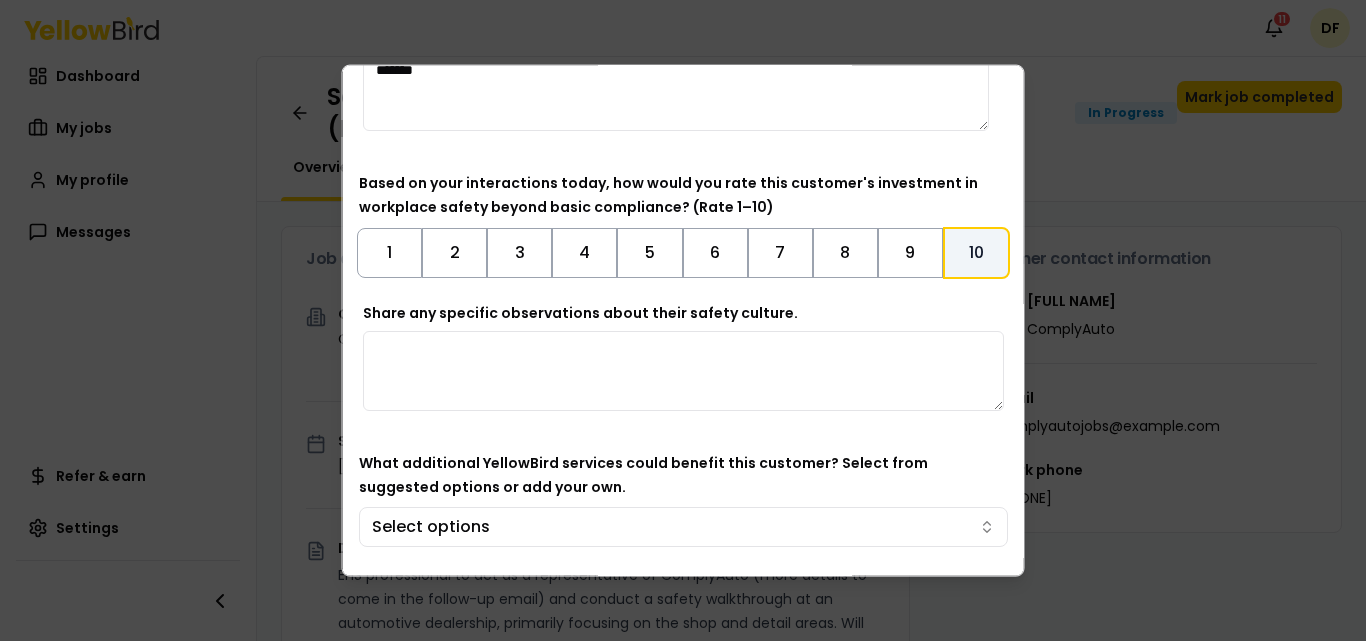 click on "Share any specific observations about their safety culture." at bounding box center [683, 370] 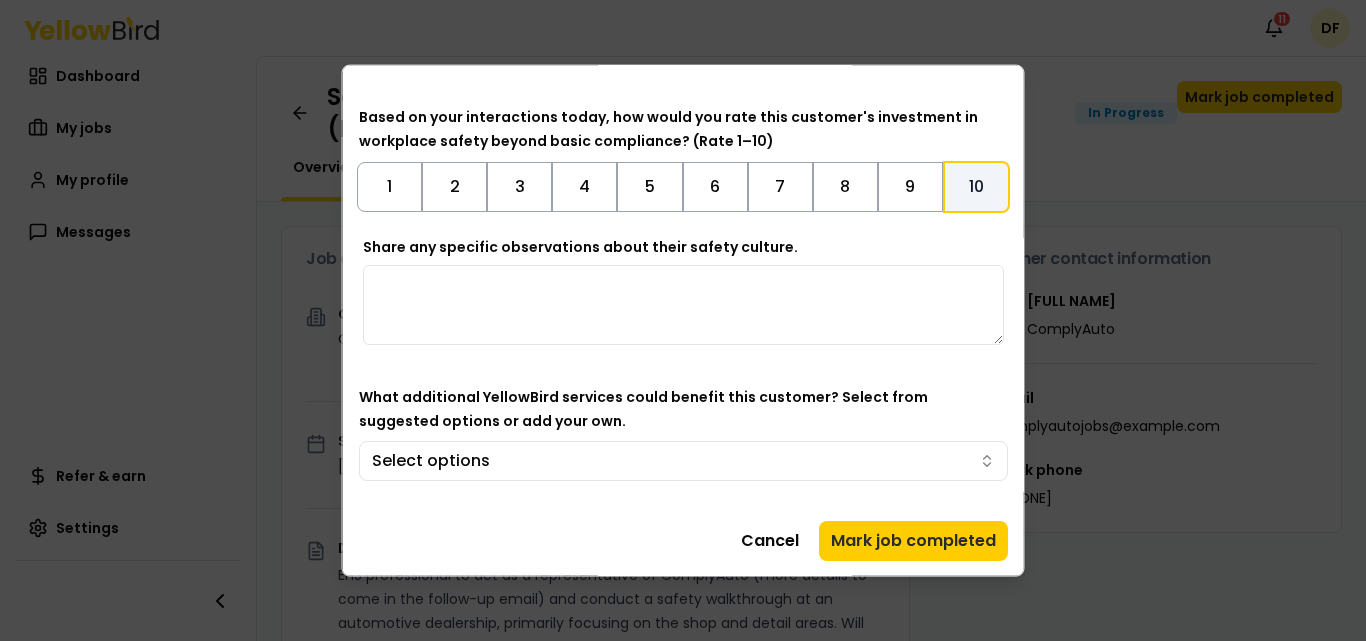 scroll, scrollTop: 491, scrollLeft: 0, axis: vertical 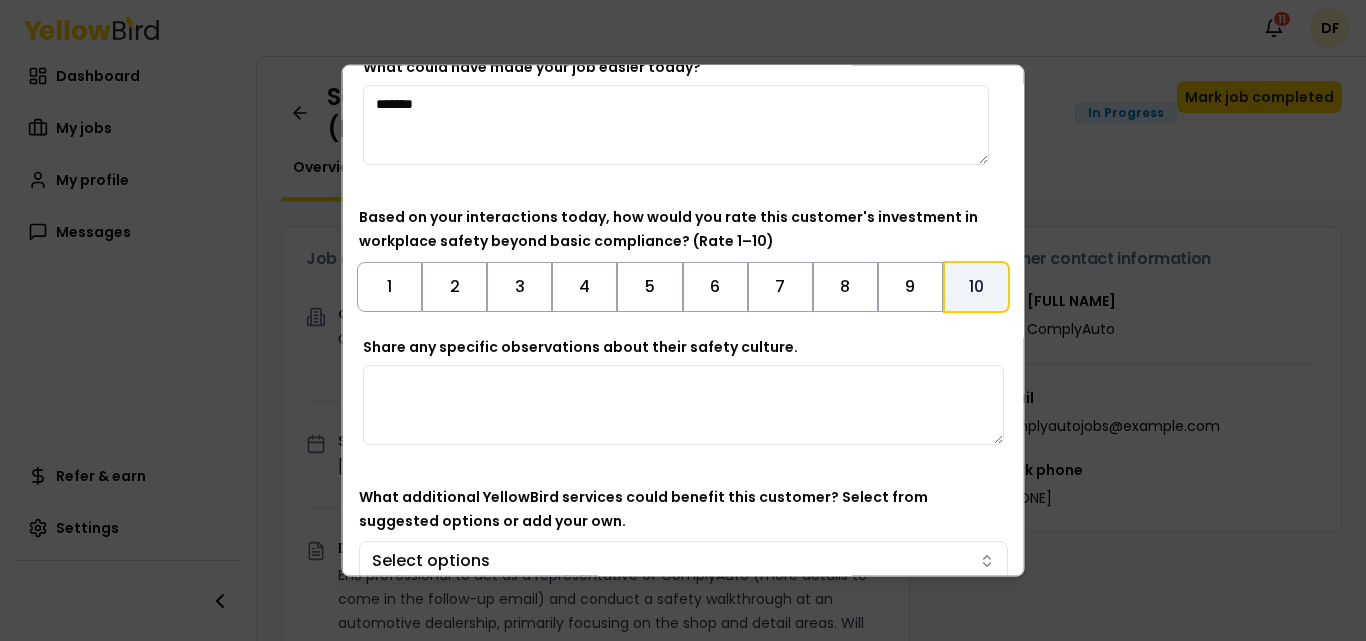 click on "Share any specific observations about their safety culture." at bounding box center (683, 404) 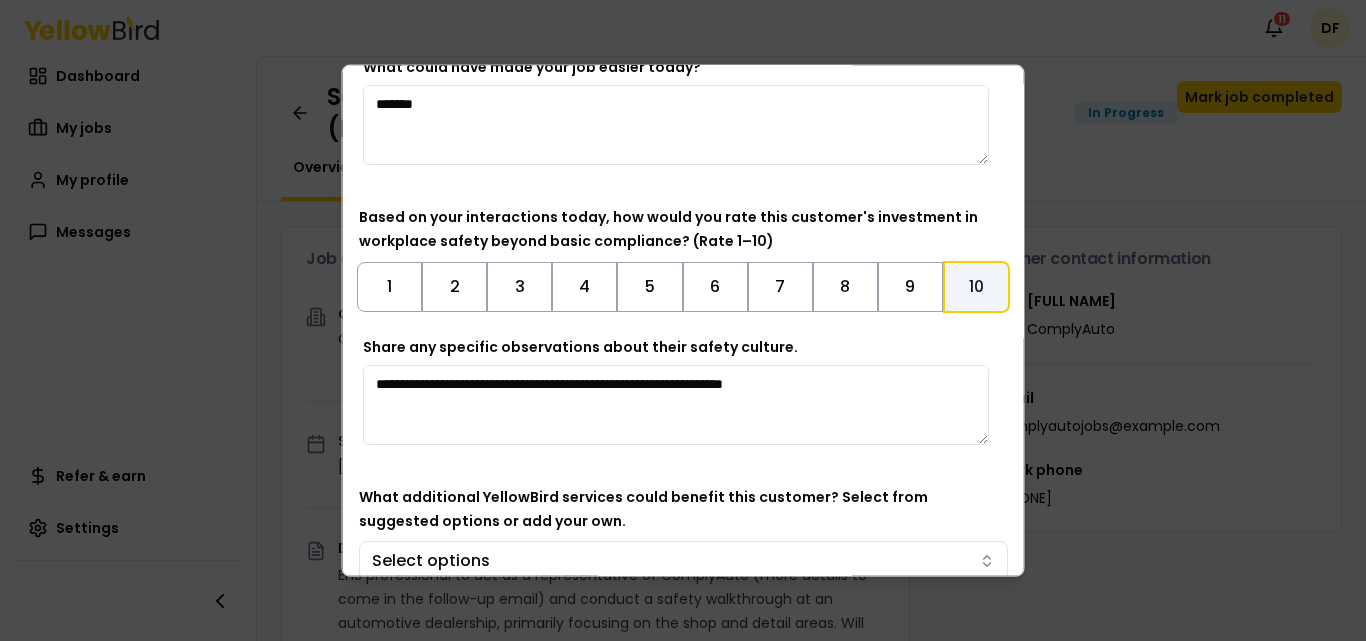 drag, startPoint x: 369, startPoint y: 381, endPoint x: 933, endPoint y: 391, distance: 564.0886 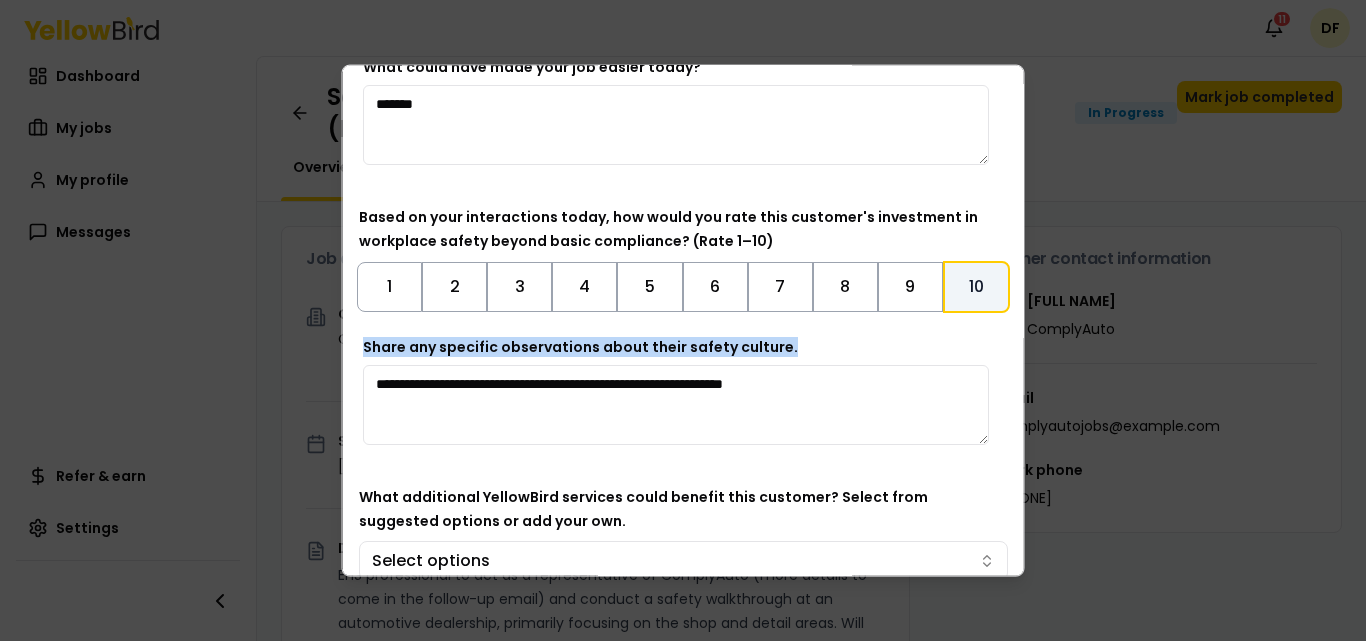 drag, startPoint x: 353, startPoint y: 345, endPoint x: 785, endPoint y: 345, distance: 432 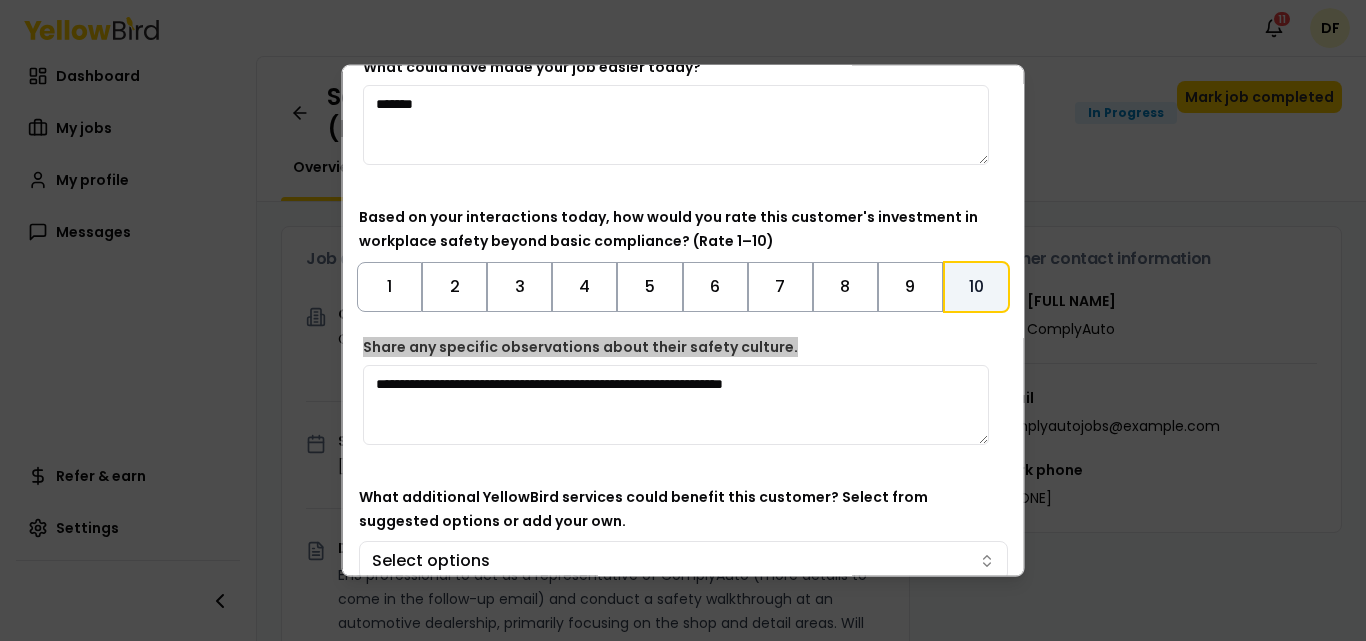 scroll, scrollTop: 591, scrollLeft: 0, axis: vertical 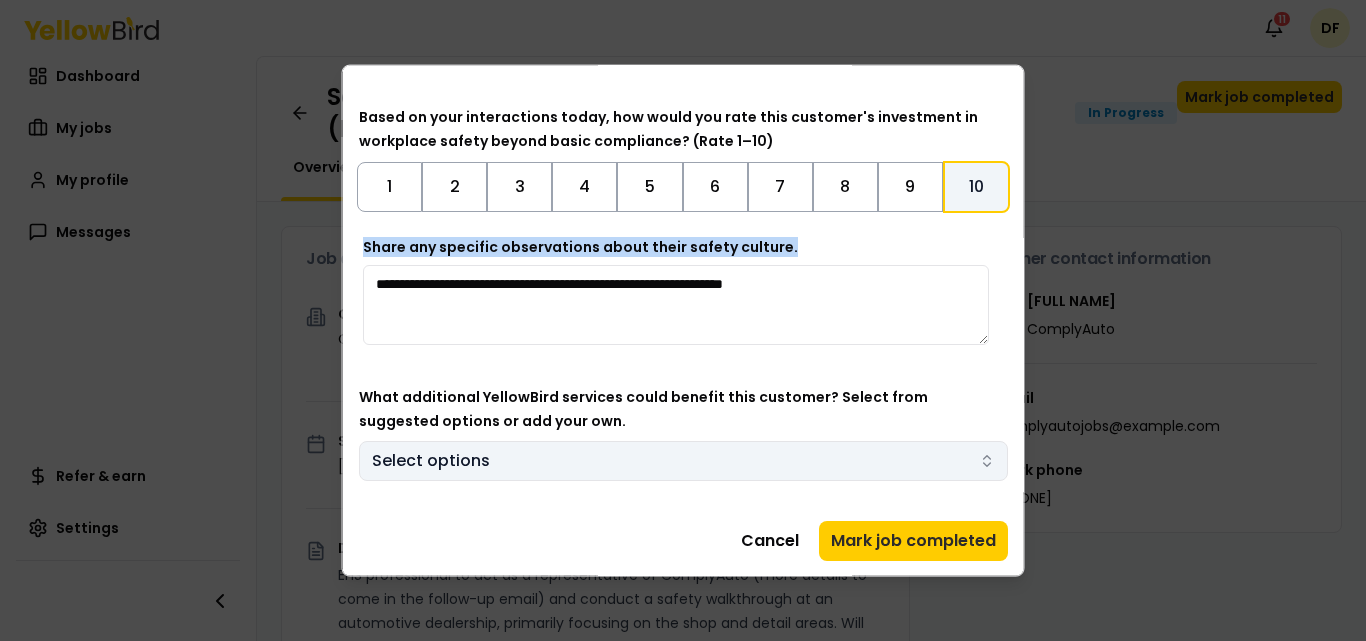 click on "Notifications 11 DF Dashboard My jobs My profile Messages Refer & earn Settings Safety Walkthrough - Anderson Ford of Bullhead City (Bullhead City, AZ) In Progress Mark job completed Overview Tasks 0 Job details Company ComplyAuto Location [NUMBER] [STREET], [CITY], [STATE] [POSTAL CODE] Start date [DATE] Service type EHS Safety Walkthrough Description EHS professional to act as a representative of ComplyAuto (more details to come in the follow-up email) and conduct a safety walkthrough at an automotive dealership, primarily focusing on the shop and detail areas. Will also cover the remainder of the facility to check for proper fire safety, legal notices, and proper documentation of policies and procedures. Specific requirements Must complete the Intro to ComplyAuto Training & Knowledge Assessment within 3 days of accepting the job and before finalizing the site visit schedule. Upon completion, you will be required to send a copy of the Certificate of Completion to [EMAIL] Schedule" at bounding box center [683, 320] 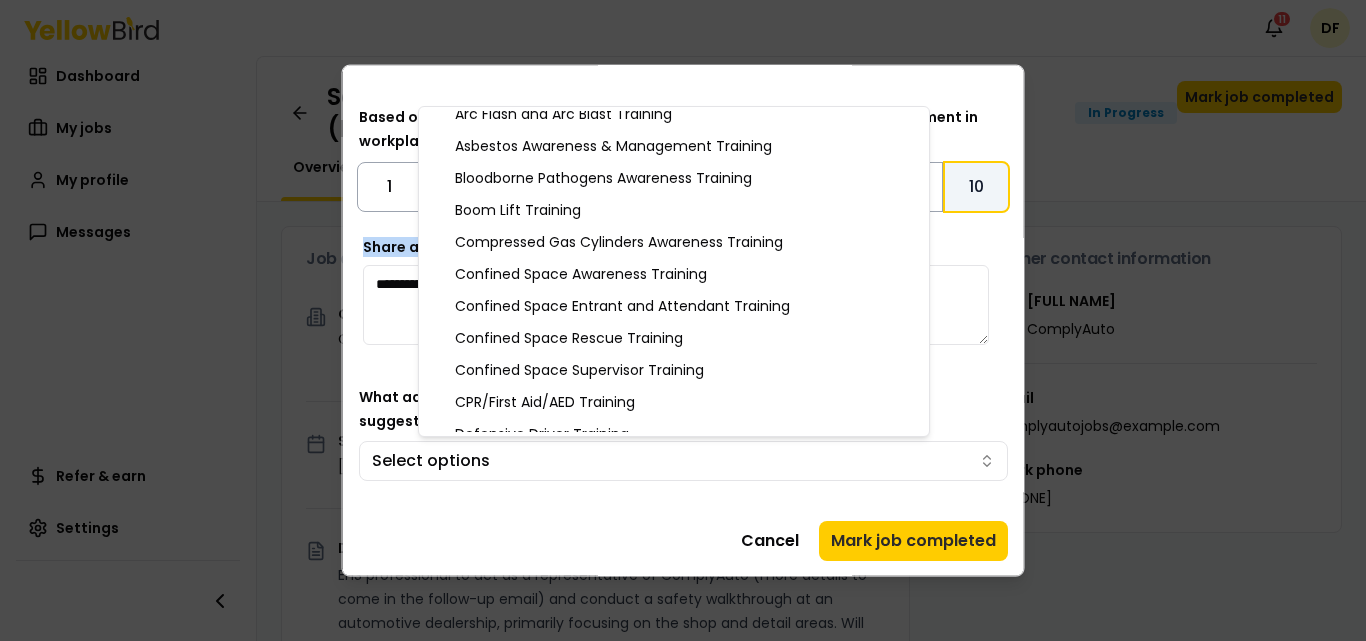 scroll, scrollTop: 172, scrollLeft: 0, axis: vertical 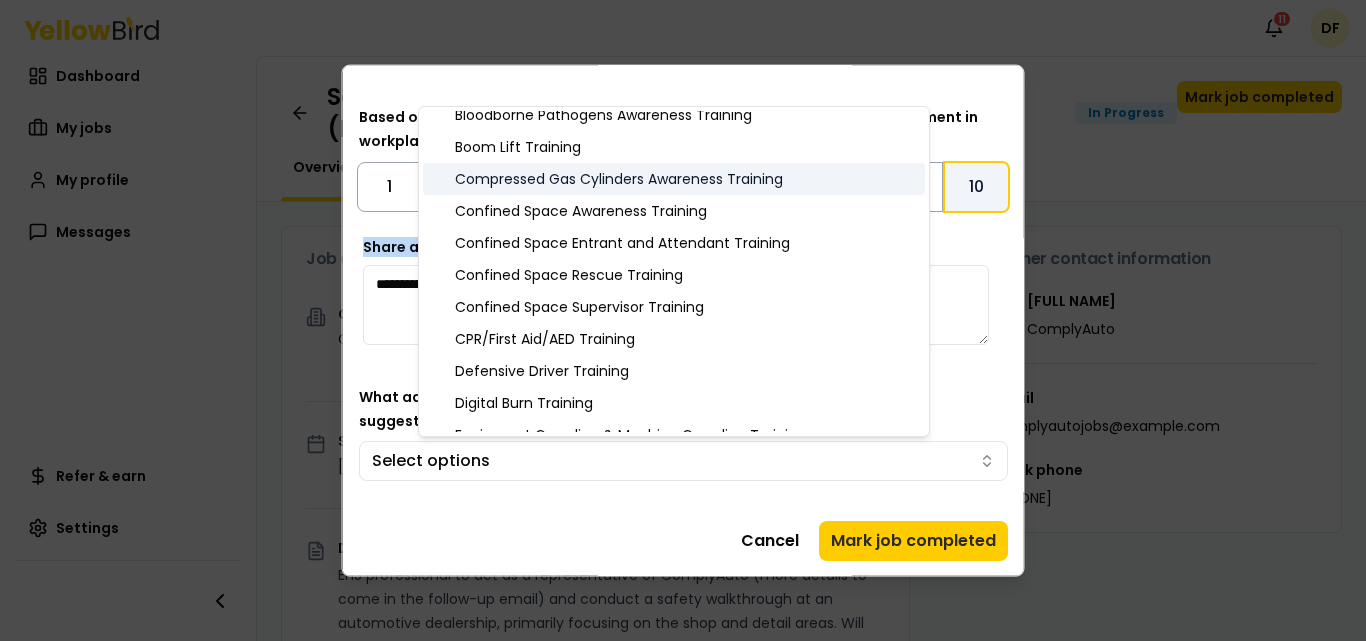 click on "Compressed Gas Cylinders Awareness Training" at bounding box center (674, 179) 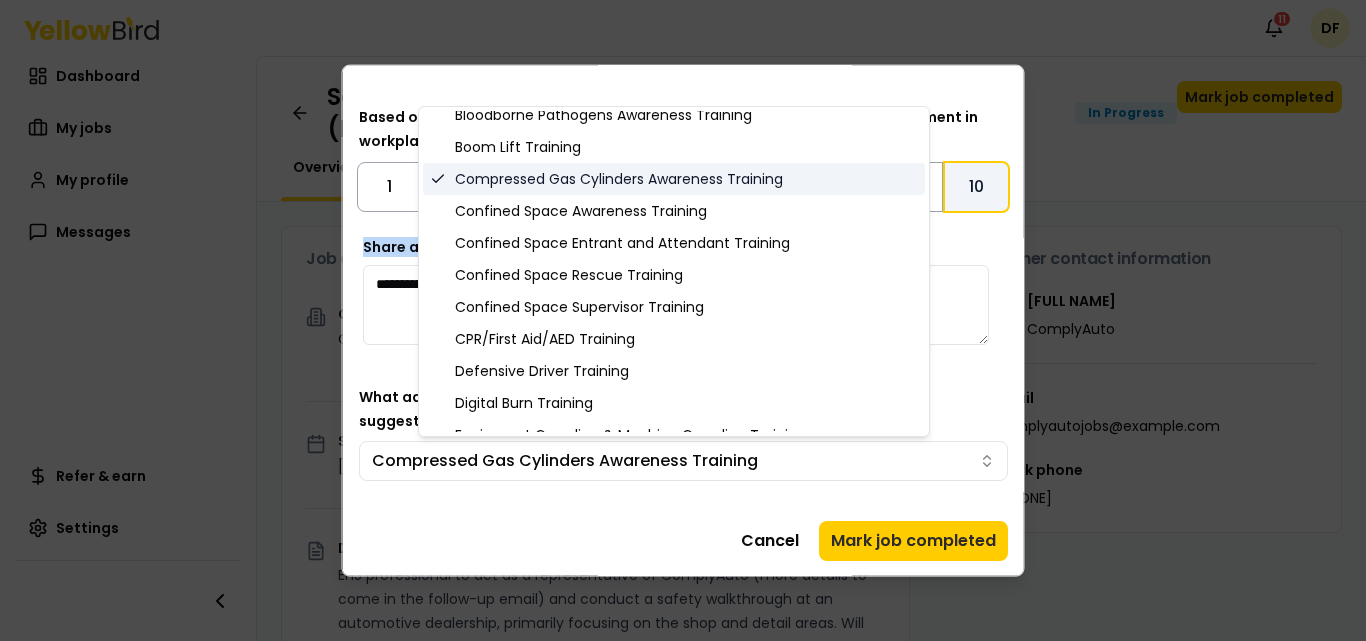 drag, startPoint x: 790, startPoint y: 181, endPoint x: 467, endPoint y: 182, distance: 323.00156 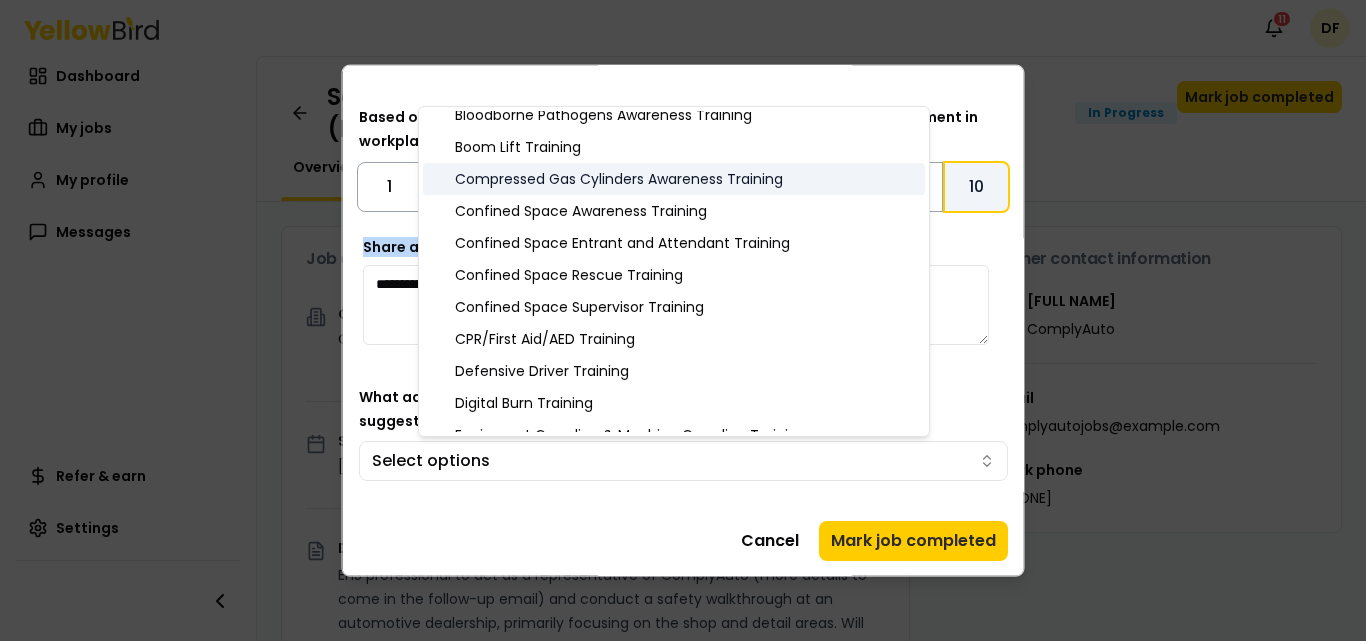 click on "Compressed Gas Cylinders Awareness Training" at bounding box center [674, 179] 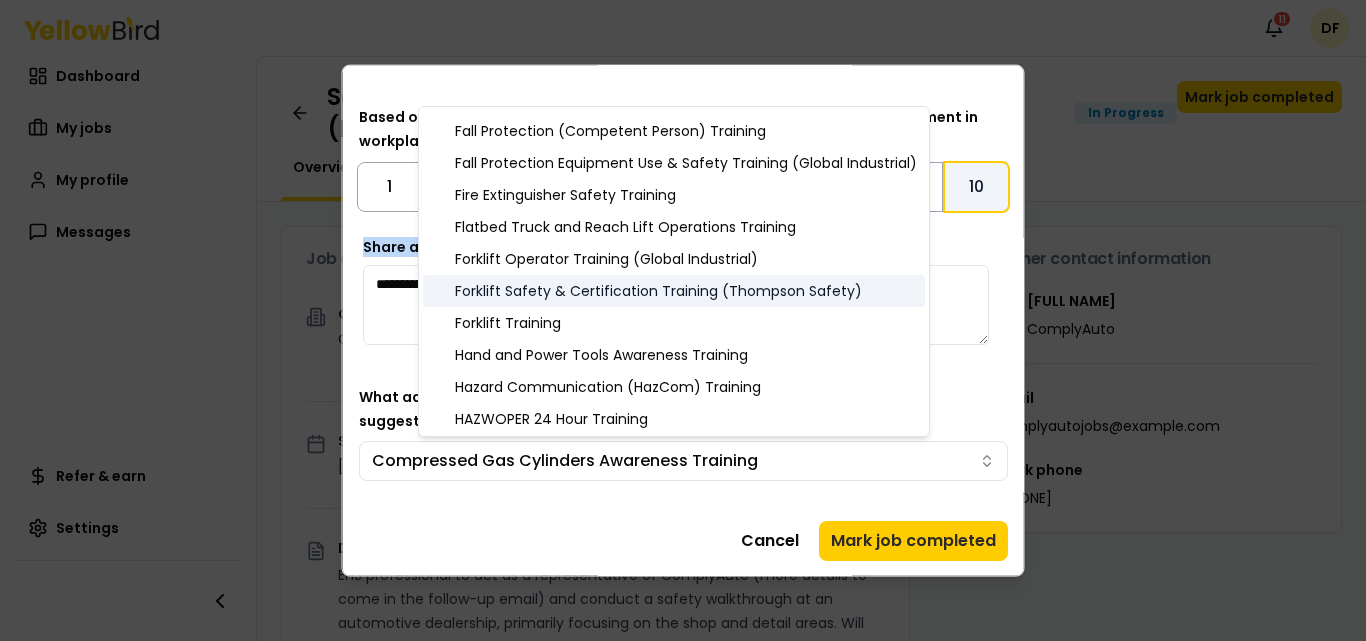 scroll, scrollTop: 672, scrollLeft: 0, axis: vertical 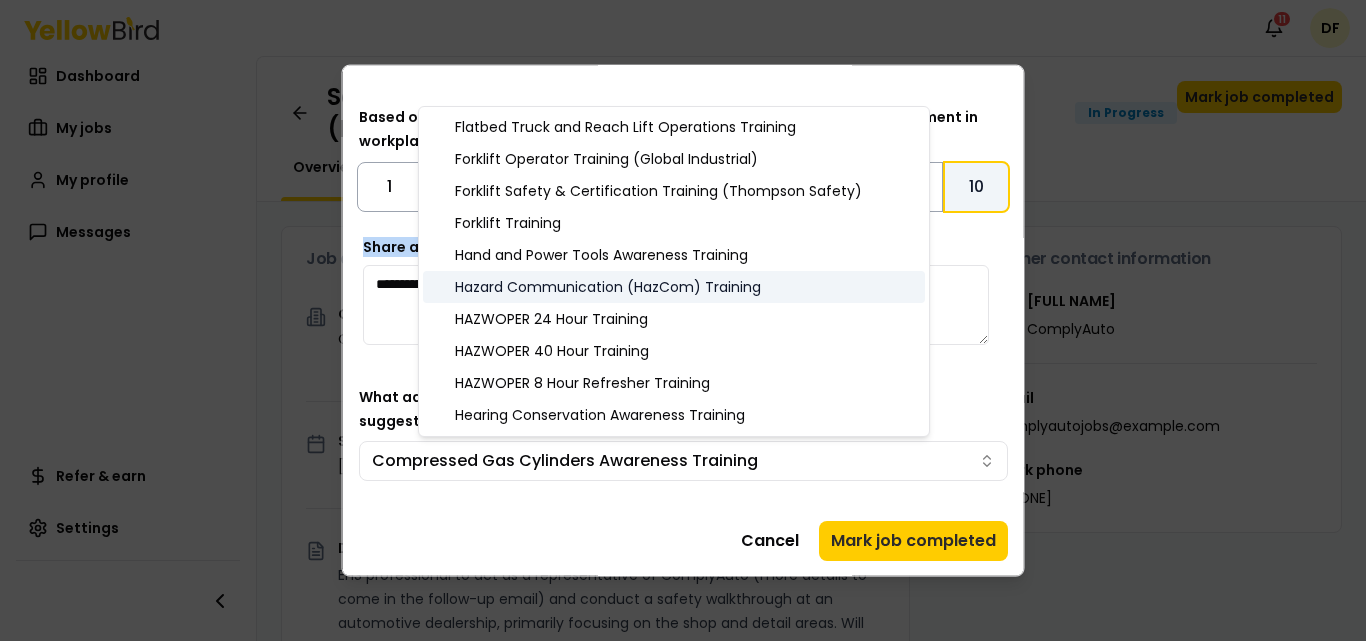 click on "Hazard Communication (HazCom) Training" at bounding box center (674, 287) 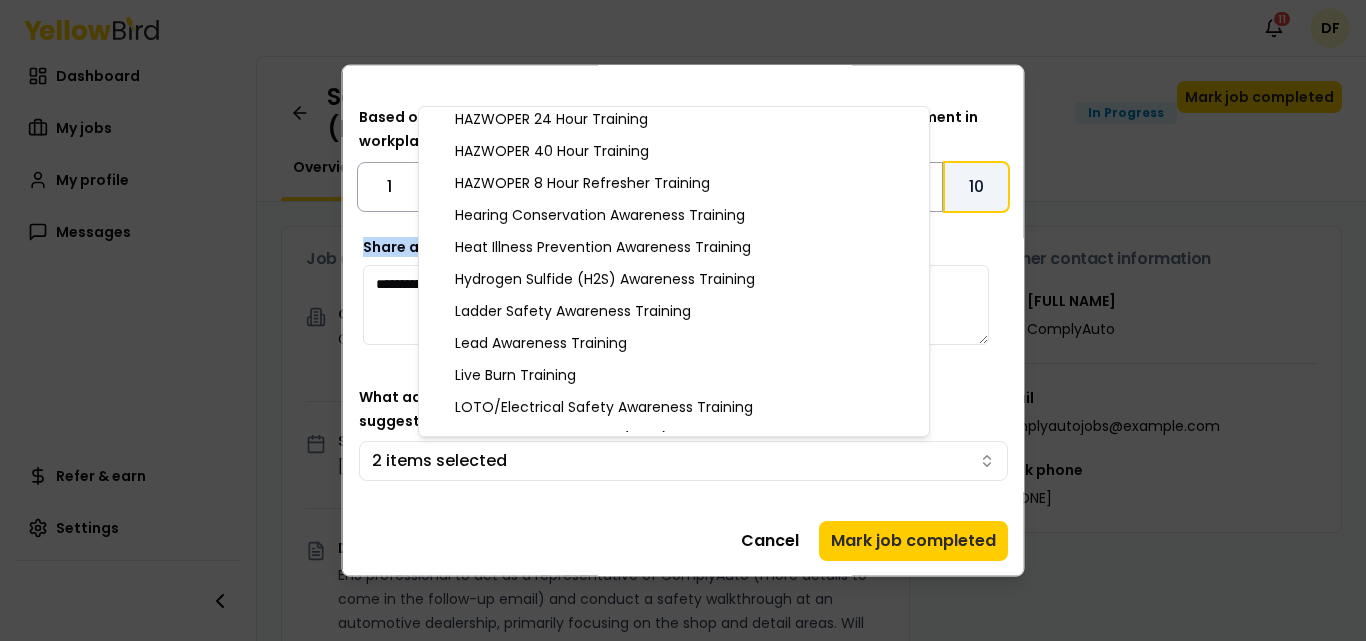 scroll, scrollTop: 972, scrollLeft: 0, axis: vertical 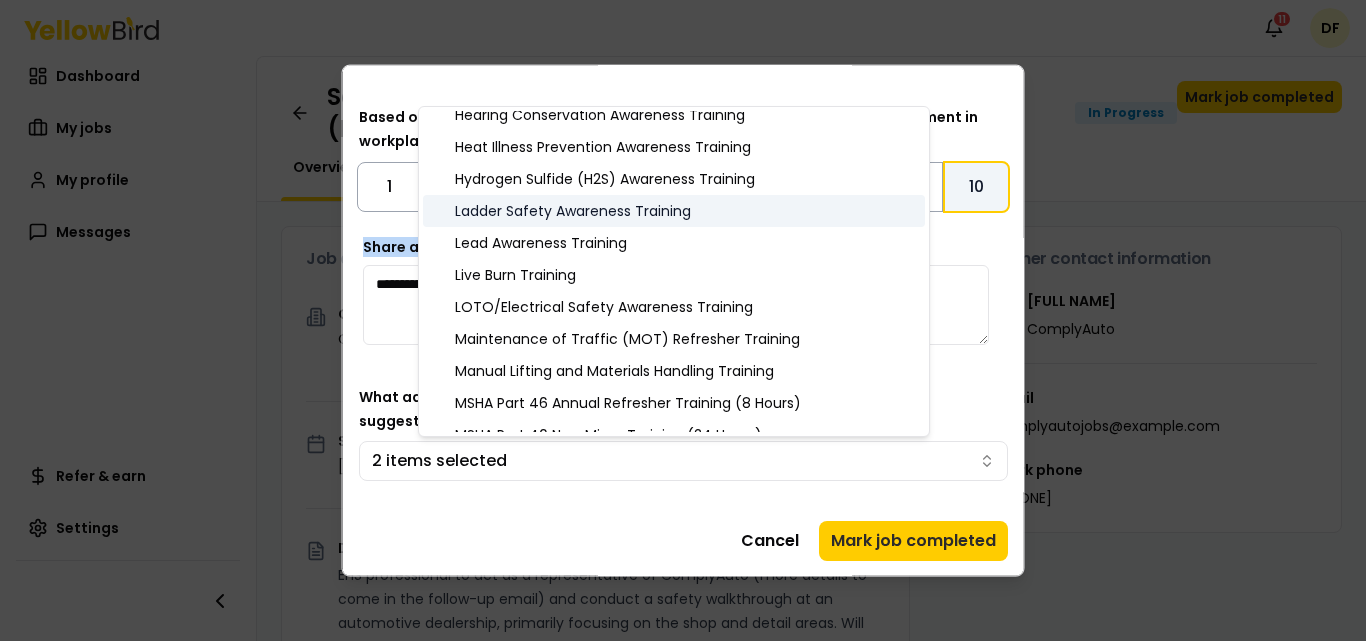 click on "Ladder Safety Awareness Training" at bounding box center (674, 211) 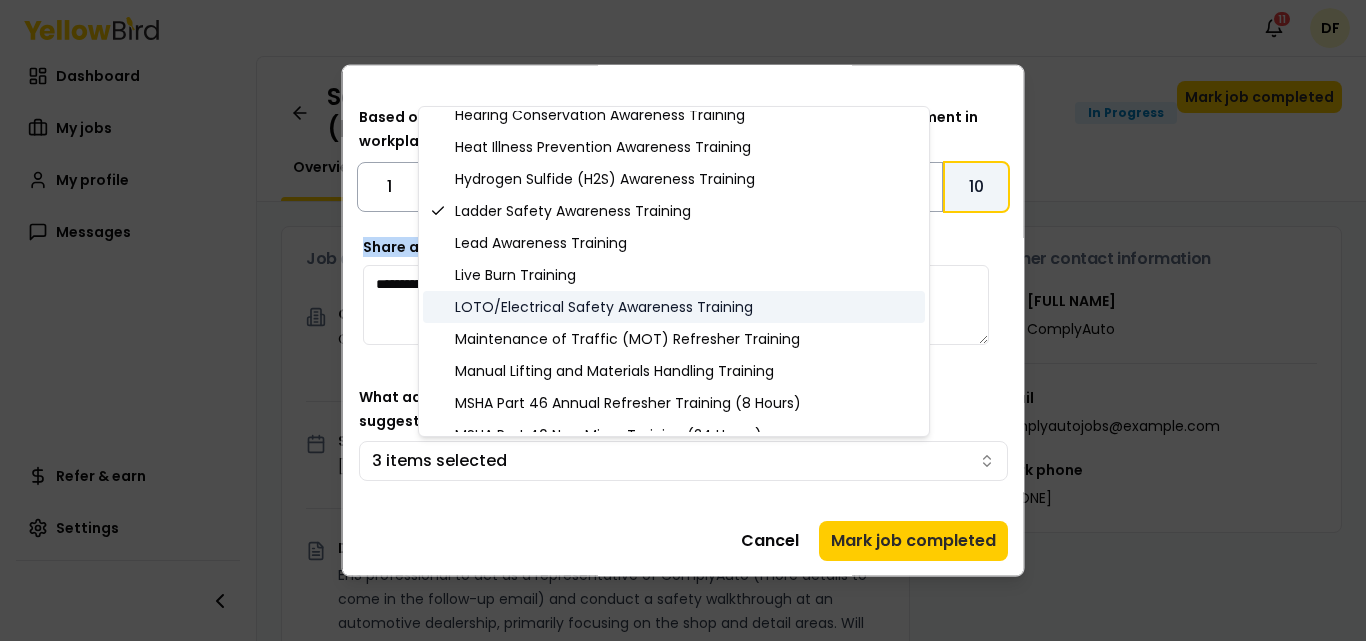 scroll, scrollTop: 772, scrollLeft: 0, axis: vertical 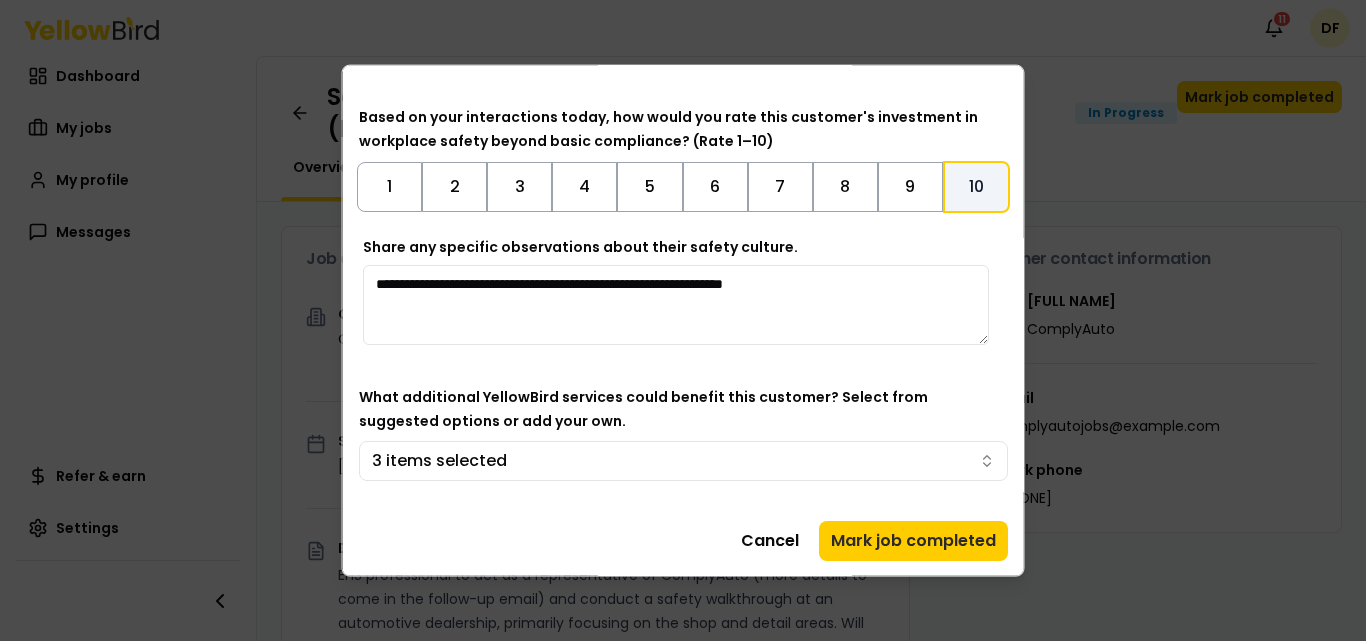 drag, startPoint x: 1017, startPoint y: 370, endPoint x: 1016, endPoint y: 422, distance: 52.009613 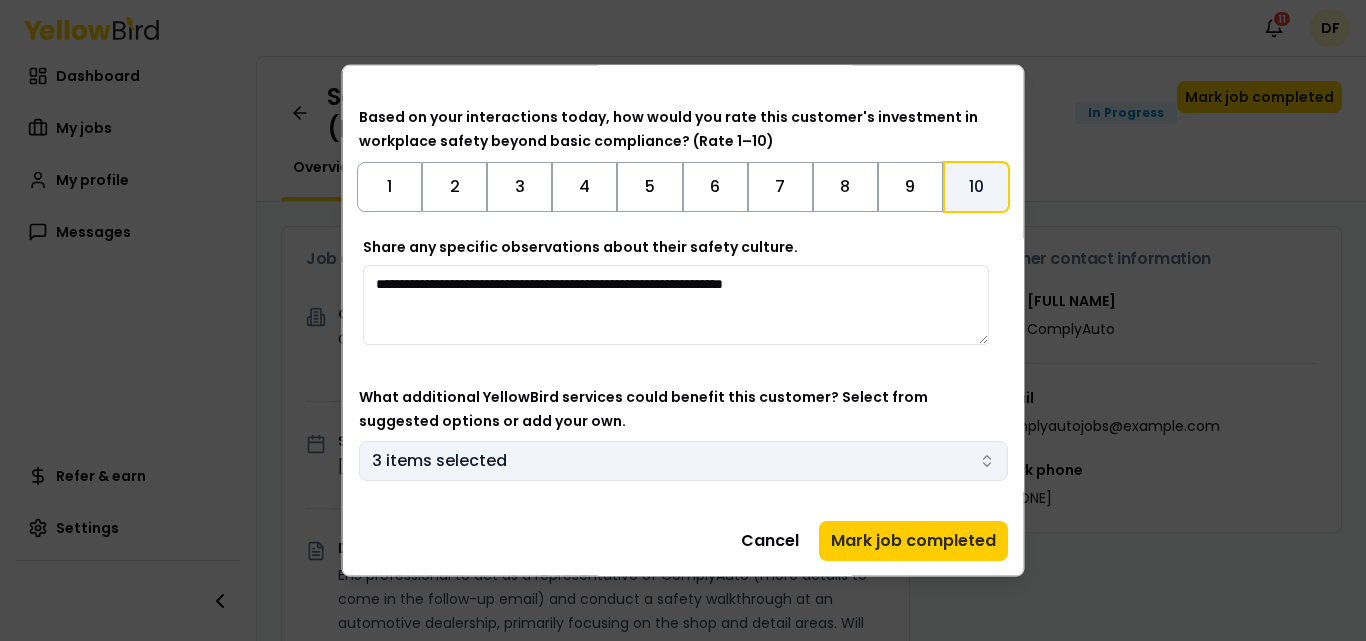 click on "Notifications 11 DF Dashboard My jobs My profile Messages Refer & earn Settings Safety Walkthrough - Anderson Ford of Bullhead City (Bullhead City, AZ) In Progress Mark job completed Overview Tasks 0 Job details Company ComplyAuto Location [NUMBER] [STREET], [CITY], [STATE] [POSTAL CODE] Start date [DATE] Service type EHS Safety Walkthrough Description EHS professional to act as a representative of ComplyAuto (more details to come in the follow-up email) and conduct a safety walkthrough at an automotive dealership, primarily focusing on the shop and detail areas. Will also cover the remainder of the facility to check for proper fire safety, legal notices, and proper documentation of policies and procedures. Specific requirements Must complete the Intro to ComplyAuto Training & Knowledge Assessment within 3 days of accepting the job and before finalizing the site visit schedule. Upon completion, you will be required to send a copy of the Certificate of Completion to [EMAIL] Schedule" at bounding box center (683, 320) 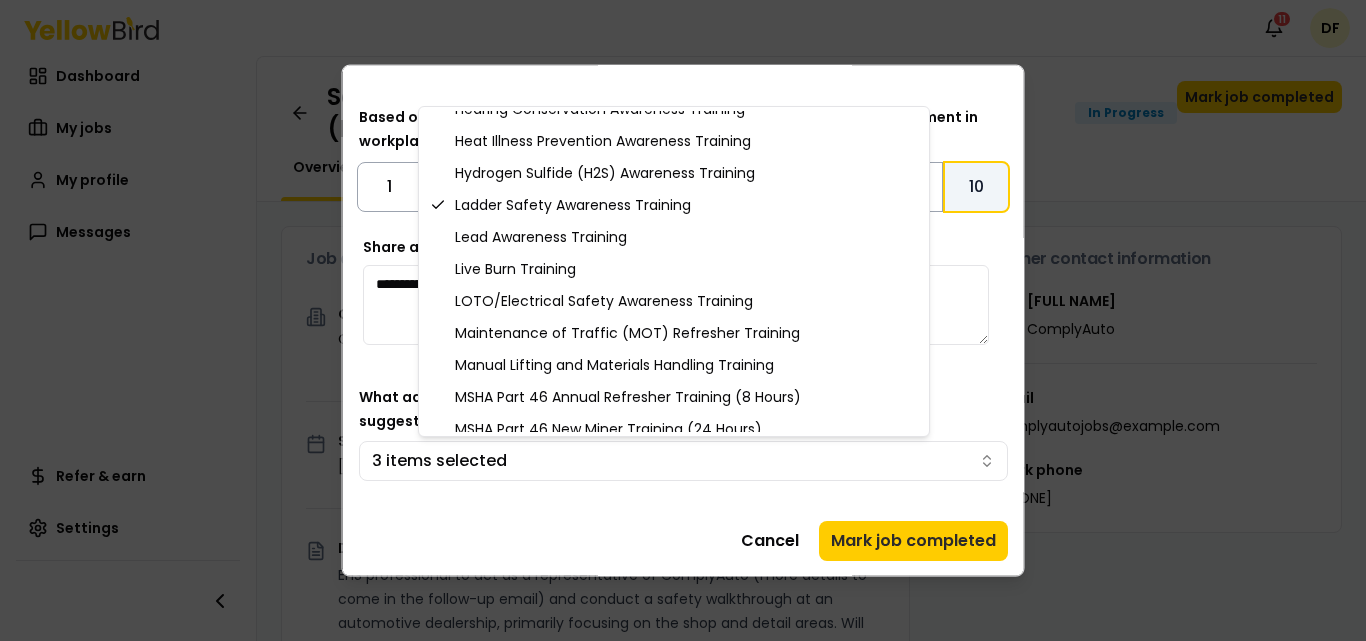scroll, scrollTop: 1007, scrollLeft: 0, axis: vertical 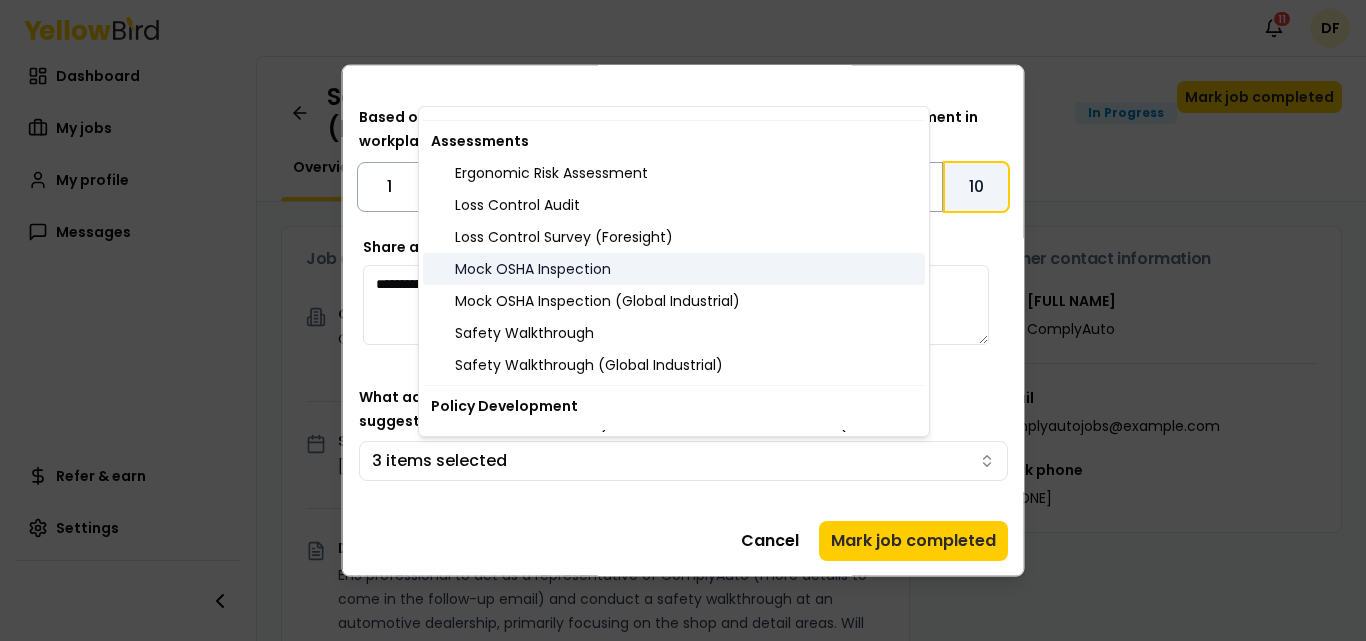 click on "Mock OSHA Inspection" at bounding box center (674, 269) 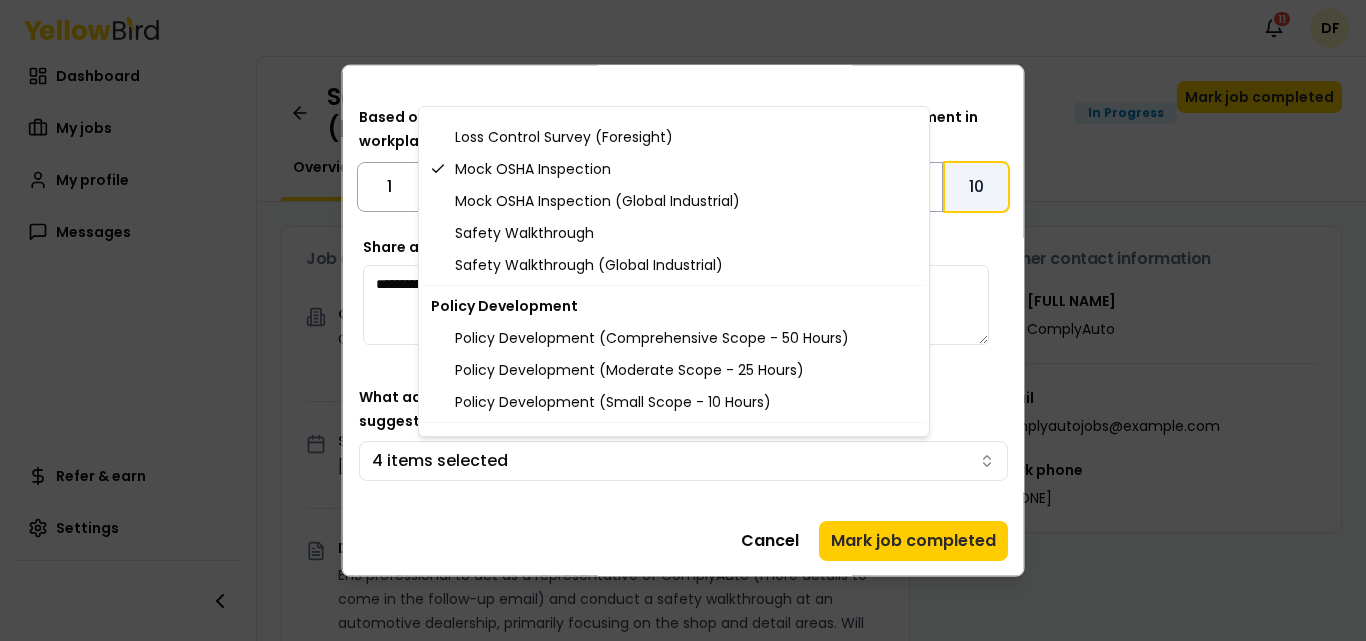 scroll, scrollTop: 2266, scrollLeft: 0, axis: vertical 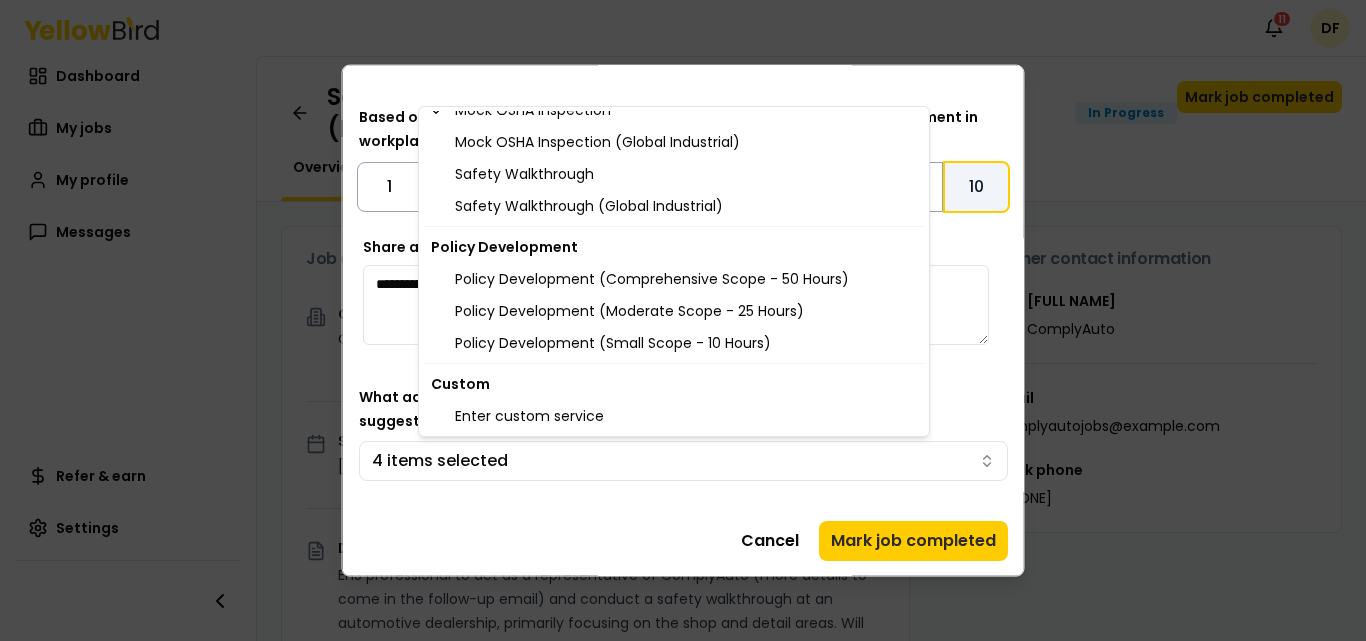 click on "Notifications 11 DF Dashboard My jobs My profile Messages Refer & earn Settings Safety Walkthrough - Anderson Ford of Bullhead City (Bullhead City, AZ) In Progress Mark job completed Overview Tasks 0 Job details Company ComplyAuto Location [NUMBER] [STREET], [CITY], [STATE] [POSTAL CODE] Start date [DATE] Service type EHS Safety Walkthrough Description EHS professional to act as a representative of ComplyAuto (more details to come in the follow-up email) and conduct a safety walkthrough at an automotive dealership, primarily focusing on the shop and detail areas. Will also cover the remainder of the facility to check for proper fire safety, legal notices, and proper documentation of policies and procedures. Specific requirements Must complete the Intro to ComplyAuto Training & Knowledge Assessment within 3 days of accepting the job and before finalizing the site visit schedule. Upon completion, you will be required to send a copy of the Certificate of Completion to [EMAIL] Schedule" at bounding box center (683, 320) 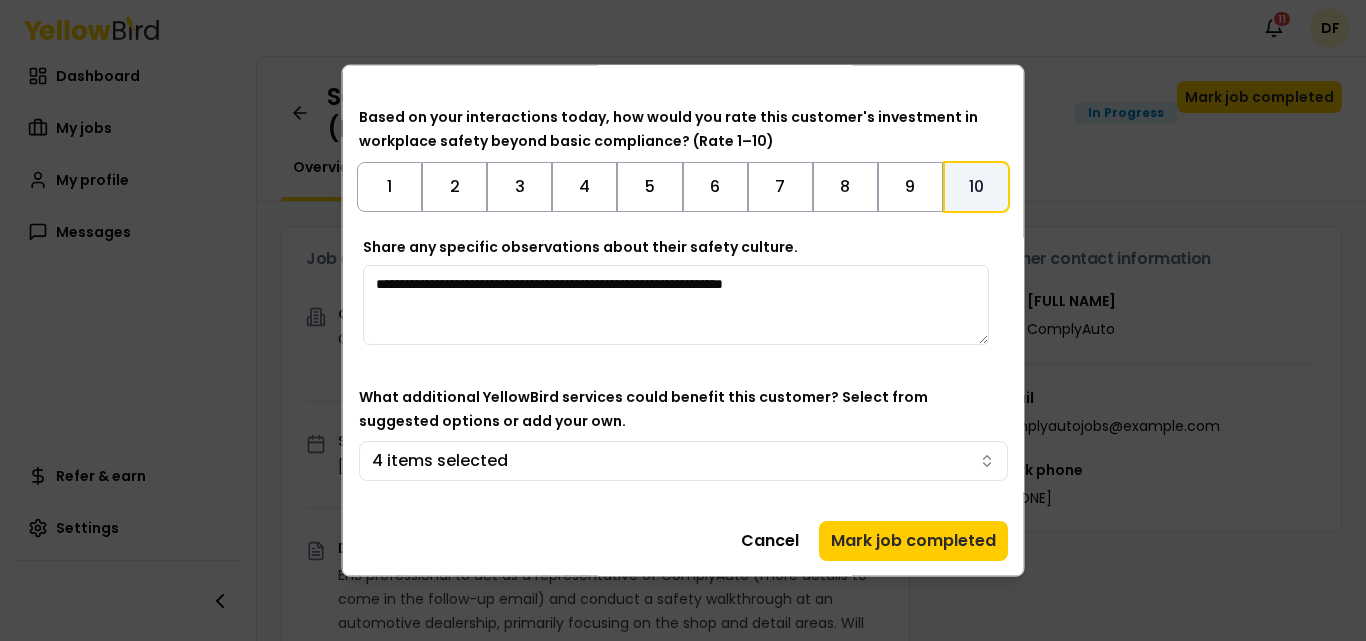 click on "Mark job completed" at bounding box center [913, 540] 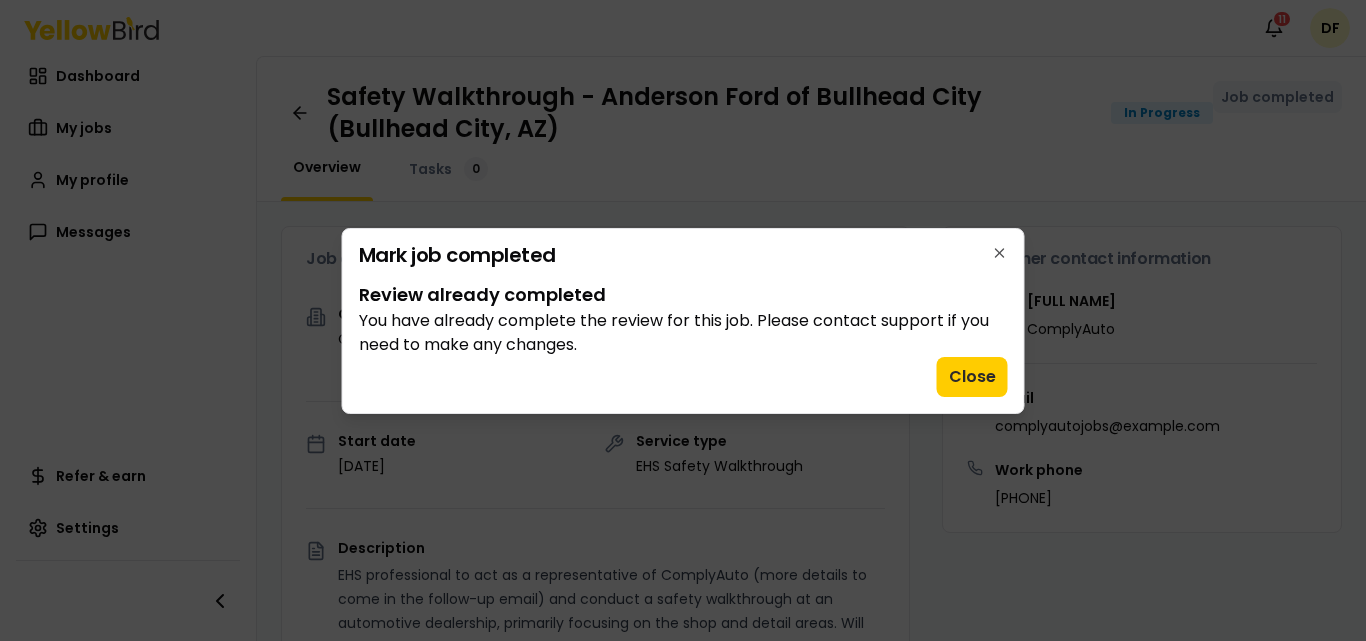 scroll, scrollTop: 0, scrollLeft: 0, axis: both 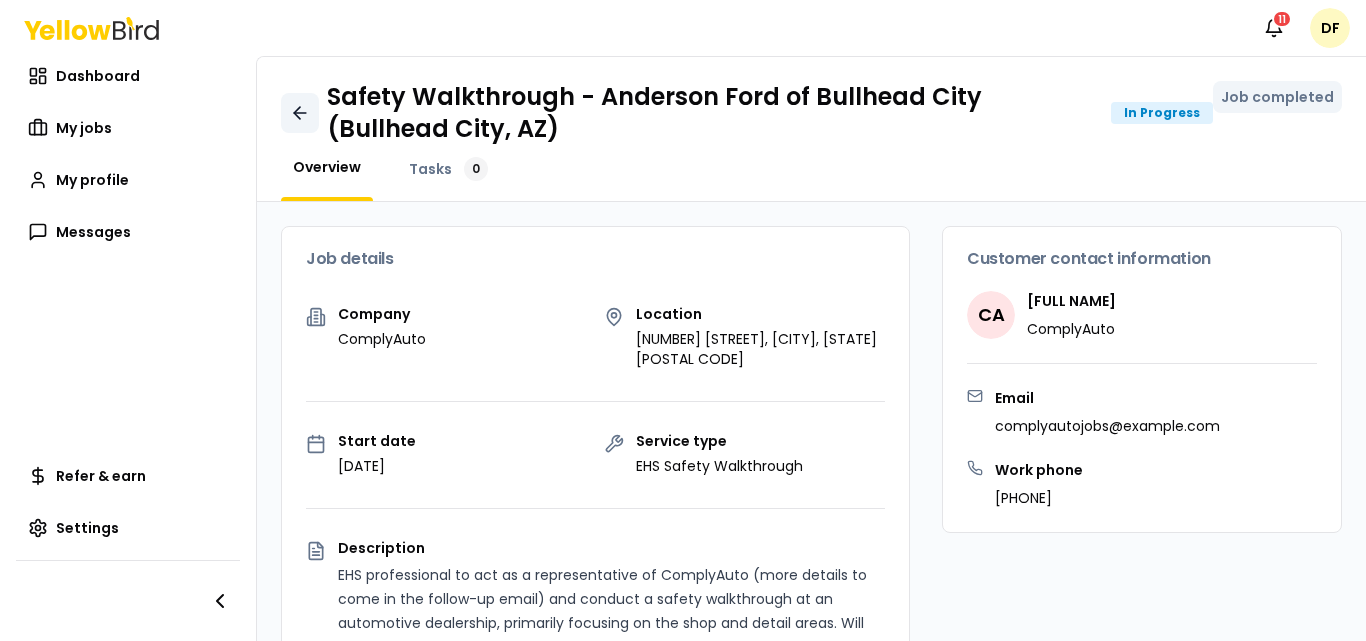 click 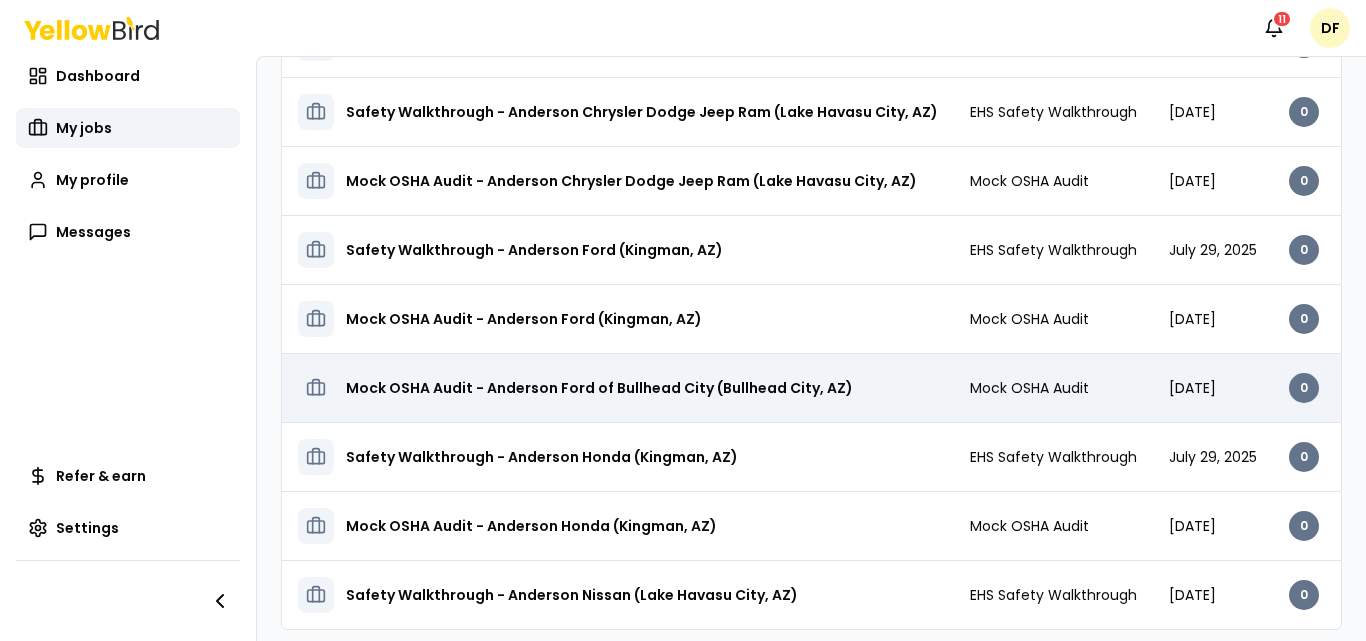 scroll, scrollTop: 352, scrollLeft: 0, axis: vertical 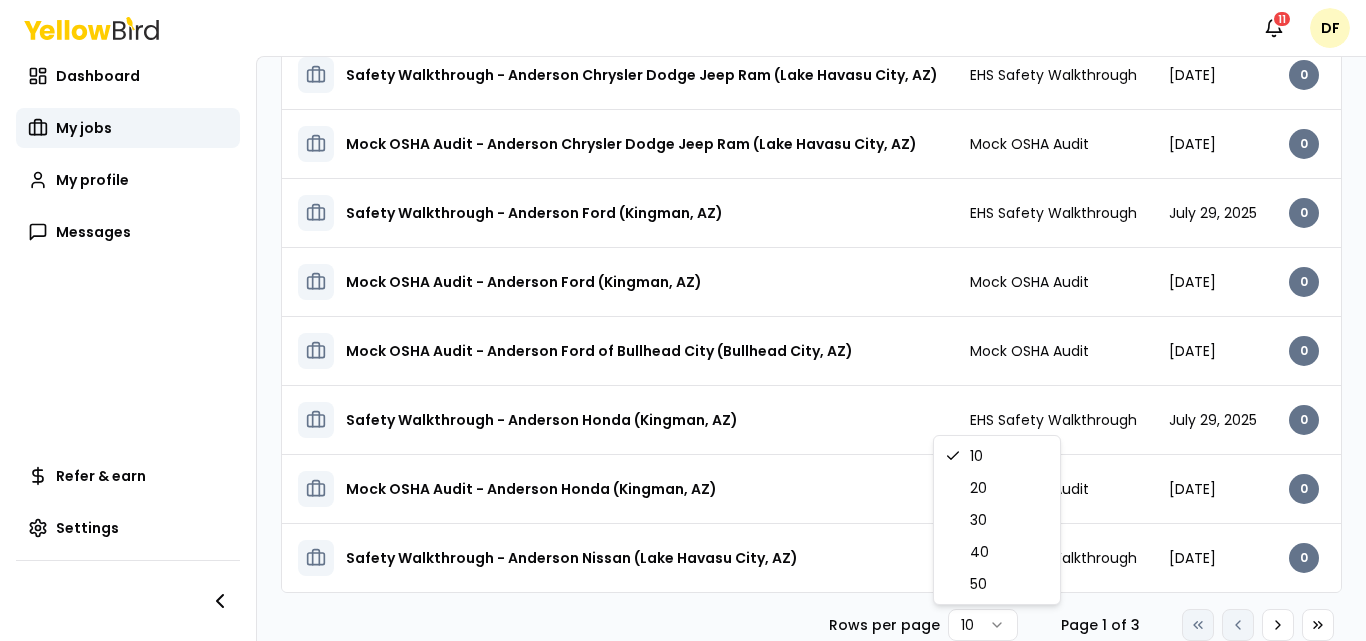 click on "Notifications 11 DF Dashboard My jobs My profile Messages Refer & earn Settings My jobs Current Completed Name Service Start date Tasks Posted by Status Mock OSHA Audit - Anderson Toyota (Lake Havasu City, AZ) Mock OSHA Audit [DATE] 0 Upcoming Open menu Safety Walkthrough - Anderson Chevrolet (Kingman, AZ) EHS Safety Walkthrough [DATE] 0 In Progress Open menu Safety Walkthrough - Anderson Chrysler Dodge Jeep Ram (Lake Havasu City, AZ) EHS Safety Walkthrough [DATE] 0 In Progress Open menu Mock OSHA Audit - Anderson Chrysler Dodge Jeep Ram (Lake Havasu City, AZ) Mock OSHA Audit [DATE] 0 Upcoming Open menu Safety Walkthrough - Anderson Ford (Kingman, AZ) EHS Safety Walkthrough [DATE] 0 In Progress Open menu Mock OSHA Audit - Anderson Ford (Kingman, AZ) Mock OSHA Audit [DATE] 0 Upcoming Open menu Mock OSHA Audit - Anderson Ford of Bullhead City (Bullhead City, AZ) Mock OSHA Audit [DATE] 0 Upcoming Open menu EHS Safety Walkthrough [DATE] 0 0" at bounding box center (683, 320) 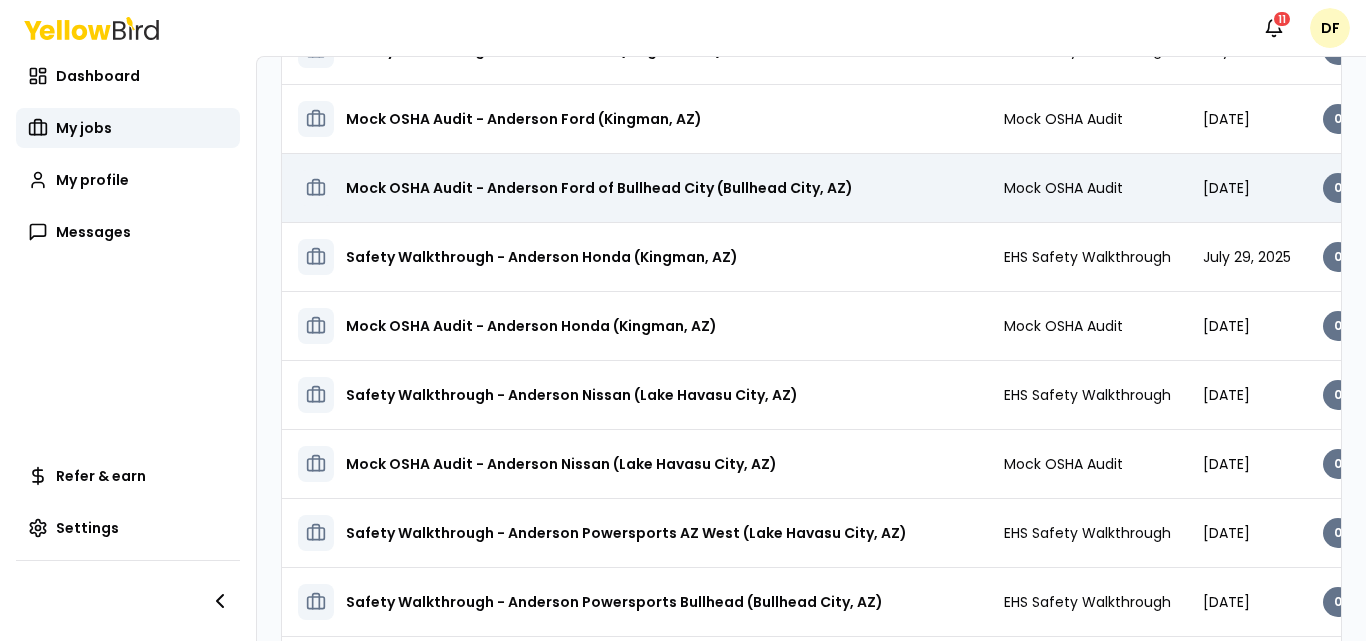 scroll, scrollTop: 600, scrollLeft: 0, axis: vertical 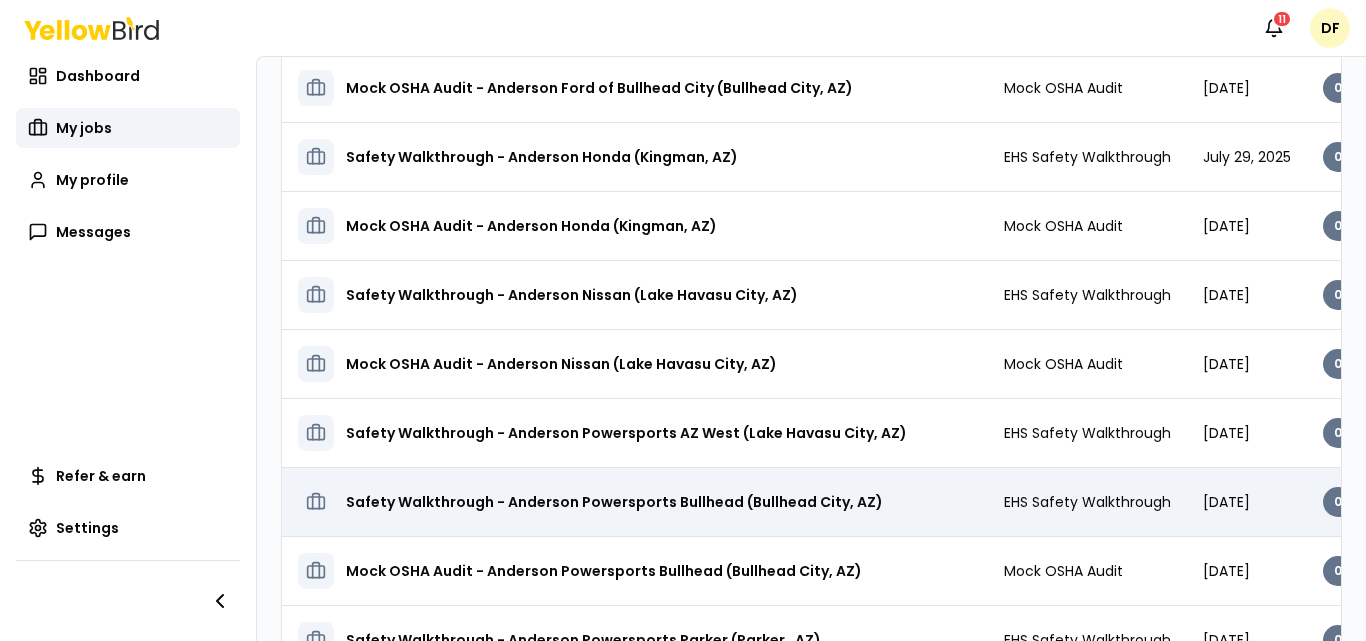 click on "Safety Walkthrough - Anderson Powersports Bullhead (Bullhead City, AZ)" at bounding box center (614, 502) 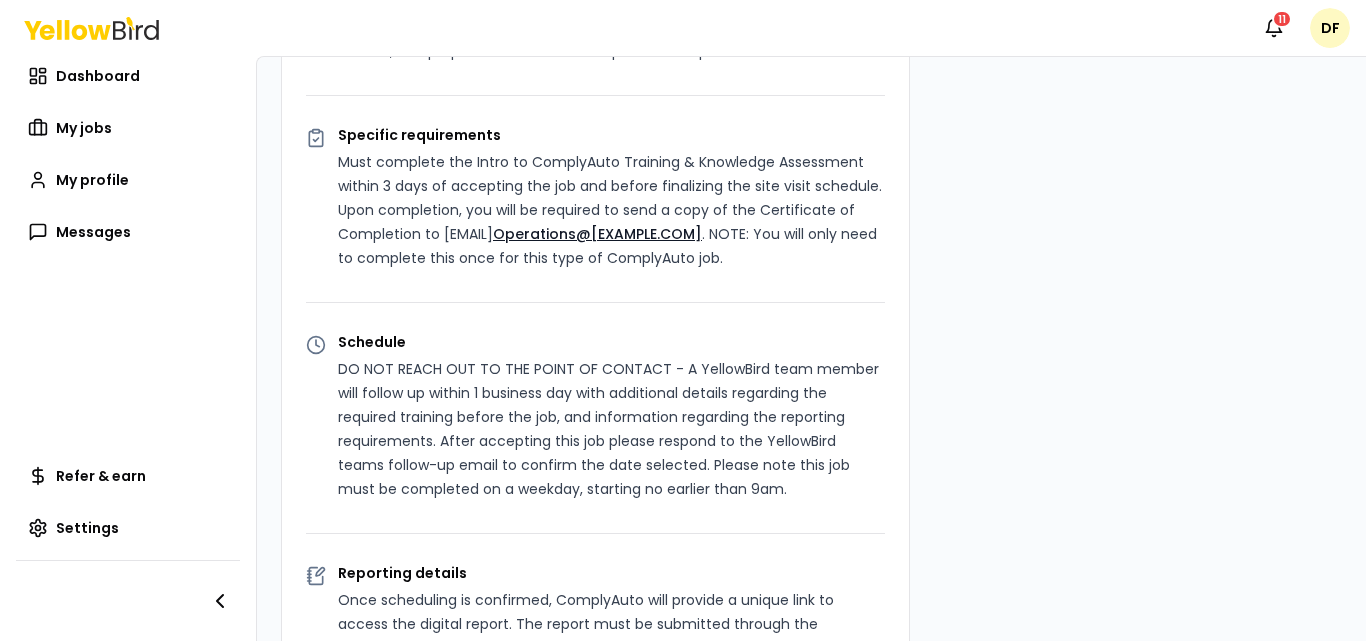 scroll, scrollTop: 0, scrollLeft: 0, axis: both 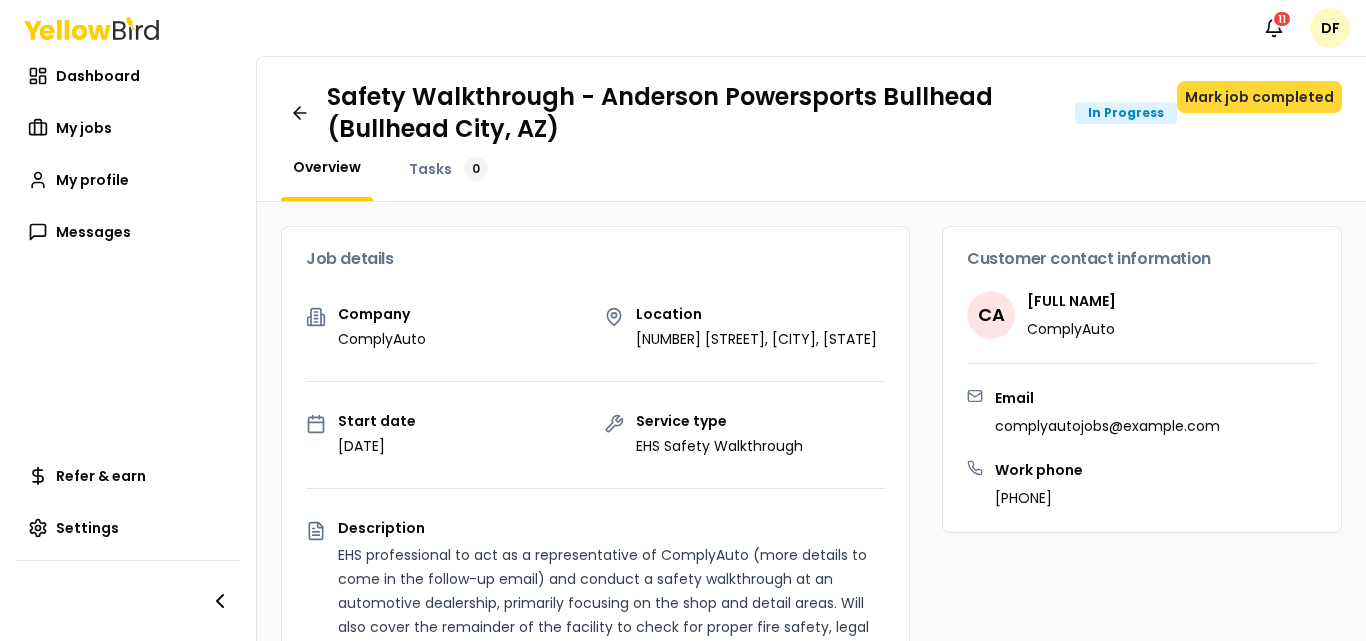 click on "Mark job completed" at bounding box center [1259, 97] 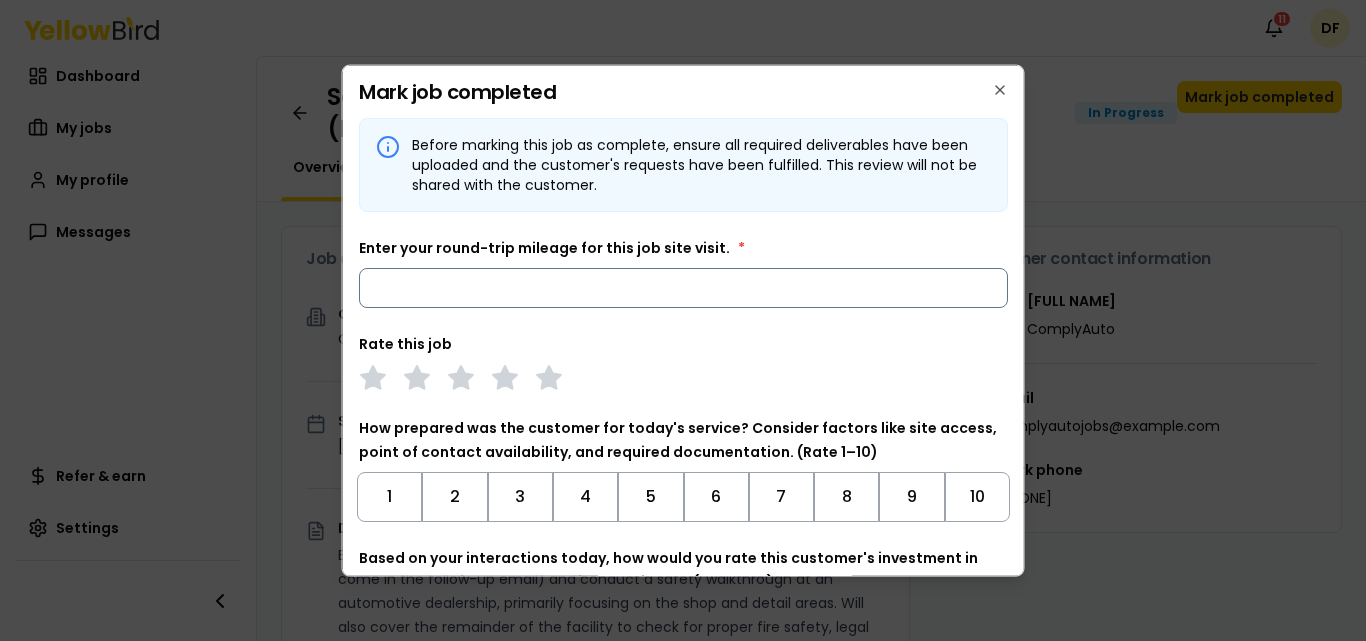 click on "Enter your round-trip mileage for this job site visit. *" at bounding box center (683, 287) 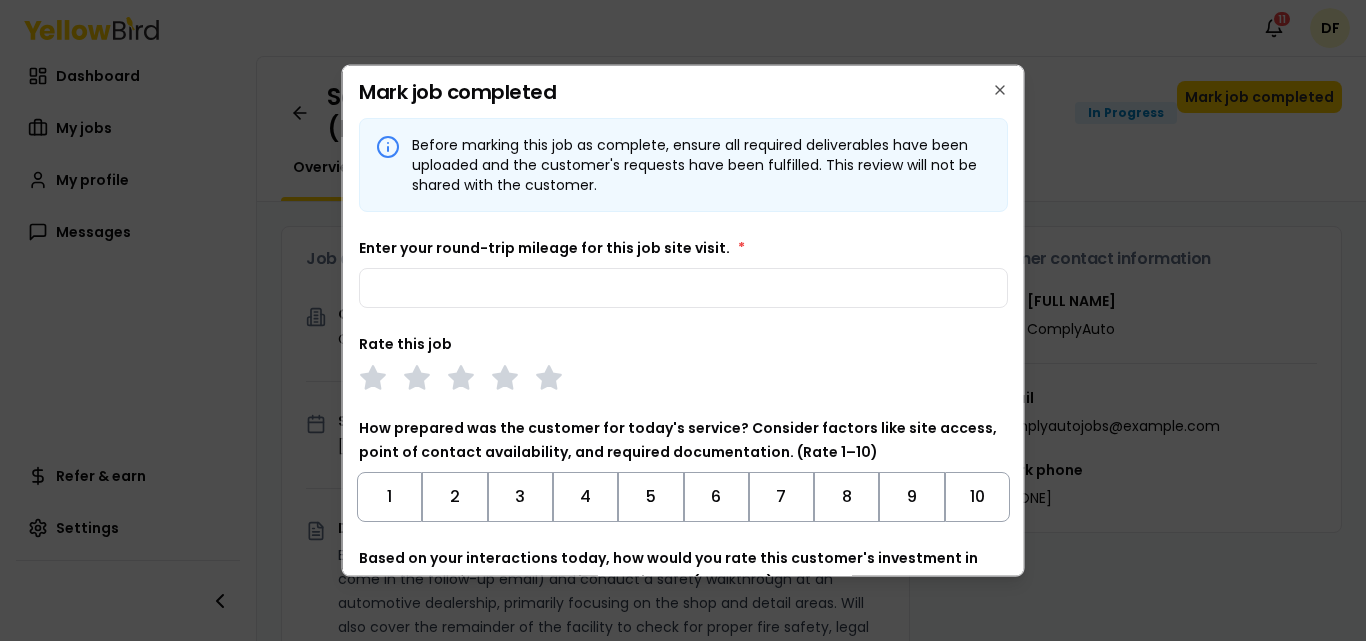 type on "***" 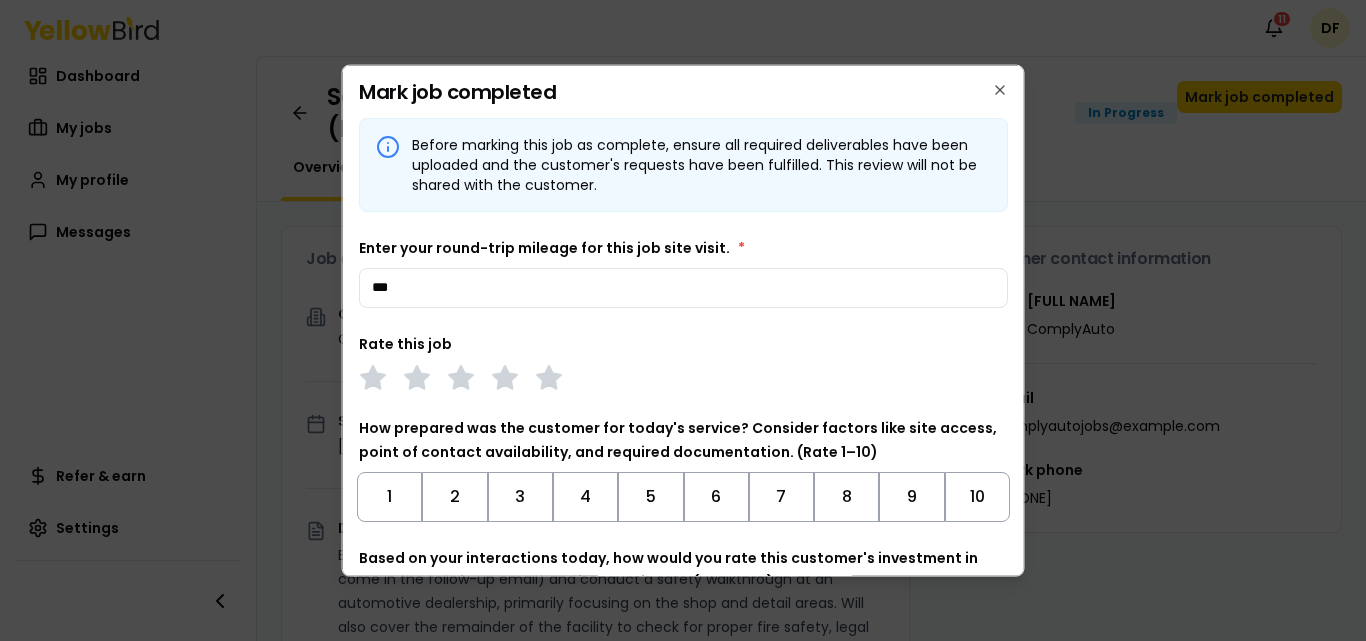 scroll, scrollTop: 200, scrollLeft: 0, axis: vertical 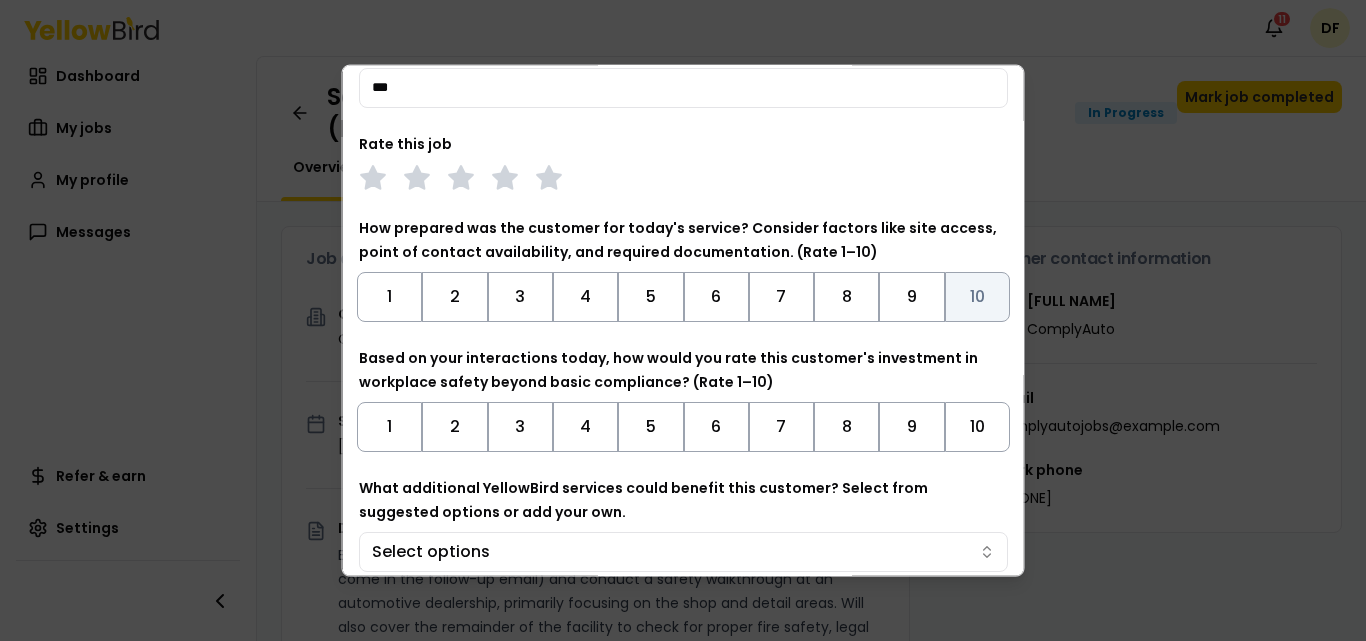 click on "10" at bounding box center [976, 296] 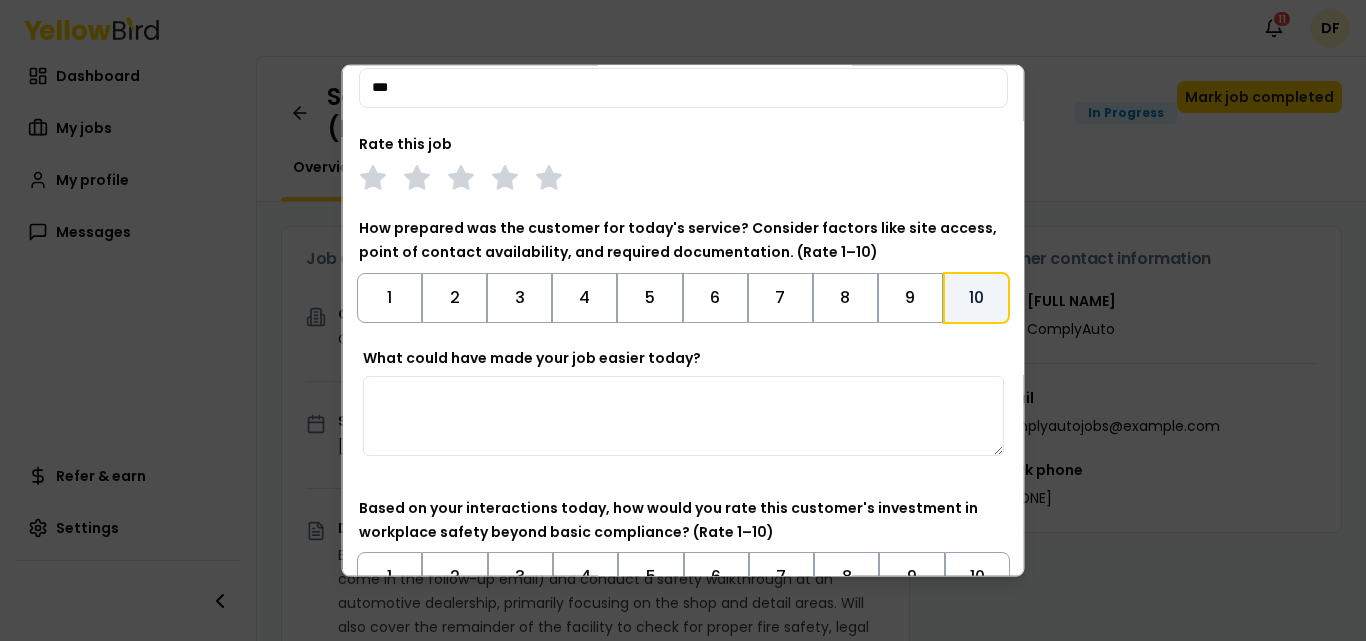 click on "What could have made your job easier today?" at bounding box center (683, 415) 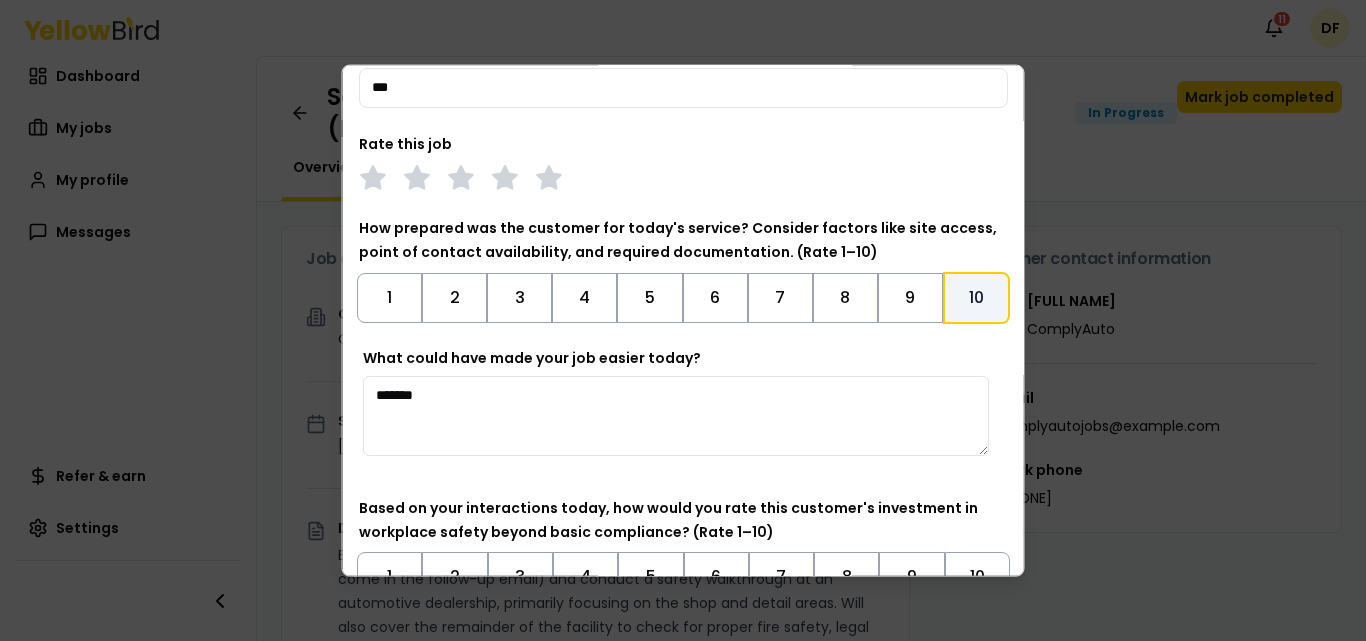 scroll, scrollTop: 400, scrollLeft: 0, axis: vertical 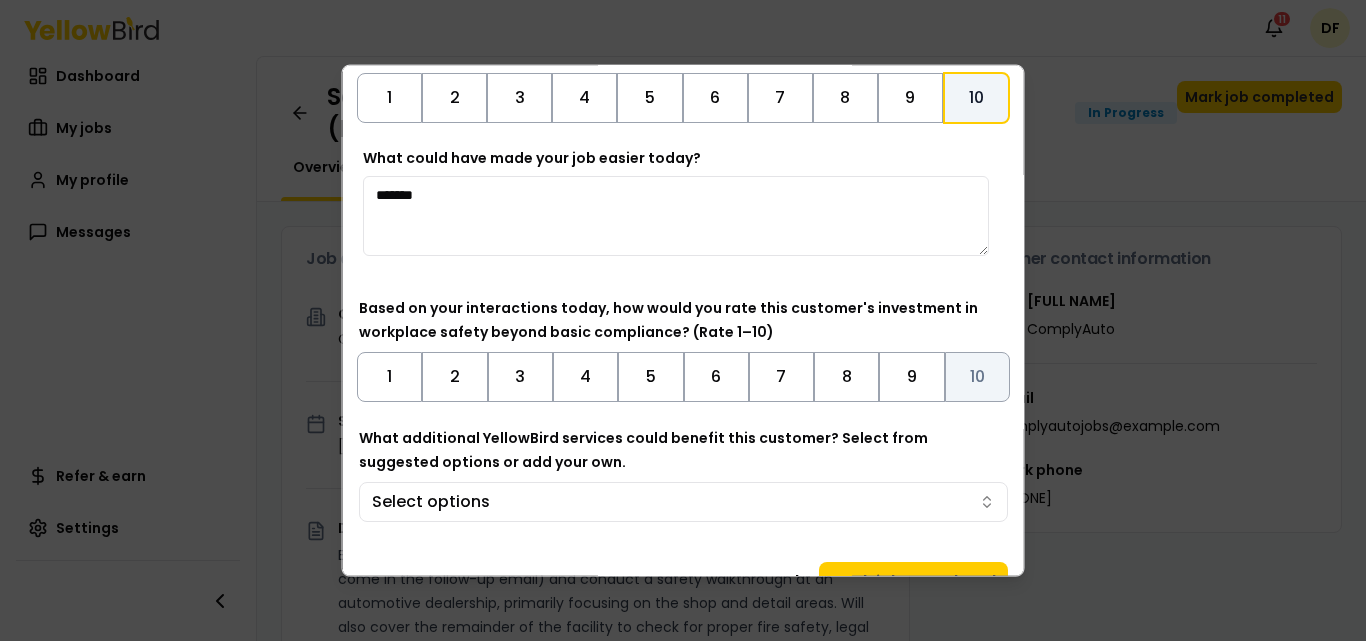 type on "*******" 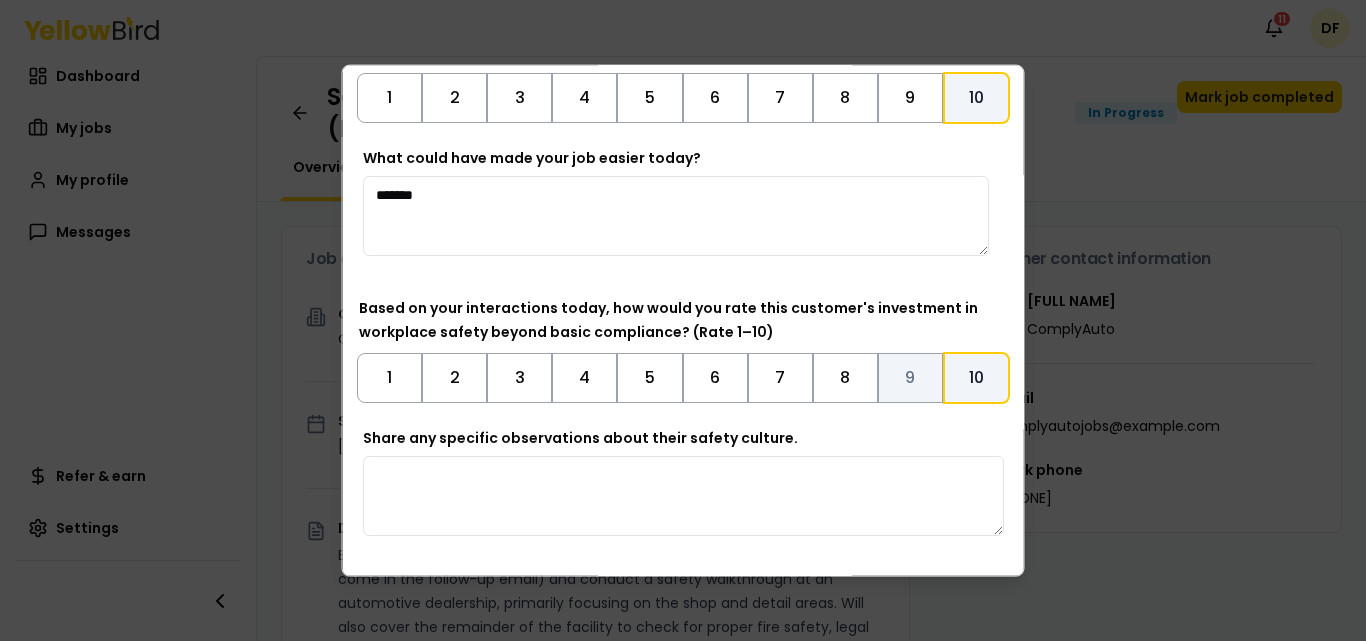 scroll, scrollTop: 591, scrollLeft: 0, axis: vertical 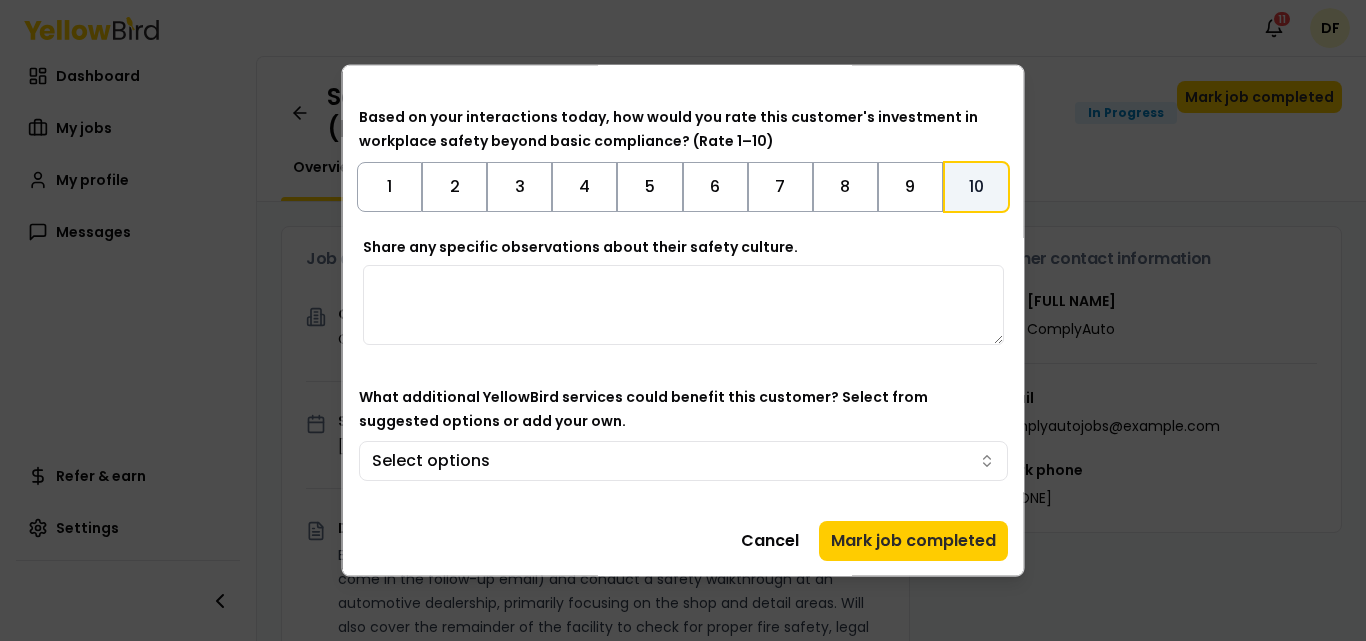 paste on "**********" 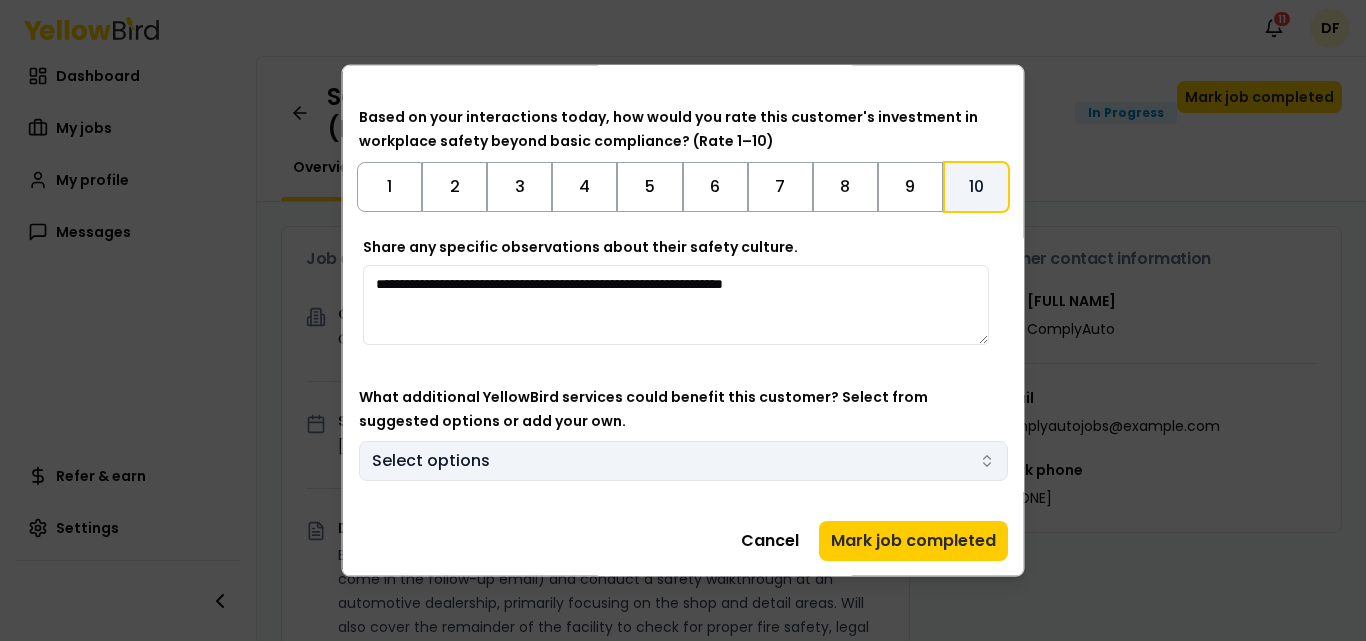 type on "**********" 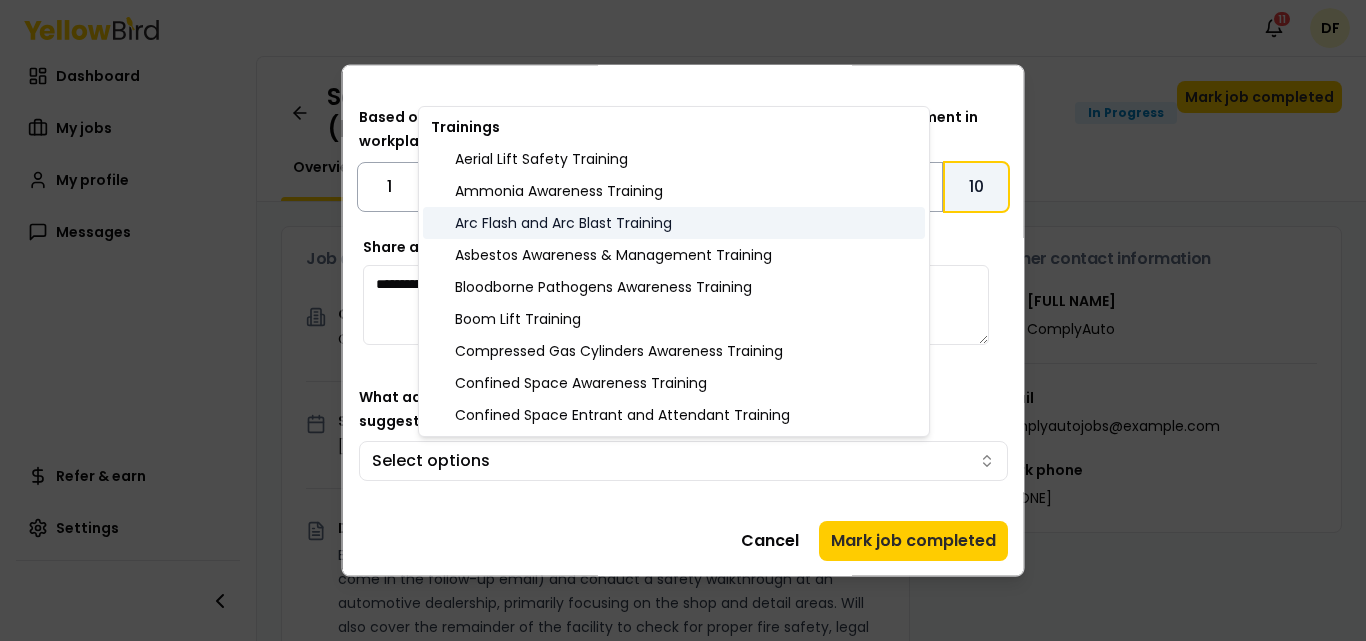 scroll, scrollTop: 100, scrollLeft: 0, axis: vertical 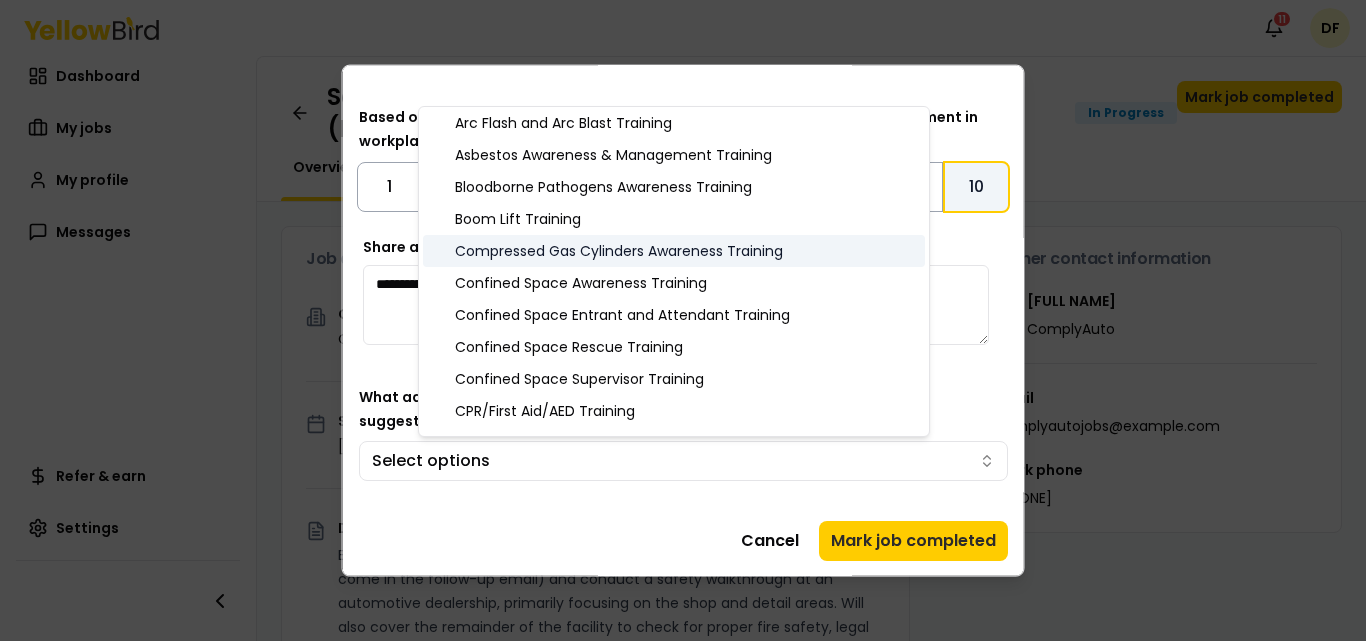 click on "Compressed Gas Cylinders Awareness Training" at bounding box center (674, 251) 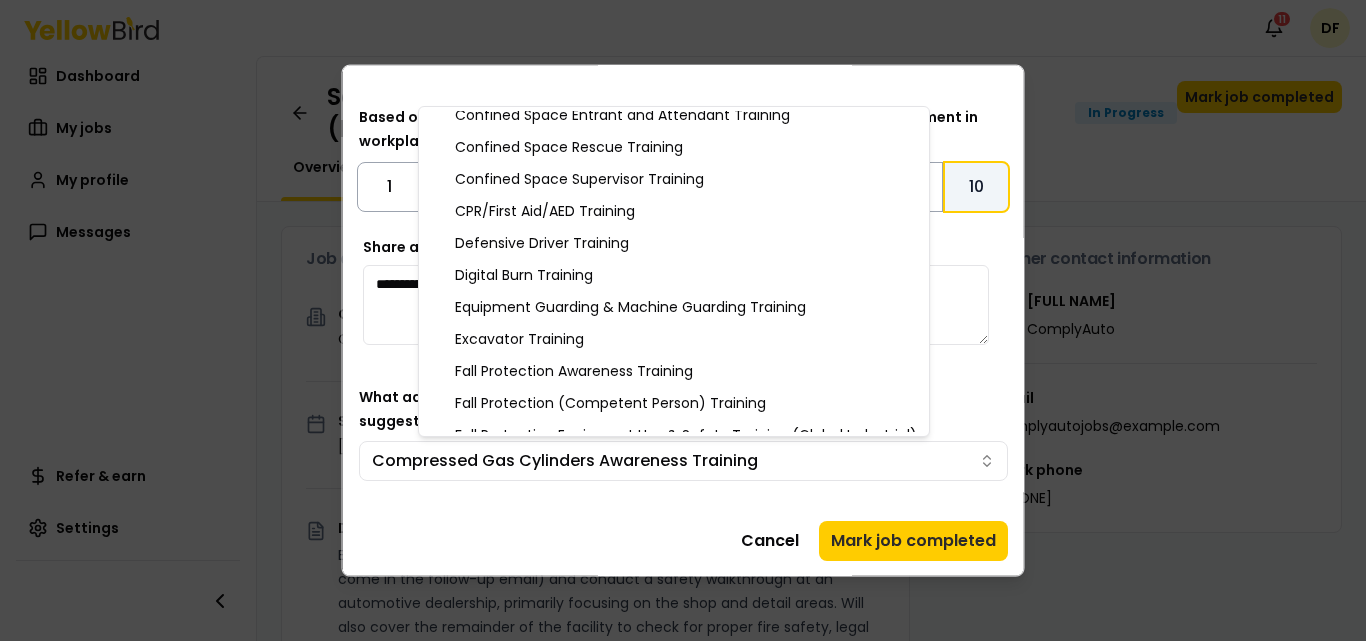 scroll, scrollTop: 400, scrollLeft: 0, axis: vertical 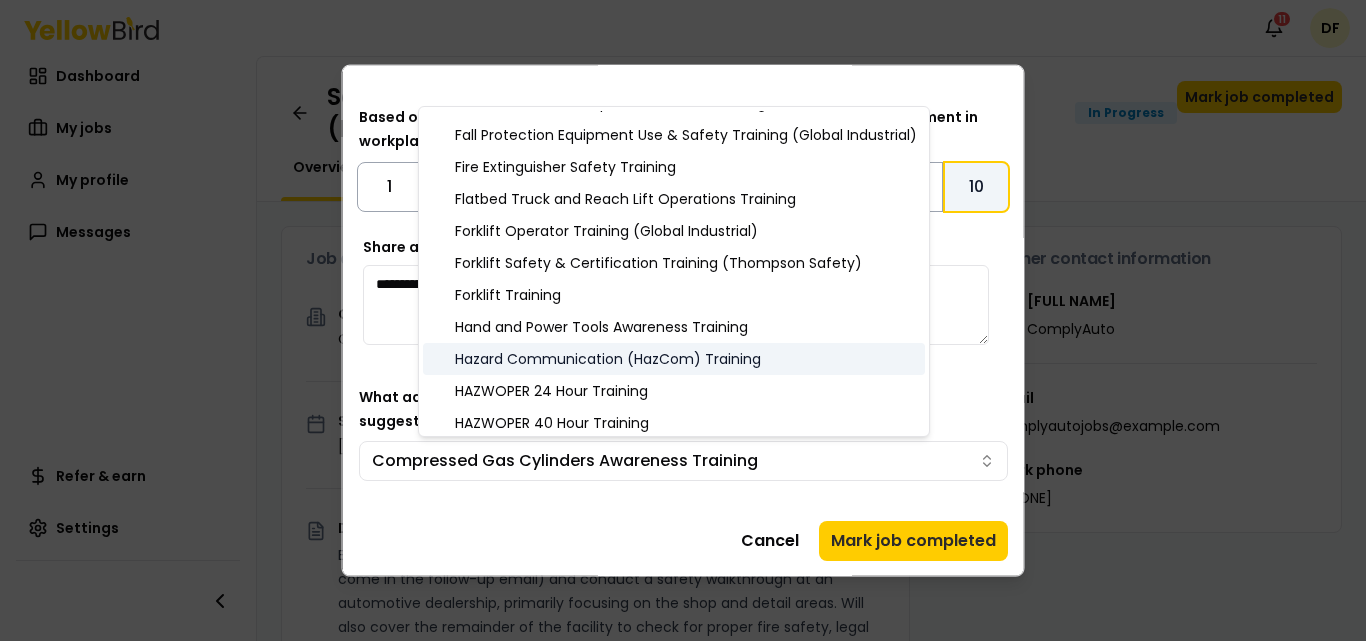 click on "Hazard Communication (HazCom) Training" at bounding box center [674, 359] 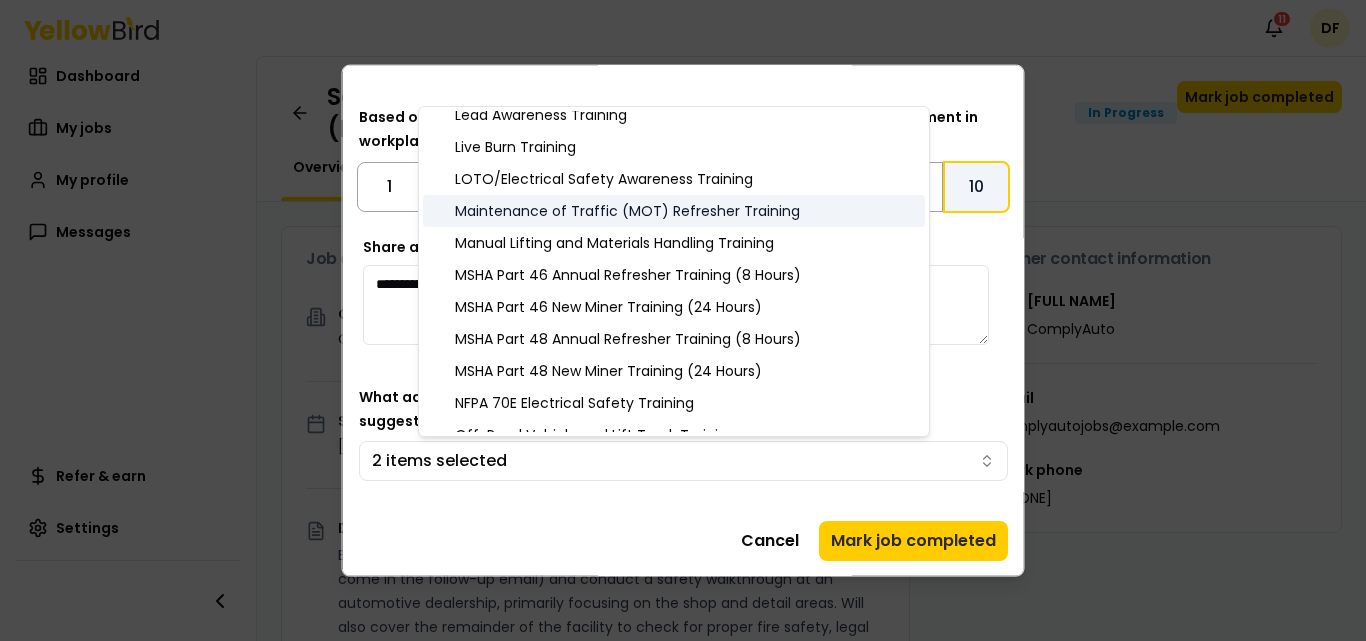 scroll, scrollTop: 1000, scrollLeft: 0, axis: vertical 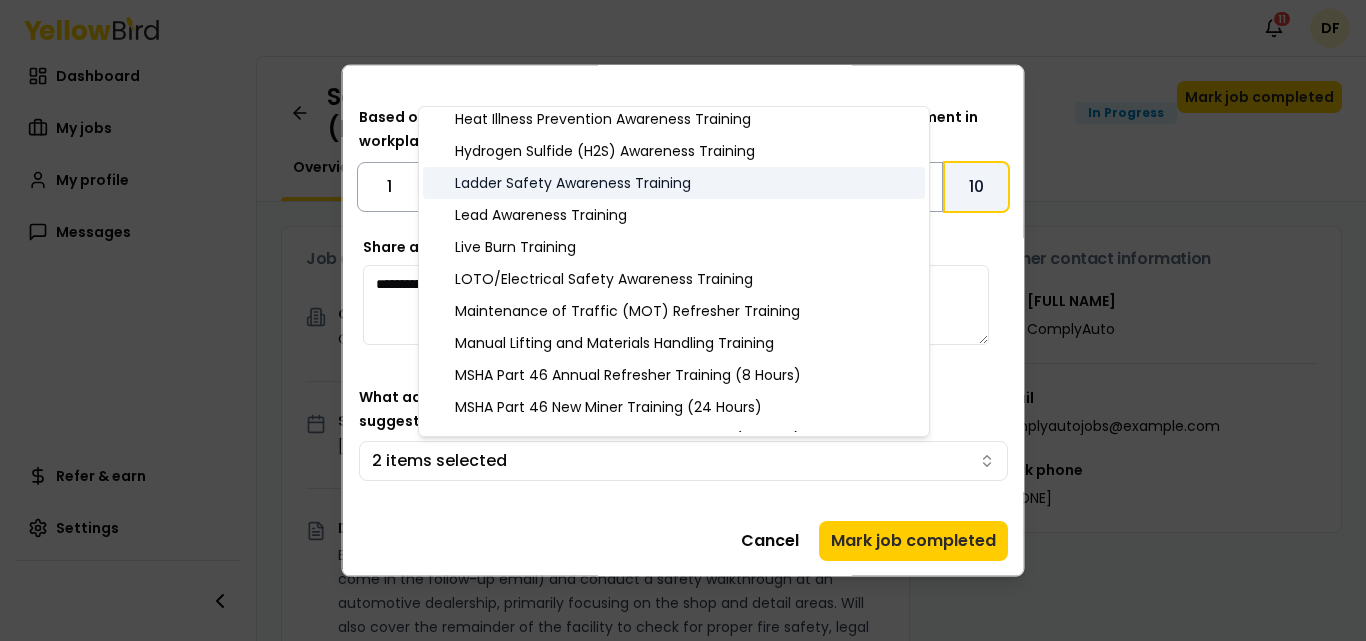 click on "Ladder Safety Awareness Training" at bounding box center [674, 183] 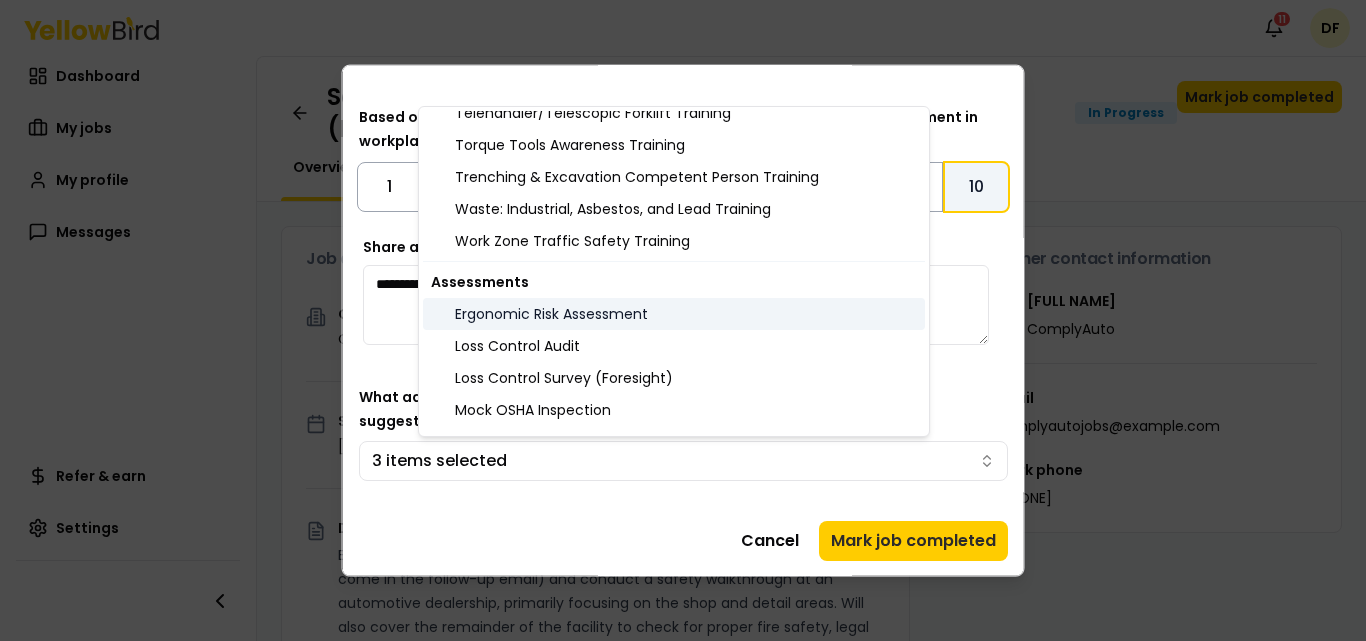 scroll, scrollTop: 2066, scrollLeft: 0, axis: vertical 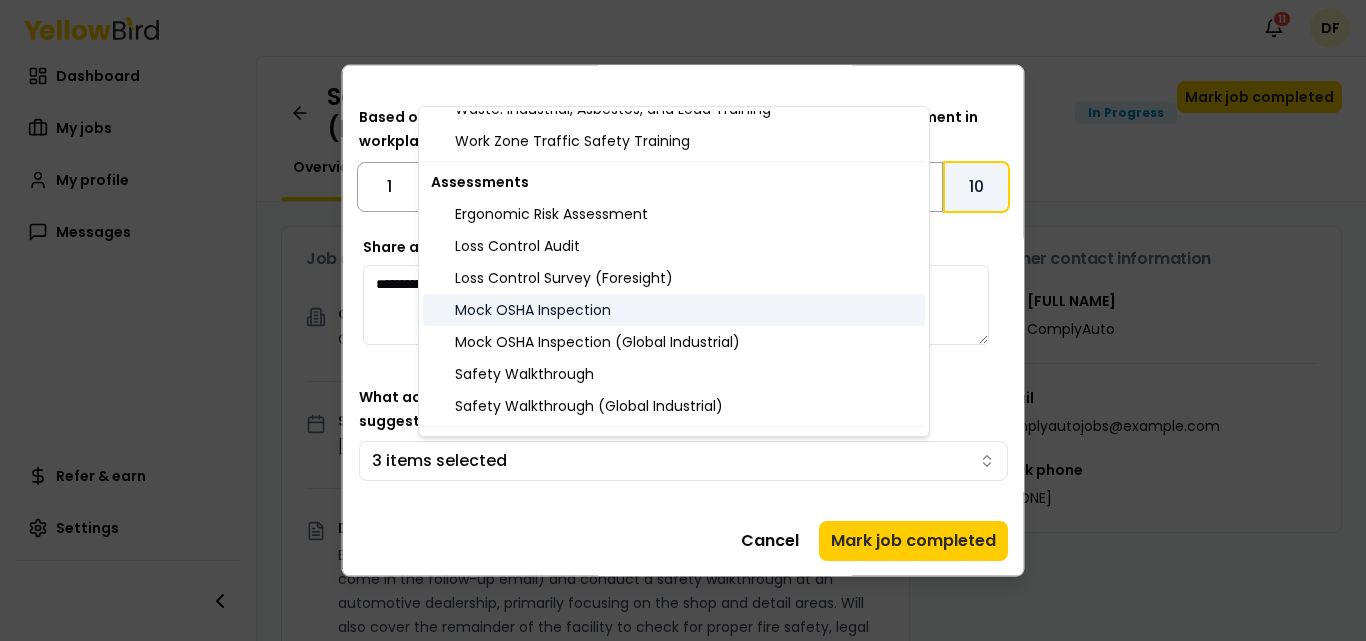click on "Mock OSHA Inspection" at bounding box center [674, 310] 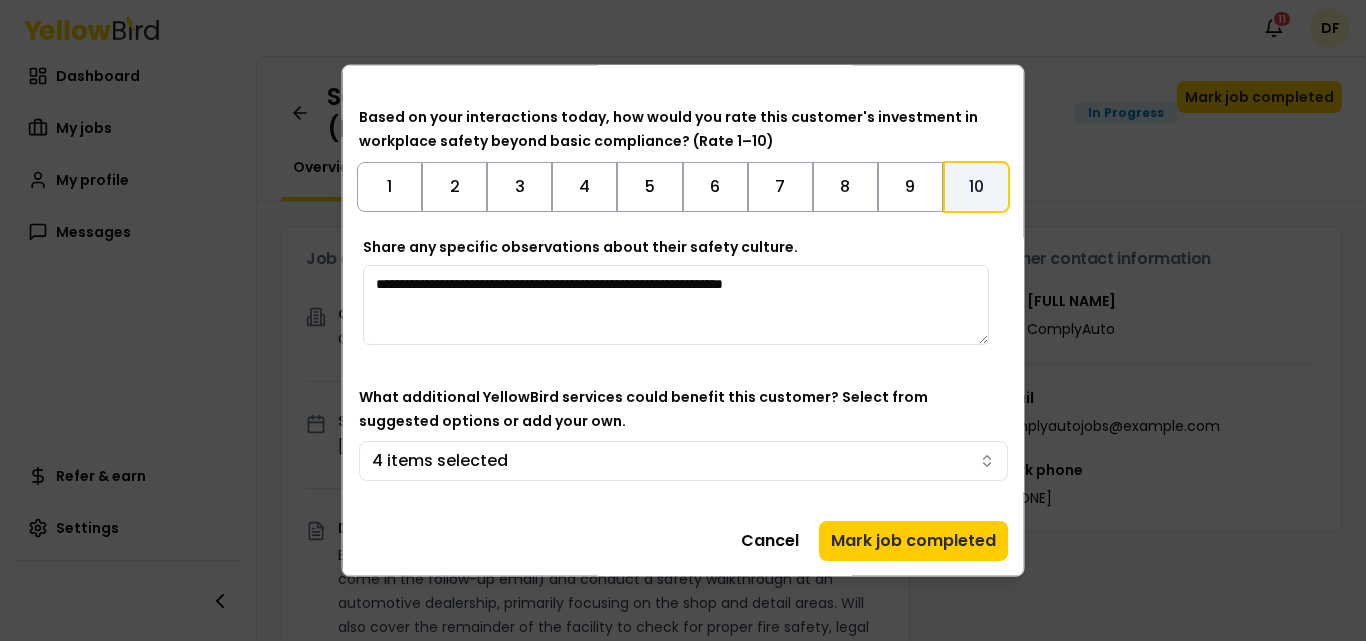 click on "Notifications 11 DF Dashboard My jobs My profile Messages Refer & earn Settings Safety Walkthrough - Anderson Powersports Bullhead (Bullhead City, AZ) In Progress Mark job completed Overview Tasks 0 Job details Company ComplyAuto Location [NUMBER] [STREET], [CITY], [STATE] Start date [DATE] Service type EHS Safety Walkthrough Description EHS professional to act as a representative of ComplyAuto (more details to come in the follow-up email) and conduct a safety walkthrough at an automotive dealership, primarily focusing on the shop and detail areas. Will also cover the remainder of the facility to check for proper fire safety, legal notices, and proper documentation of policies and procedures. Specific requirements Must complete the Intro to ComplyAuto Training & Knowledge Assessment within 3 days of accepting the job and before finalizing the site visit schedule. Upon completion, you will be required to send a copy of the Certificate of Completion to Operations@example.com Schedule" at bounding box center (683, 320) 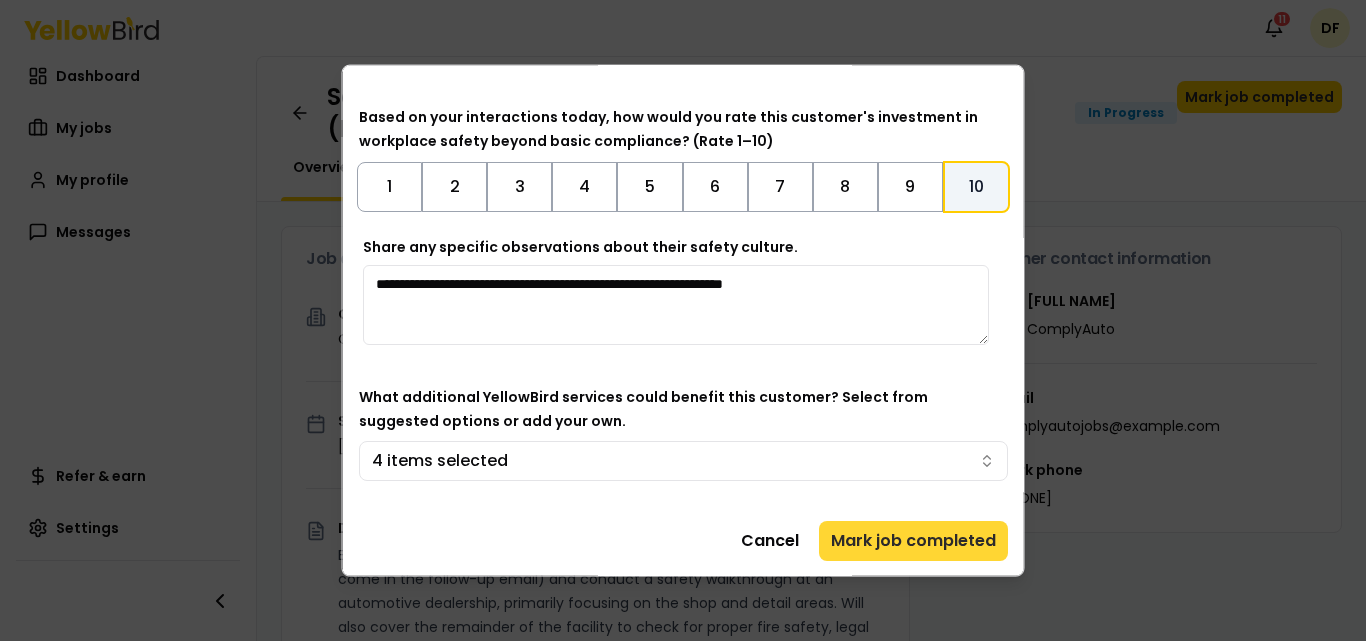 click on "Mark job completed" at bounding box center [913, 540] 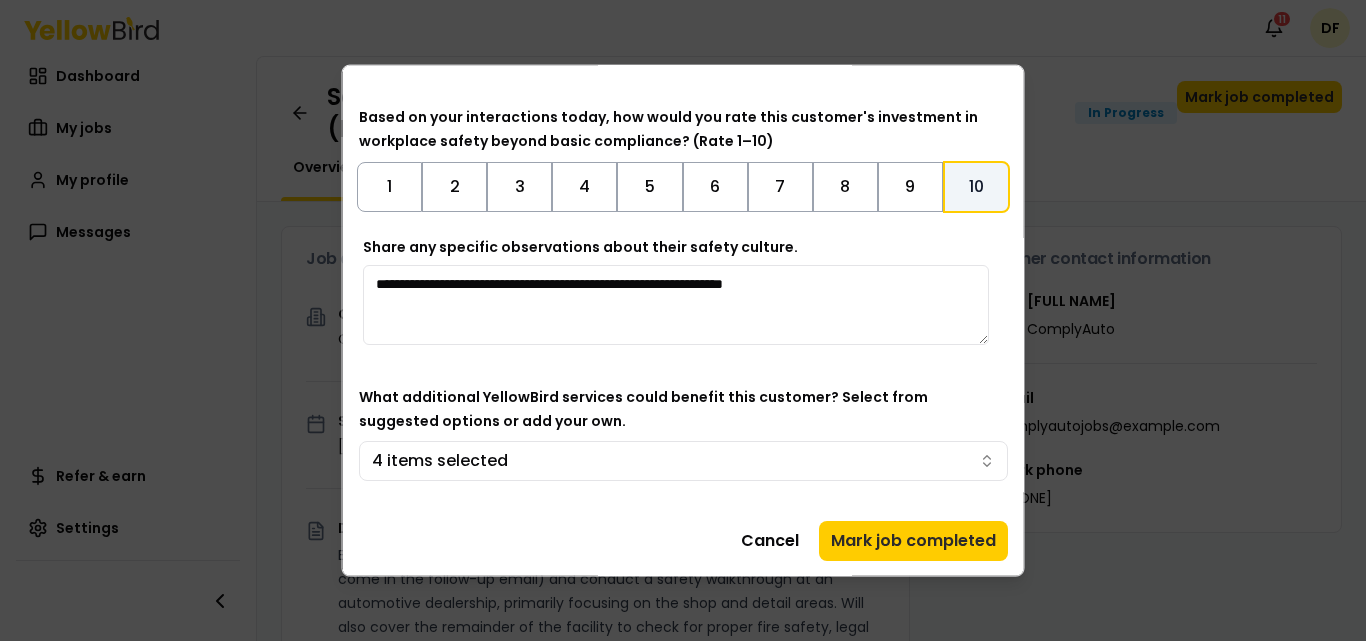 scroll, scrollTop: 0, scrollLeft: 0, axis: both 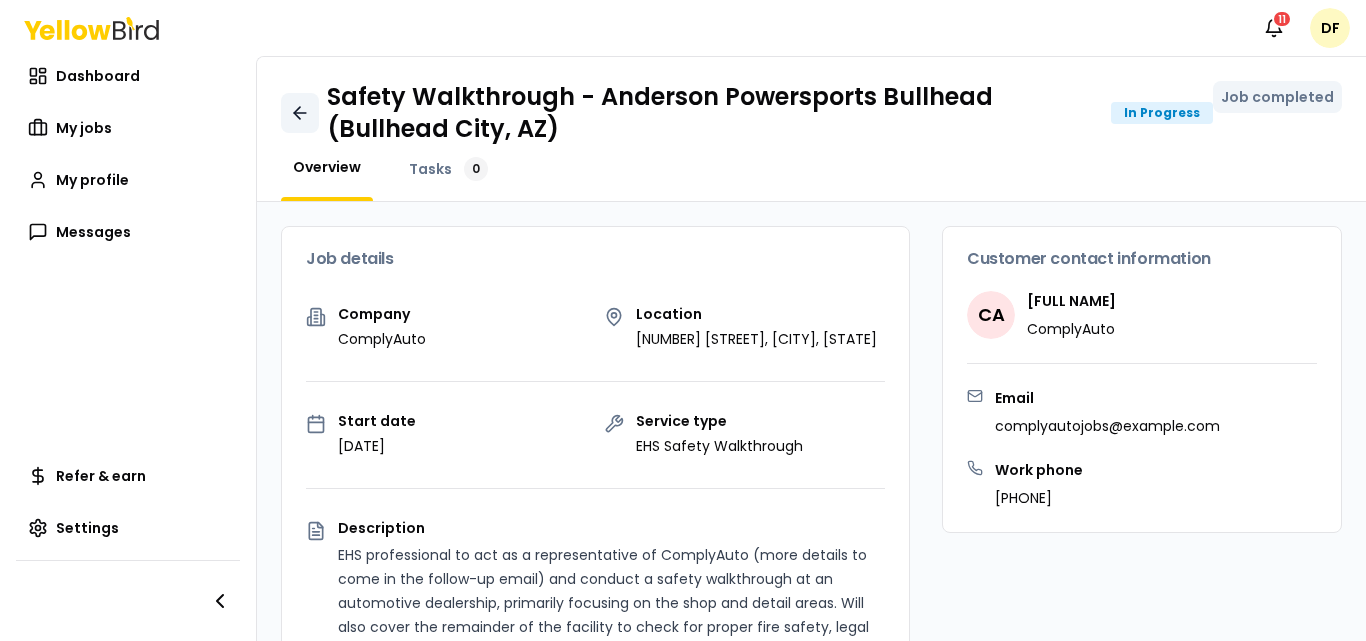 click 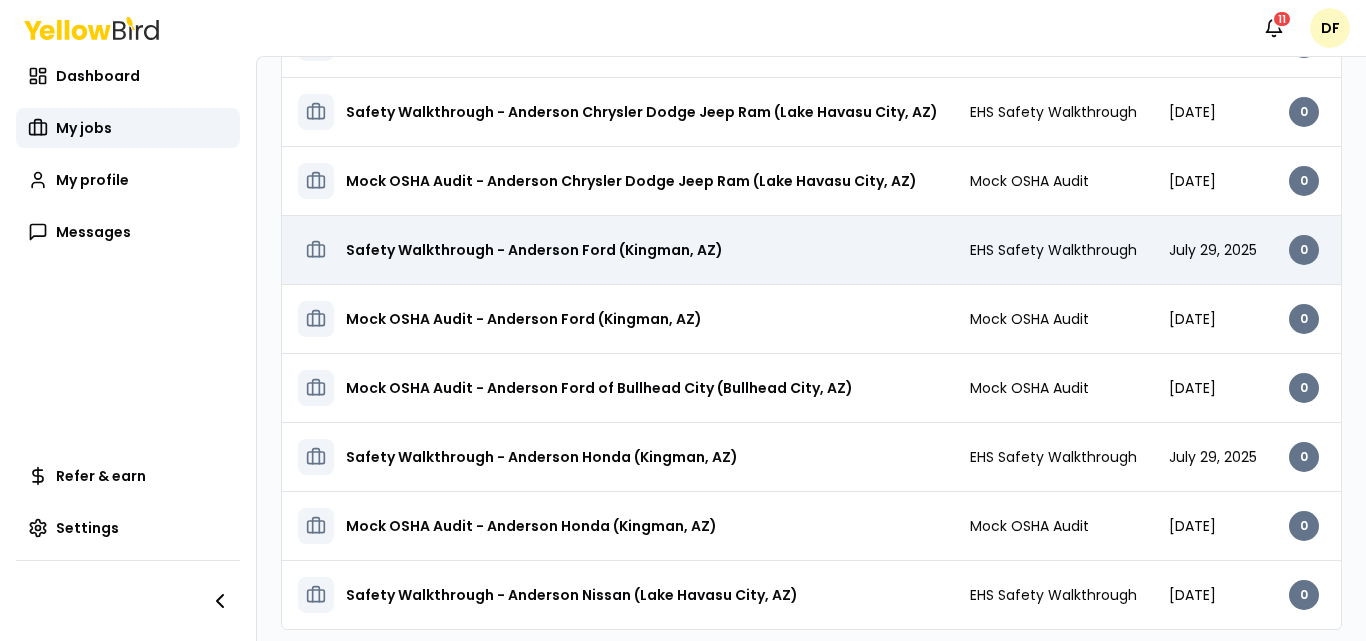 scroll, scrollTop: 0, scrollLeft: 0, axis: both 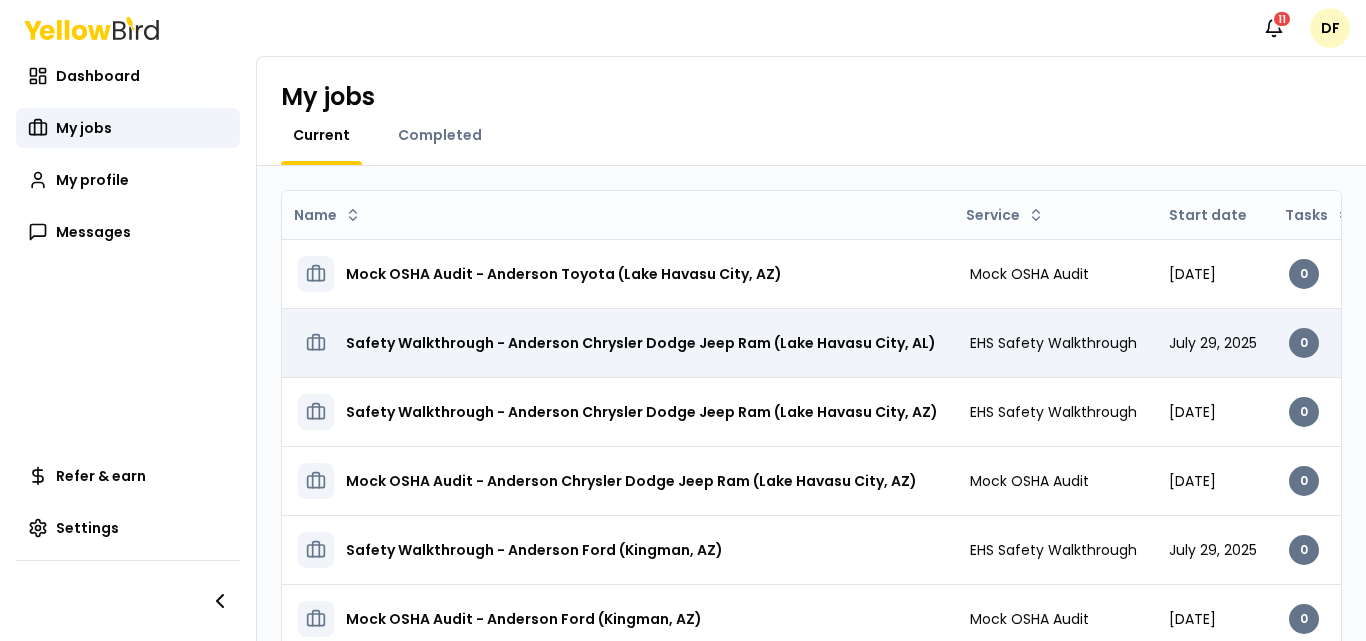 click on "Safety Walkthrough - Anderson Chrysler Dodge Jeep Ram (Lake Havasu City, AL)" at bounding box center [641, 343] 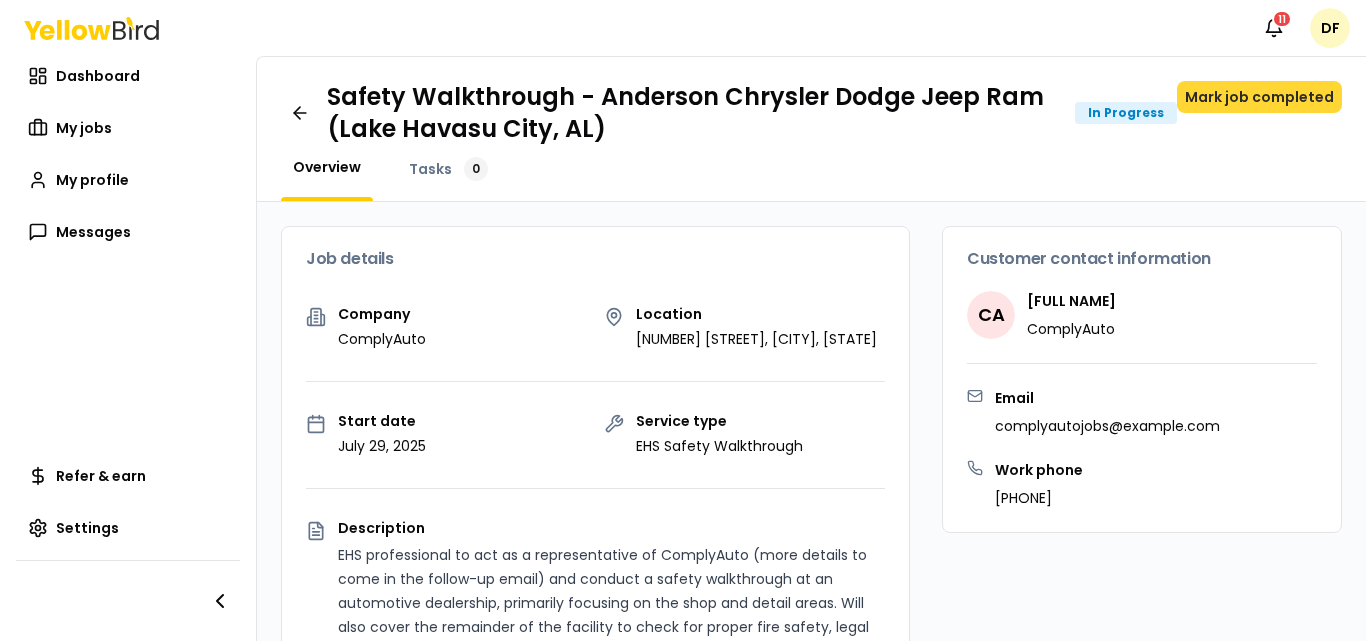 click on "Mark job completed" at bounding box center (1259, 97) 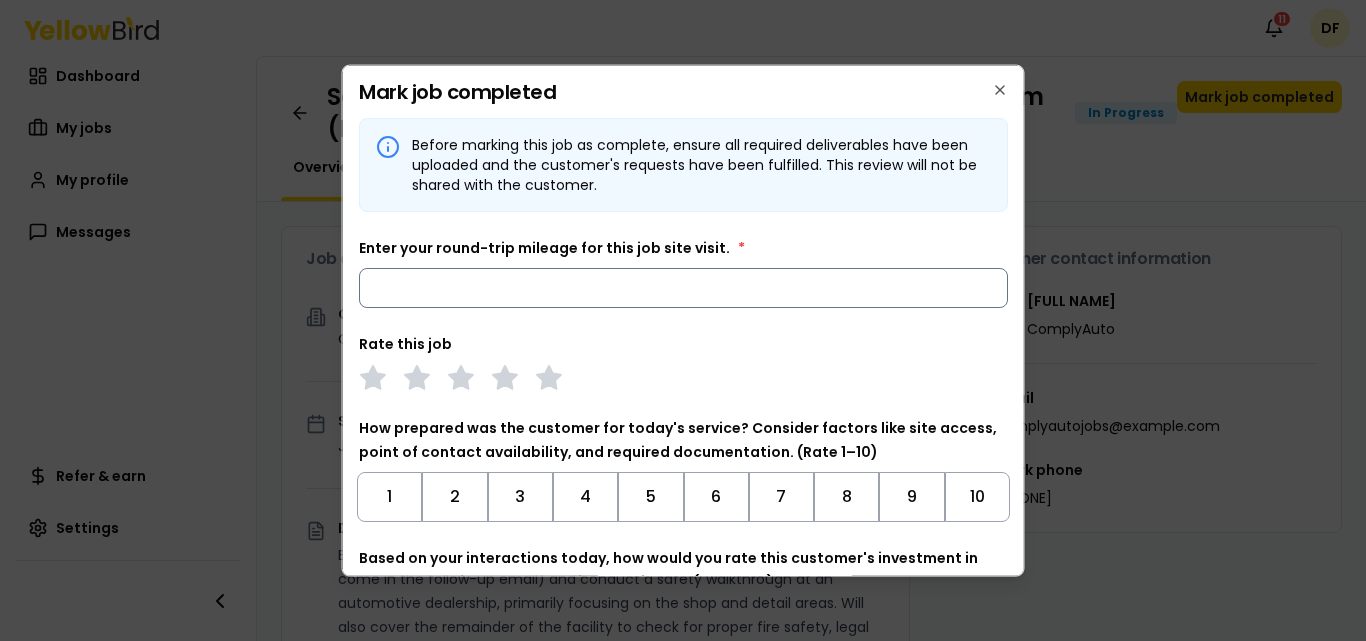drag, startPoint x: 527, startPoint y: 285, endPoint x: 519, endPoint y: 269, distance: 17.888544 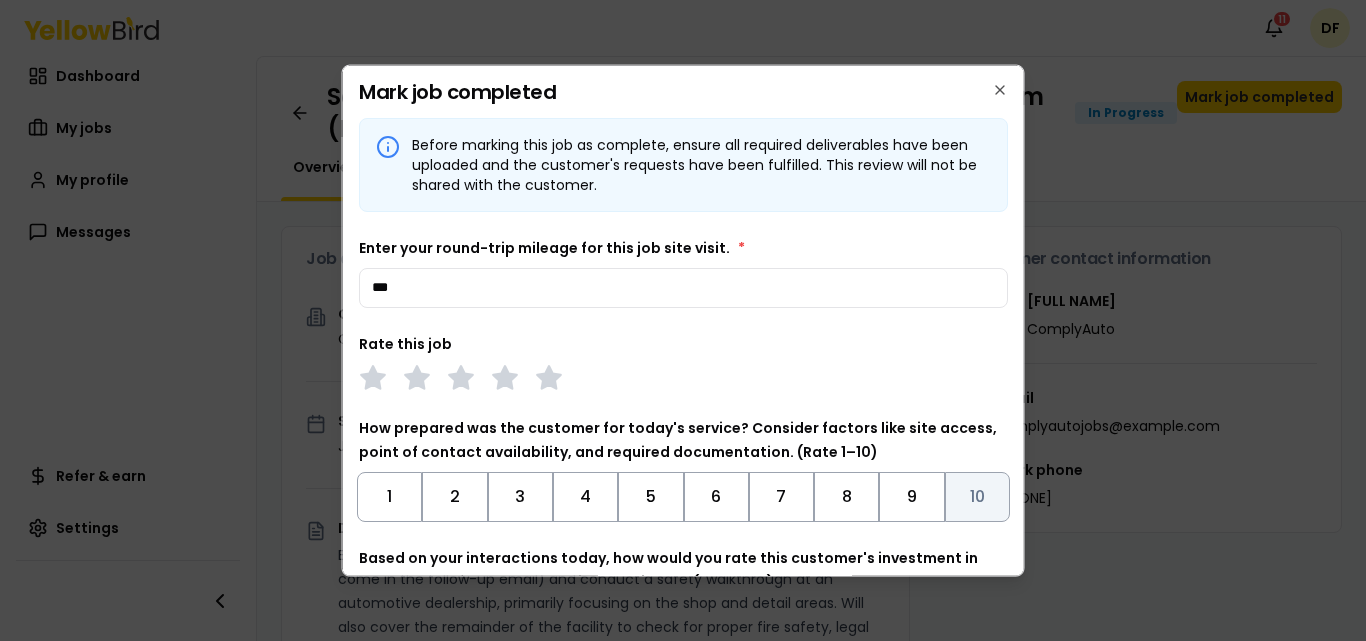 click on "10" at bounding box center (976, 496) 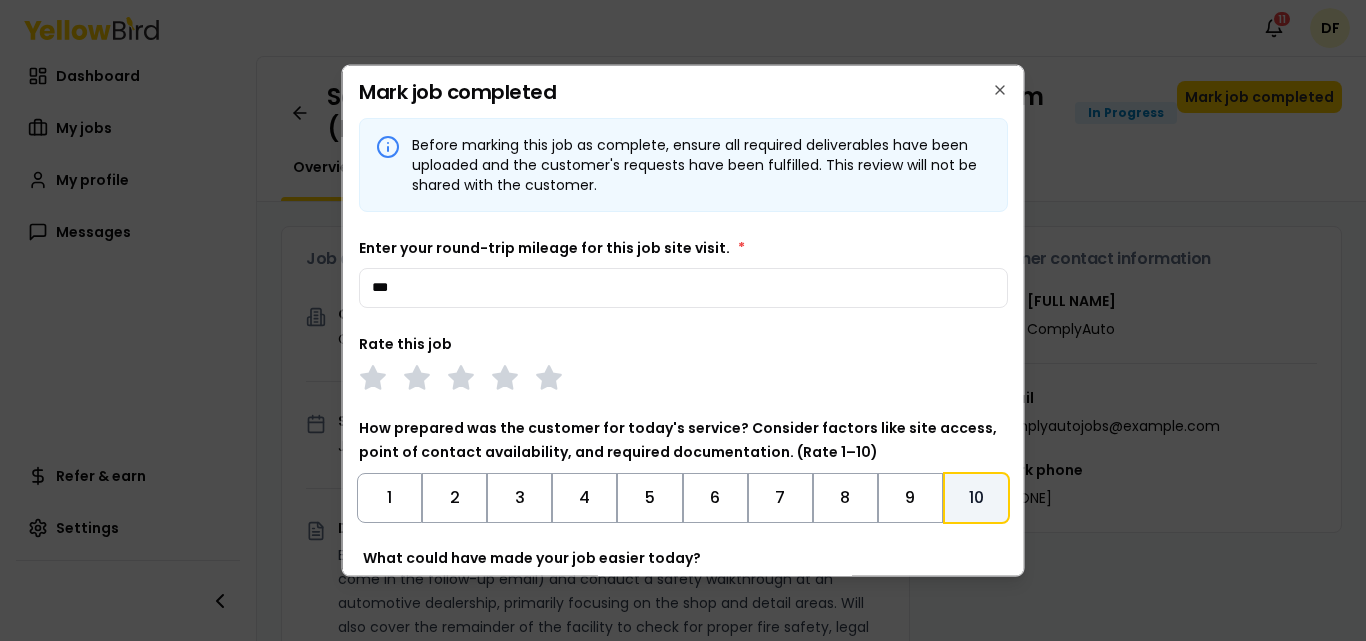 scroll, scrollTop: 400, scrollLeft: 0, axis: vertical 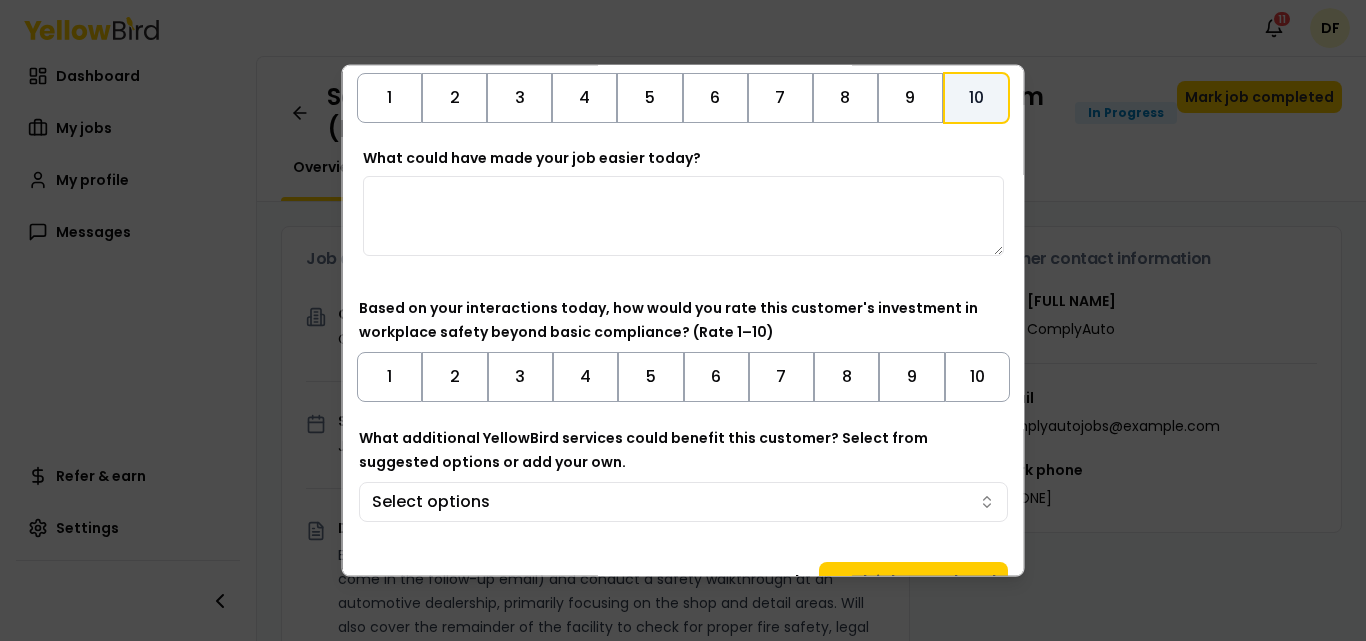 click on "What could have made your job easier today?" at bounding box center (683, 215) 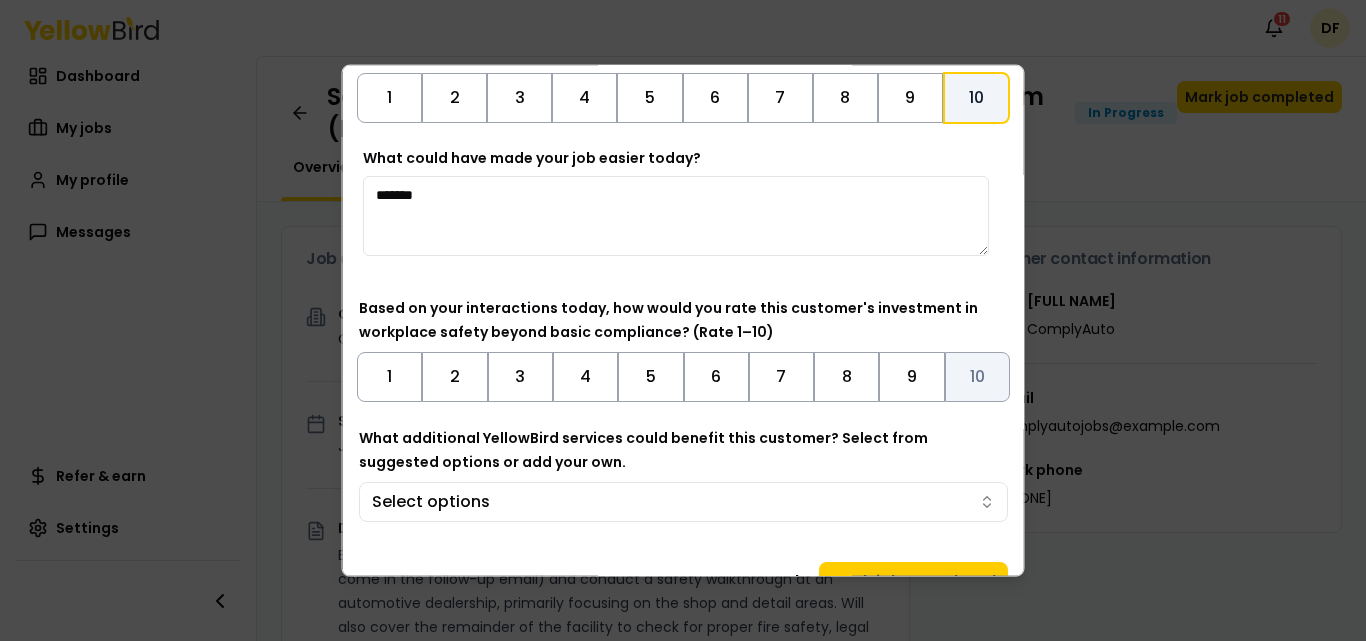 type on "*******" 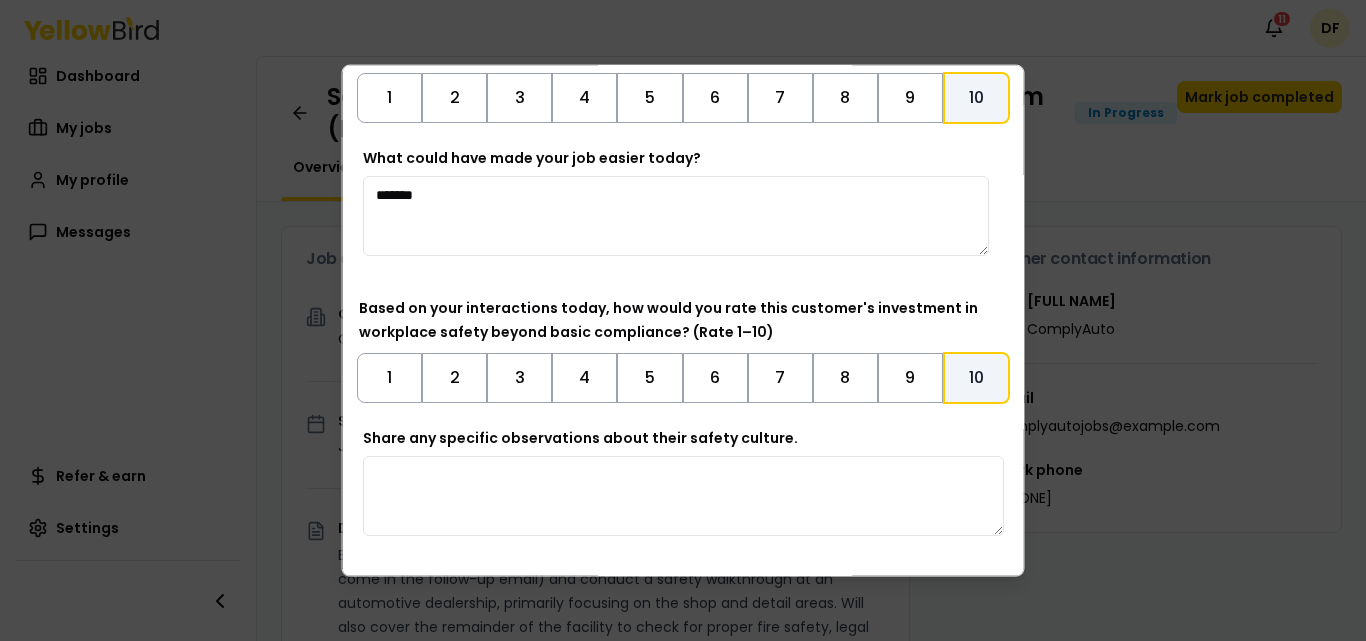 scroll, scrollTop: 591, scrollLeft: 0, axis: vertical 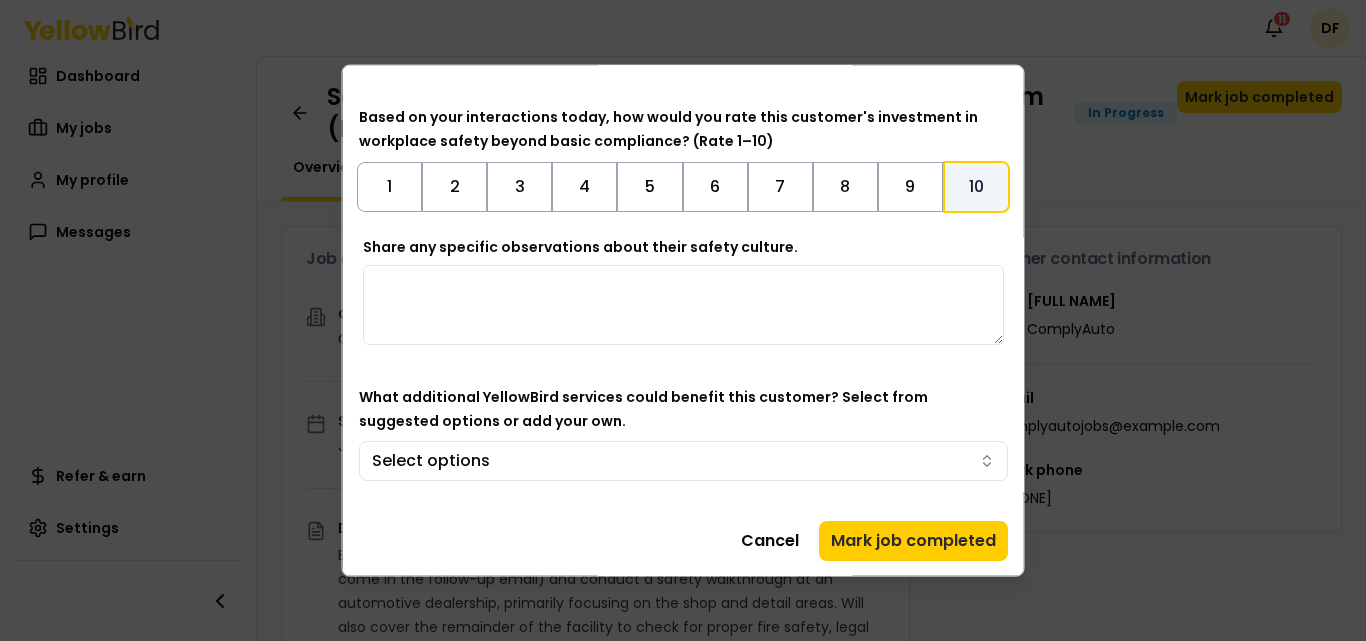 click on "Share any specific observations about their safety culture." at bounding box center (683, 304) 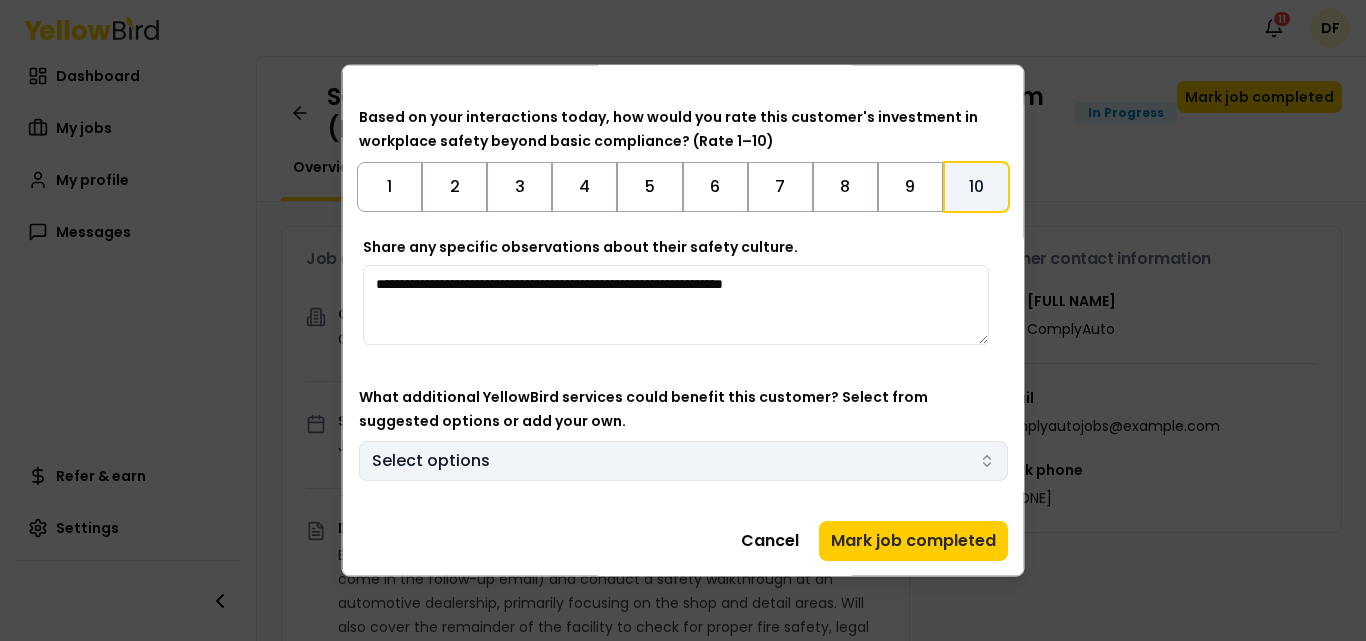 type on "**********" 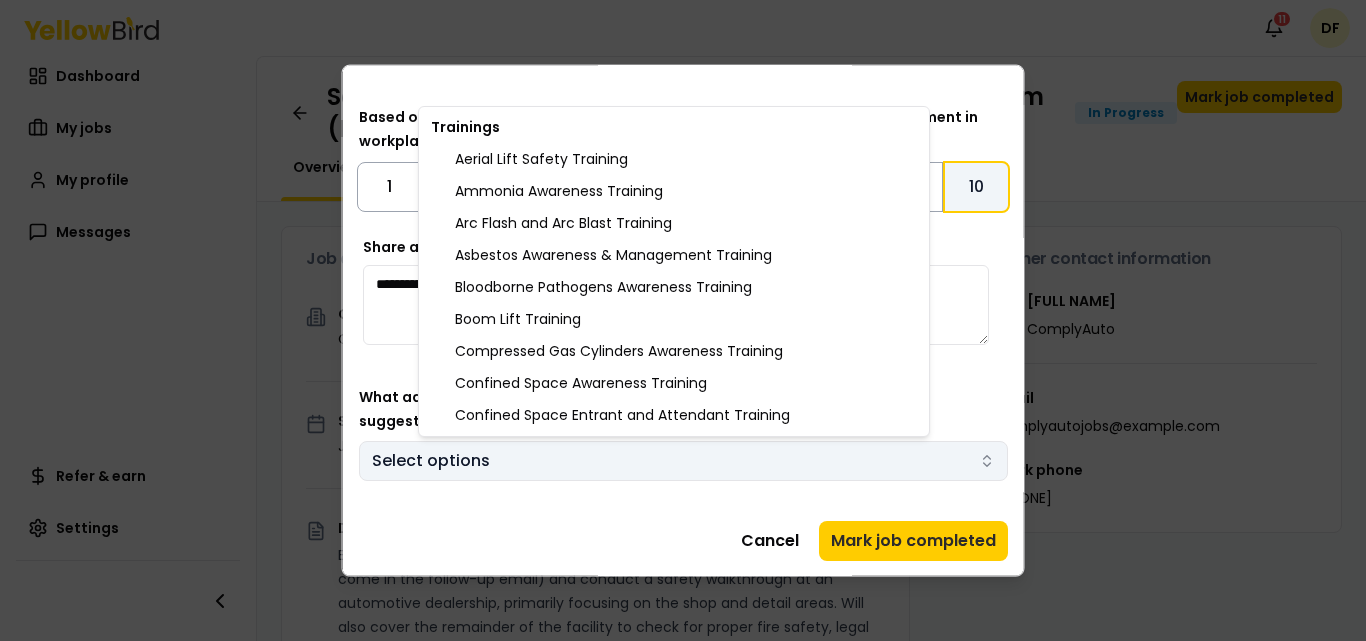 click on "Notifications 11 DF Dashboard My jobs My profile Messages Refer & earn Settings Safety Walkthrough - Anderson Chevrolet (Kingman, AZ) In Progress Mark job completed Overview Tasks 0 Job details Company ComplyAuto Location [NUMBER] [STREET], [CITY], [STATE] Start date [DATE] Service type EHS Safety Walkthrough Description EHS professional to act as a representative of ComplyAuto (more details to come in the follow-up email) and conduct a safety walkthrough at an automotive dealership, primarily focusing on the shop and detail areas. Will also cover the remainder of the facility to check for proper fire safety, legal notices, and proper documentation of policies and procedures. Specific requirements Must complete the Intro to ComplyAuto Training & Knowledge Assessment within 3 days of accepting the job and before finalizing the site visit schedule. Upon completion, you will be required to send a copy of the Certificate of Completion to Operations@example.com Schedule Reporting details CA" at bounding box center (683, 320) 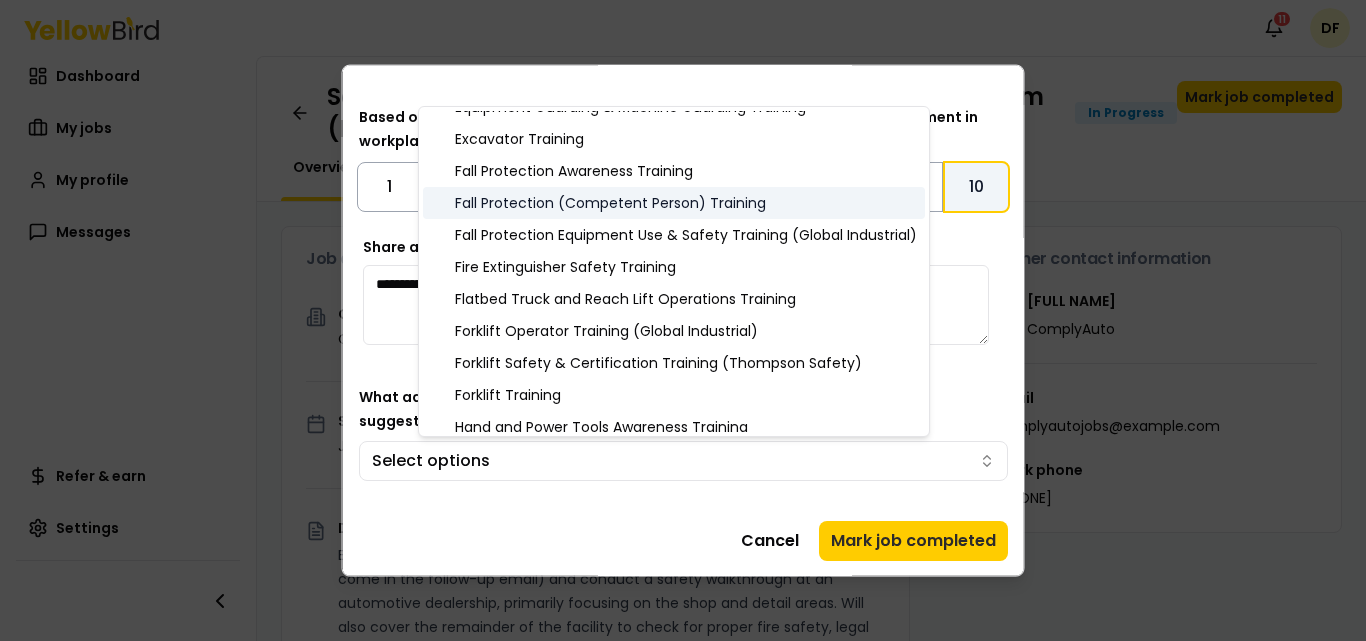 scroll, scrollTop: 100, scrollLeft: 0, axis: vertical 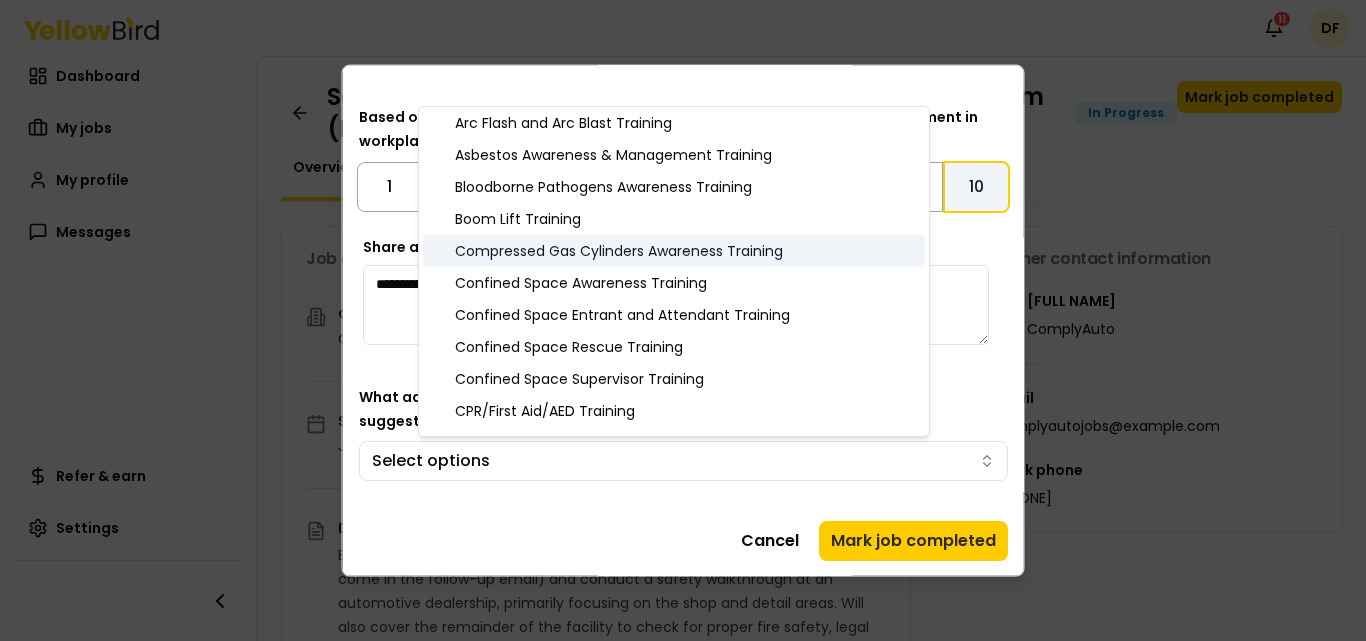 click on "Compressed Gas Cylinders Awareness Training" at bounding box center [674, 251] 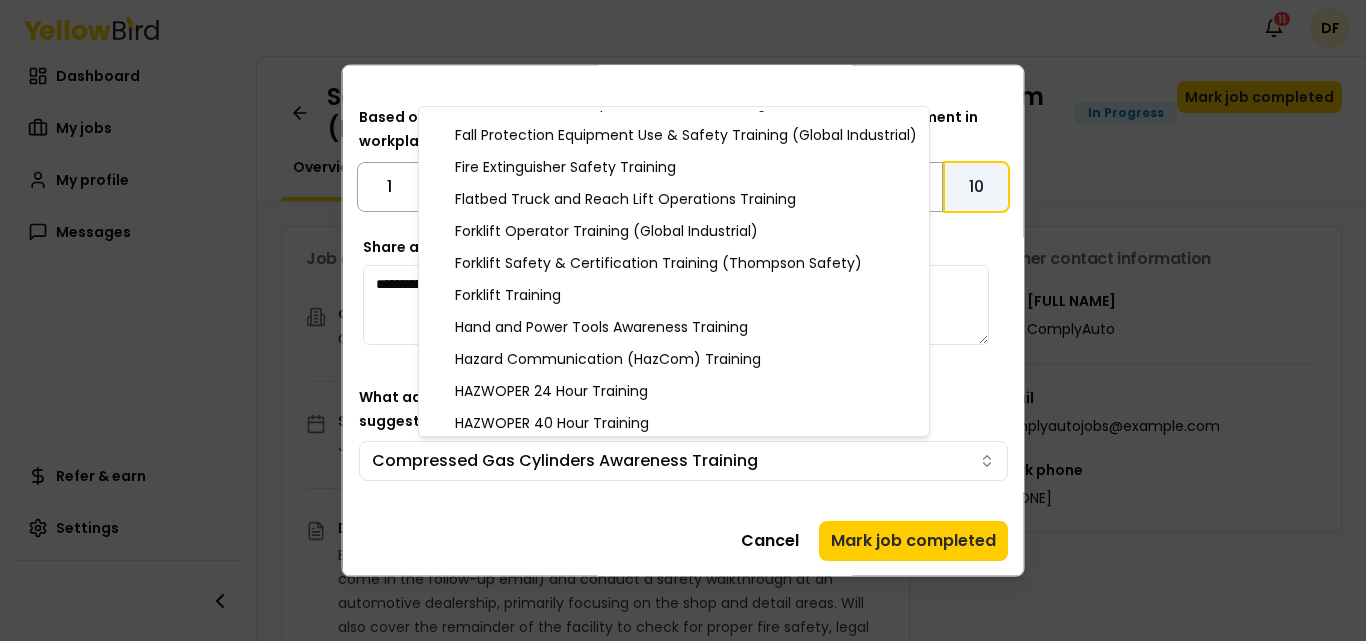 scroll, scrollTop: 700, scrollLeft: 0, axis: vertical 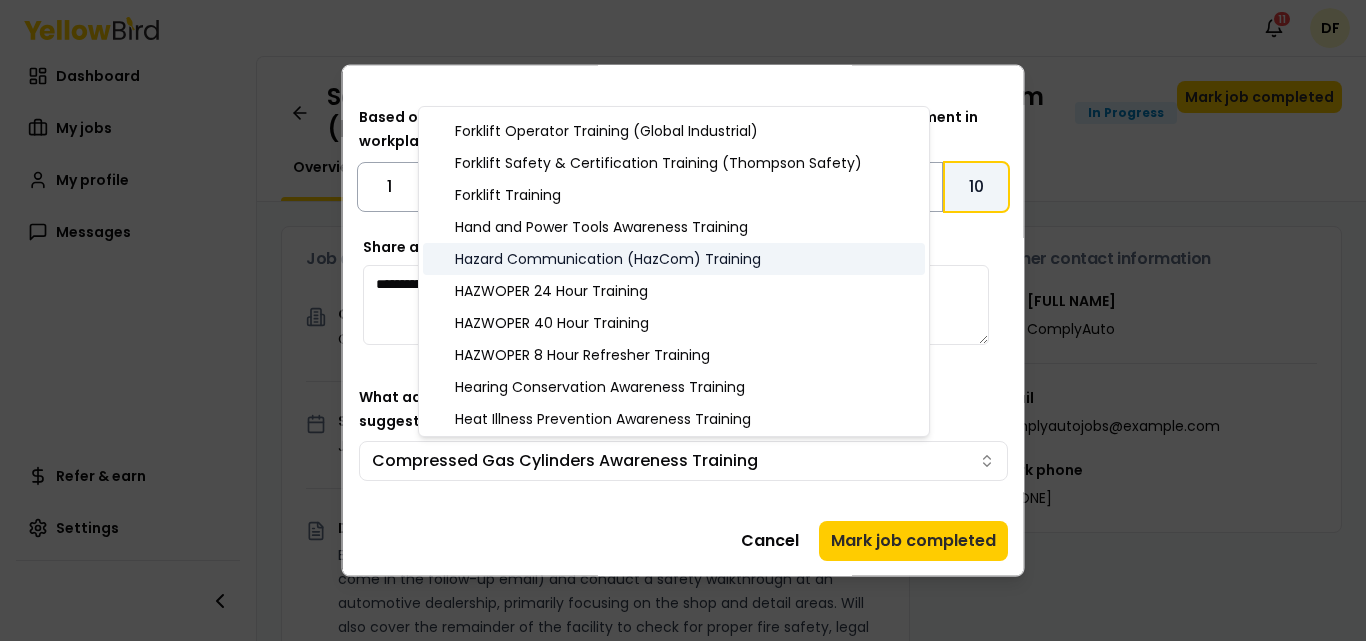 click on "Hazard Communication (HazCom) Training" at bounding box center (674, 259) 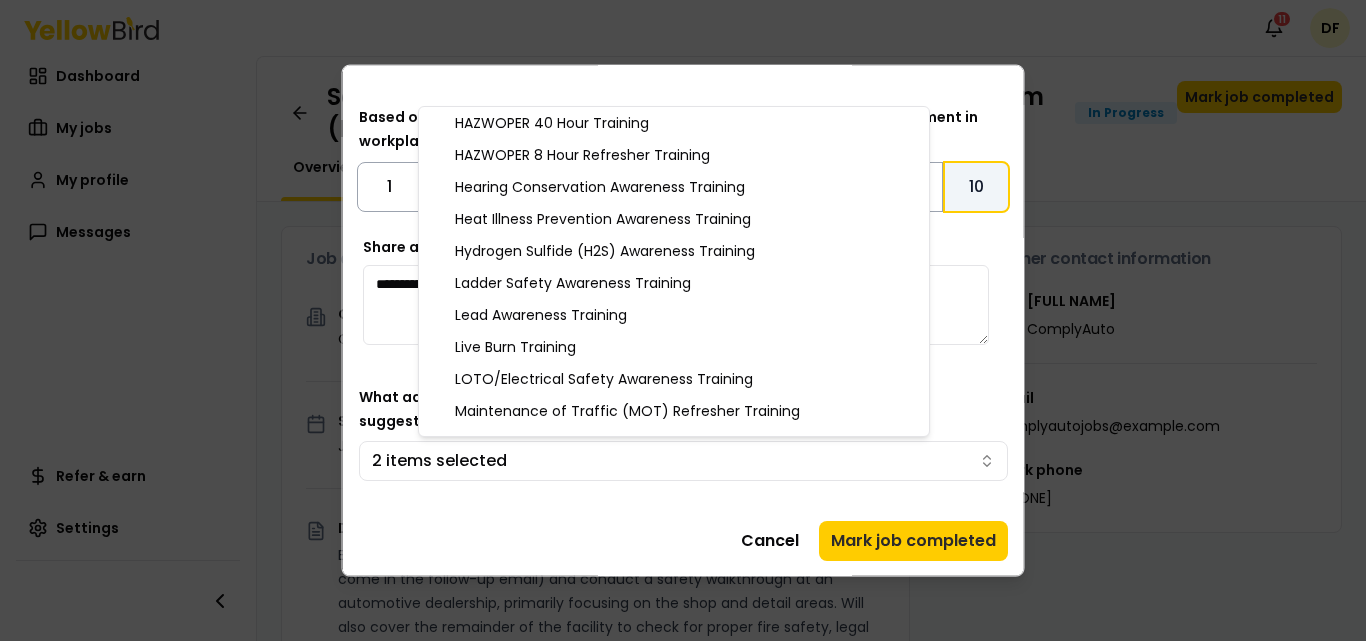 scroll, scrollTop: 1000, scrollLeft: 0, axis: vertical 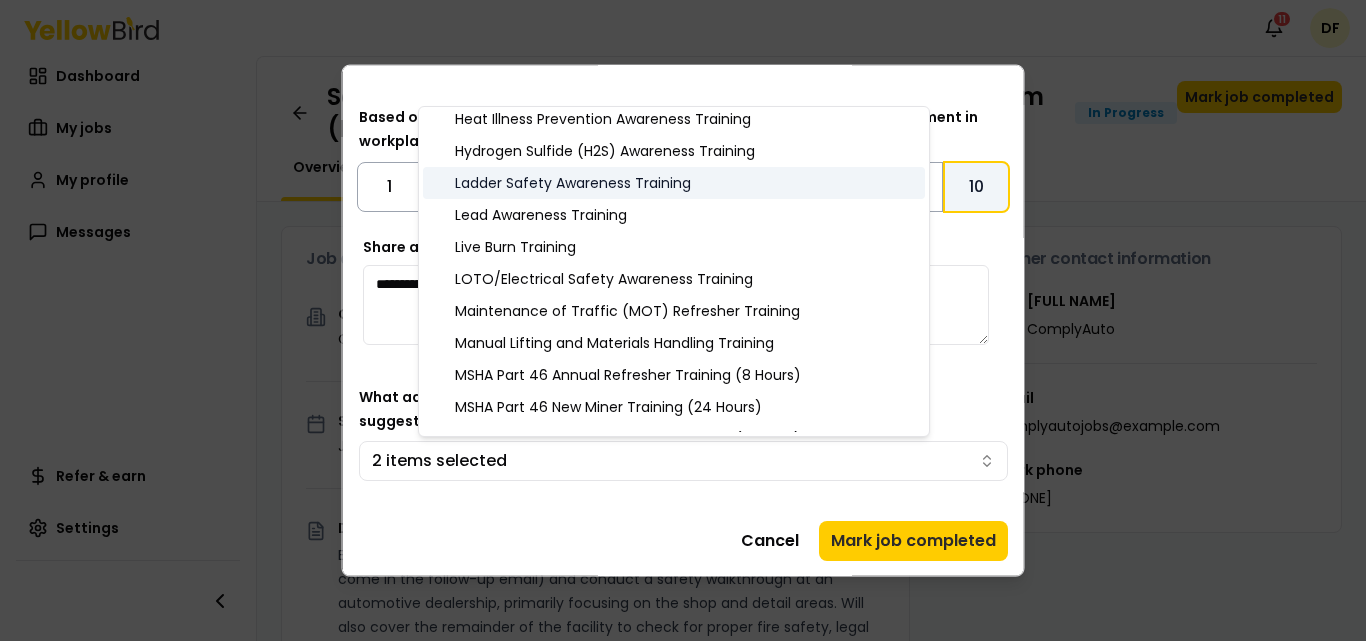 click on "Ladder Safety Awareness Training" at bounding box center [674, 183] 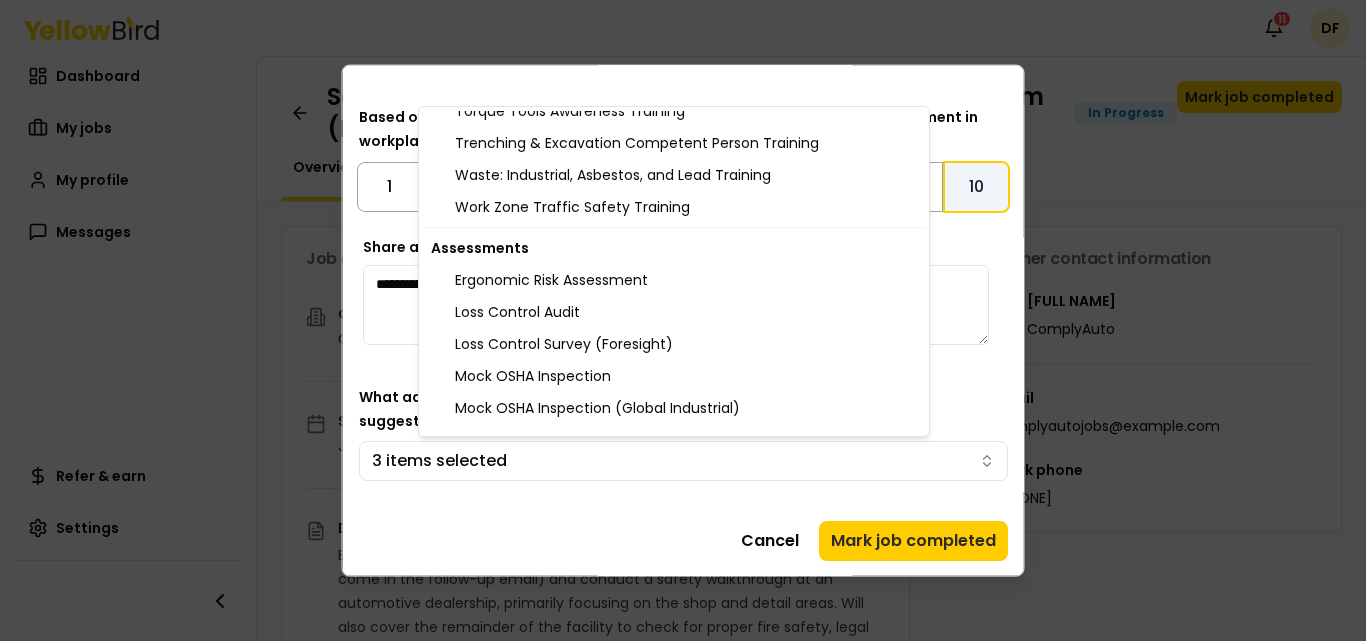 scroll, scrollTop: 2200, scrollLeft: 0, axis: vertical 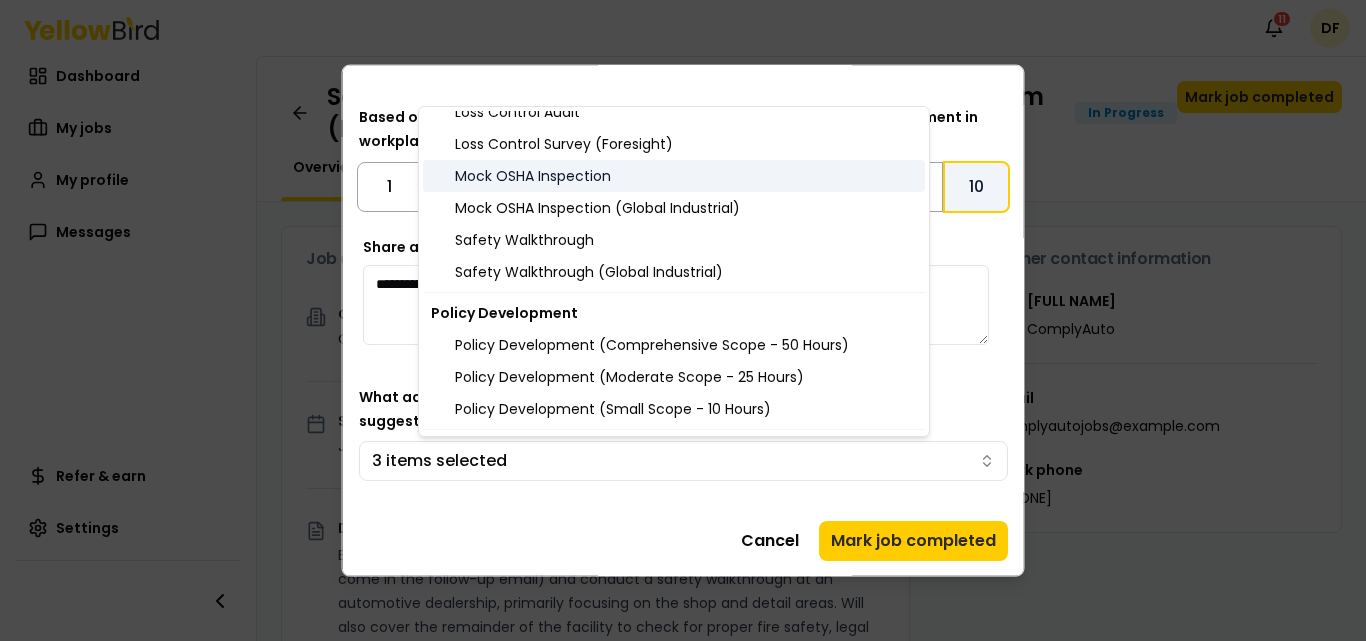 click on "Mock OSHA Inspection" at bounding box center [674, 176] 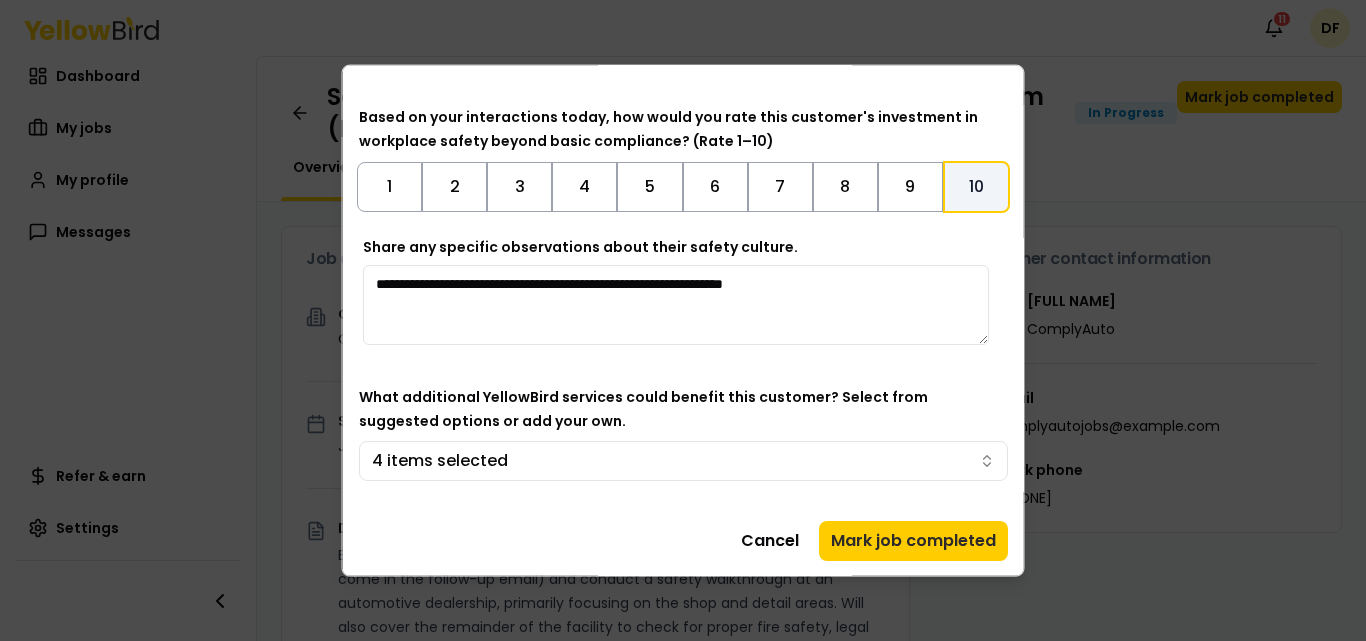 click on "Notifications 11 DF Dashboard My jobs My profile Messages Refer & earn Settings Safety Walkthrough - Anderson Chevrolet (Kingman, AZ) In Progress Mark job completed Overview Tasks 0 Job details Company ComplyAuto Location [NUMBER] [STREET], [CITY], [STATE] Start date [DATE] Service type EHS Safety Walkthrough Description EHS professional to act as a representative of ComplyAuto (more details to come in the follow-up email) and conduct a safety walkthrough at an automotive dealership, primarily focusing on the shop and detail areas. Will also cover the remainder of the facility to check for proper fire safety, legal notices, and proper documentation of policies and procedures. Specific requirements Must complete the Intro to ComplyAuto Training & Knowledge Assessment within 3 days of accepting the job and before finalizing the site visit schedule. Upon completion, you will be required to send a copy of the Certificate of Completion to Operations@example.com Schedule Reporting details CA" at bounding box center [683, 320] 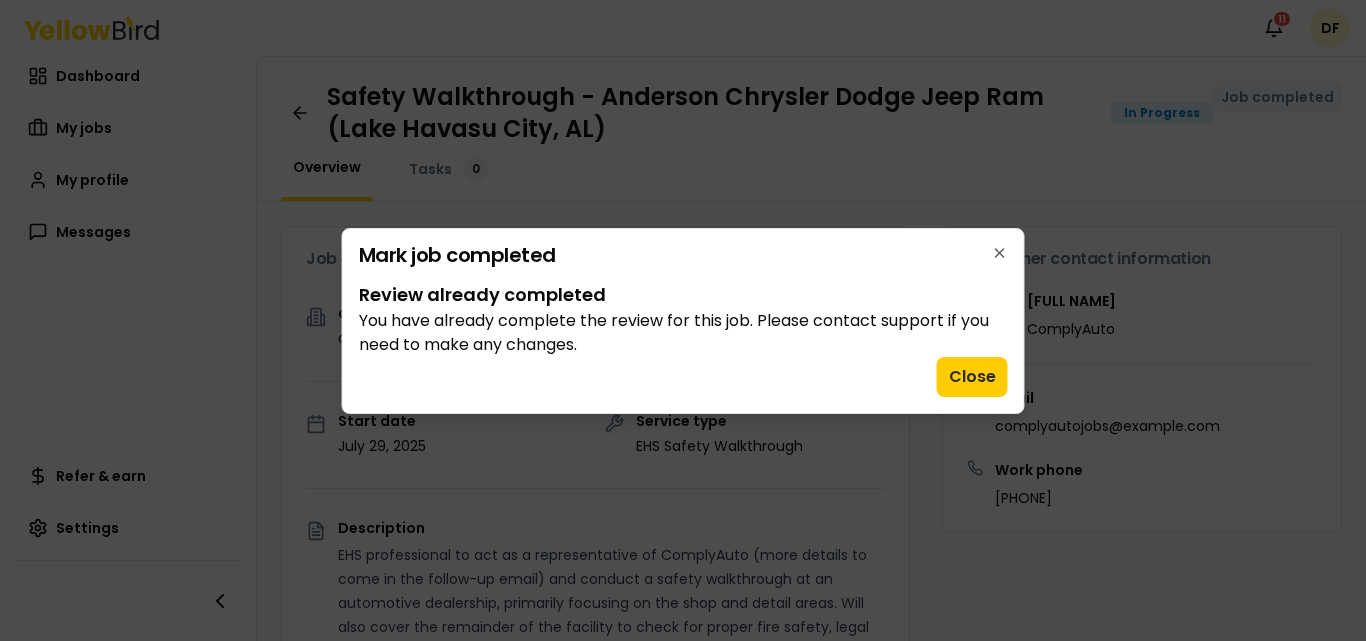 scroll, scrollTop: 0, scrollLeft: 0, axis: both 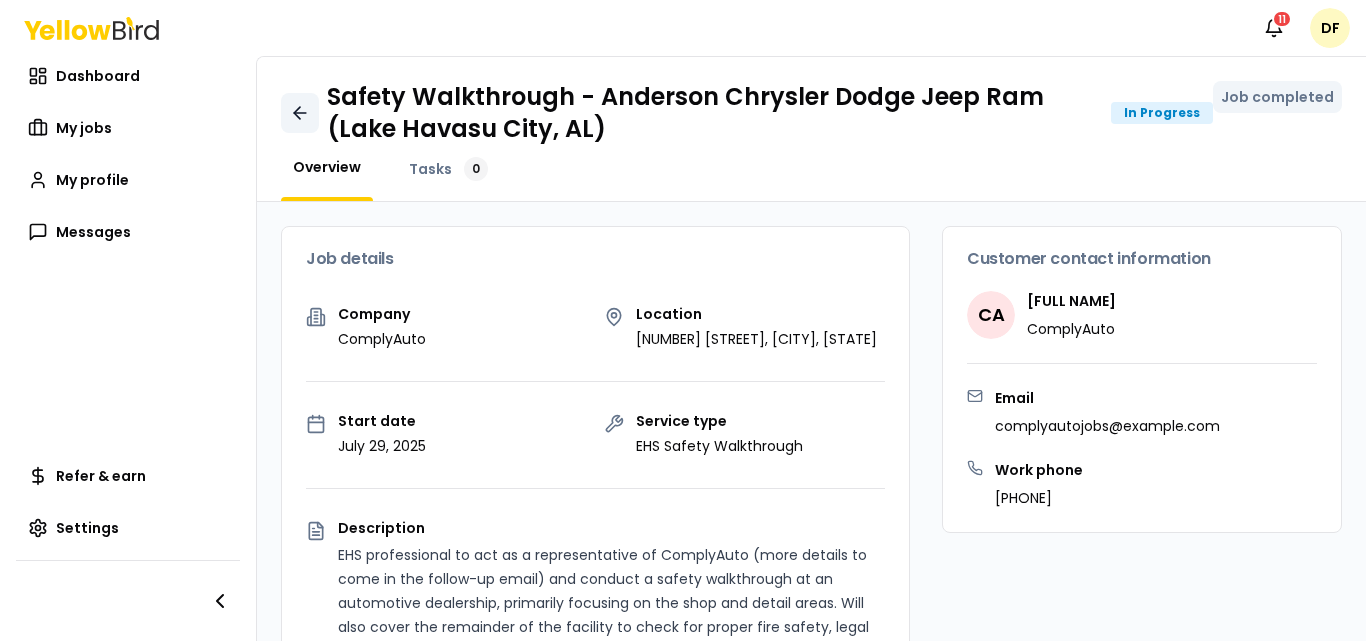 click 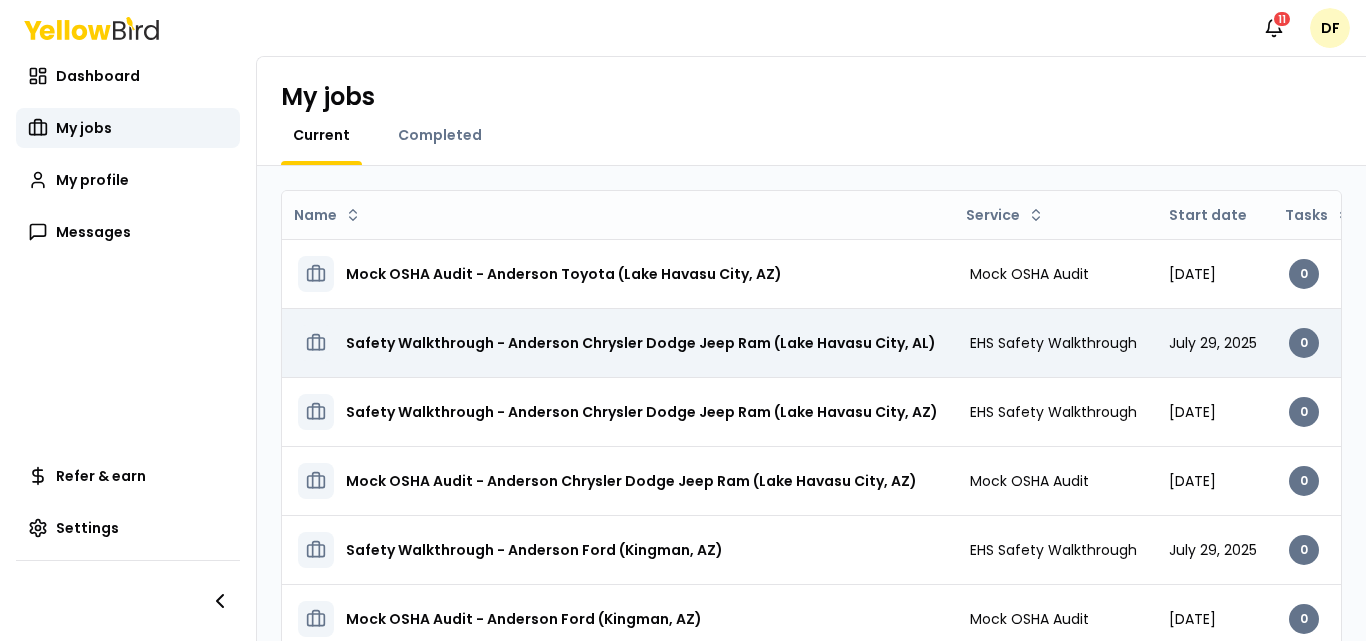 click on "Safety Walkthrough - Anderson Chrysler Dodge Jeep Ram (Lake Havasu City, AL)" at bounding box center [641, 343] 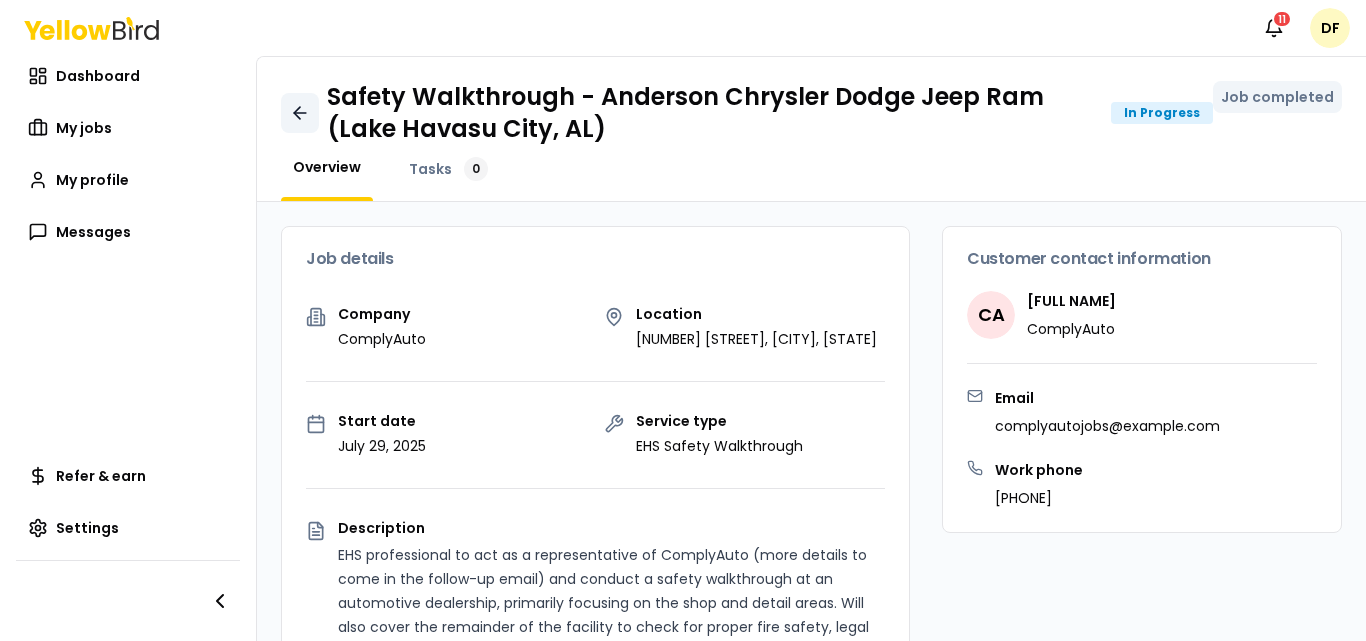 click 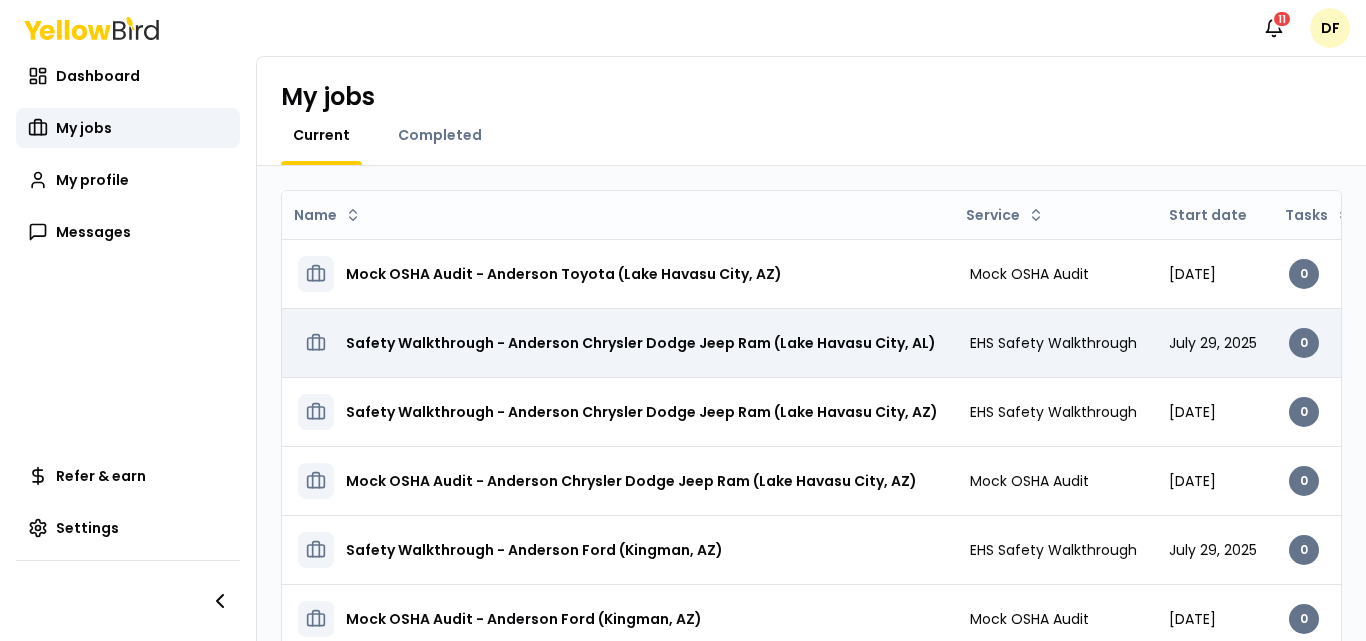 scroll, scrollTop: 200, scrollLeft: 0, axis: vertical 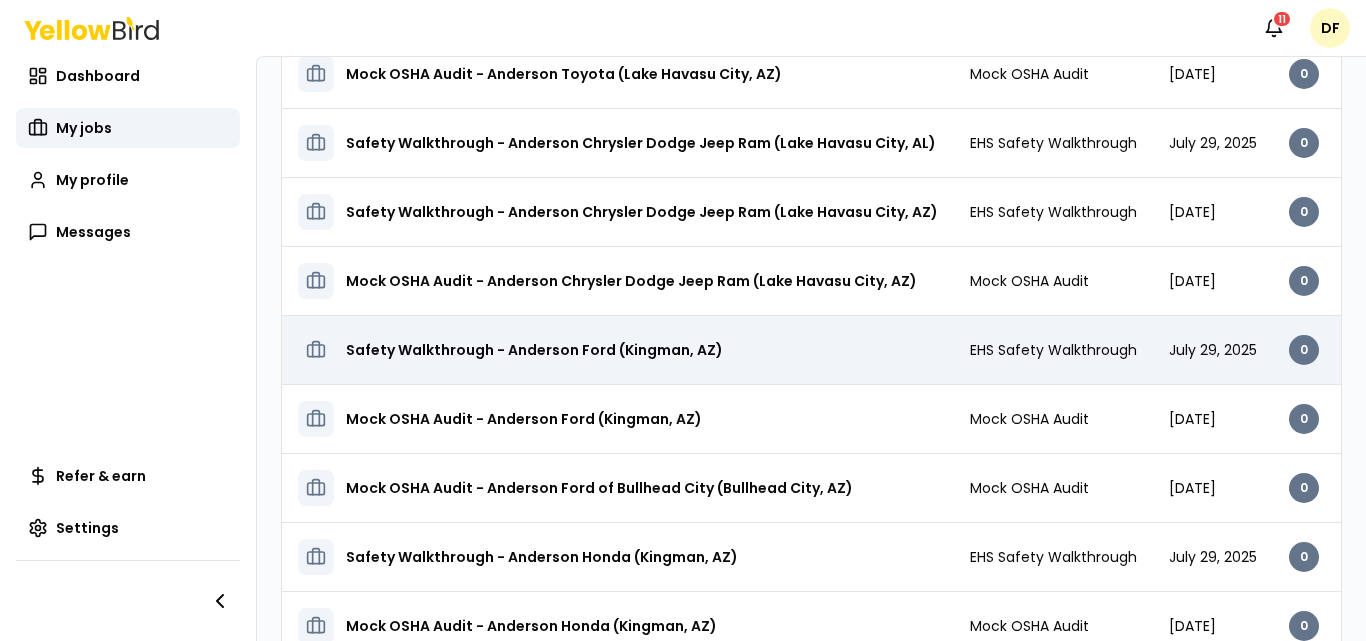 click on "Safety Walkthrough - Anderson Ford (Kingman, AZ)" at bounding box center [534, 350] 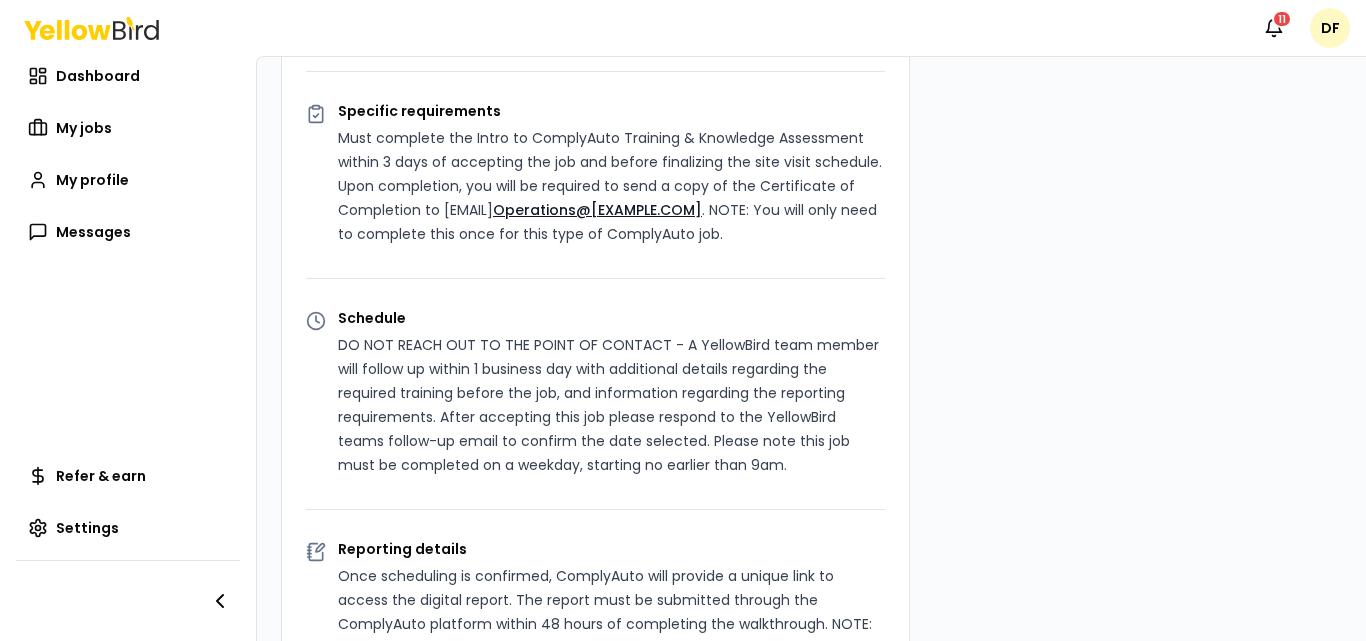 scroll, scrollTop: 0, scrollLeft: 0, axis: both 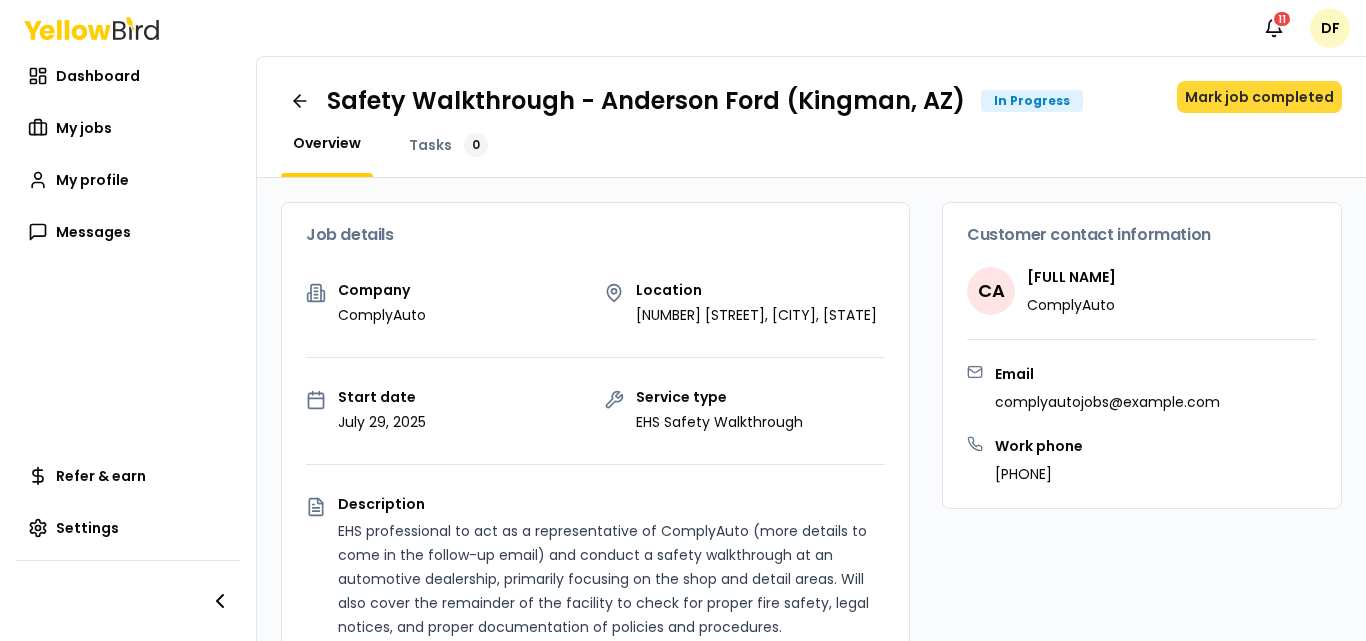 click on "Mark job completed" at bounding box center (1259, 97) 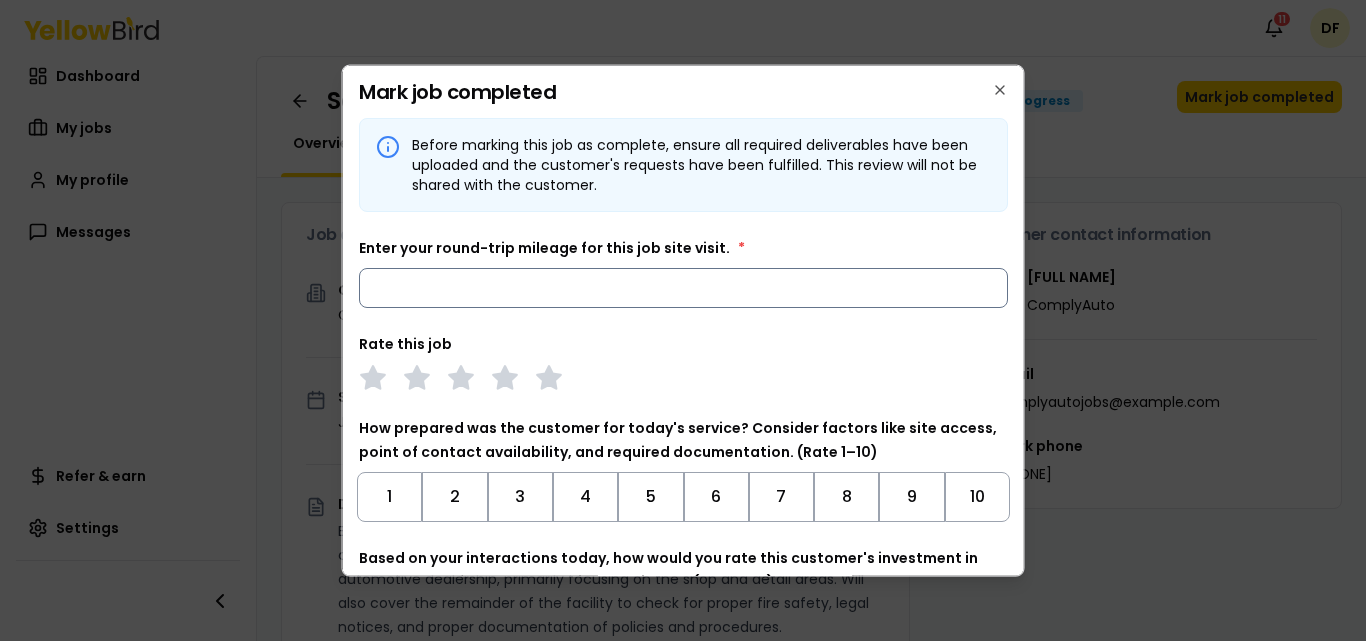 click on "Enter your round-trip mileage for this job site visit. *" at bounding box center (683, 287) 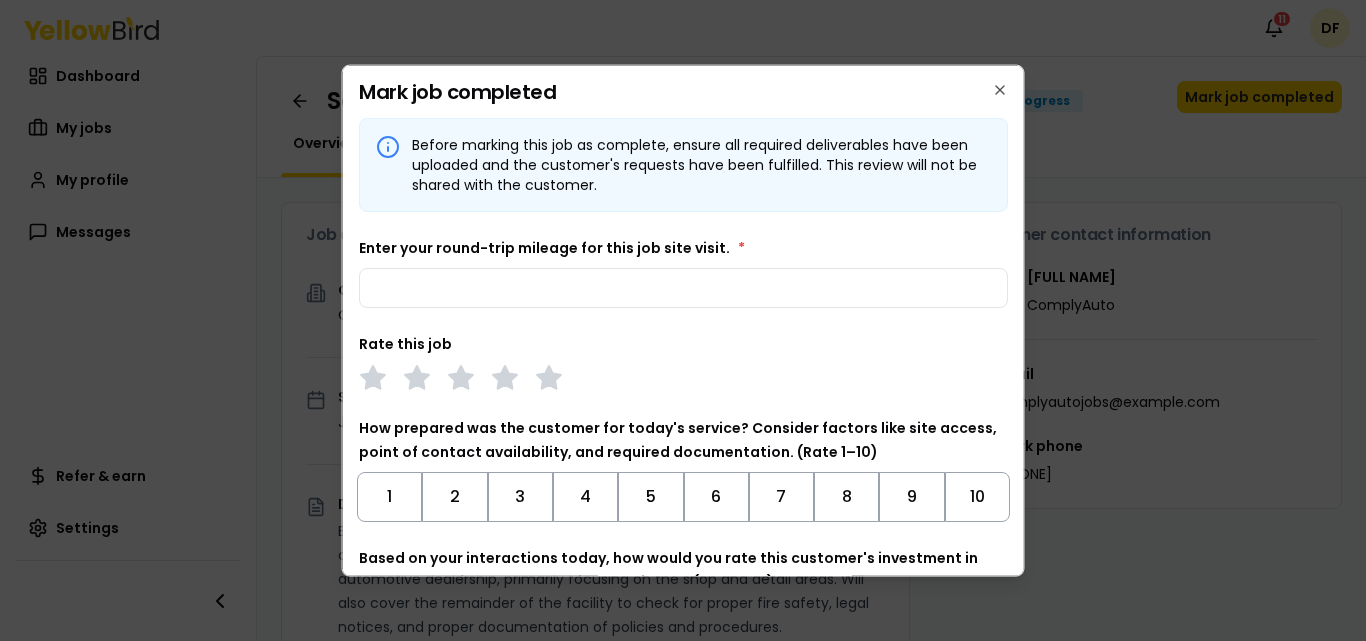 type on "***" 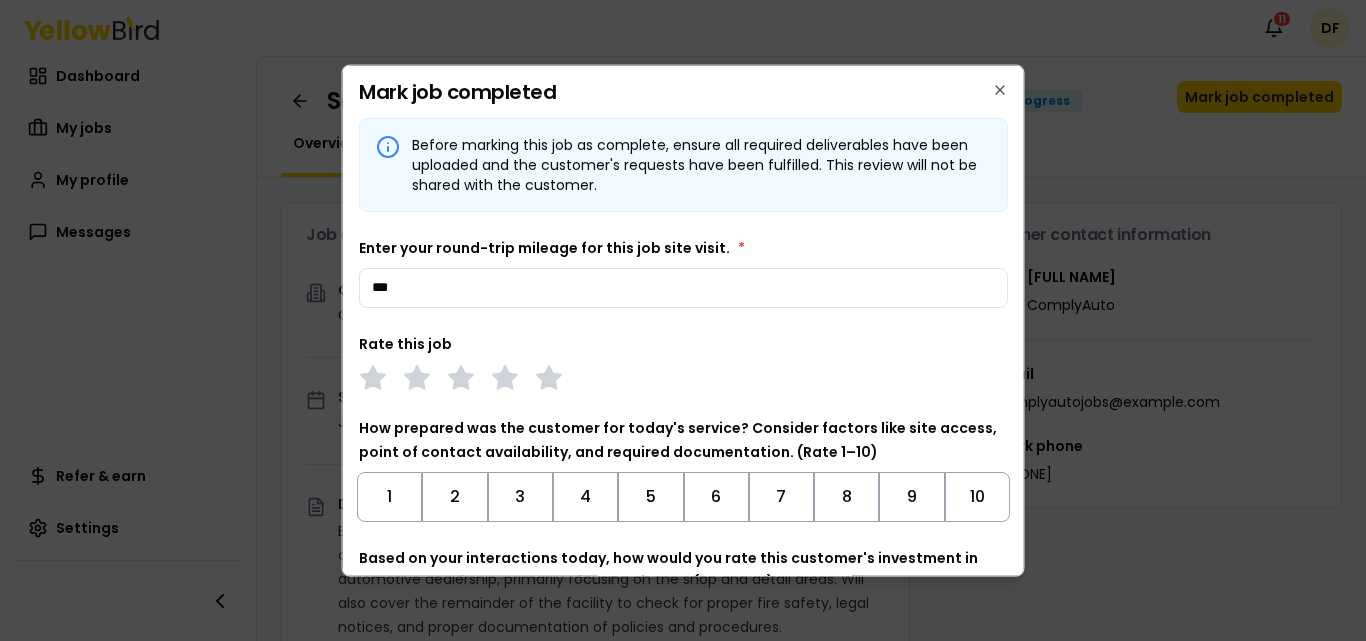 scroll, scrollTop: 200, scrollLeft: 0, axis: vertical 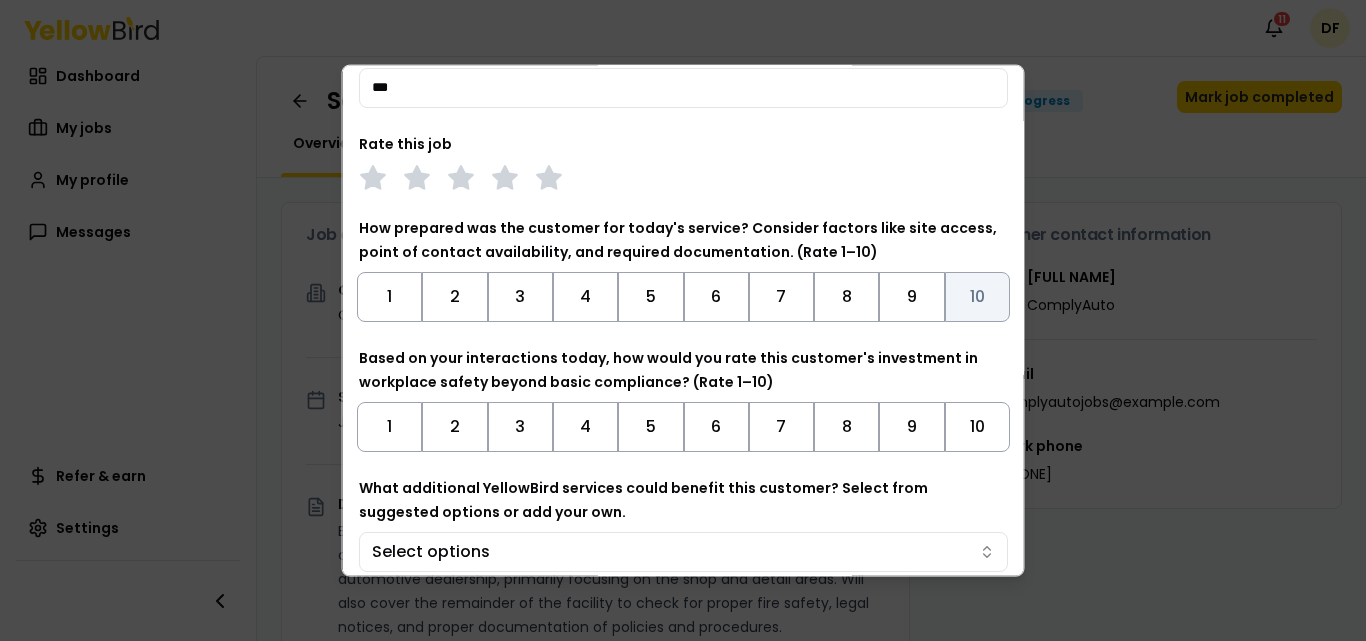 click on "10" at bounding box center [976, 296] 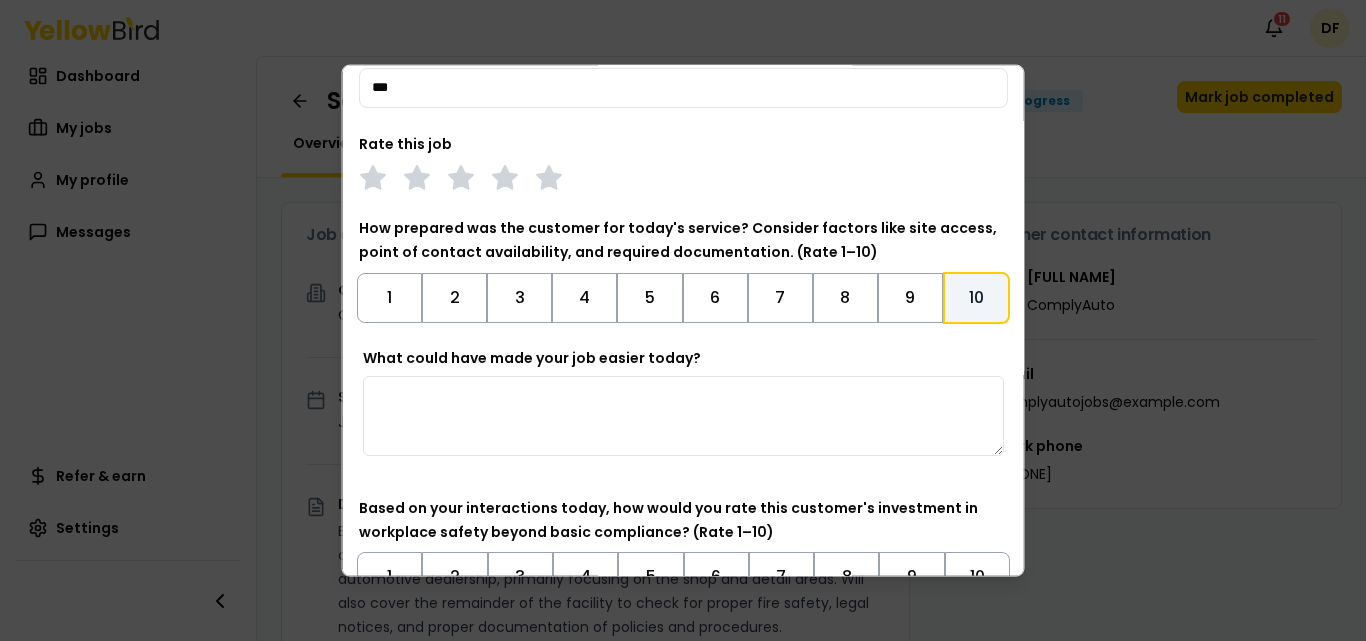 click on "What could have made your job easier today?" at bounding box center (683, 415) 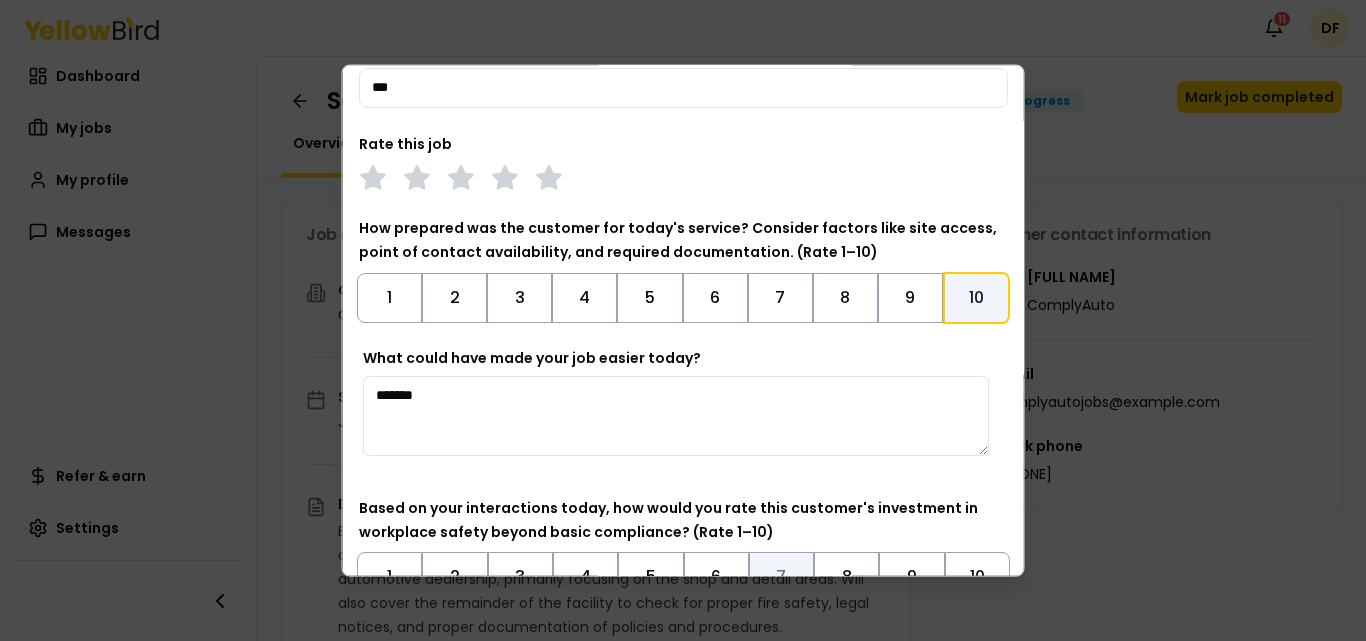 scroll, scrollTop: 400, scrollLeft: 0, axis: vertical 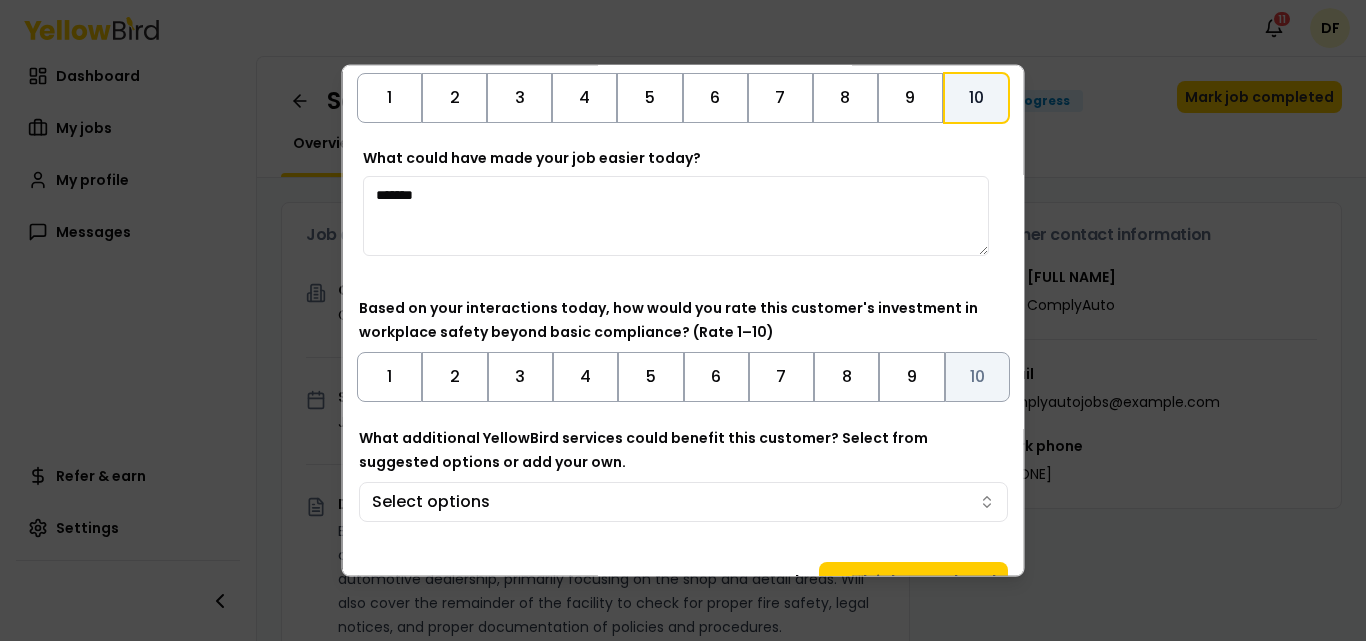 type on "*******" 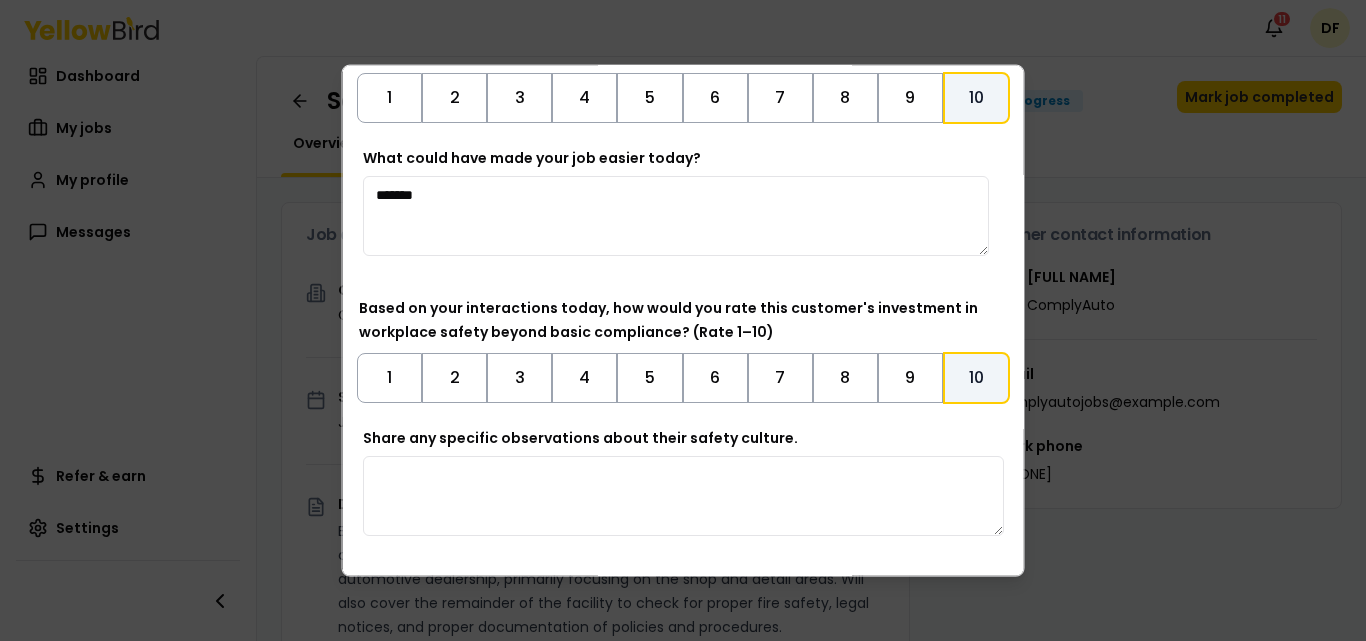 click on "Share any specific observations about their safety culture." at bounding box center (683, 495) 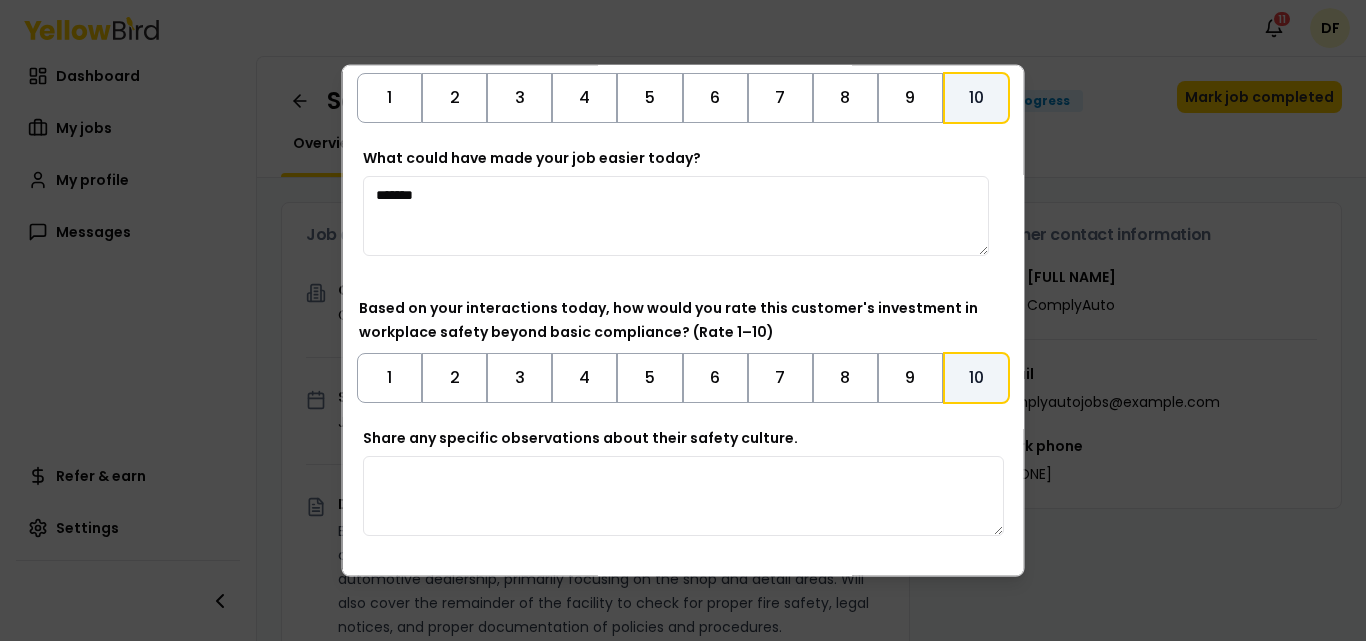 paste on "**********" 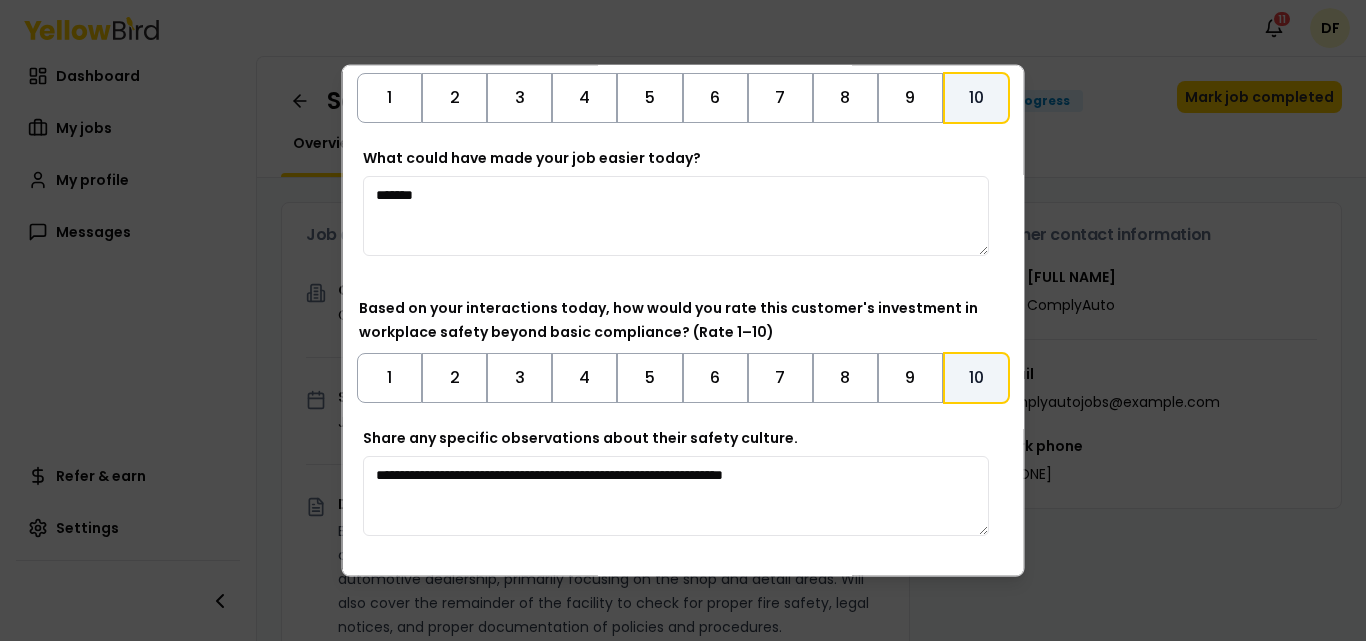 scroll, scrollTop: 591, scrollLeft: 0, axis: vertical 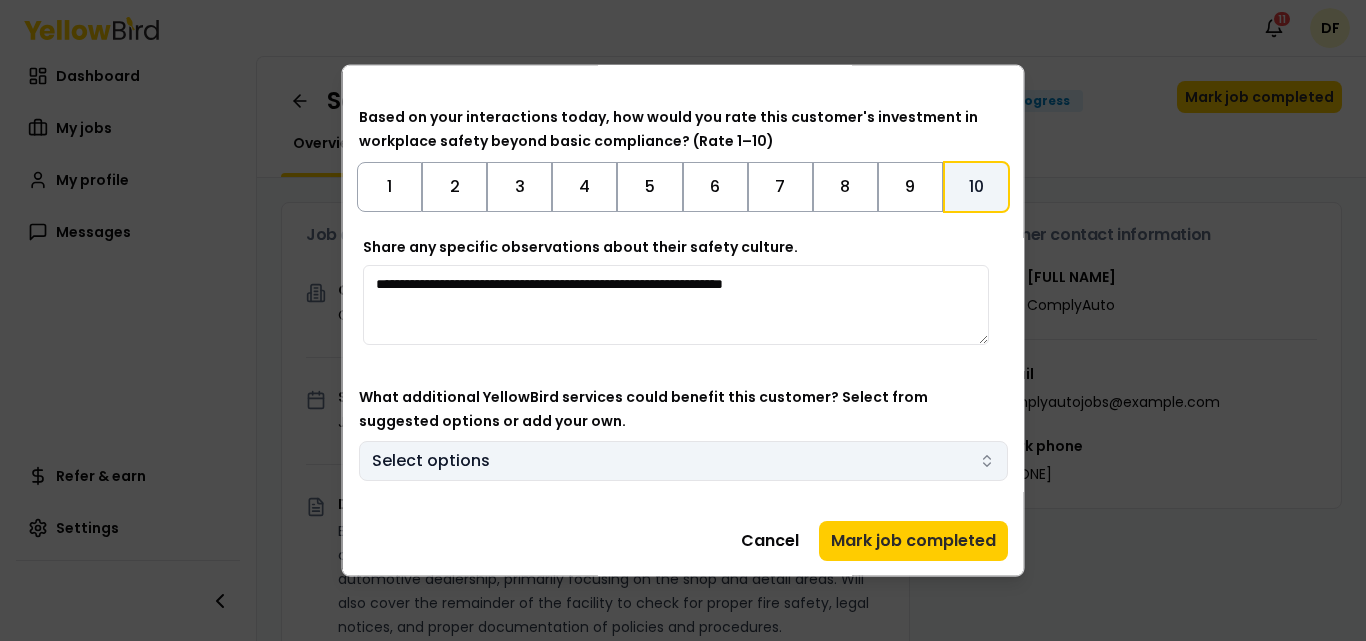 type on "**********" 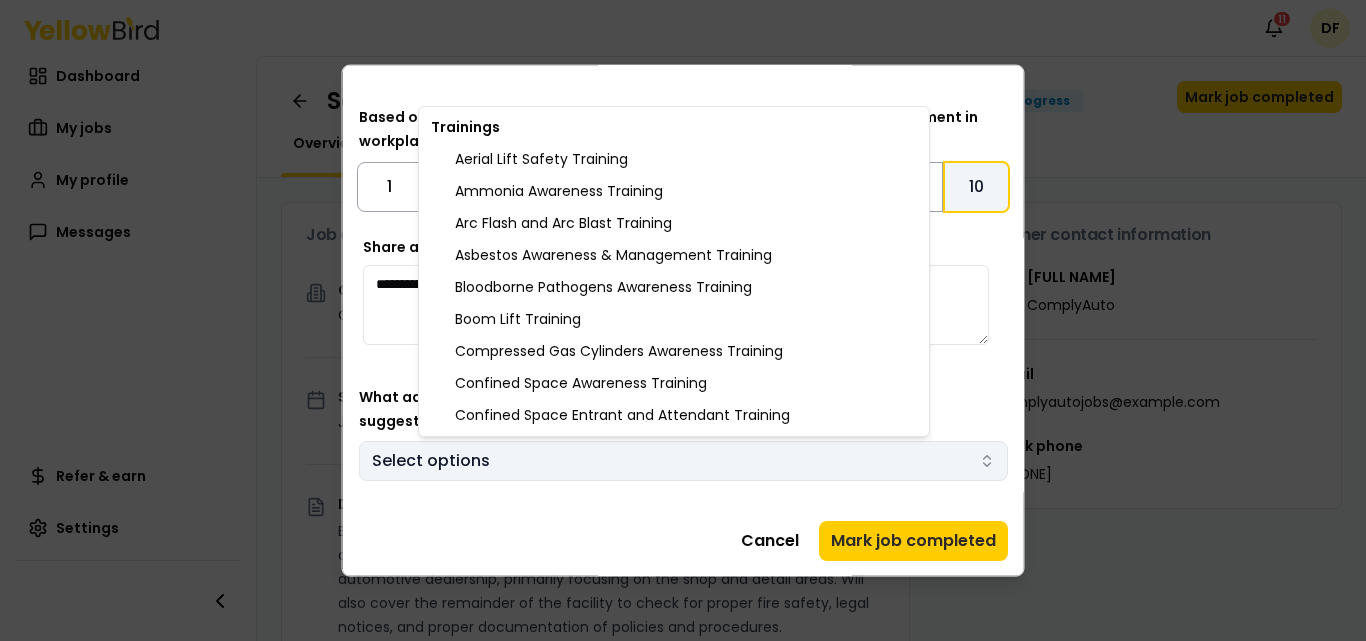 click on "Notifications 11 DF Dashboard My jobs My profile Messages Refer & earn Settings Safety Walkthrough - Anderson Ford (Kingman, AZ) In Progress Mark job completed Overview Tasks 0 Job details Company ComplyAuto Location [NUMBER] [STREET], [CITY], [STATE] [POSTAL CODE] Start date [DATE] Service type EHS Safety Walkthrough Description EHS professional to act as a representative of ComplyAuto (more details to come in the follow-up email) and conduct a safety walkthrough at an automotive dealership, primarily focusing on the shop and detail areas. Will also cover the remainder of the facility to check for proper fire safety, legal notices, and proper documentation of policies and procedures. Specific requirements Must complete the Intro to ComplyAuto Training & Knowledge Assessment within 3 days of accepting the job and before finalizing the site visit schedule. Upon completion, you will be required to send a copy of the Certificate of Completion to [EMAIL] Schedule Reporting details CA *" at bounding box center (683, 320) 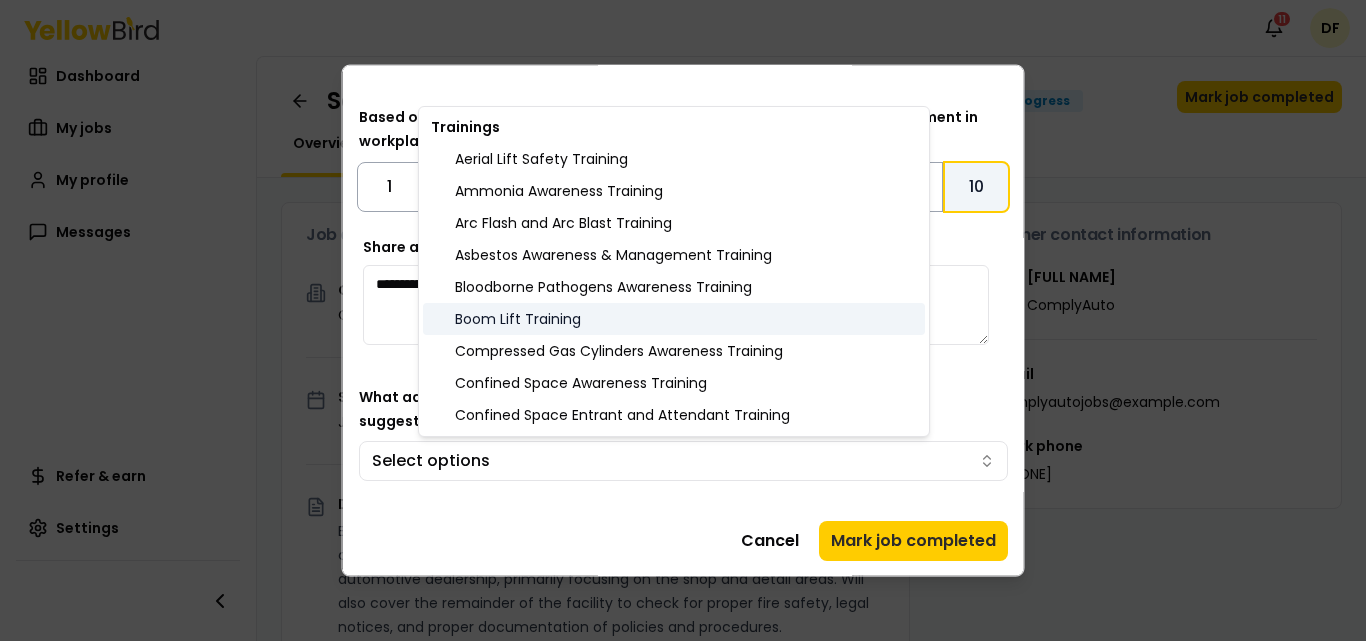 scroll, scrollTop: 100, scrollLeft: 0, axis: vertical 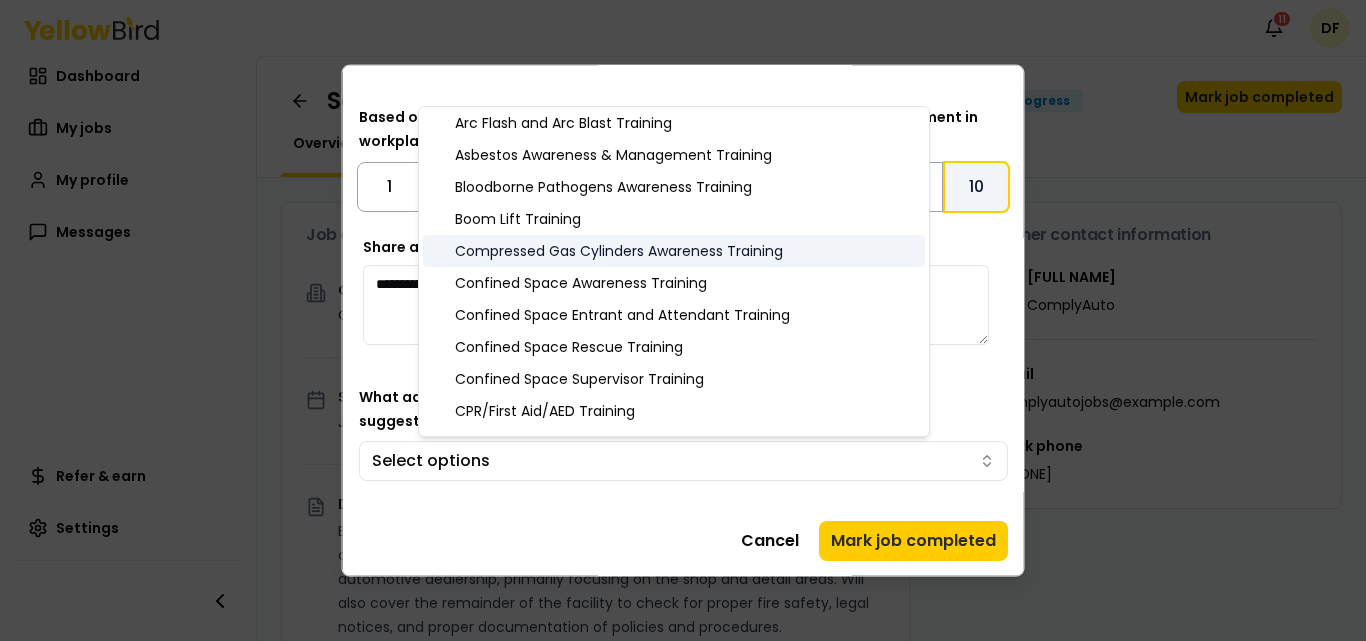 click on "Compressed Gas Cylinders Awareness Training" at bounding box center (674, 251) 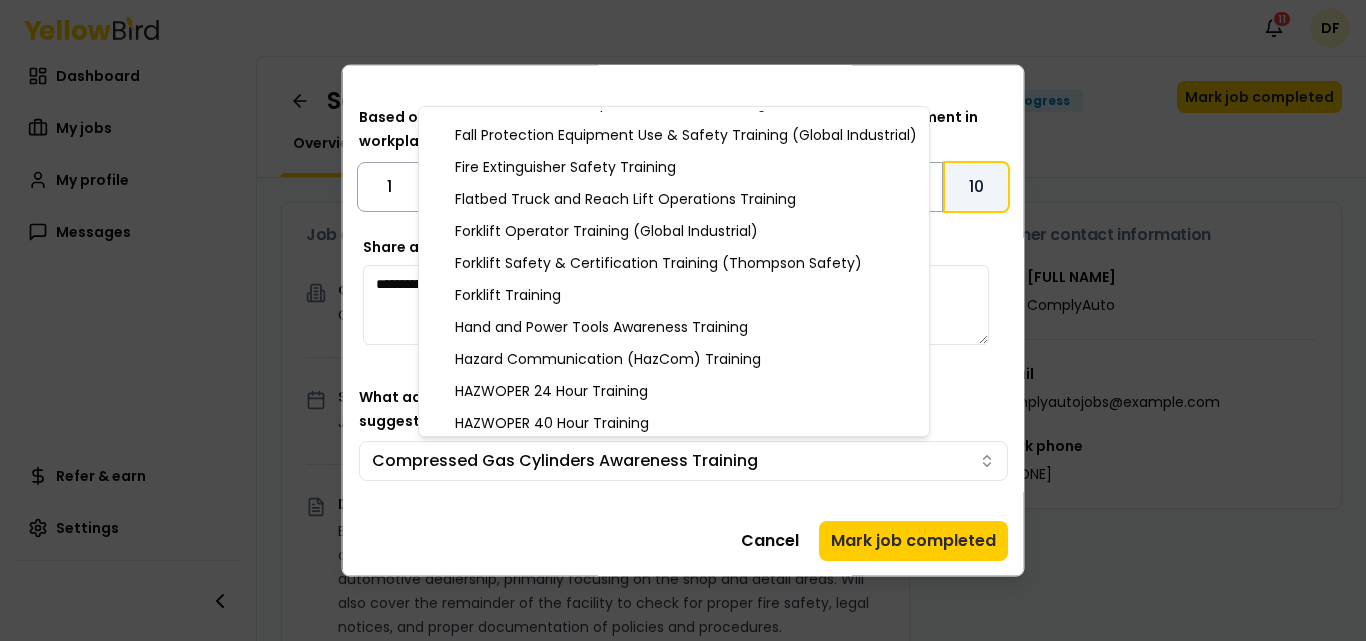 scroll, scrollTop: 700, scrollLeft: 0, axis: vertical 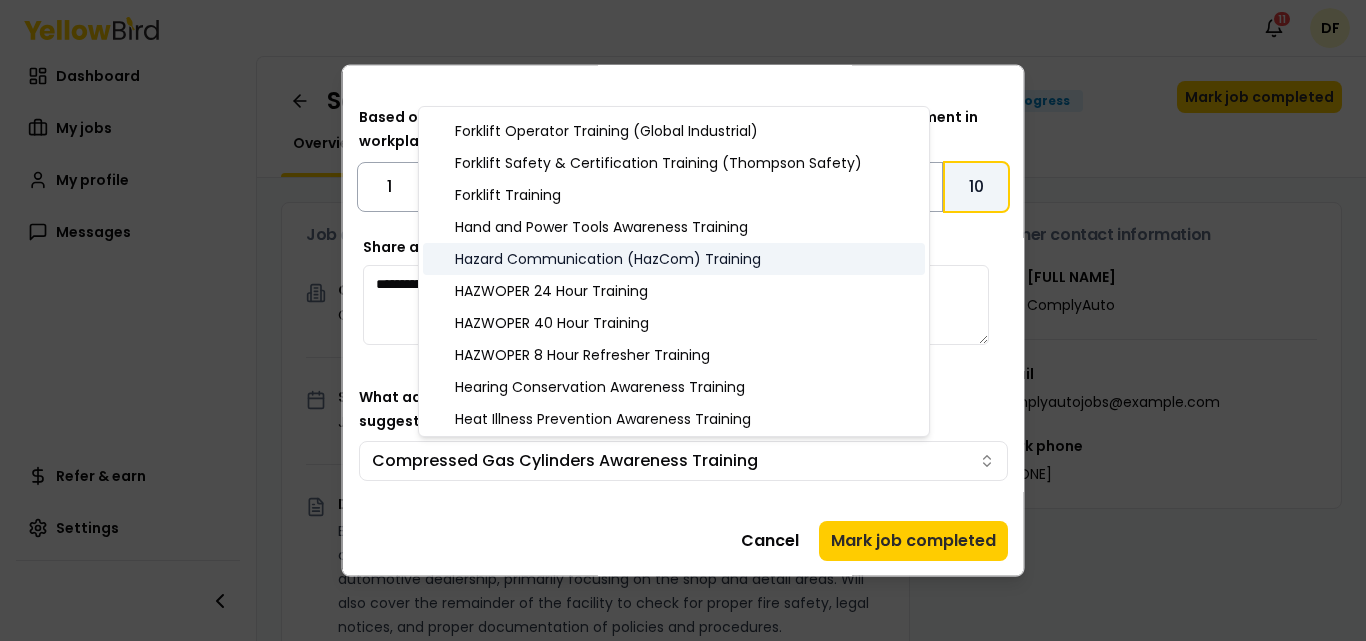 click on "Hazard Communication (HazCom) Training" at bounding box center [674, 259] 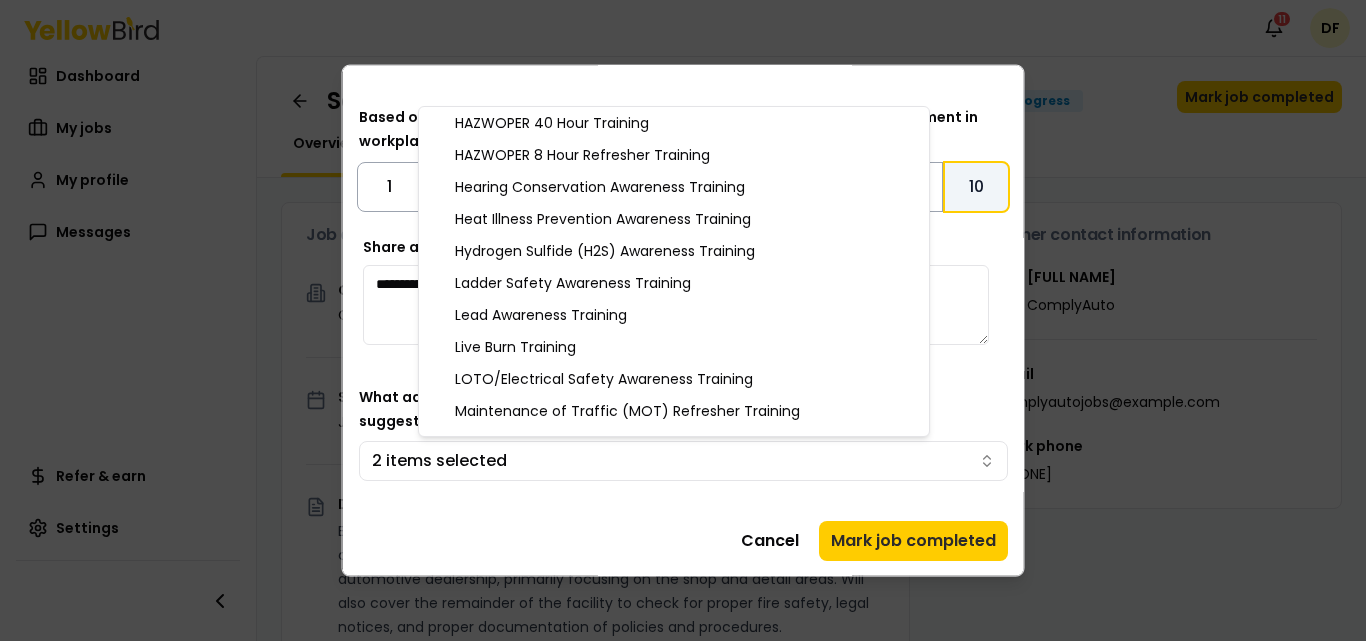 scroll, scrollTop: 1000, scrollLeft: 0, axis: vertical 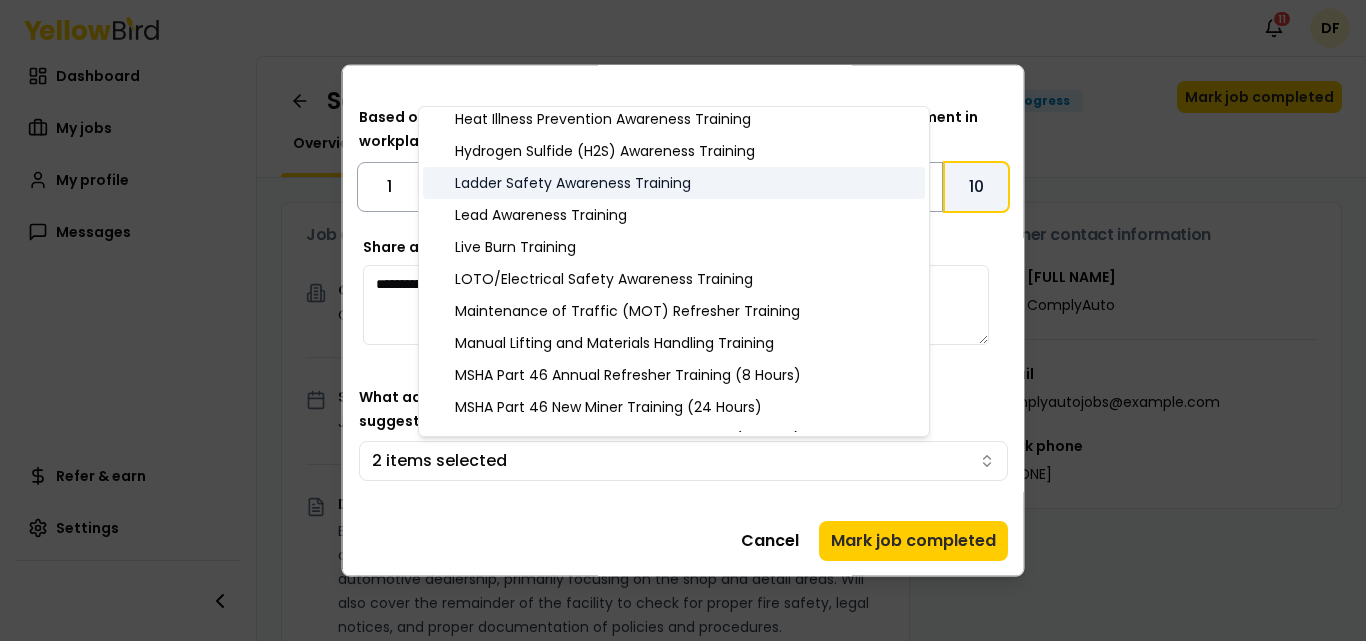 click on "Ladder Safety Awareness Training" at bounding box center [674, 183] 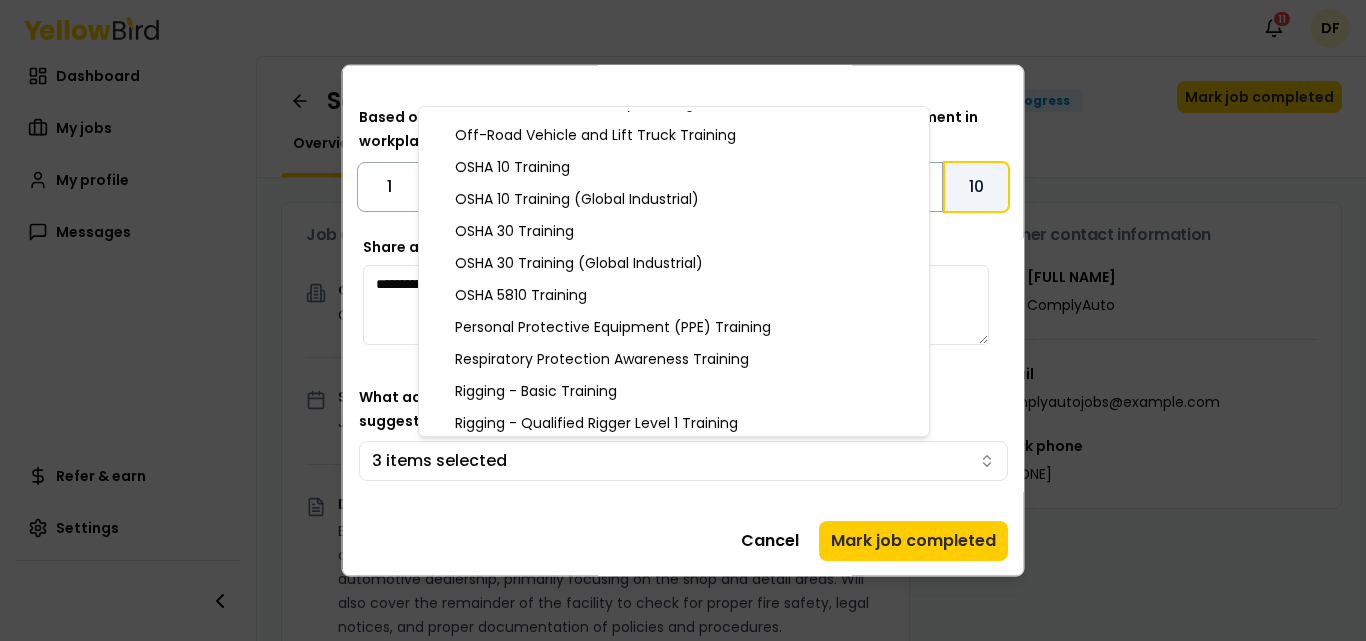 scroll, scrollTop: 2000, scrollLeft: 0, axis: vertical 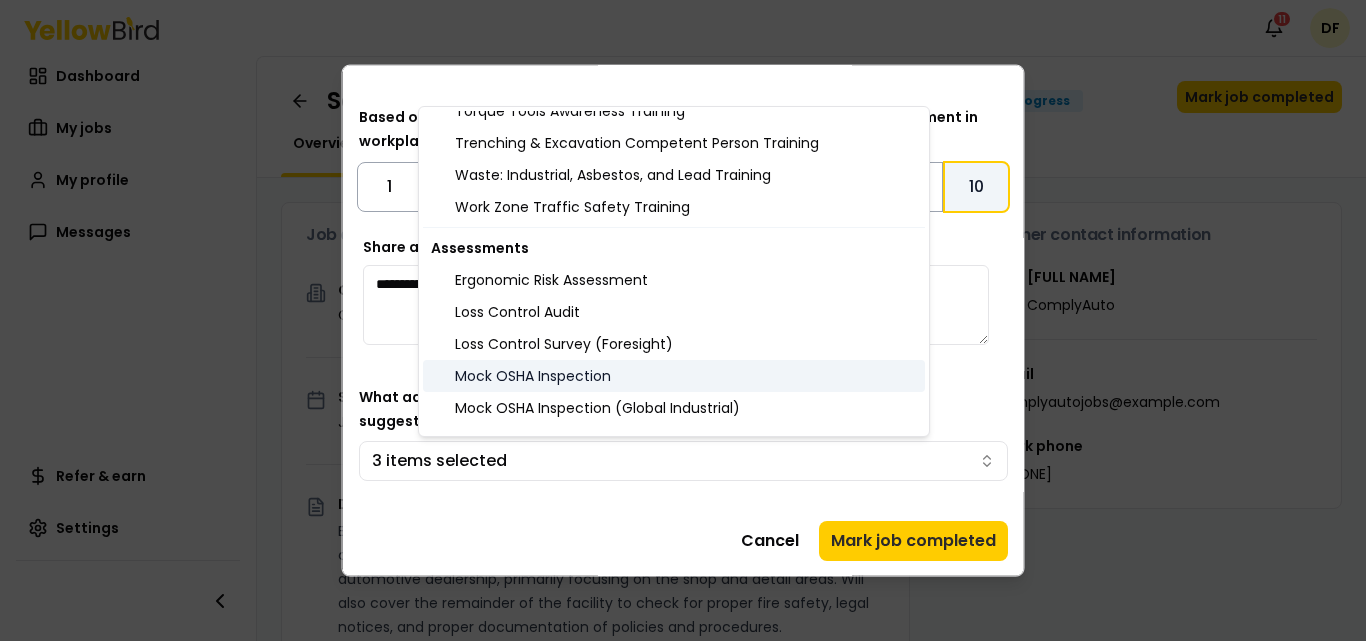 click on "Mock OSHA Inspection" at bounding box center [674, 376] 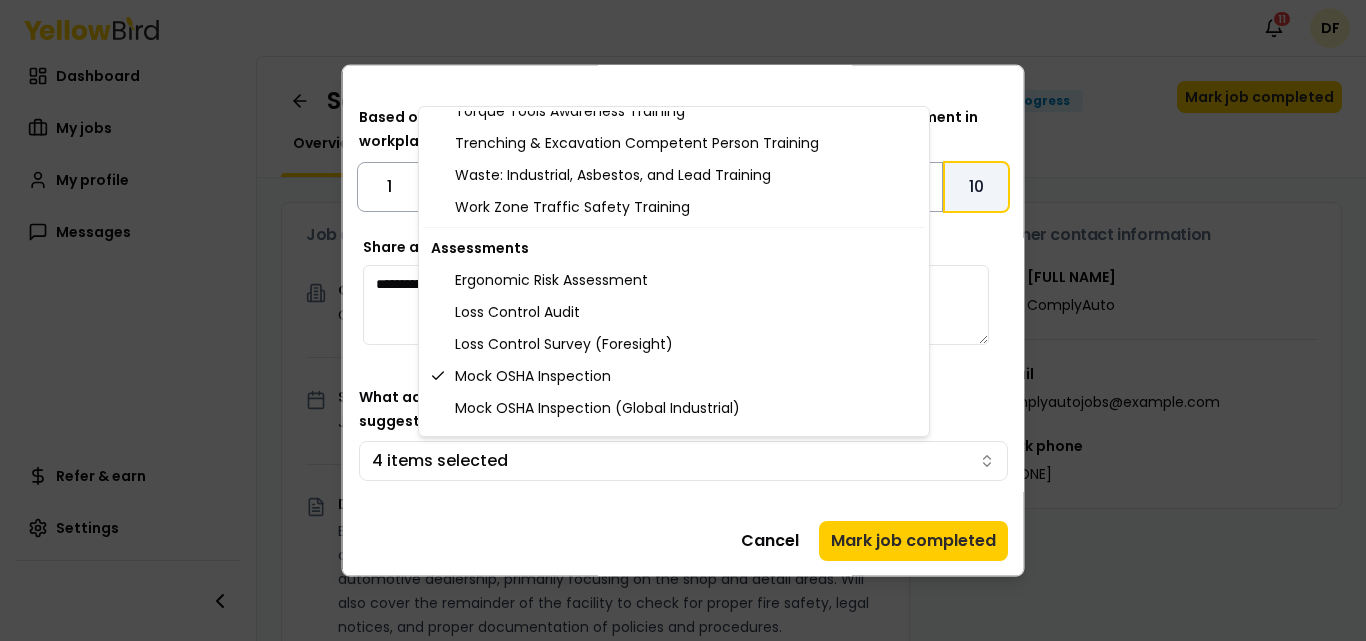 click on "Notifications 11 DF Dashboard My jobs My profile Messages Refer & earn Settings Safety Walkthrough - Anderson Ford (Kingman, AZ) In Progress Mark job completed Overview Tasks 0 Job details Company ComplyAuto Location [NUMBER] [STREET], [CITY], [STATE] [POSTAL CODE] Start date [DATE] Service type EHS Safety Walkthrough Description EHS professional to act as a representative of ComplyAuto (more details to come in the follow-up email) and conduct a safety walkthrough at an automotive dealership, primarily focusing on the shop and detail areas. Will also cover the remainder of the facility to check for proper fire safety, legal notices, and proper documentation of policies and procedures. Specific requirements Must complete the Intro to ComplyAuto Training & Knowledge Assessment within 3 days of accepting the job and before finalizing the site visit schedule. Upon completion, you will be required to send a copy of the Certificate of Completion to [EMAIL] Schedule Reporting details CA *" at bounding box center [683, 320] 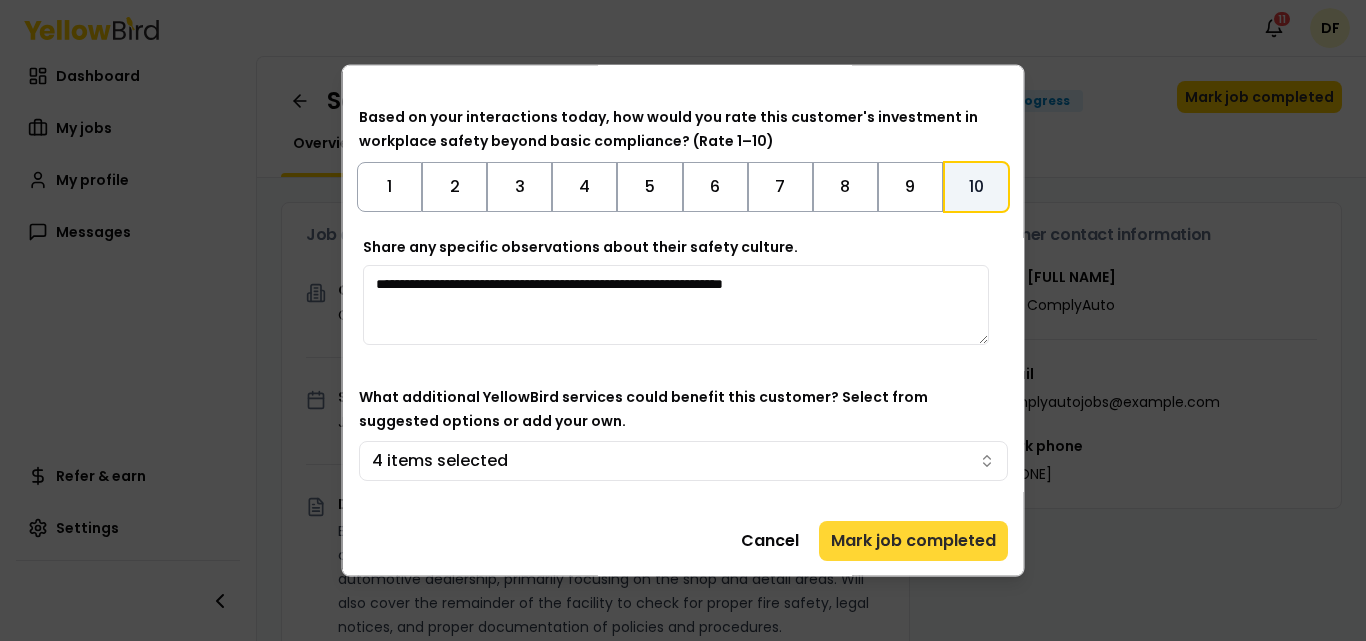click on "Mark job completed" at bounding box center [913, 540] 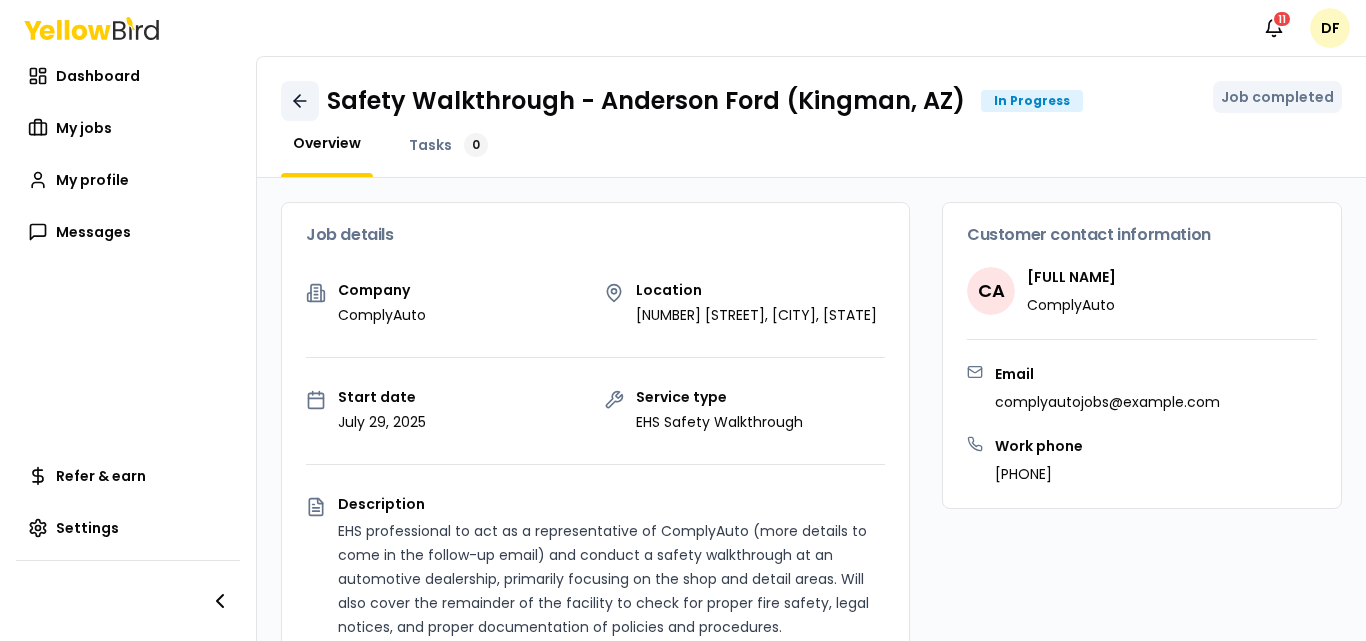 click 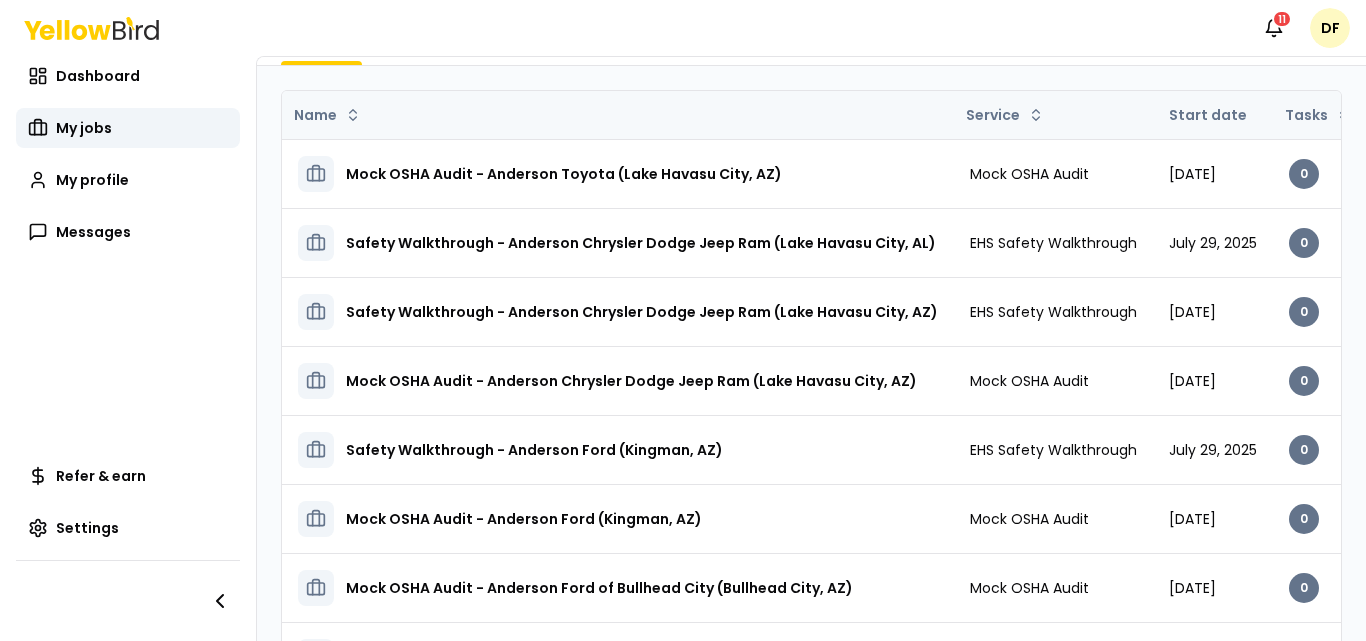 scroll, scrollTop: 200, scrollLeft: 0, axis: vertical 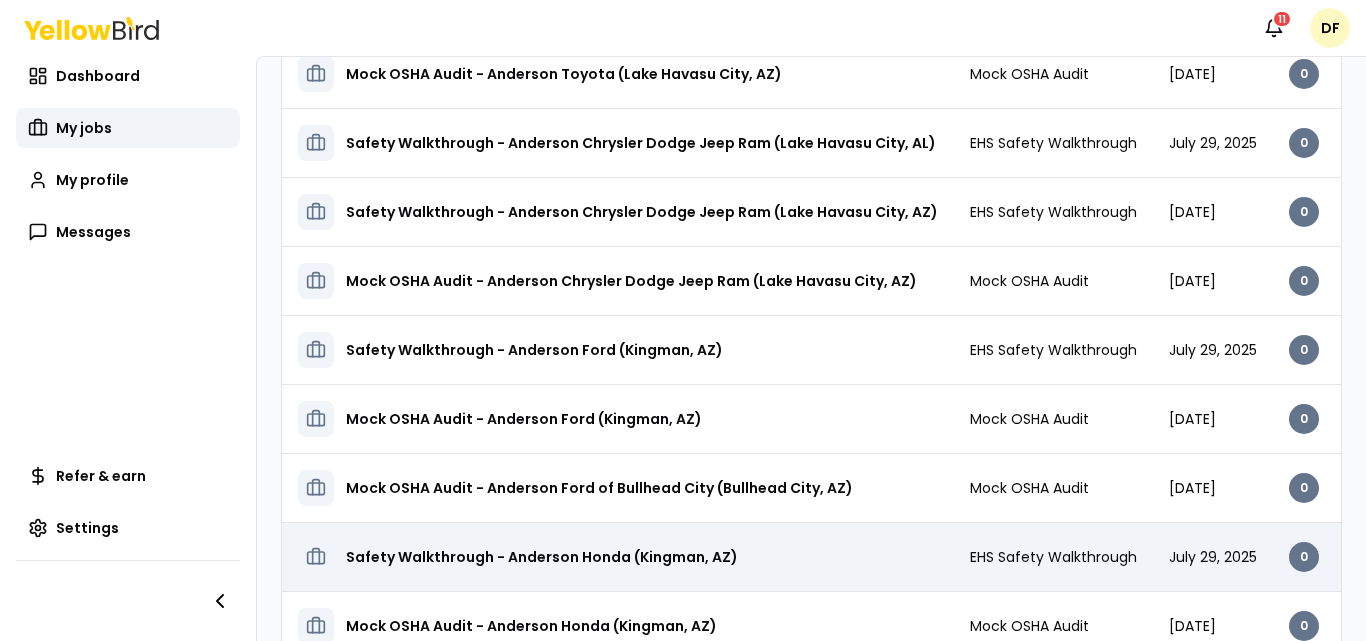 click on "Safety Walkthrough - Anderson Honda (Kingman, AZ)" at bounding box center [542, 557] 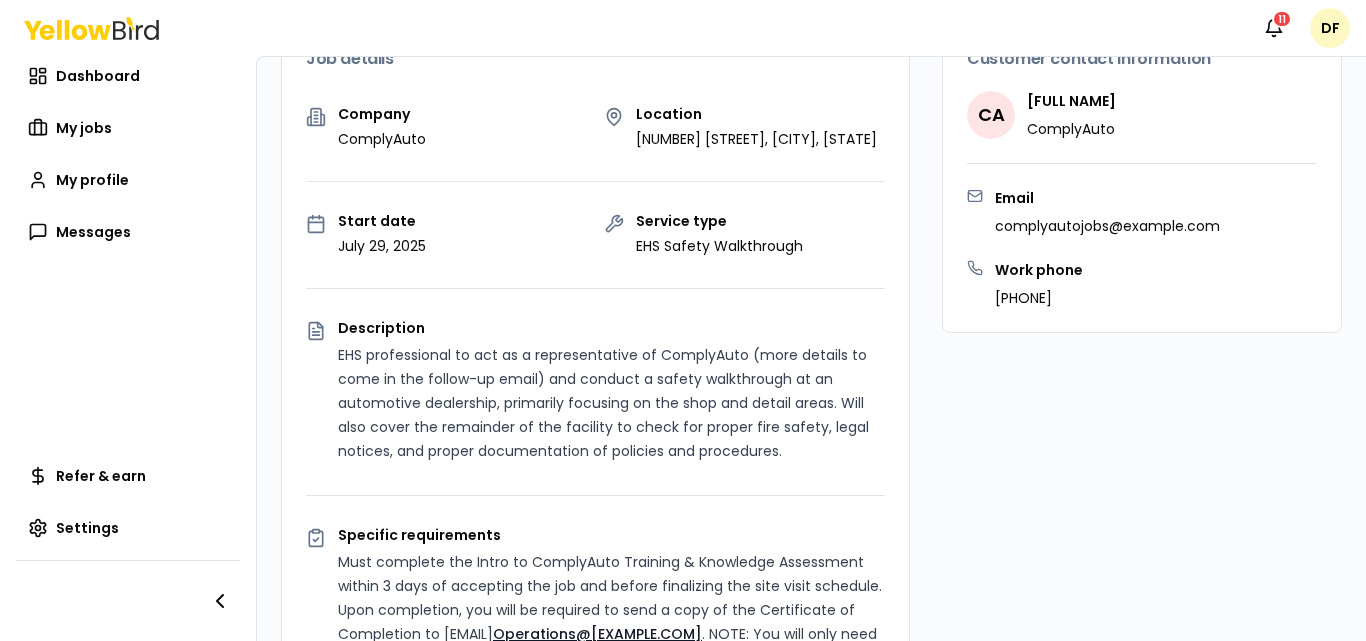 scroll, scrollTop: 0, scrollLeft: 0, axis: both 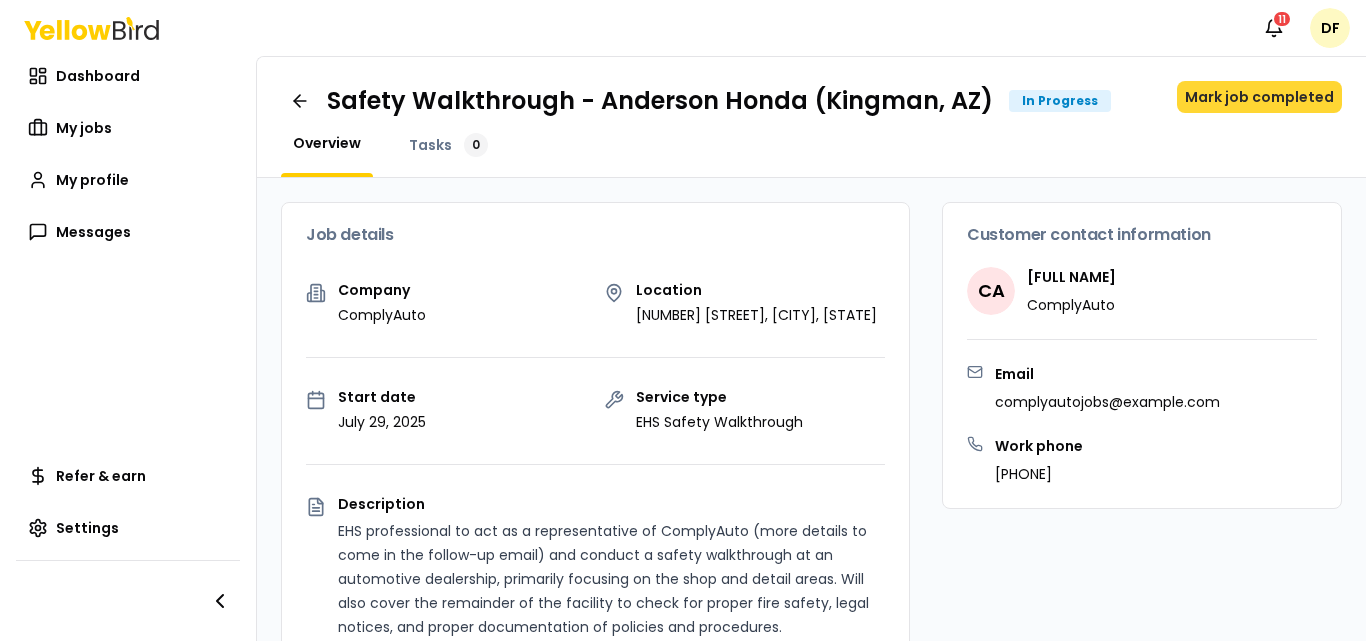 click on "Mark job completed" at bounding box center (1259, 97) 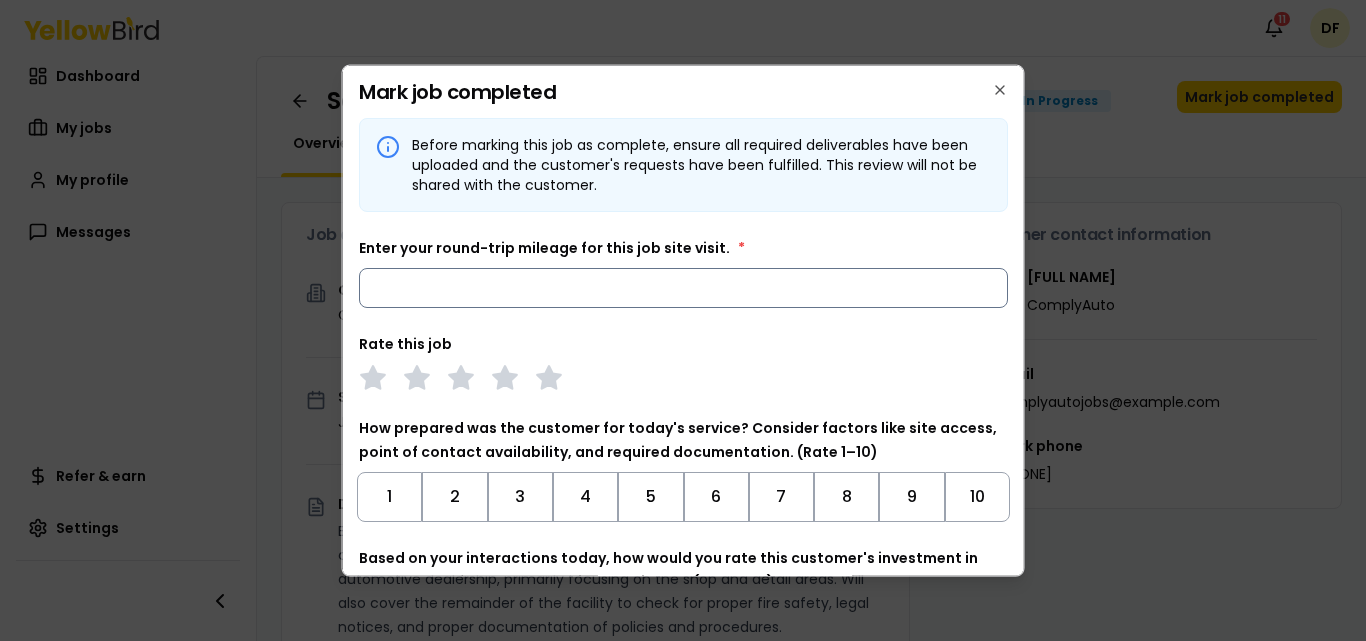 click on "Enter your round-trip mileage for this job site visit. *" at bounding box center (683, 287) 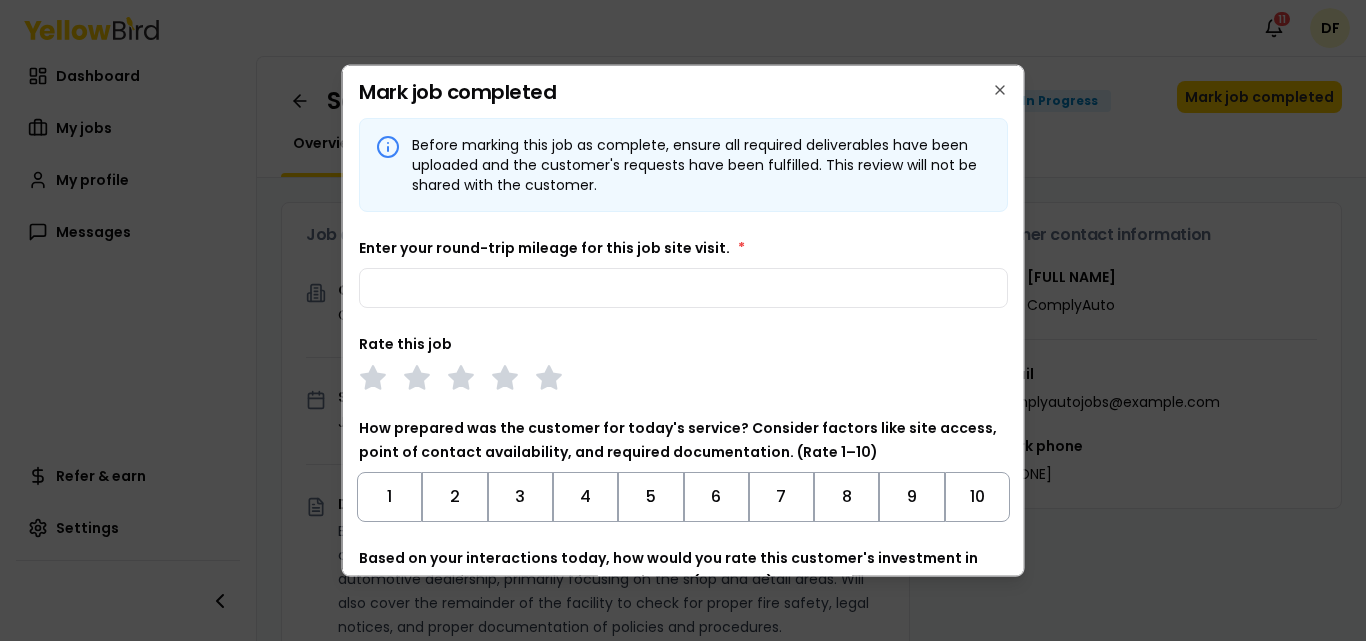 type on "***" 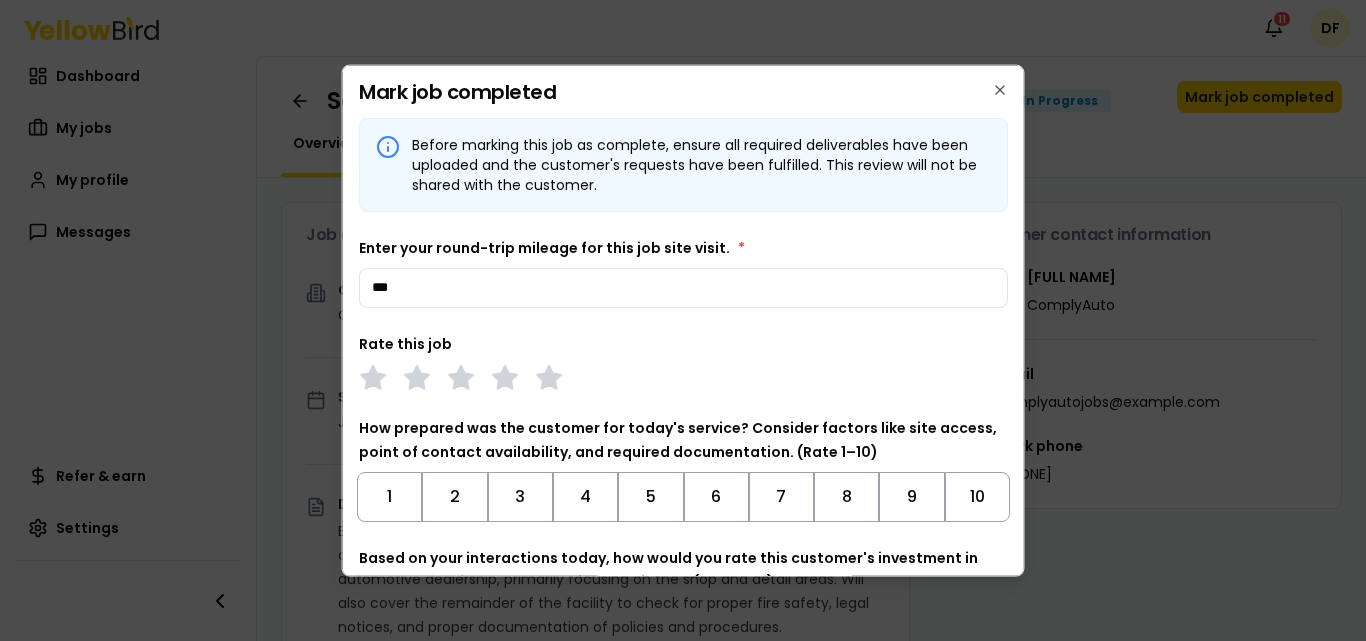 scroll, scrollTop: 200, scrollLeft: 0, axis: vertical 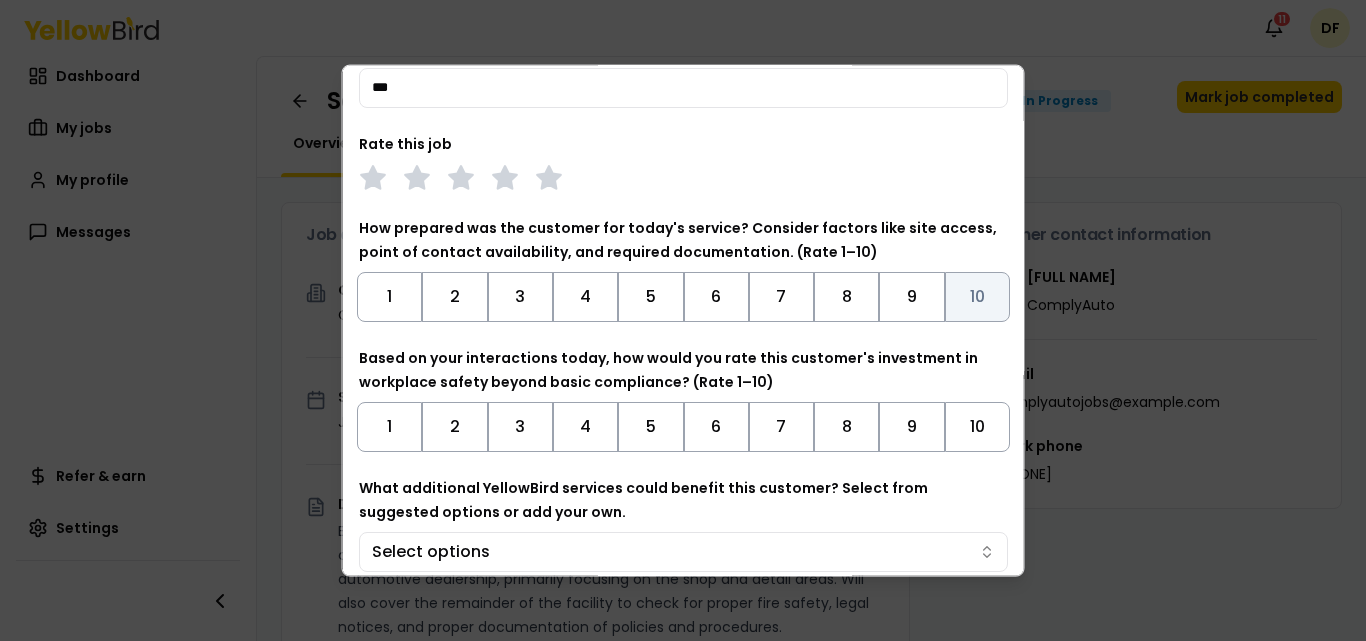 click on "10" at bounding box center (976, 296) 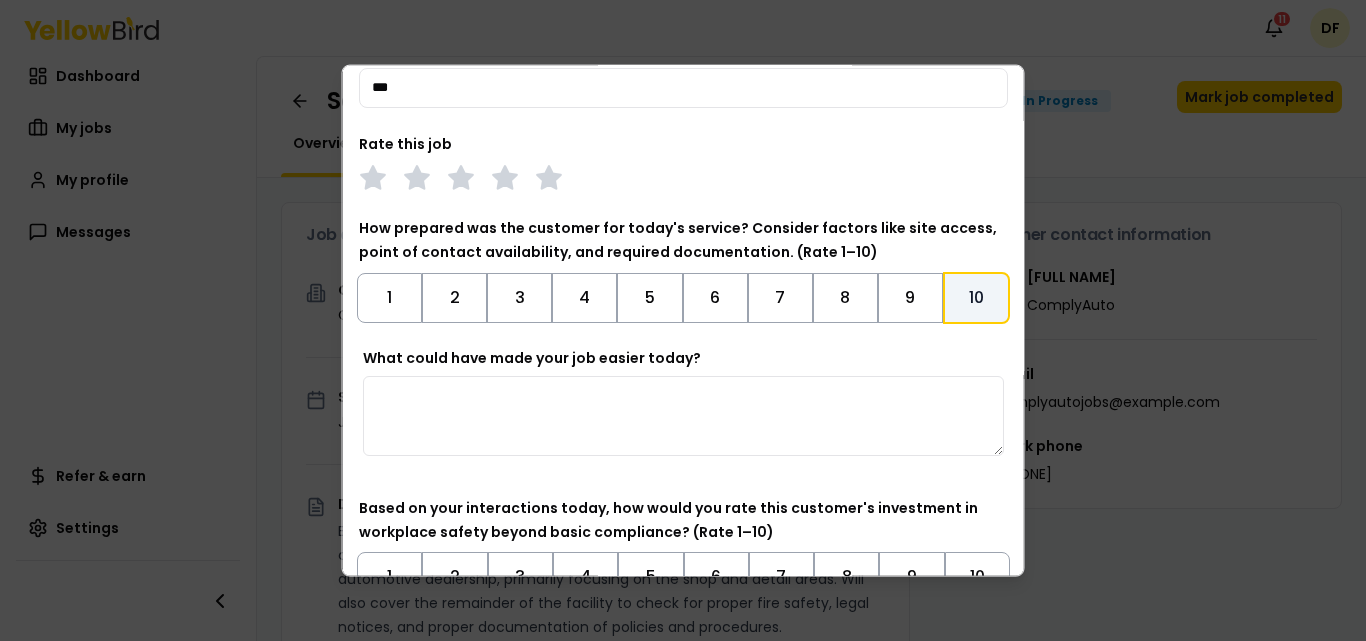 click on "What could have made your job easier today?" at bounding box center (683, 415) 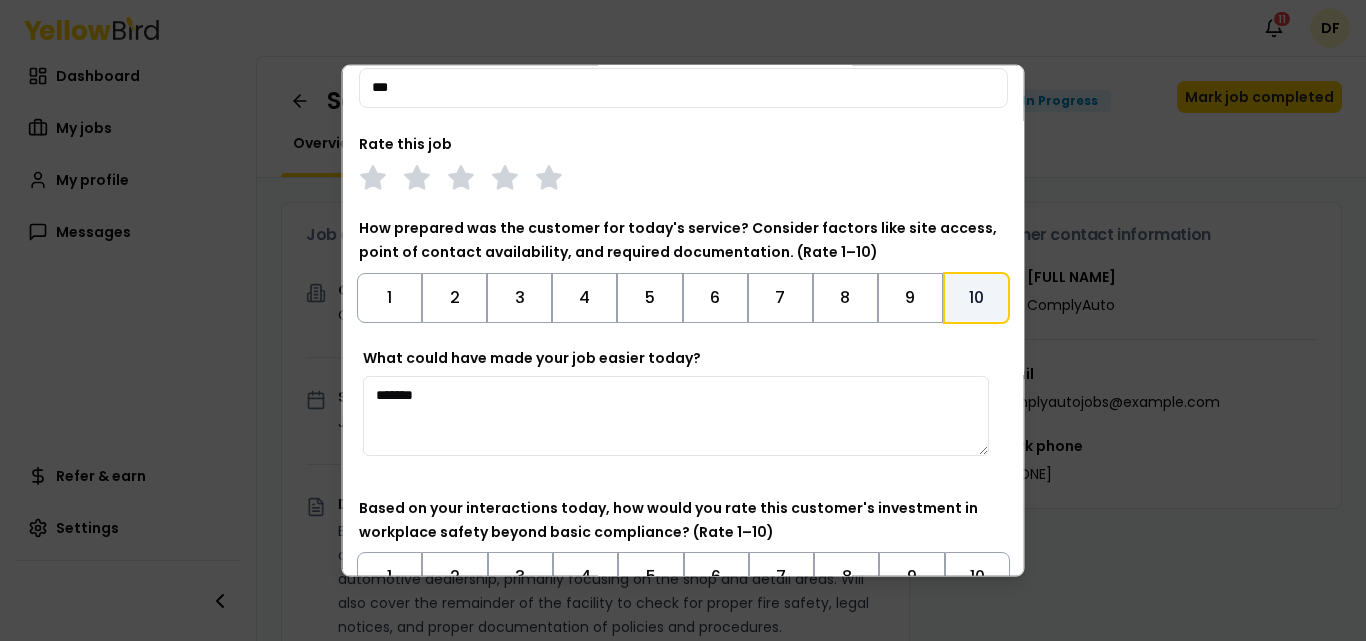 scroll, scrollTop: 400, scrollLeft: 0, axis: vertical 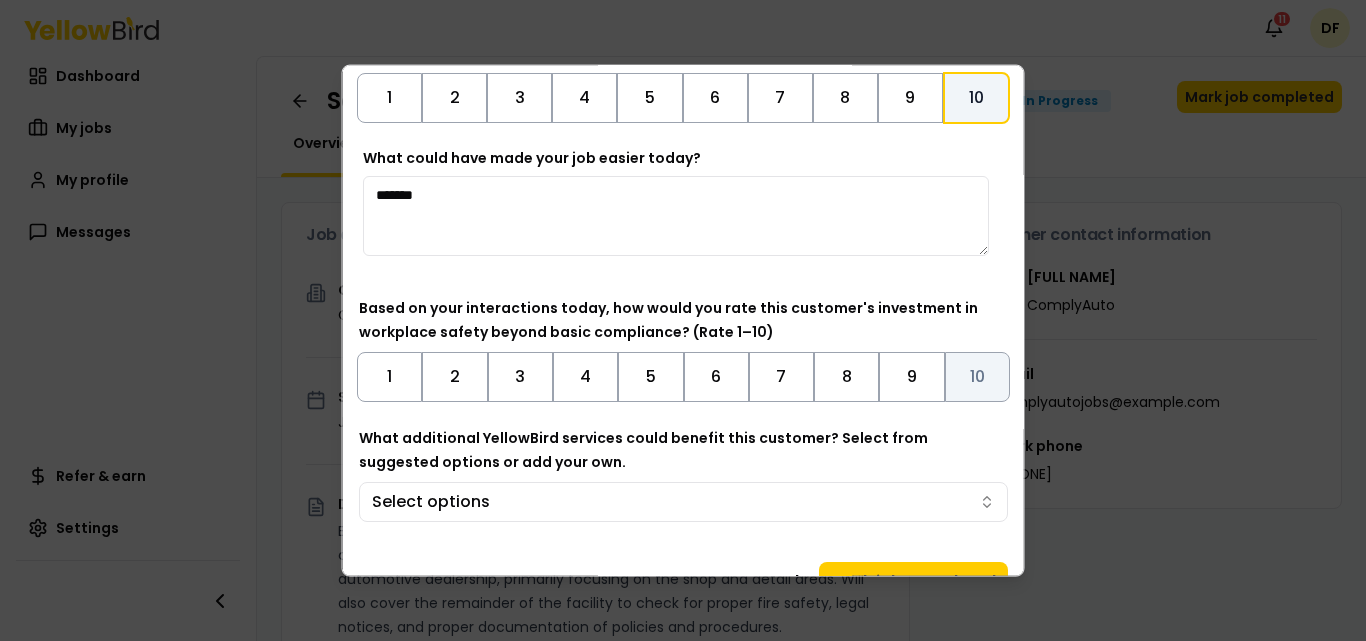 type on "*******" 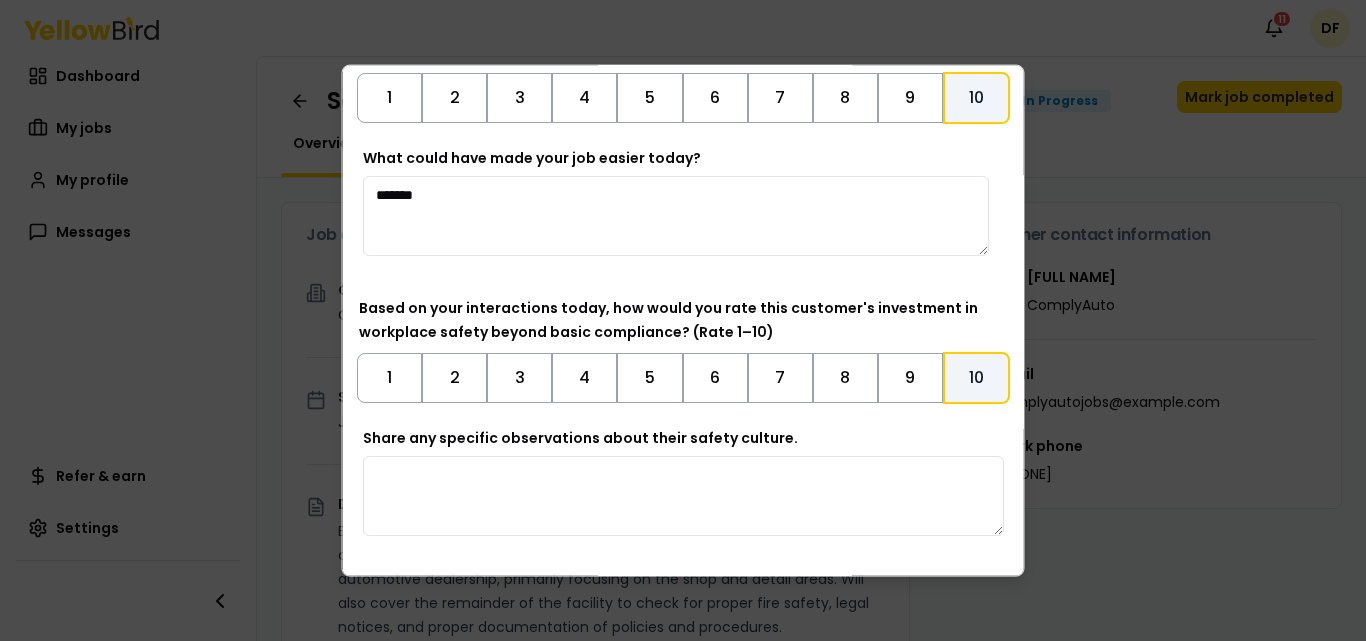 paste on "**********" 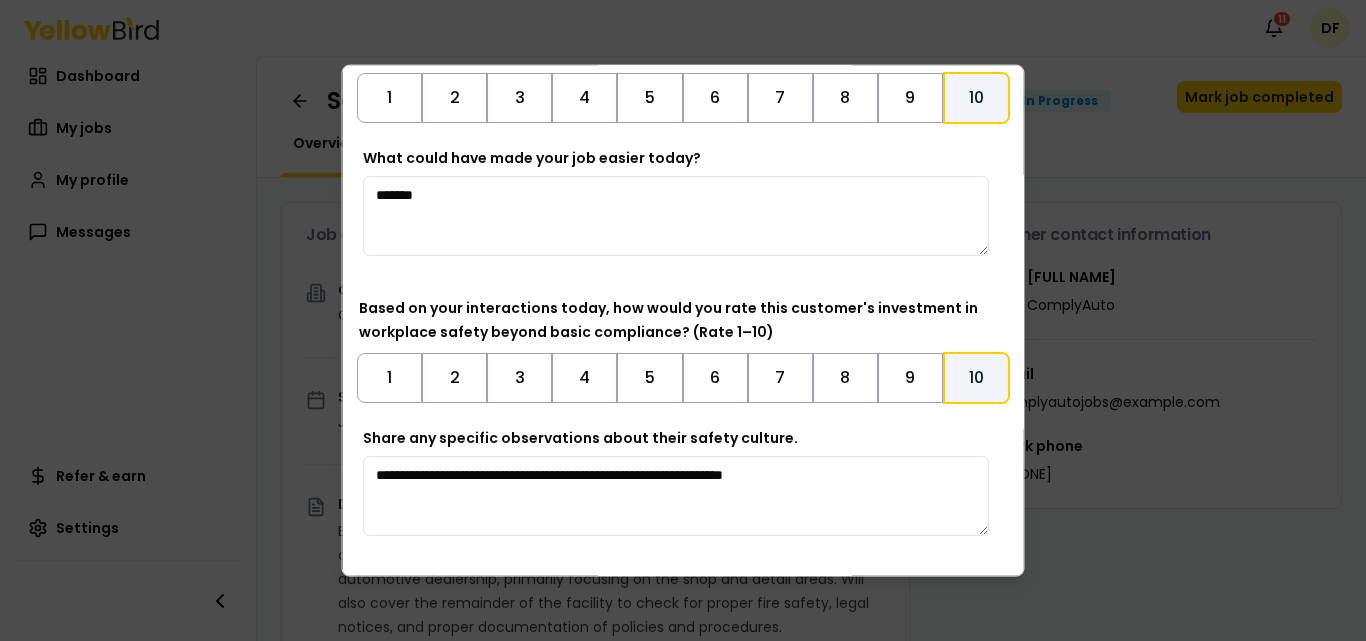 scroll, scrollTop: 591, scrollLeft: 0, axis: vertical 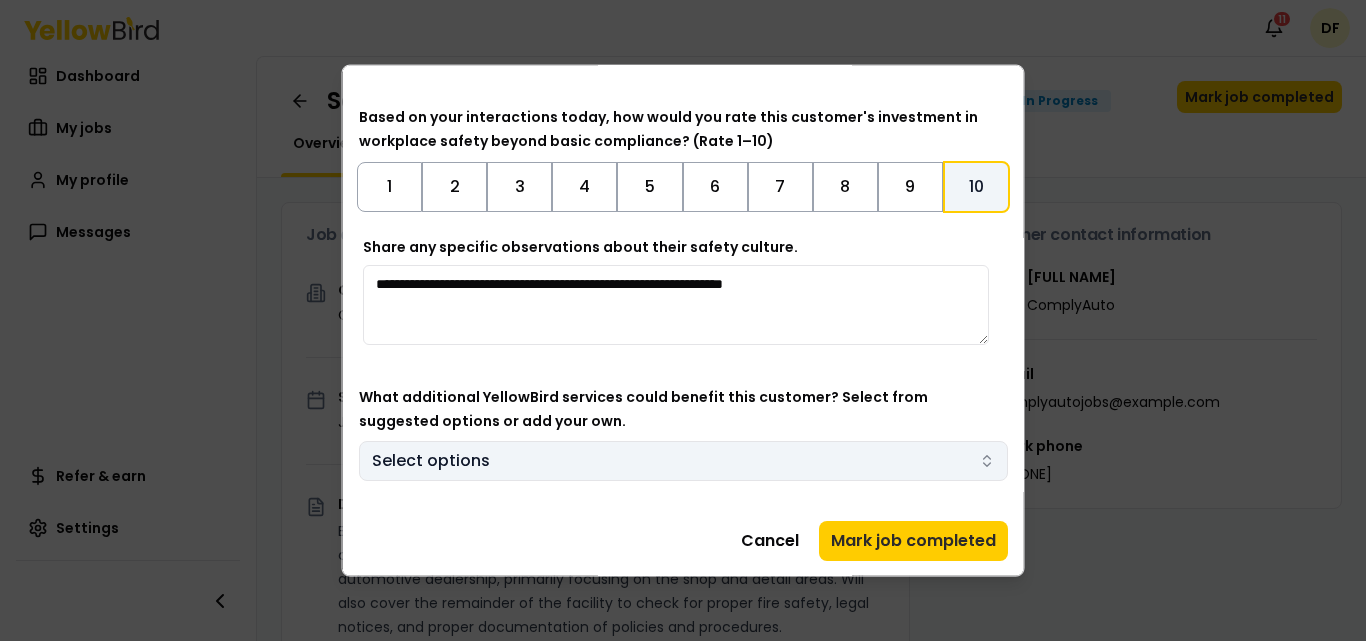 type on "**********" 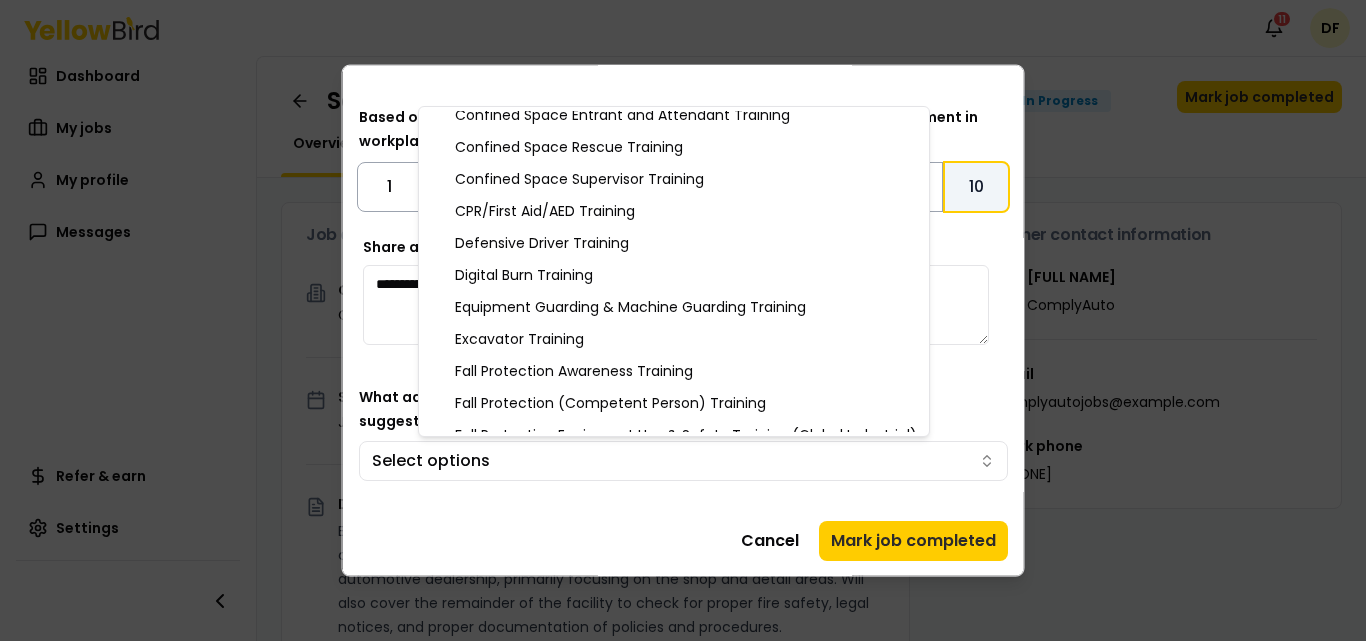 scroll, scrollTop: 200, scrollLeft: 0, axis: vertical 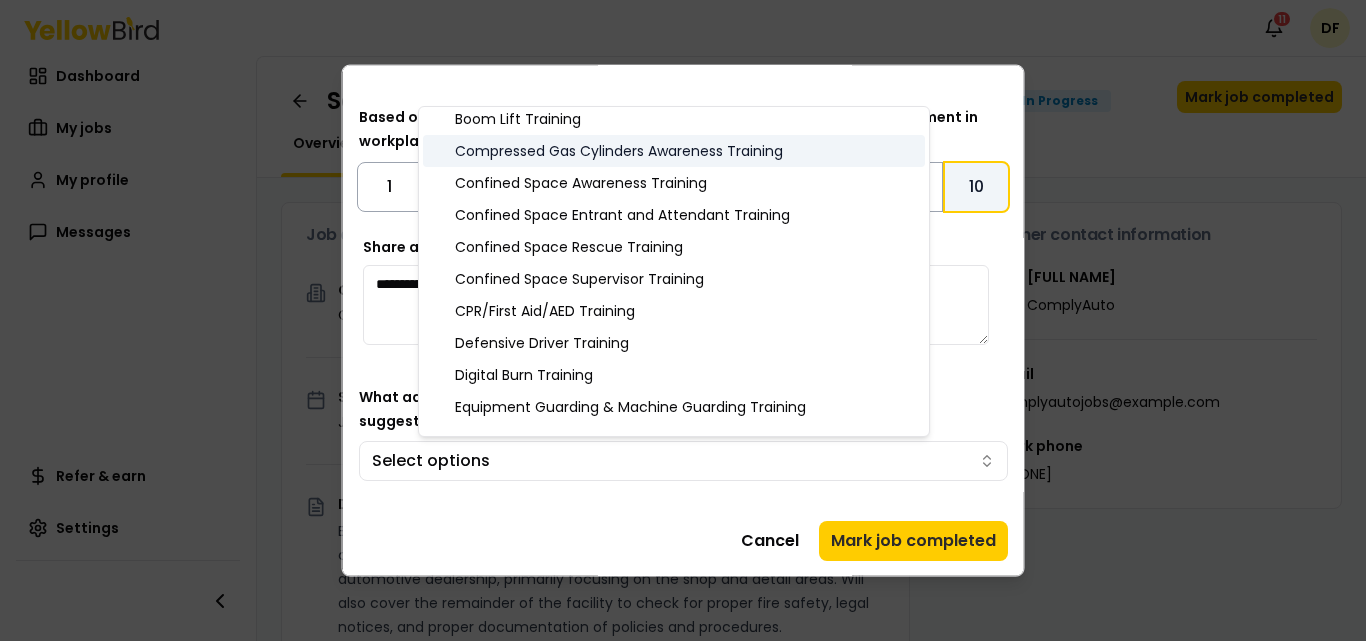 click on "Compressed Gas Cylinders Awareness Training" at bounding box center [674, 151] 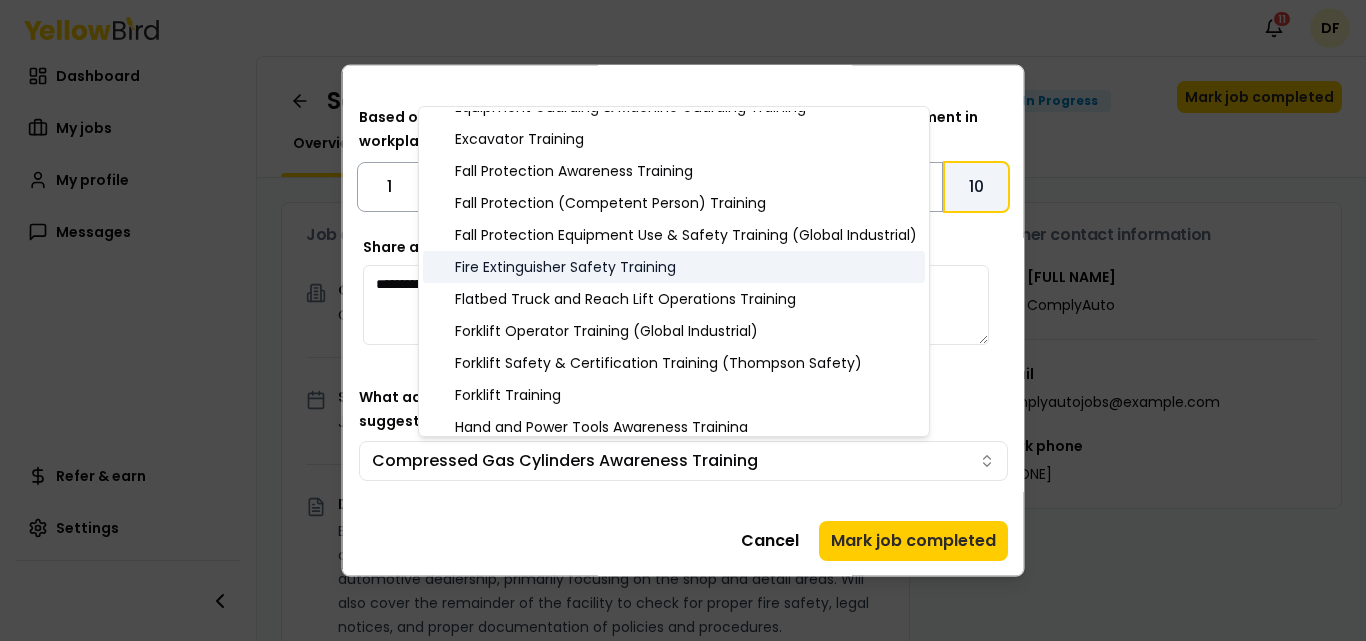 scroll, scrollTop: 700, scrollLeft: 0, axis: vertical 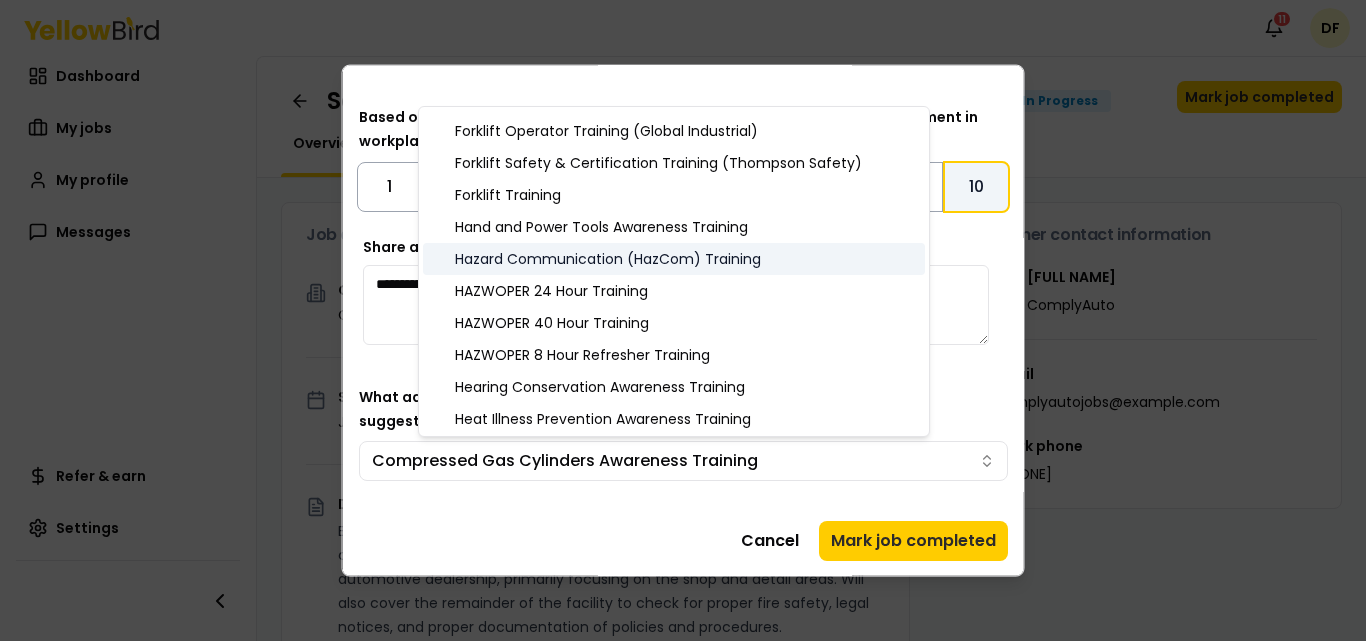 click on "Hazard Communication (HazCom) Training" at bounding box center (674, 259) 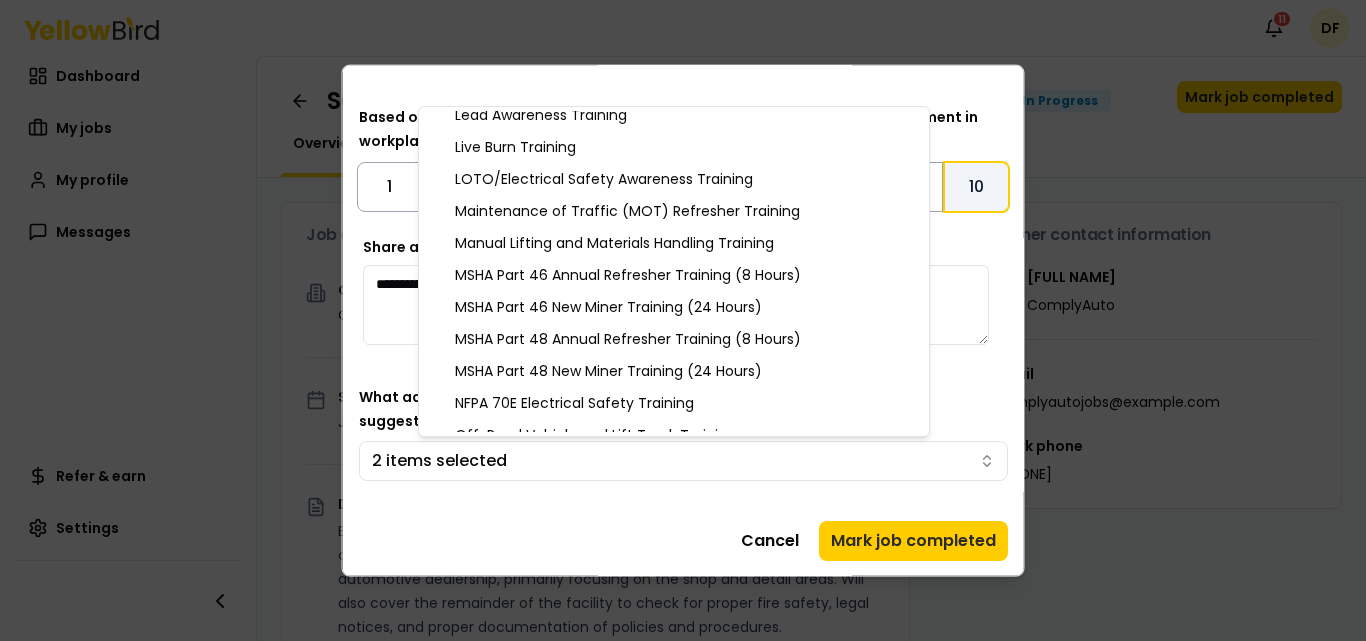 scroll, scrollTop: 1000, scrollLeft: 0, axis: vertical 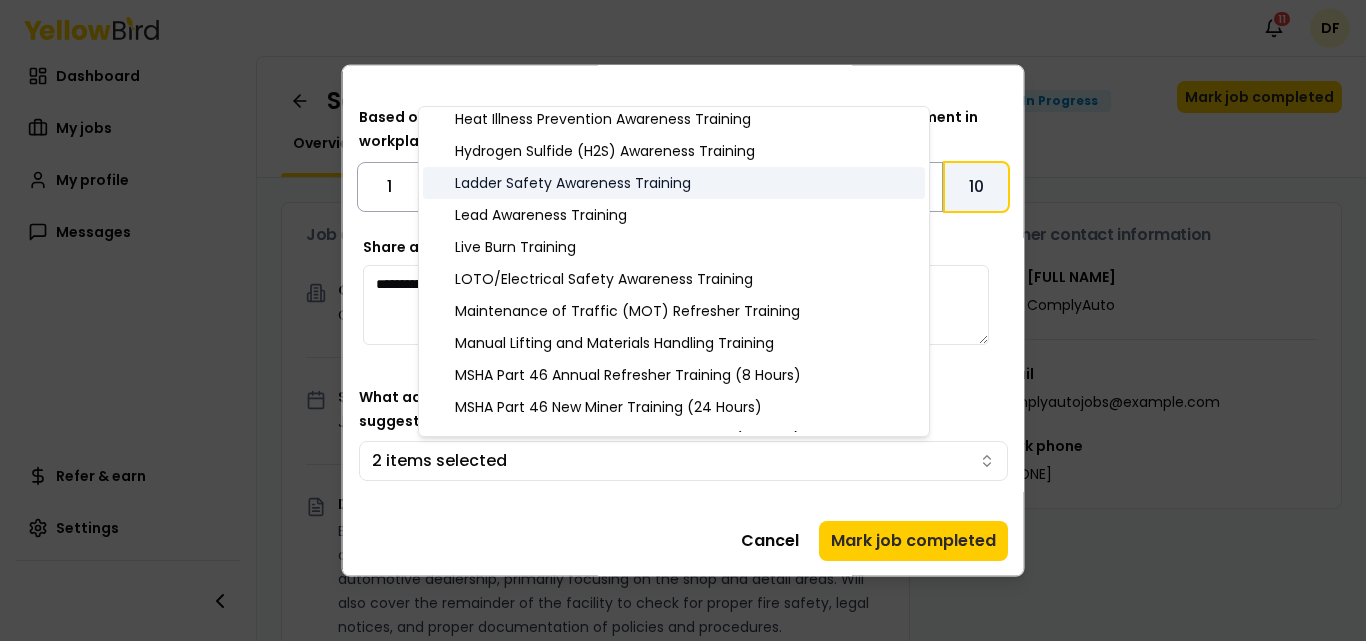 click on "Ladder Safety Awareness Training" at bounding box center (674, 183) 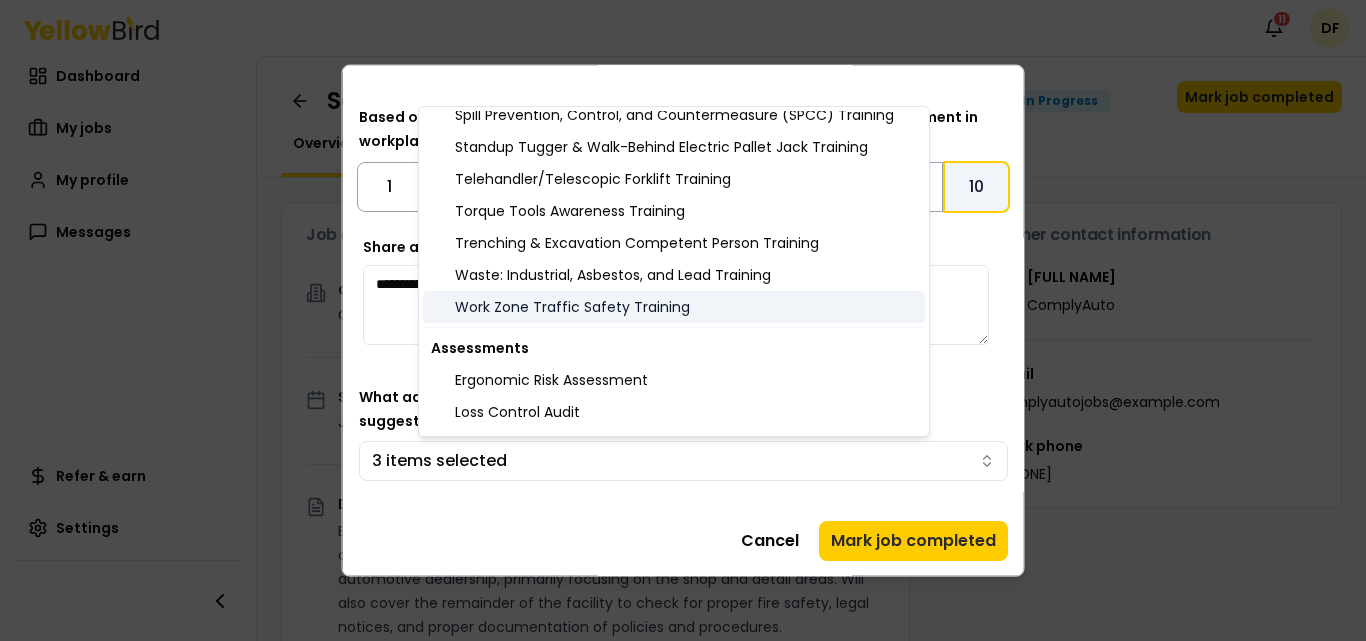 scroll, scrollTop: 2100, scrollLeft: 0, axis: vertical 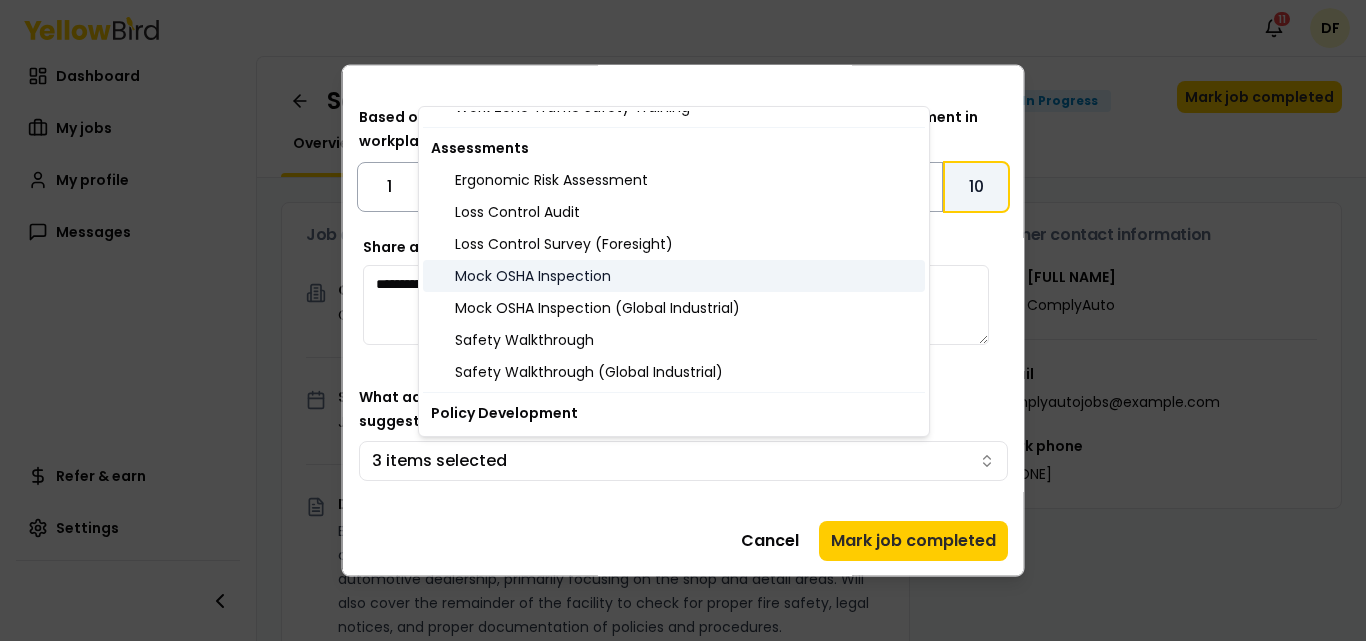 click on "Mock OSHA Inspection" at bounding box center [674, 276] 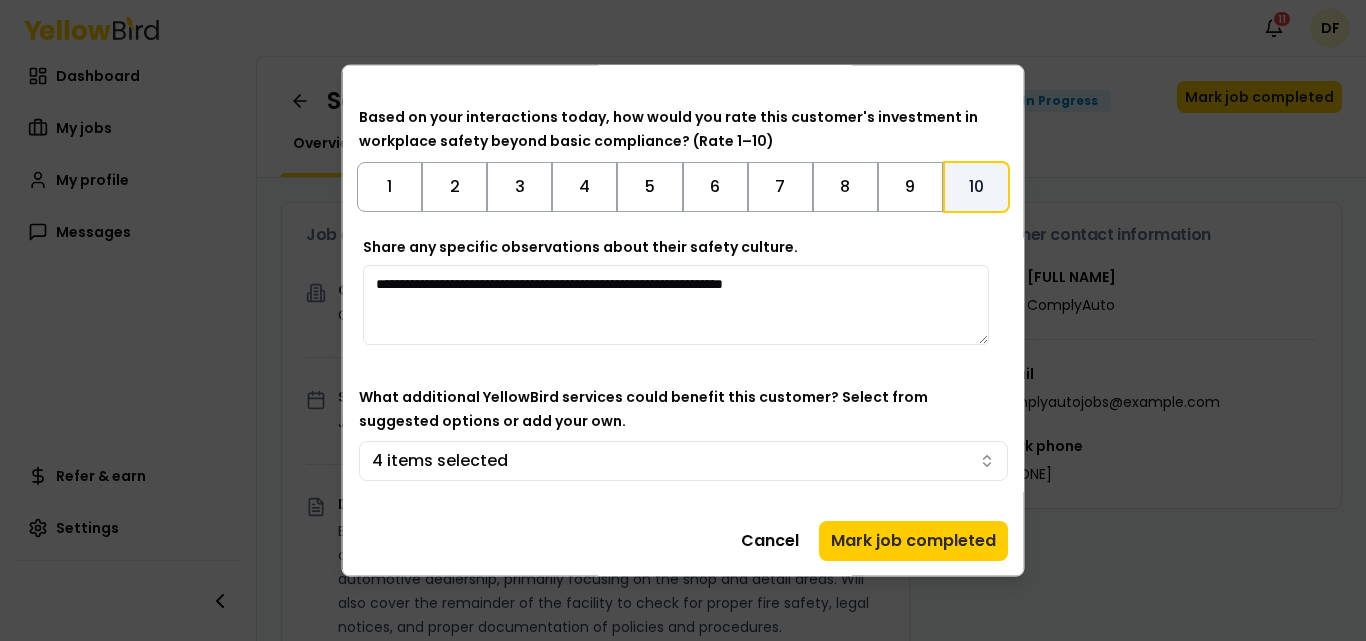click on "Notifications 11 DF Dashboard My jobs My profile Messages Refer & earn Settings Safety Walkthrough - Anderson Honda (Kingman, AZ) In Progress Mark job completed Overview Tasks 0 Job details Company ComplyAuto Location [NUMBER] [STREET], [CITY], [STATE] Start date [DATE] Service type EHS Safety Walkthrough Description EHS professional to act as a representative of ComplyAuto (more details to come in the follow-up email) and conduct a safety walkthrough at an automotive dealership, primarily focusing on the shop and detail areas. Will also cover the remainder of the facility to check for proper fire safety, legal notices, and proper documentation of policies and procedures. Specific requirements Must complete the Intro to ComplyAuto Training & Knowledge Assessment within 3 days of accepting the job and before finalizing the site visit schedule. Upon completion, you will be required to send a copy of the Certificate of Completion to Operations@example.com Schedule Reporting details CA" at bounding box center [683, 320] 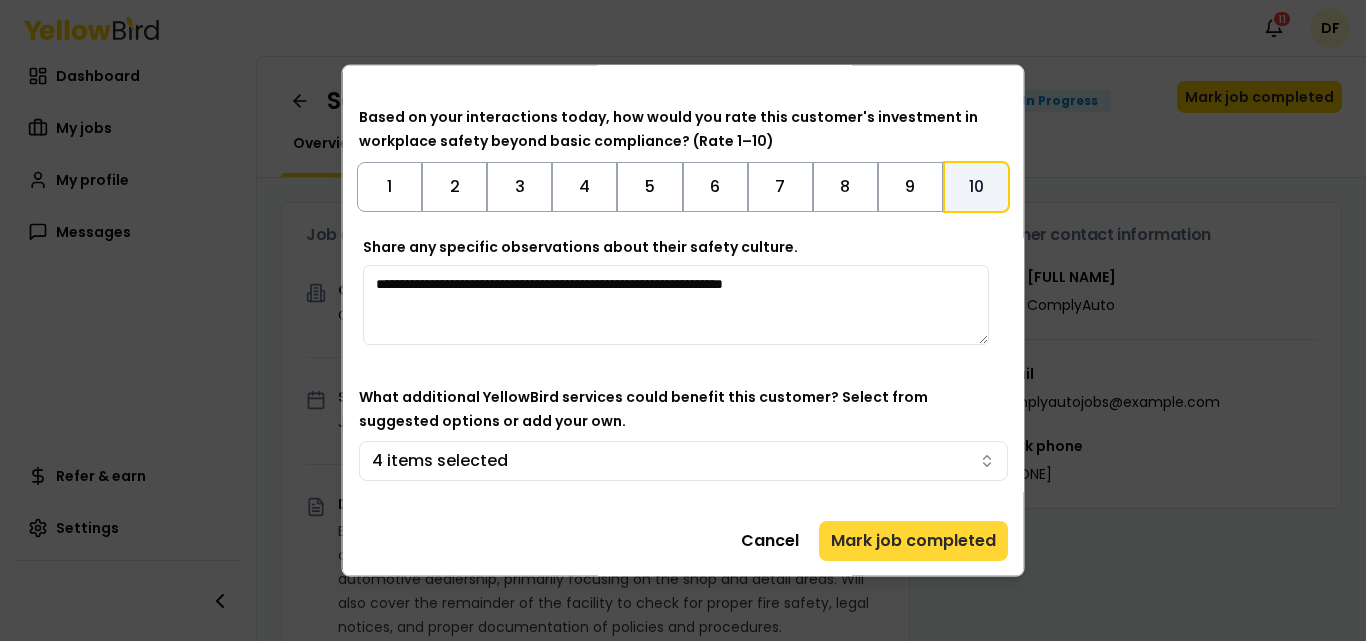 click on "Mark job completed" at bounding box center [913, 540] 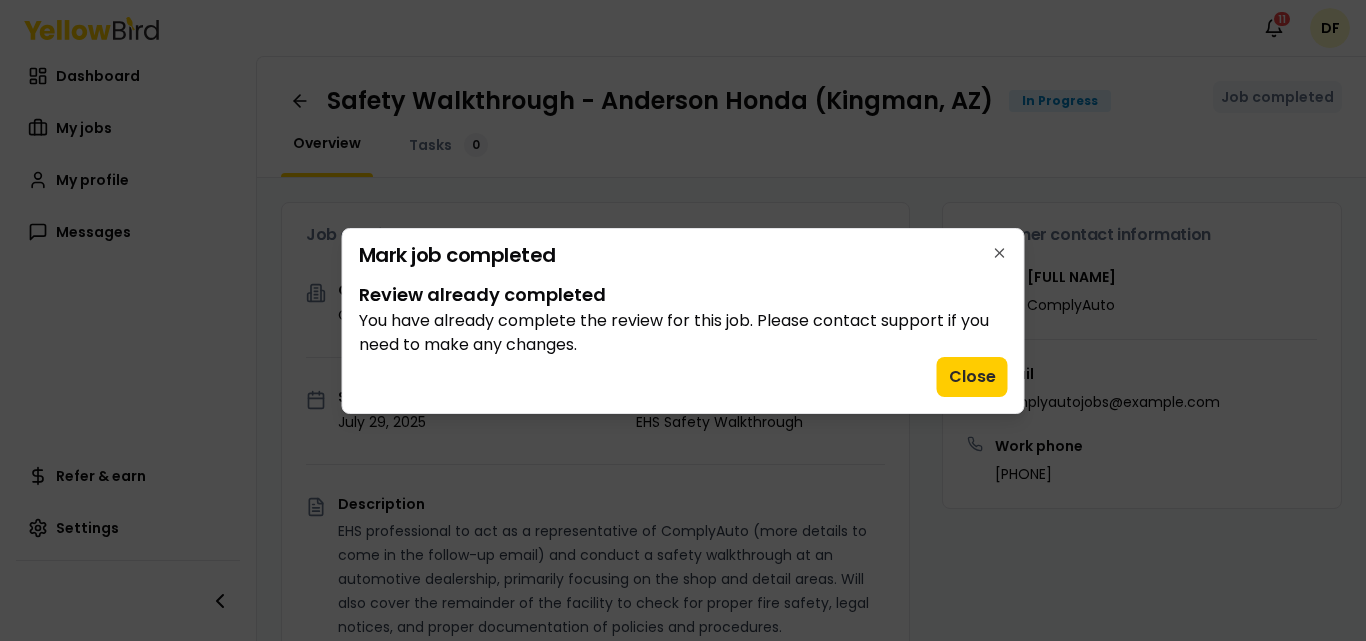 scroll, scrollTop: 0, scrollLeft: 0, axis: both 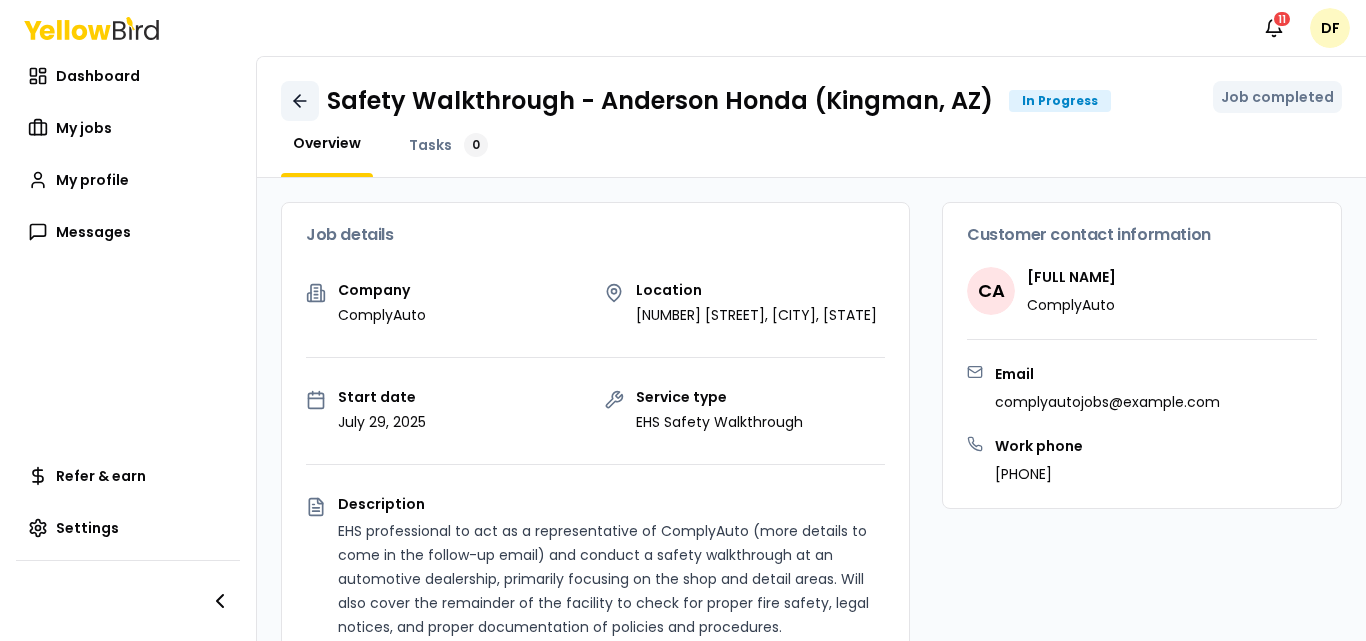 click 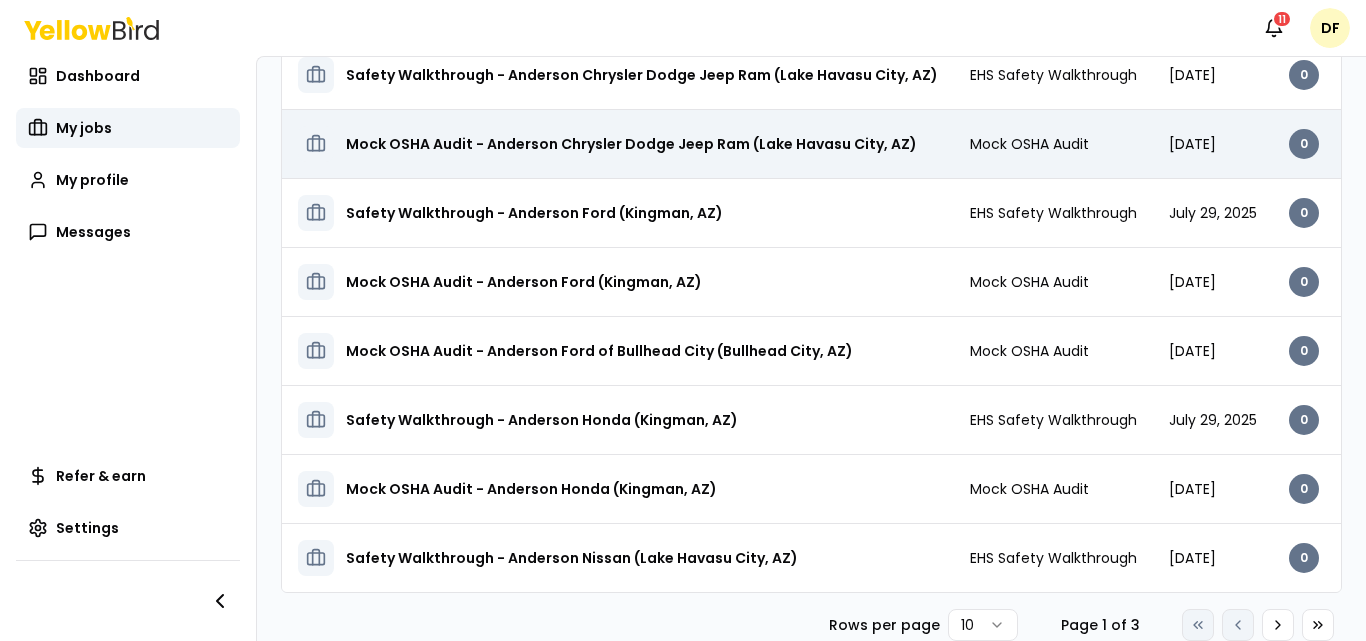 scroll, scrollTop: 52, scrollLeft: 0, axis: vertical 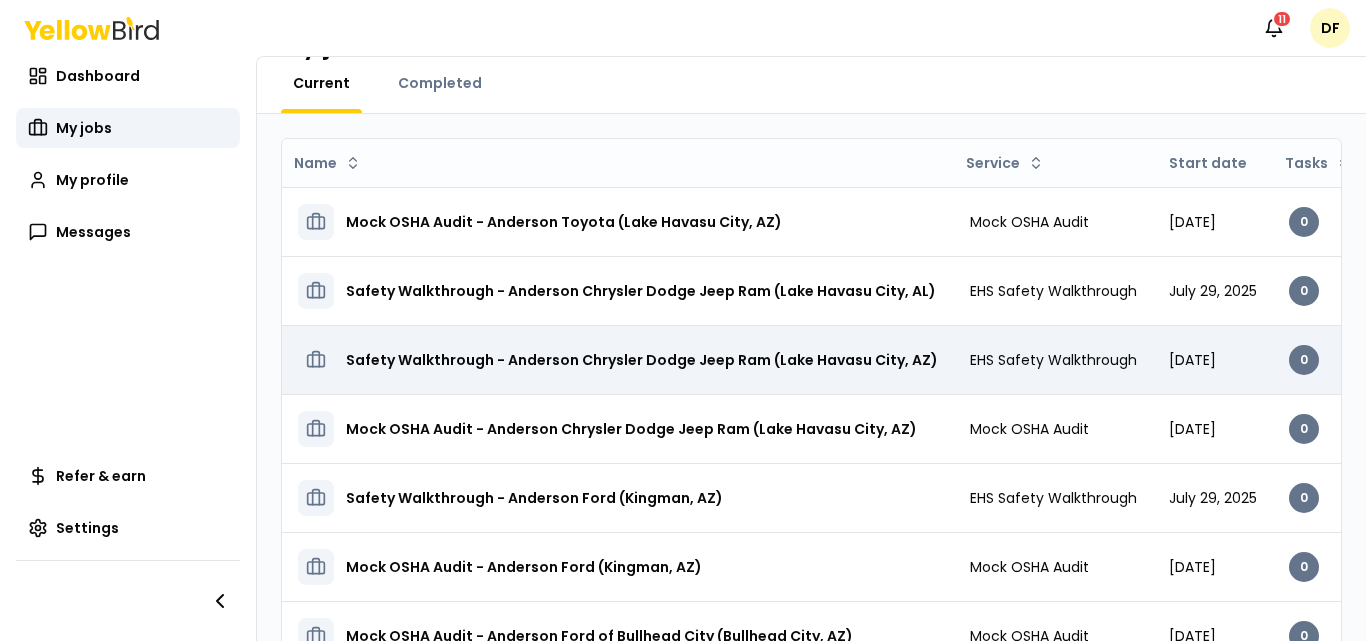 click on "Safety Walkthrough - Anderson Chrysler Dodge Jeep Ram (Lake Havasu City, AZ)" at bounding box center [642, 360] 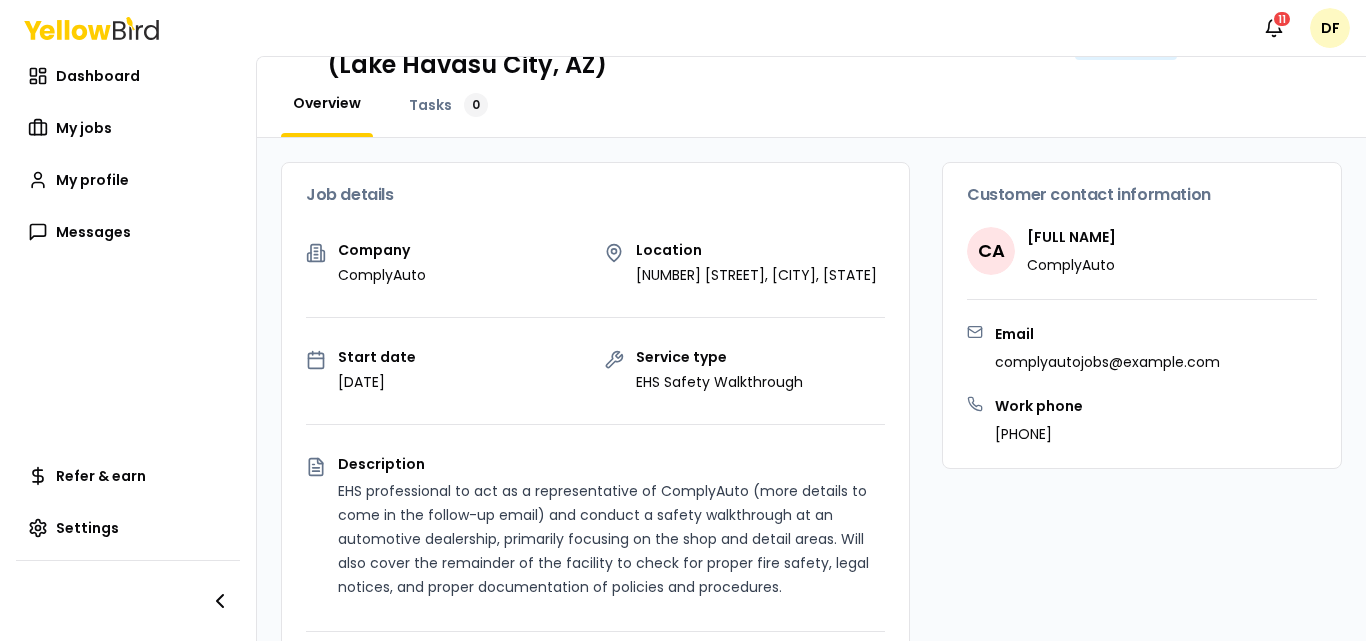 scroll, scrollTop: 0, scrollLeft: 0, axis: both 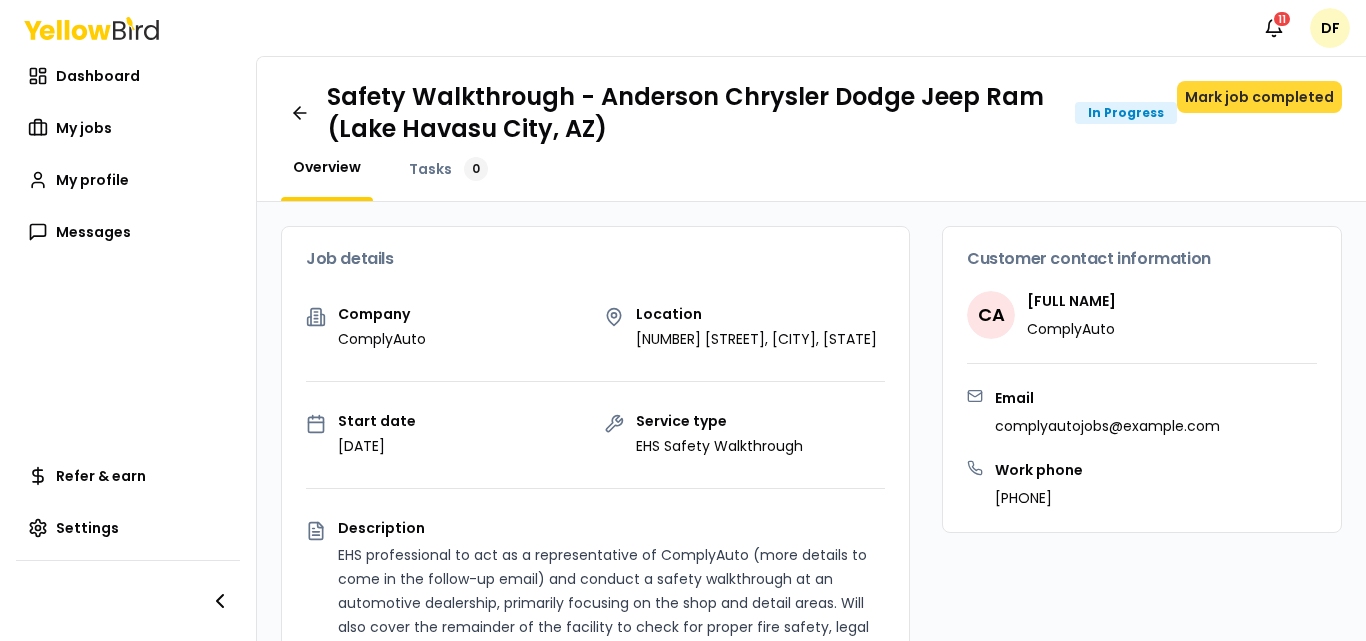 click on "Mark job completed" at bounding box center (1259, 97) 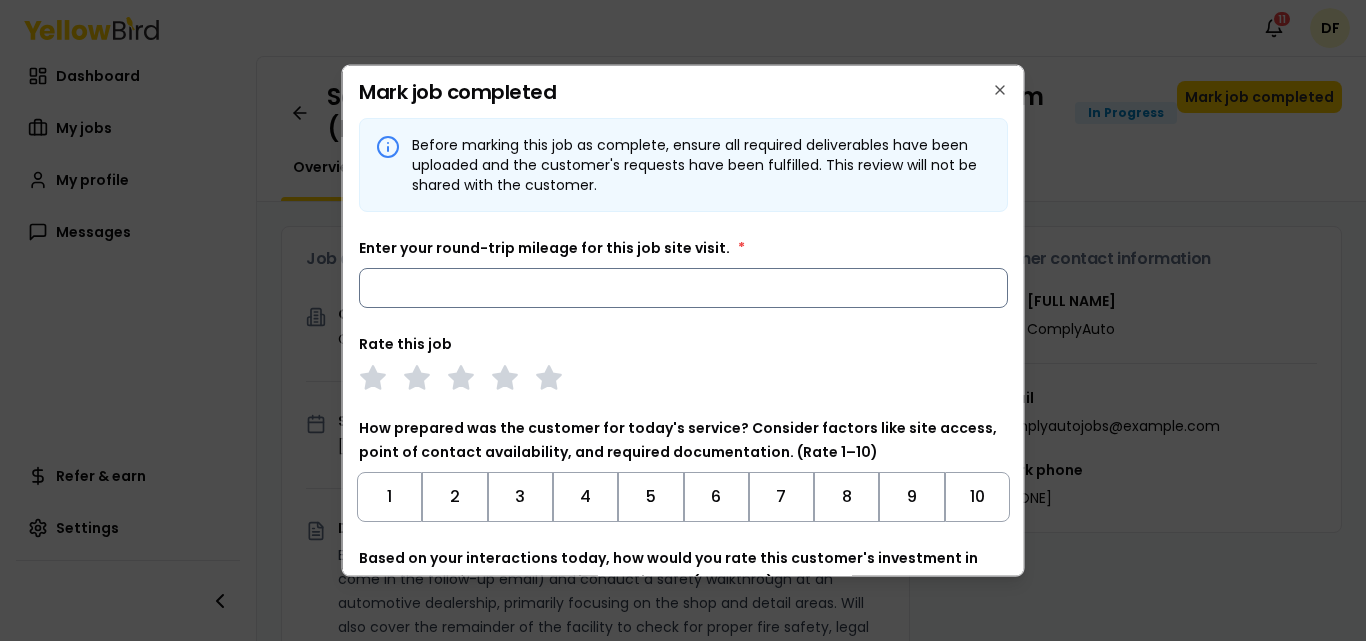 click on "Enter your round-trip mileage for this job site visit. *" at bounding box center [683, 287] 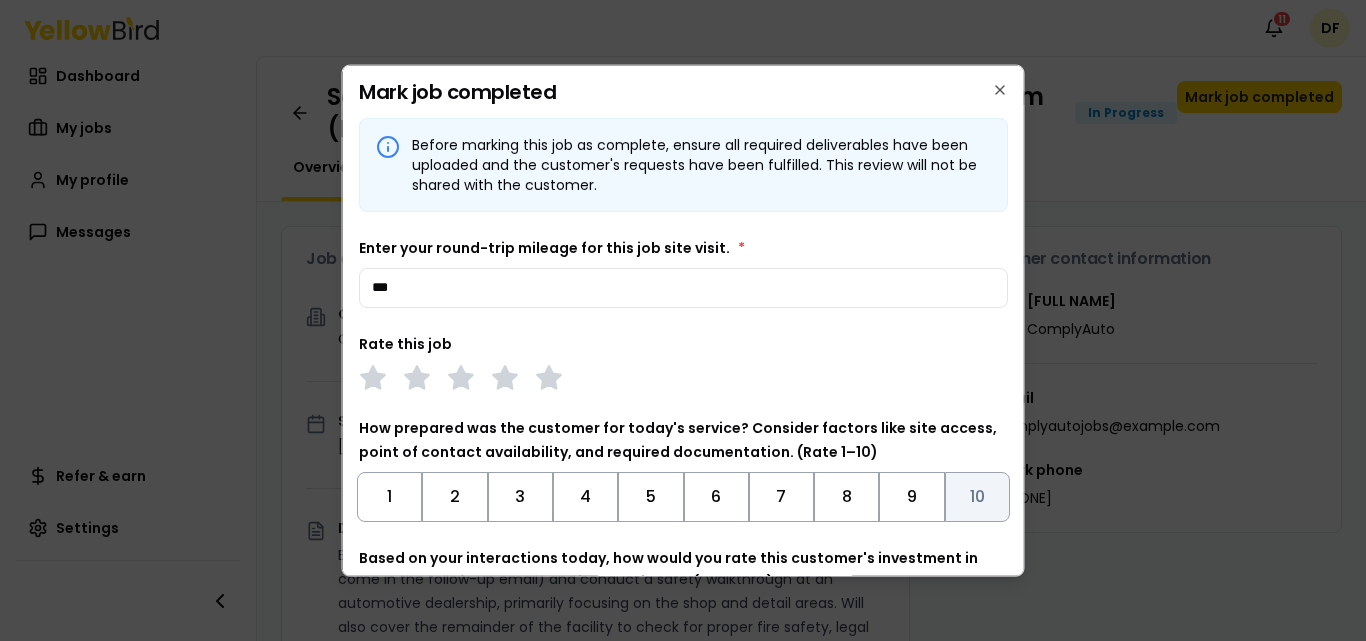 click on "10" at bounding box center (976, 496) 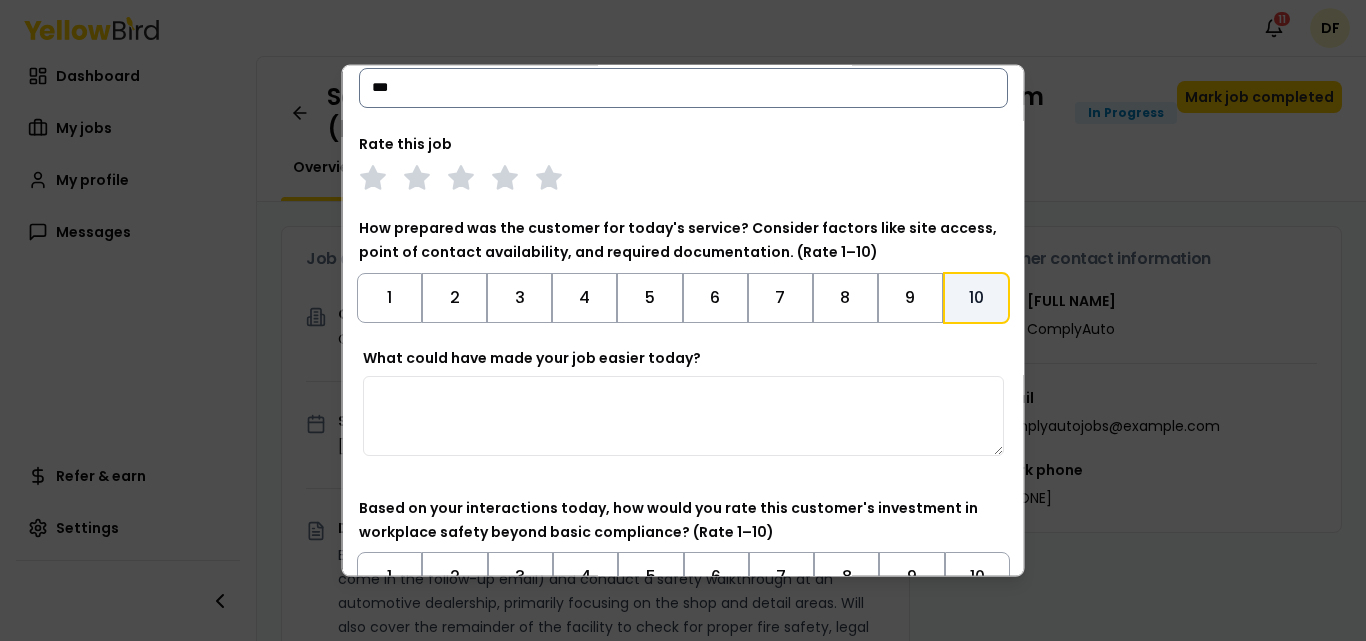 scroll, scrollTop: 300, scrollLeft: 0, axis: vertical 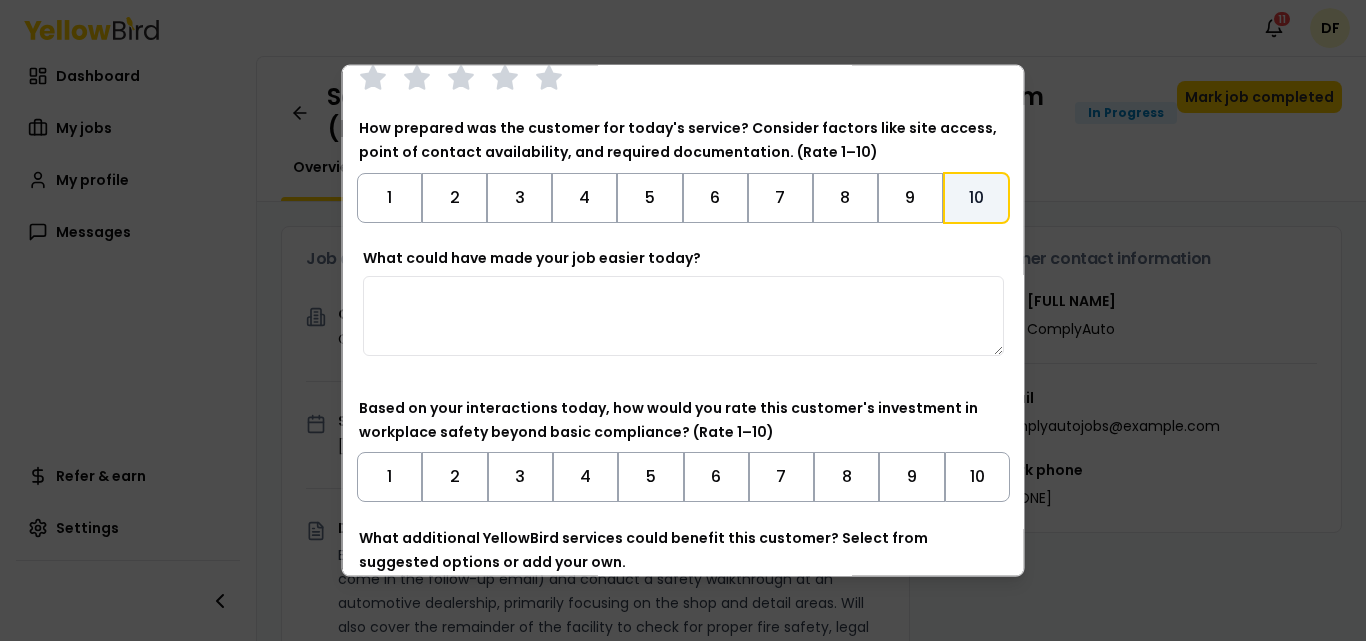 click on "What could have made your job easier today?" at bounding box center [683, 315] 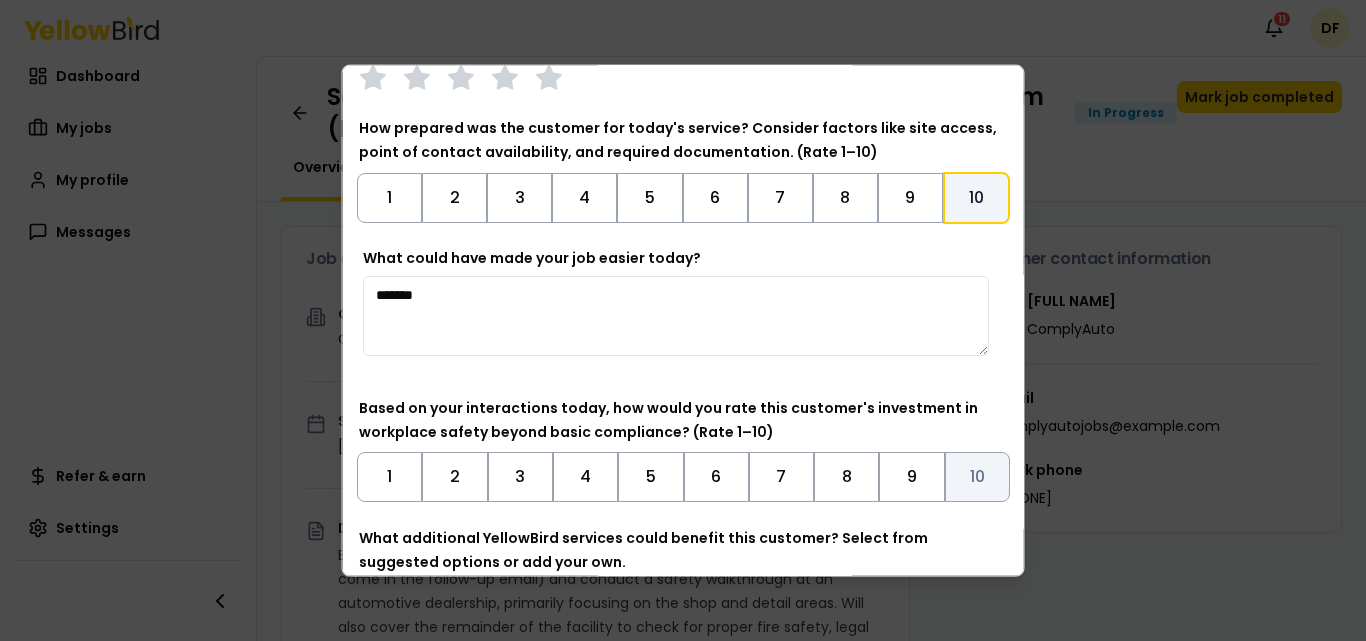 type on "*******" 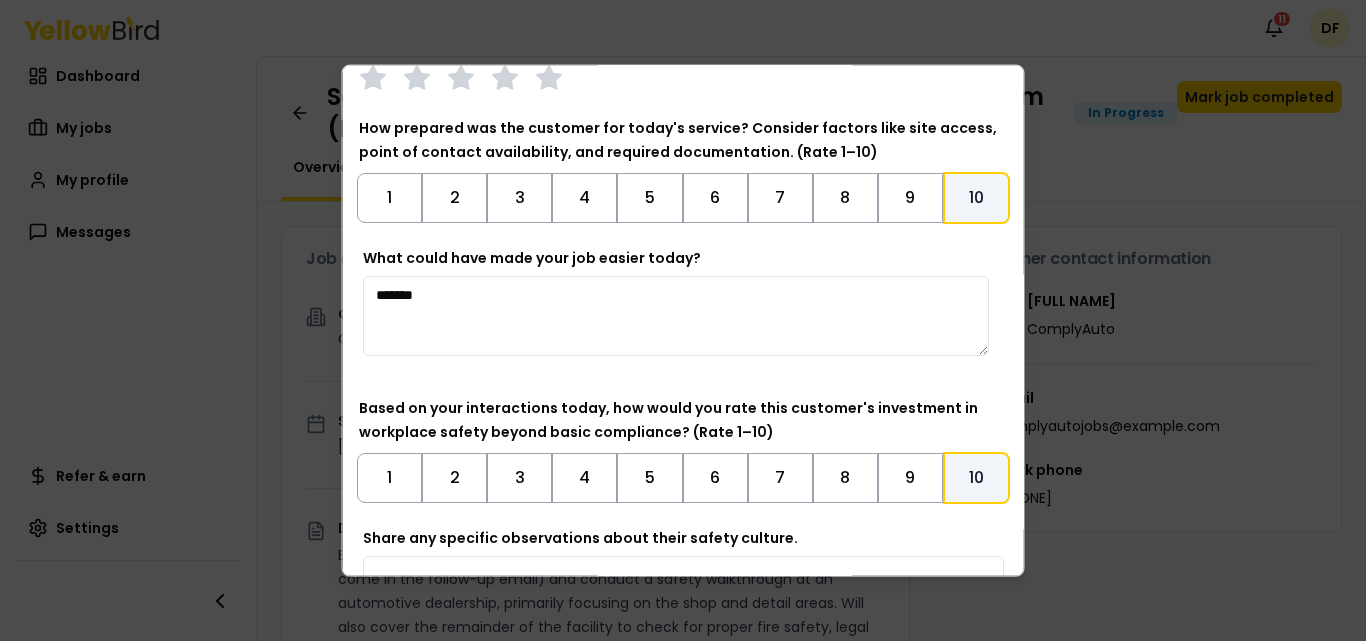 scroll, scrollTop: 500, scrollLeft: 0, axis: vertical 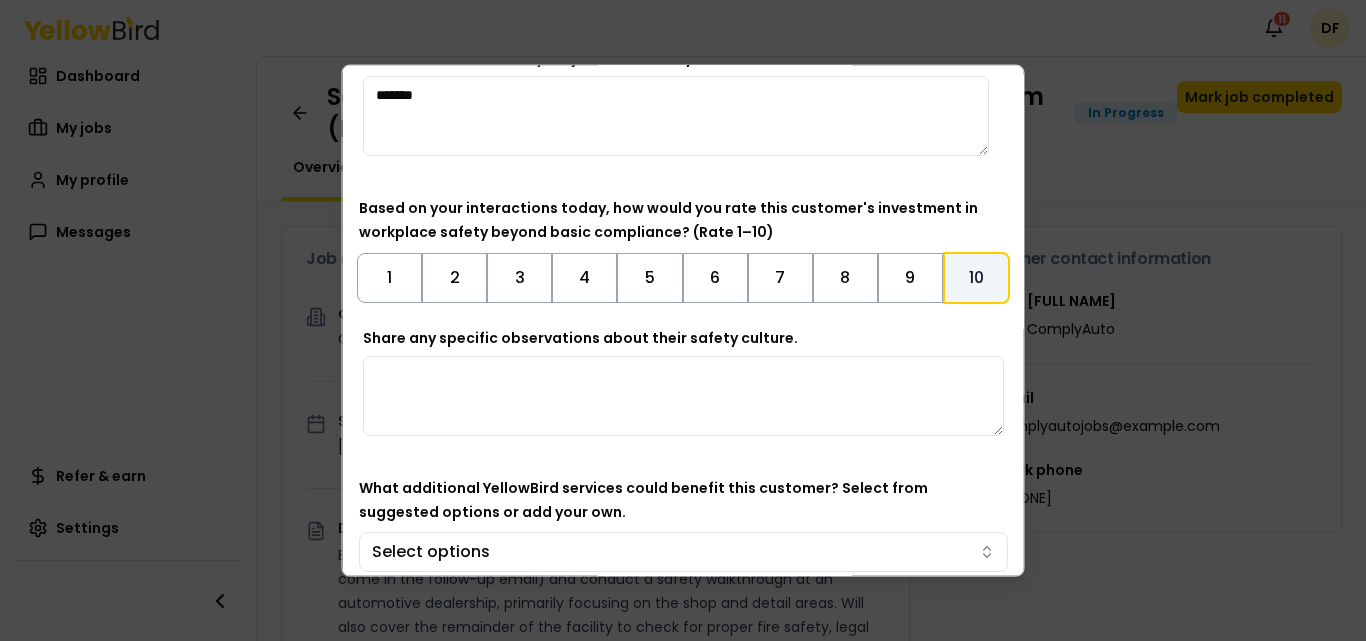 paste on "**********" 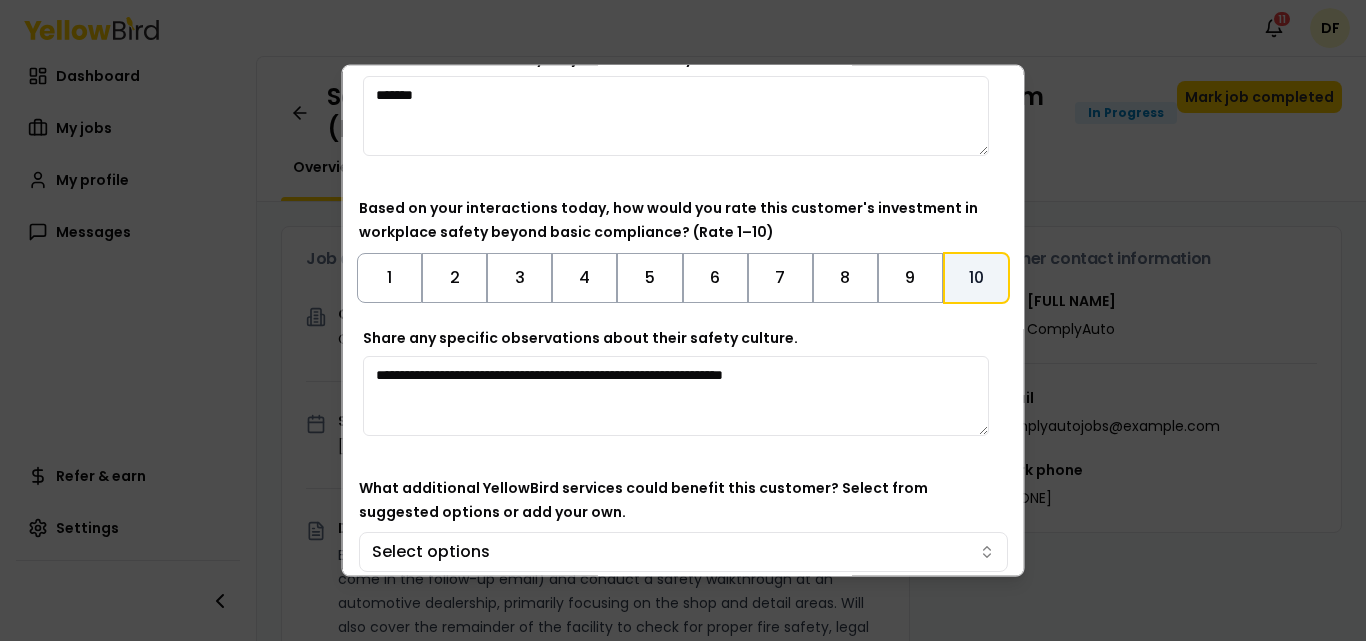 scroll, scrollTop: 591, scrollLeft: 0, axis: vertical 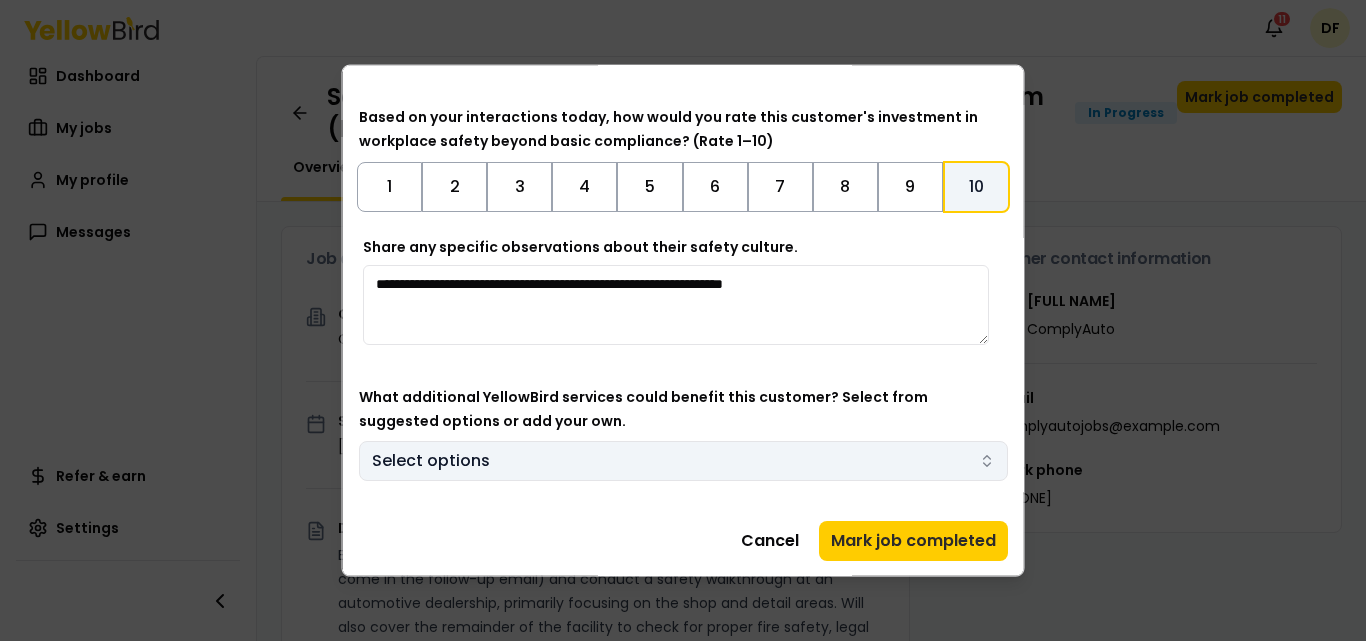 type on "**********" 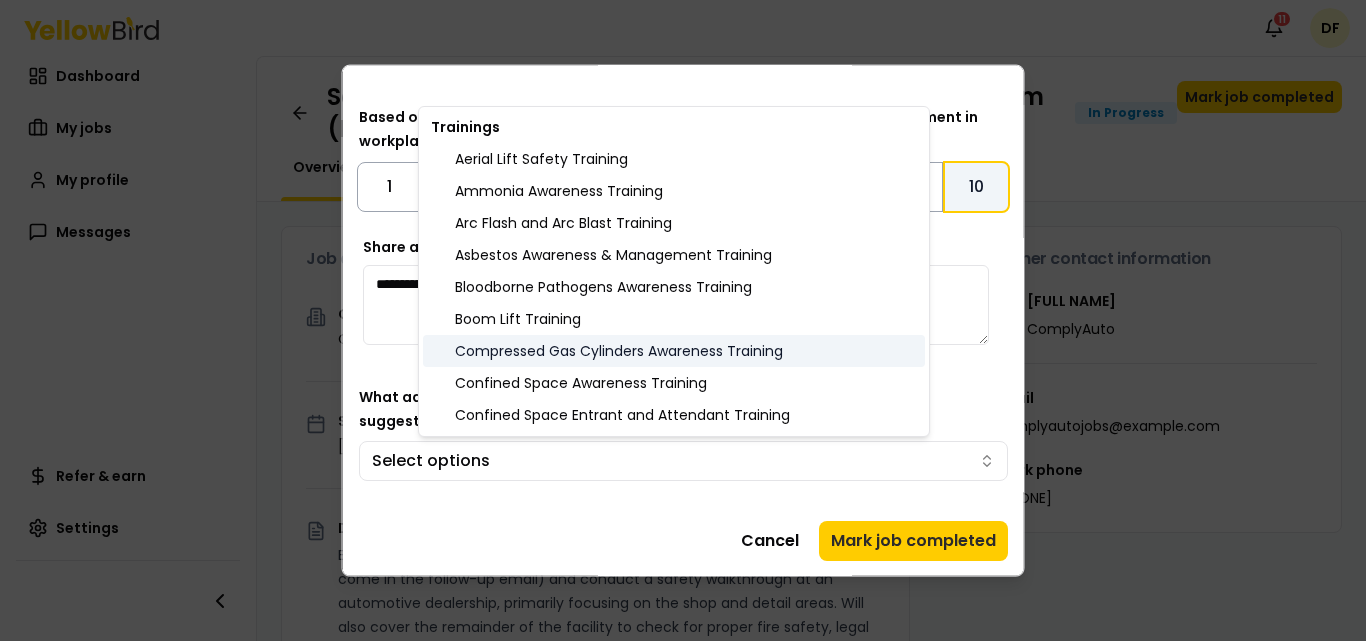 click on "Compressed Gas Cylinders Awareness Training" at bounding box center (674, 351) 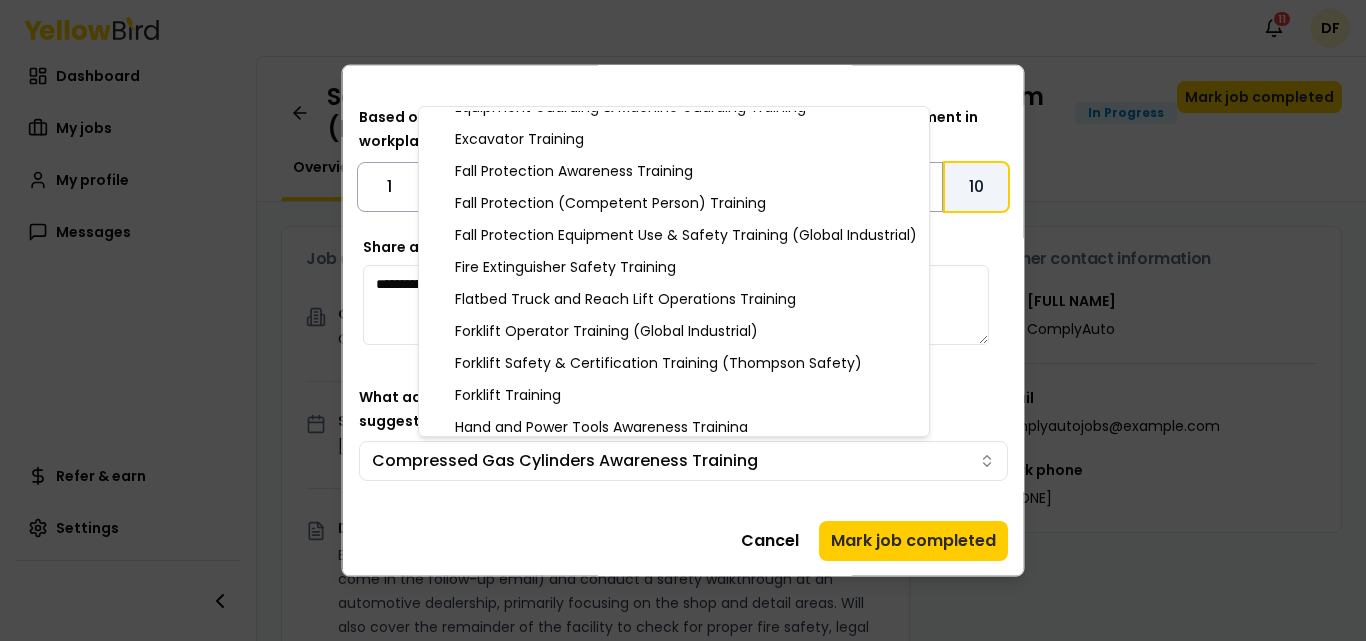 scroll, scrollTop: 600, scrollLeft: 0, axis: vertical 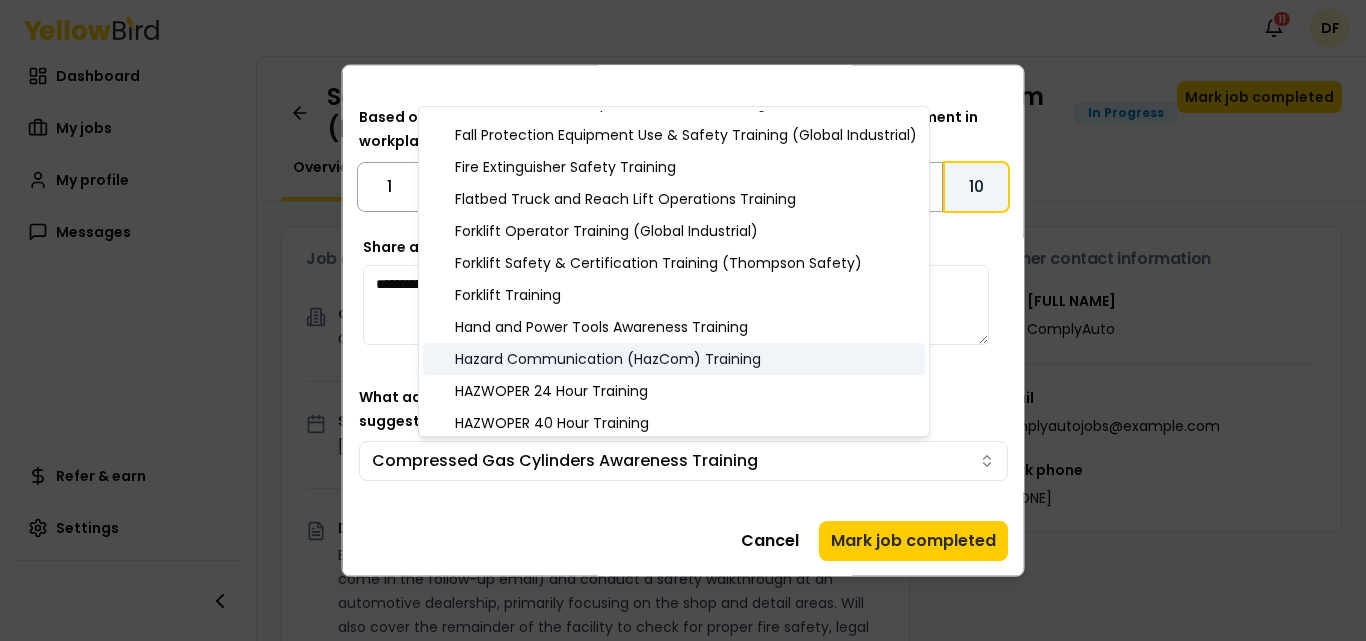 click on "Hazard Communication (HazCom) Training" at bounding box center [674, 359] 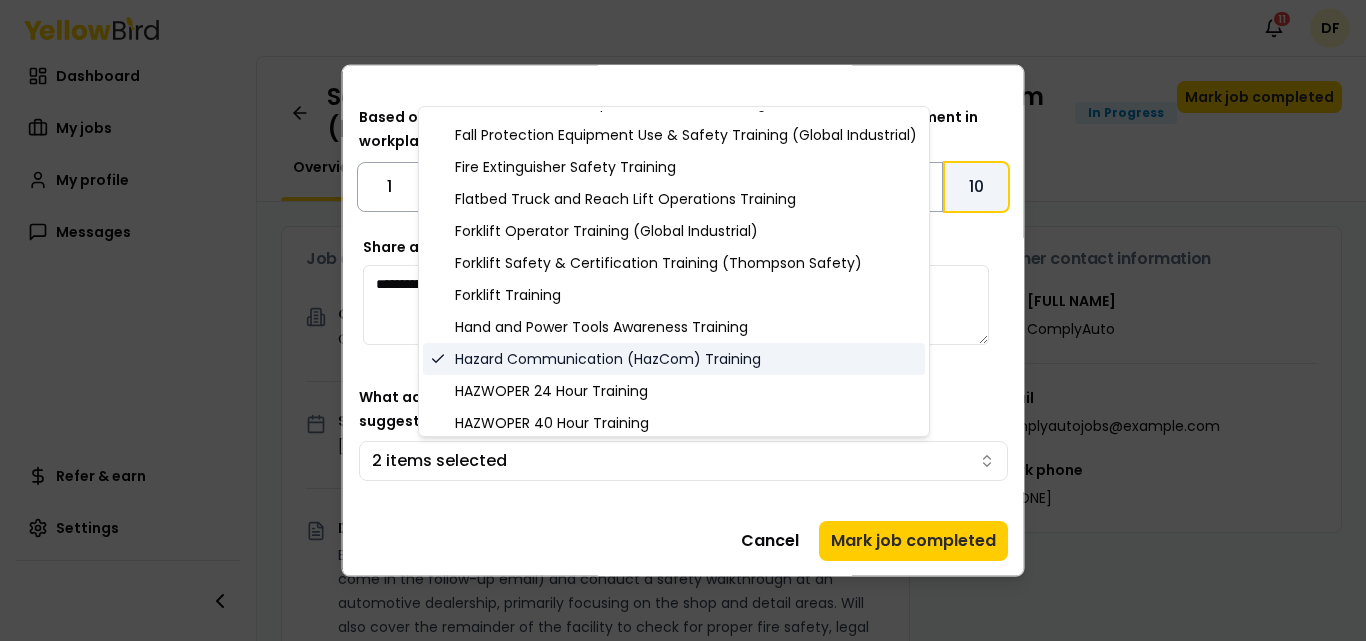 scroll, scrollTop: 900, scrollLeft: 0, axis: vertical 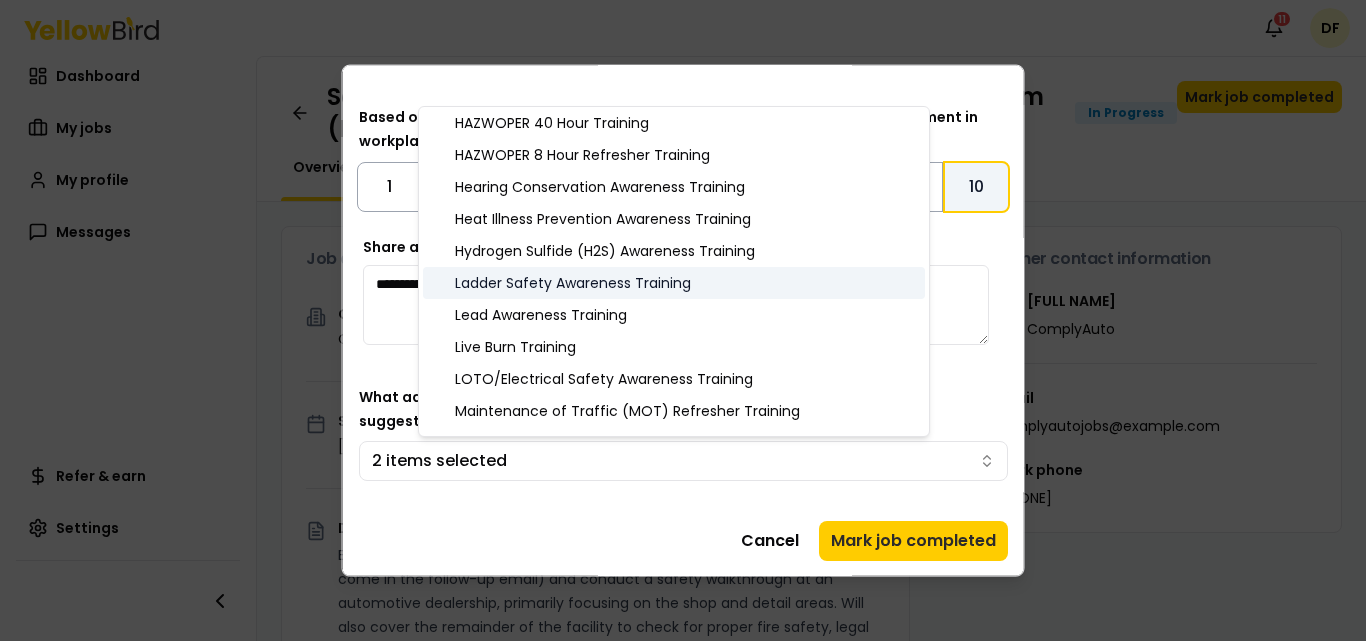 click on "Ladder Safety Awareness Training" at bounding box center (674, 283) 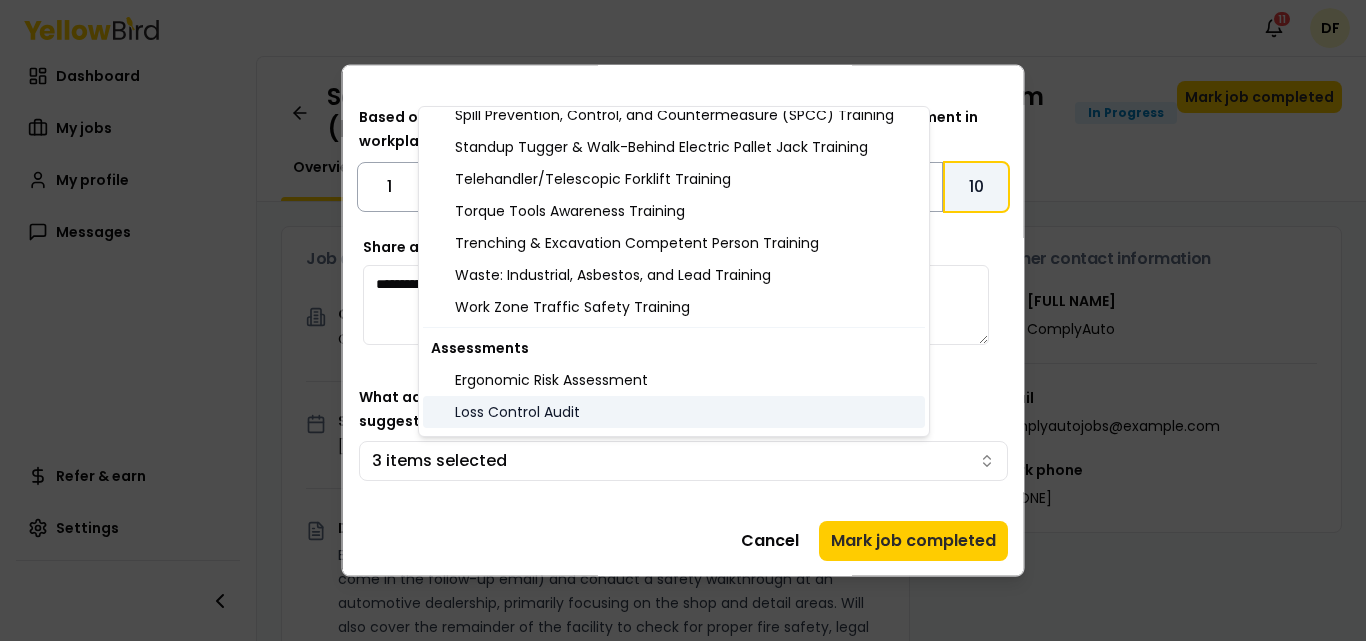 scroll, scrollTop: 2100, scrollLeft: 0, axis: vertical 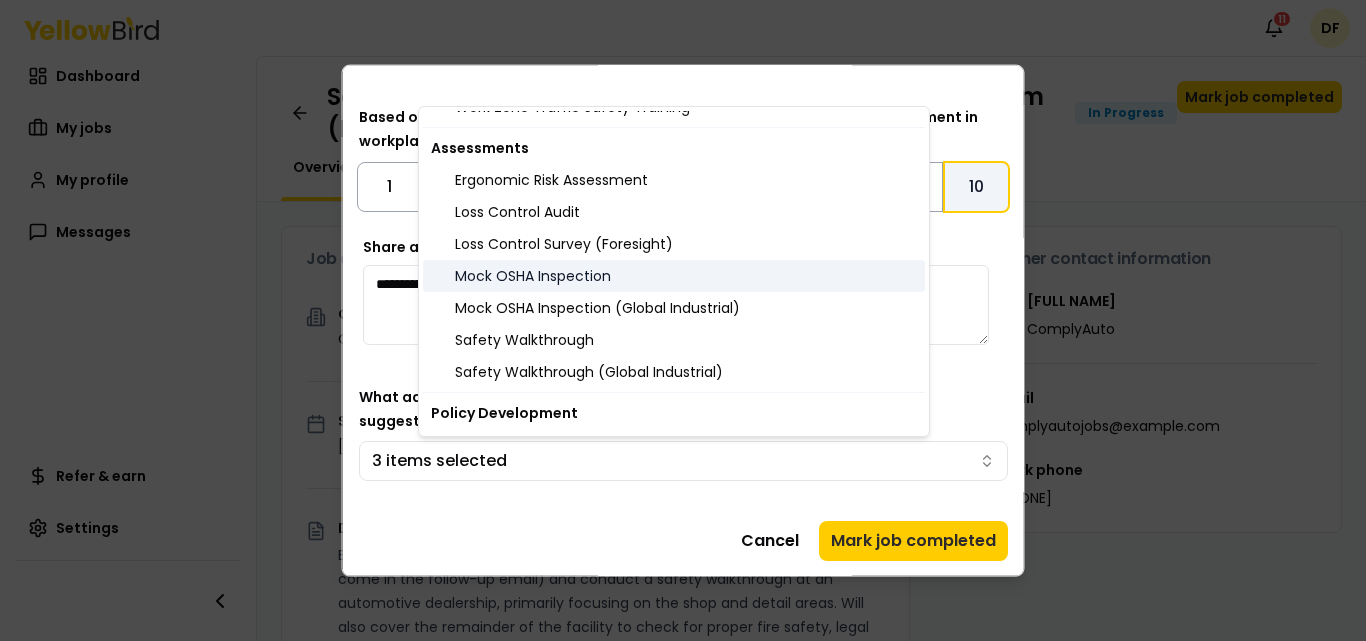 click on "Mock OSHA Inspection" at bounding box center (674, 276) 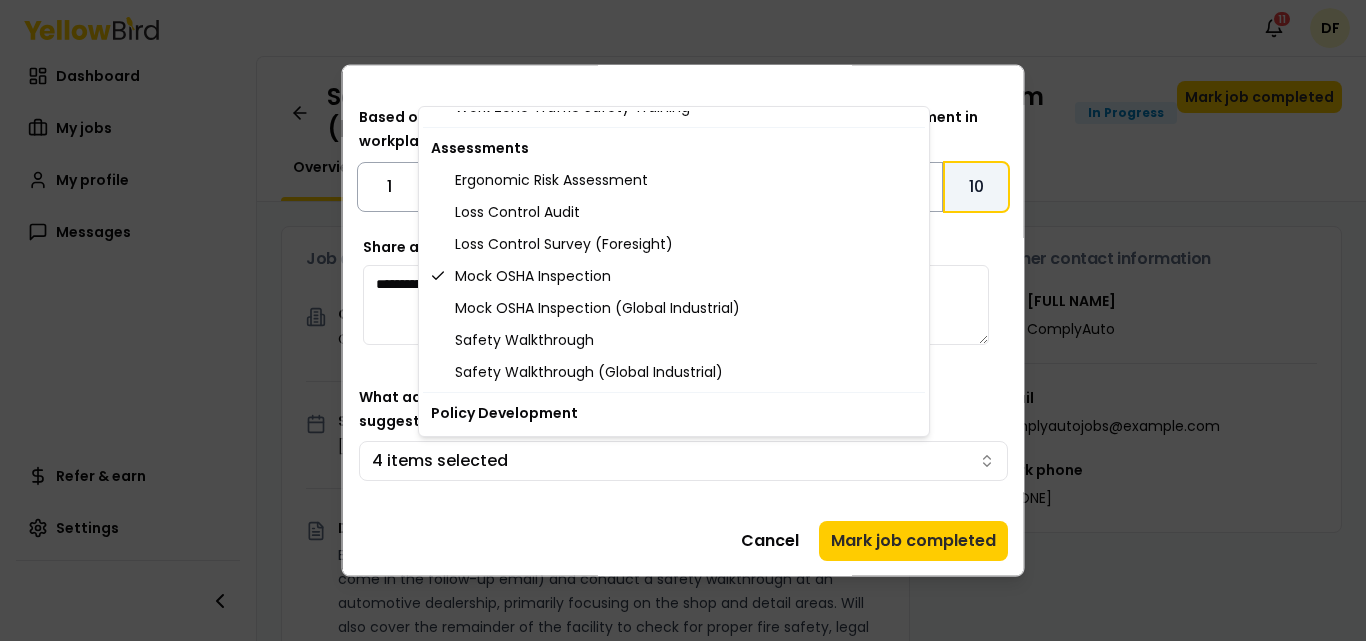 click on "Notifications 11 DF Dashboard My jobs My profile Messages Refer & earn Settings Safety Walkthrough - Anderson Chrysler Dodge Jeep Ram (Lake Havasu City, AZ) In Progress Mark job completed Overview Tasks 0 Job details Company ComplyAuto Location [NUMBER] [STREET], [CITY], [STATE] Start date [DATE] Service type EHS Safety Walkthrough Description EHS professional to act as a representative of ComplyAuto (more details to come in the follow-up email) and conduct a safety walkthrough at an automotive dealership, primarily focusing on the shop and detail areas. Will also cover the remainder of the facility to check for proper fire safety, legal notices, and proper documentation of policies and procedures. Specific requirements Must complete the Intro to ComplyAuto Training & Knowledge Assessment within 3 days of accepting the job and before finalizing the site visit schedule. Upon completion, you will be required to send a copy of the Certificate of Completion to Operations@example.com" at bounding box center [683, 320] 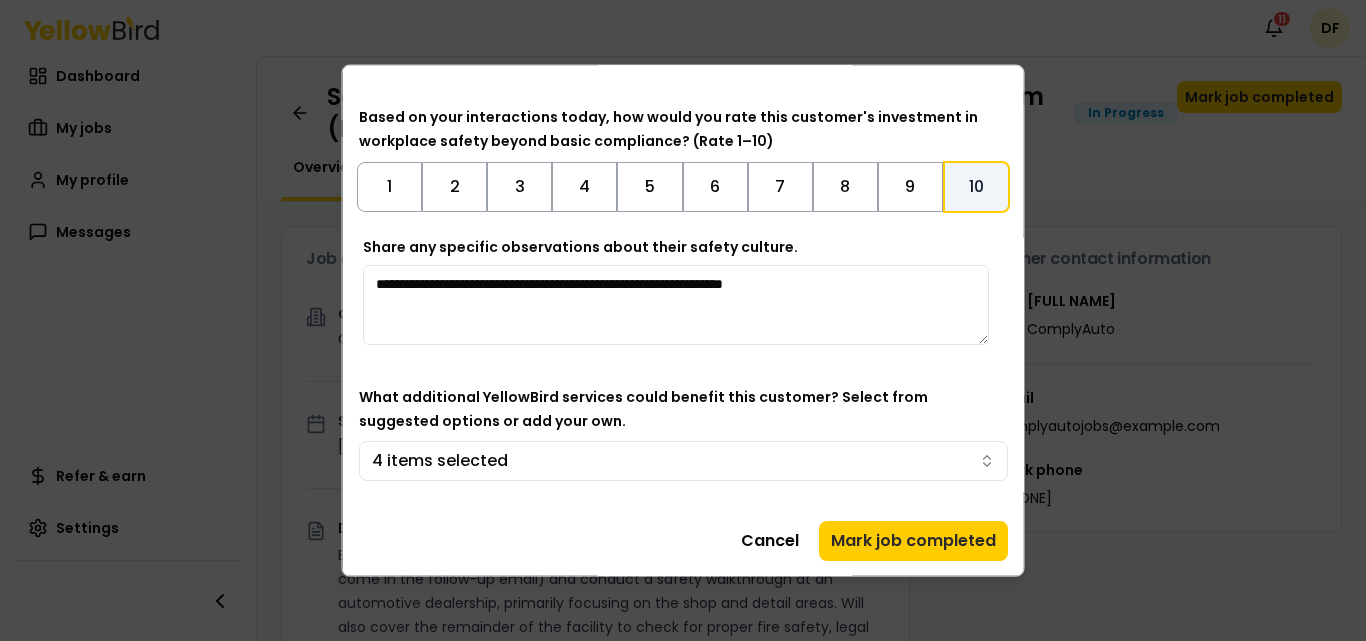 click on "Mark job completed" at bounding box center (913, 540) 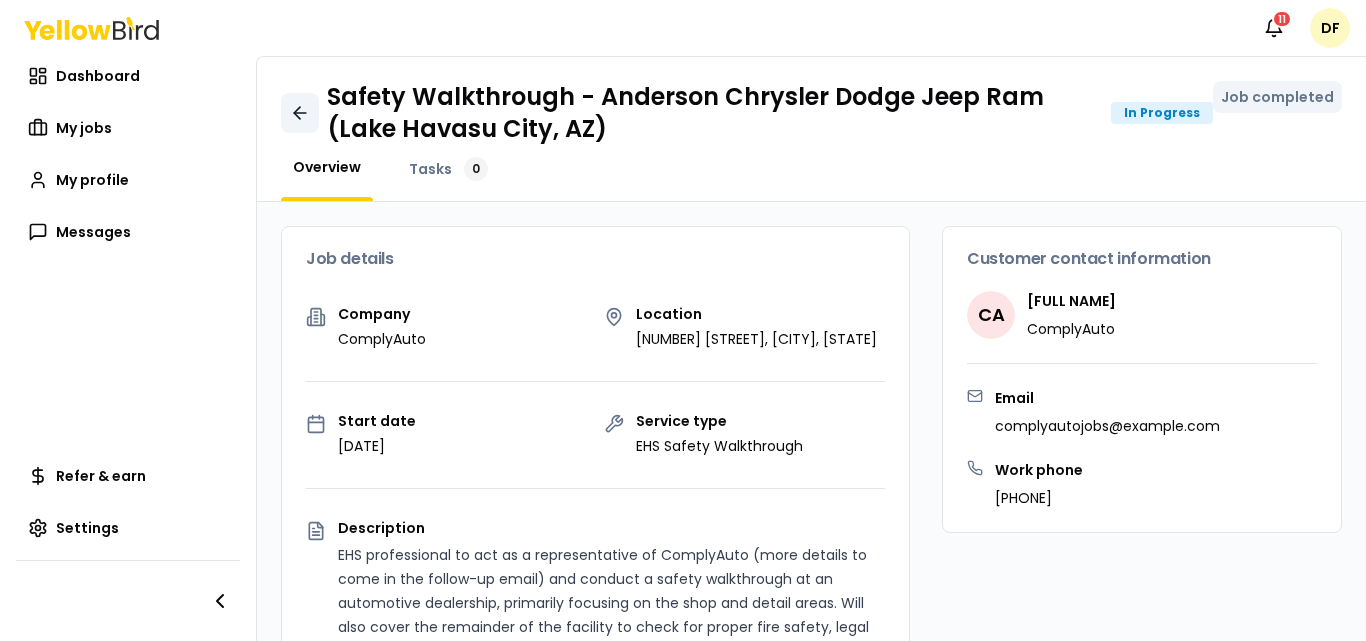 click 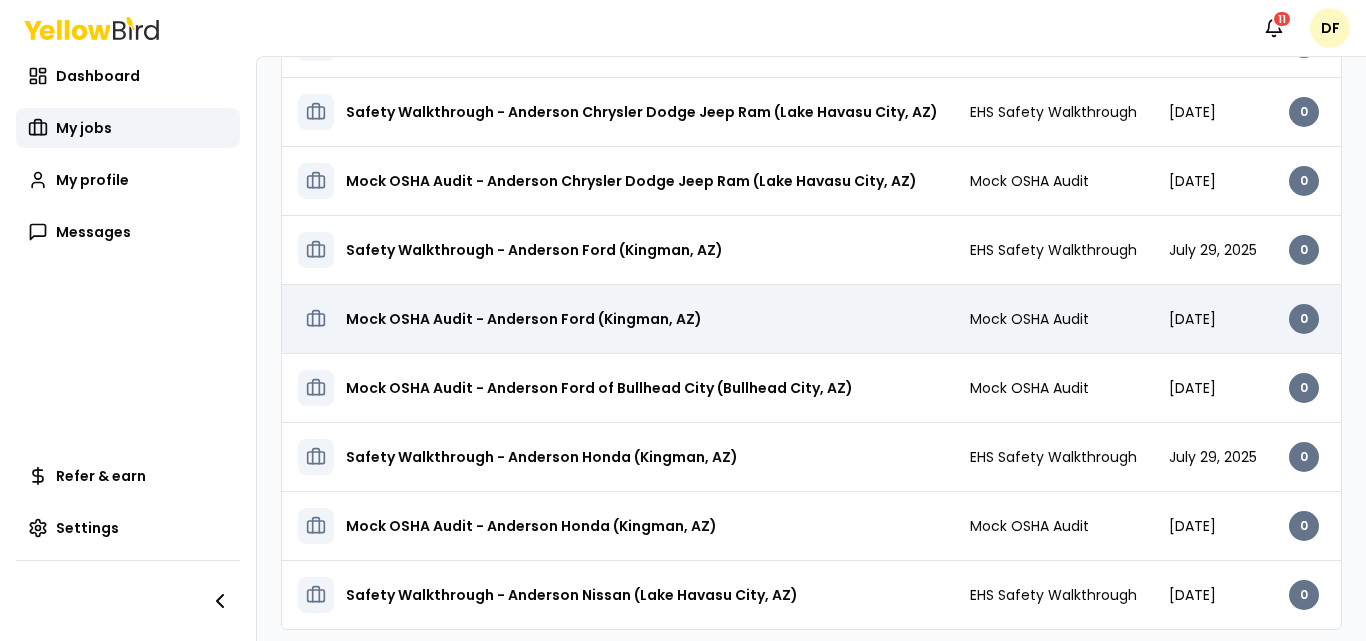 scroll, scrollTop: 352, scrollLeft: 0, axis: vertical 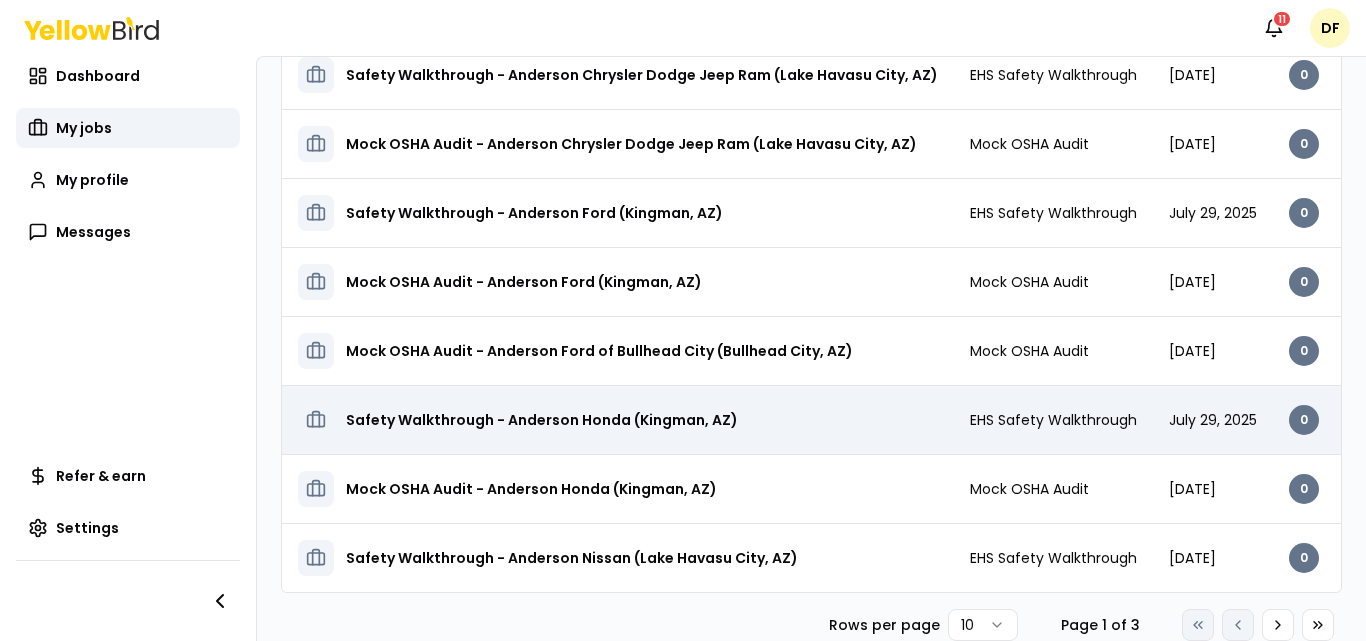 click on "Safety Walkthrough - Anderson Honda (Kingman, AZ)" at bounding box center (542, 420) 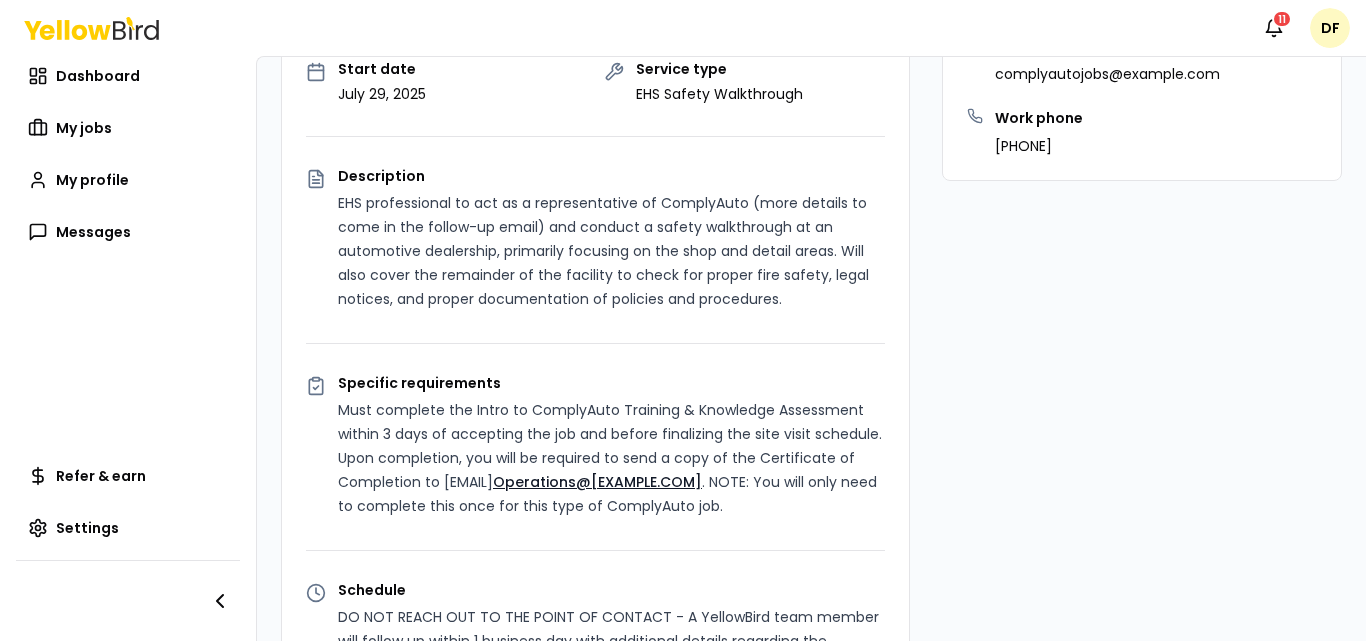 scroll, scrollTop: 0, scrollLeft: 0, axis: both 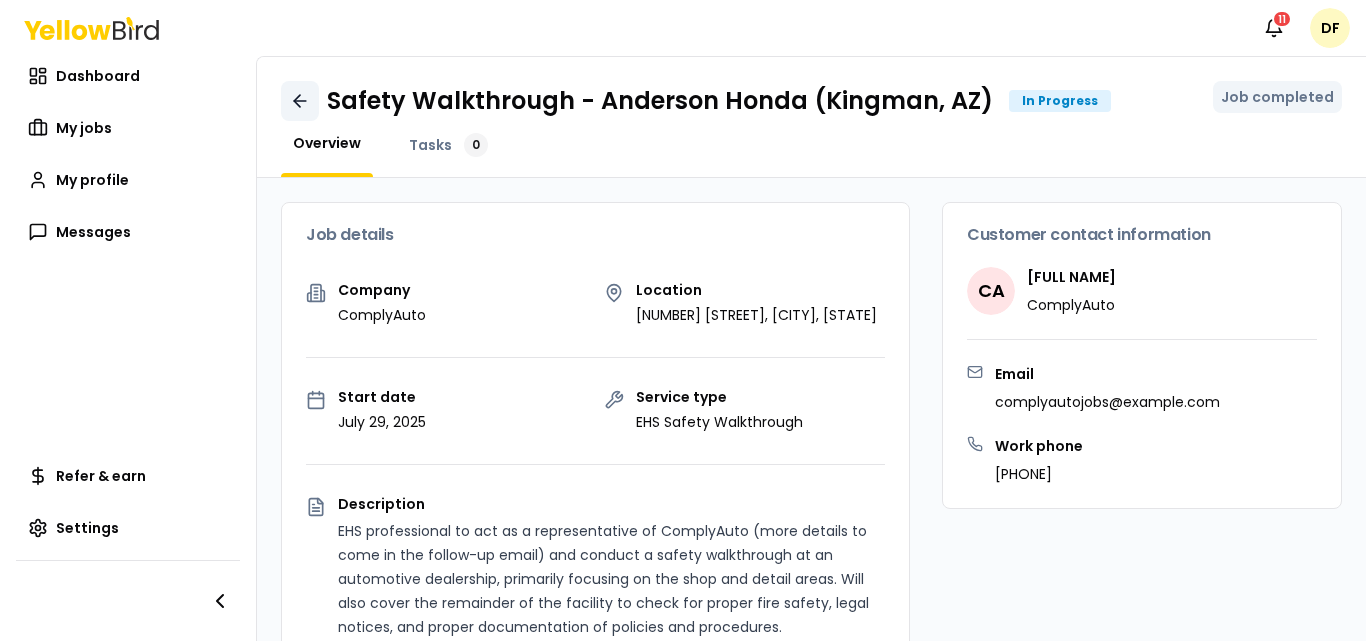 click 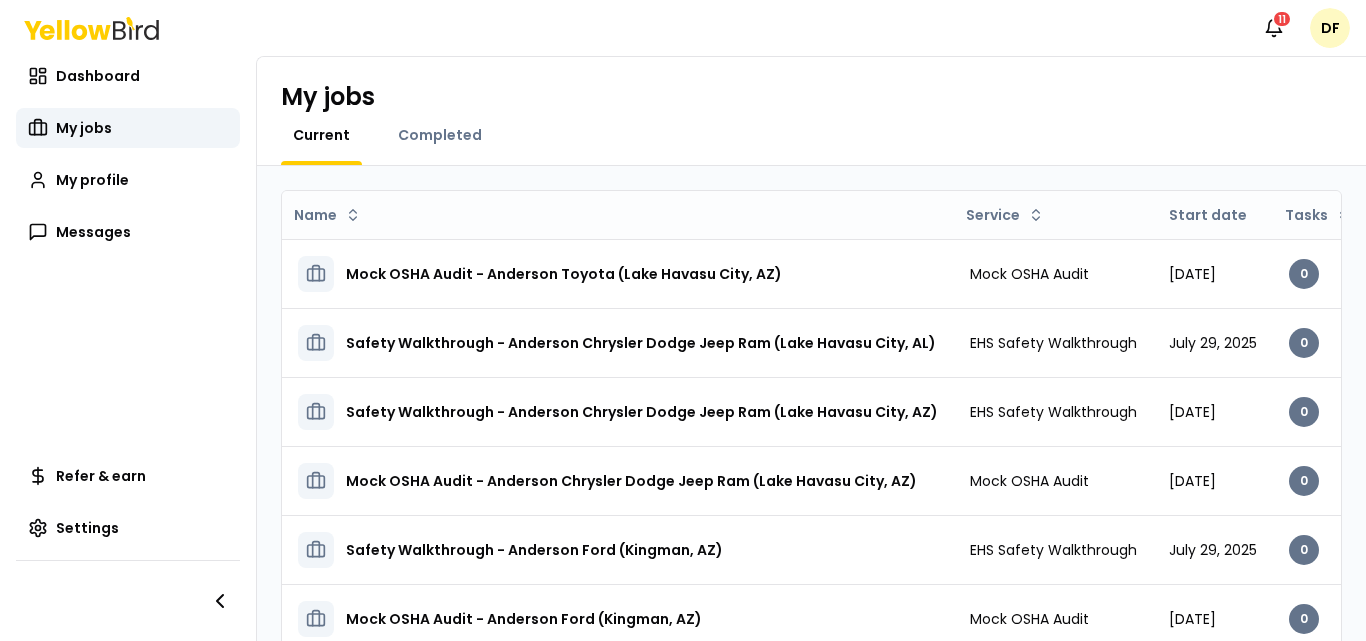 scroll, scrollTop: 352, scrollLeft: 0, axis: vertical 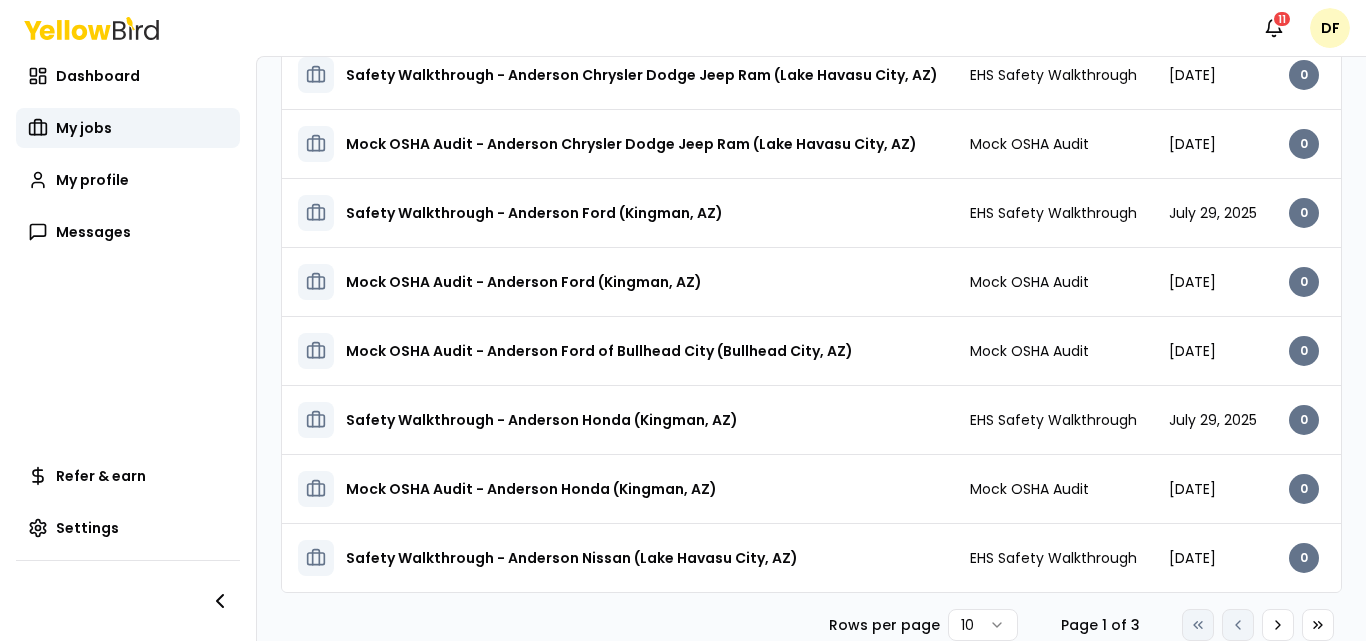 click on "Notifications 11 DF Dashboard My jobs My profile Messages Refer & earn Settings My jobs Current Completed Name Service Start date Tasks Posted by Status Mock OSHA Audit - Anderson Toyota (Lake Havasu City, AZ) Mock OSHA Audit [DATE] 0 Upcoming Open menu Safety Walkthrough - Anderson Chevrolet (Kingman, AZ) EHS Safety Walkthrough [DATE] 0 In Progress Open menu Safety Walkthrough - Anderson Chrysler Dodge Jeep Ram (Lake Havasu City, AZ) EHS Safety Walkthrough [DATE] 0 In Progress Open menu Mock OSHA Audit - Anderson Chrysler Dodge Jeep Ram (Lake Havasu City, AZ) Mock OSHA Audit [DATE] 0 Upcoming Open menu Safety Walkthrough - Anderson Ford (Kingman, AZ) EHS Safety Walkthrough [DATE] 0 In Progress Open menu Mock OSHA Audit - Anderson Ford (Kingman, AZ) Mock OSHA Audit [DATE] 0 Upcoming Open menu Mock OSHA Audit - Anderson Ford of Bullhead City (Bullhead City, AZ) Mock OSHA Audit [DATE] 0 Upcoming Open menu EHS Safety Walkthrough [DATE] 0 0" at bounding box center [683, 320] 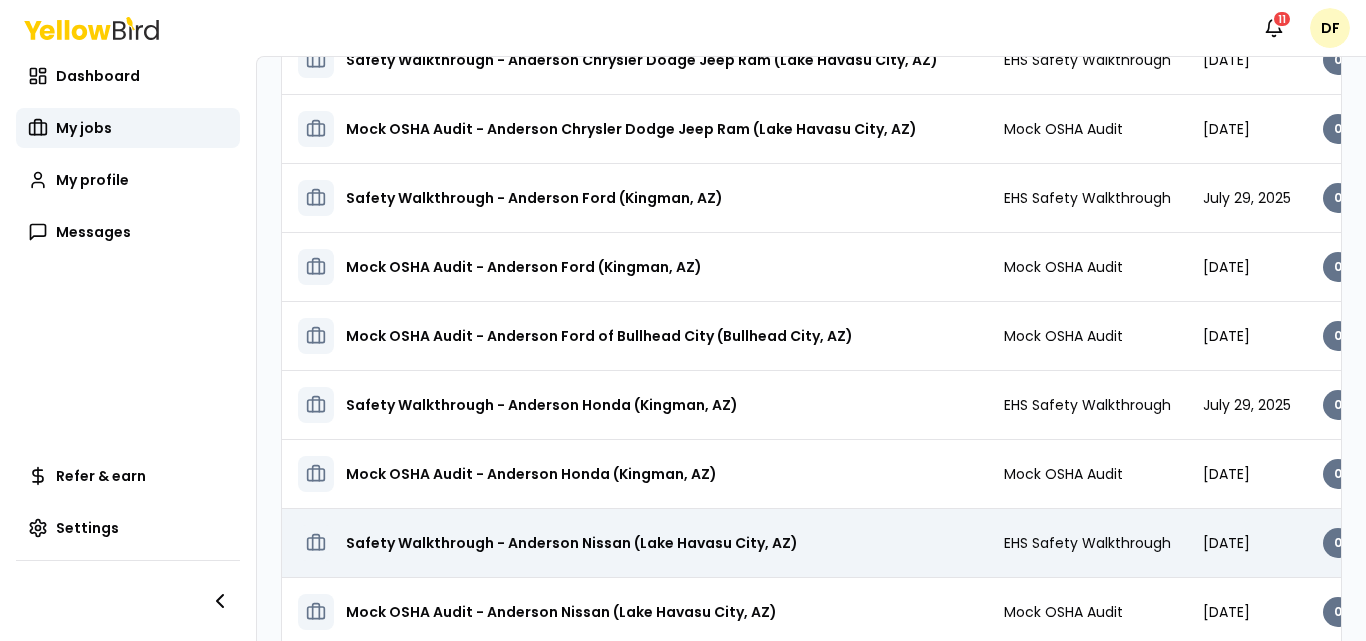 click on "Safety Walkthrough - Anderson Nissan (Lake Havasu City, AZ)" at bounding box center [572, 543] 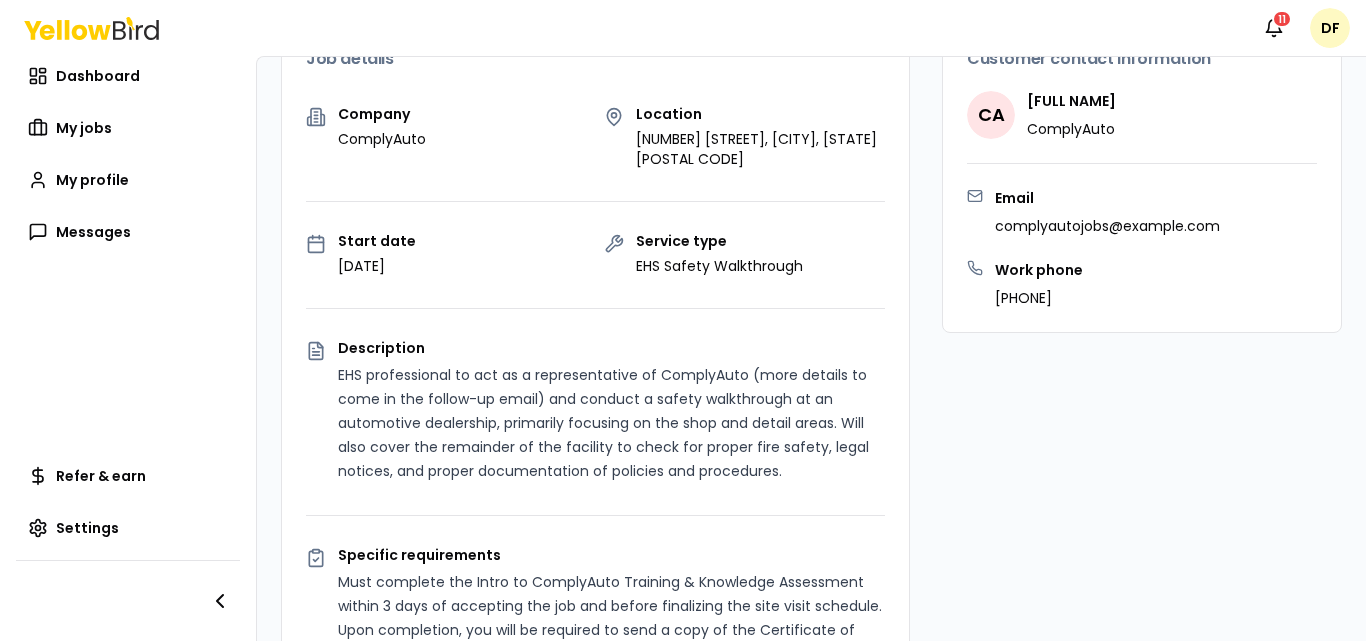 scroll, scrollTop: 0, scrollLeft: 0, axis: both 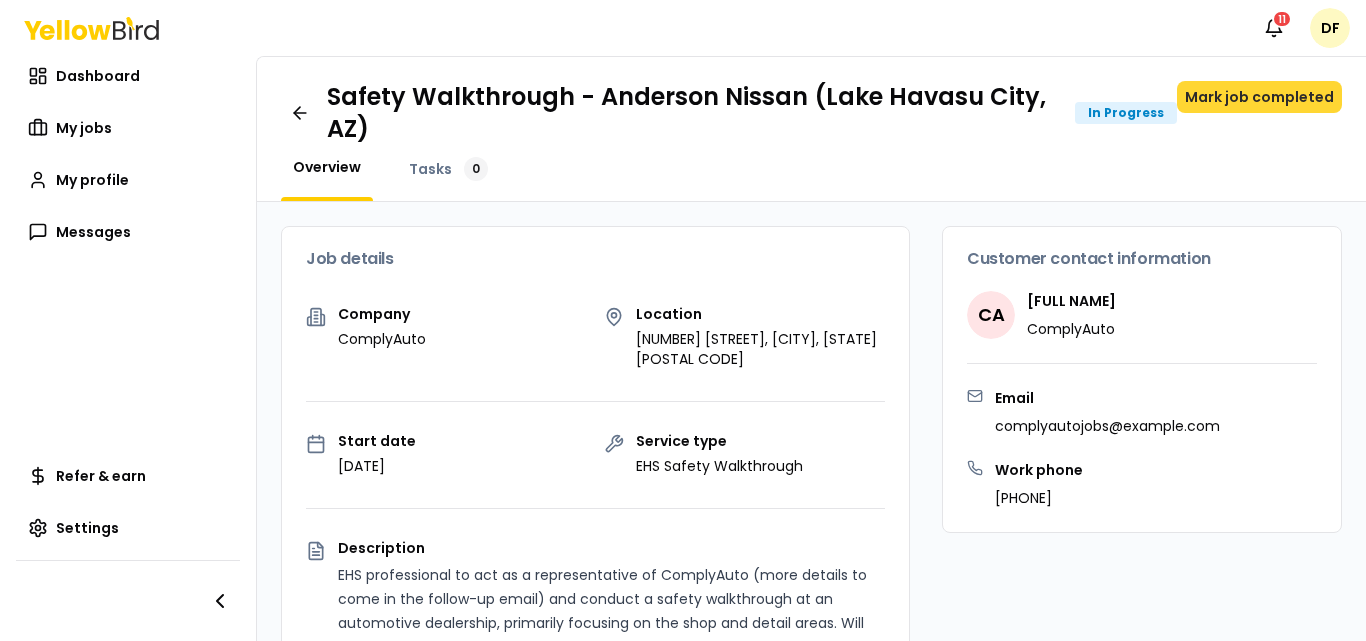 click on "Mark job completed" at bounding box center [1259, 97] 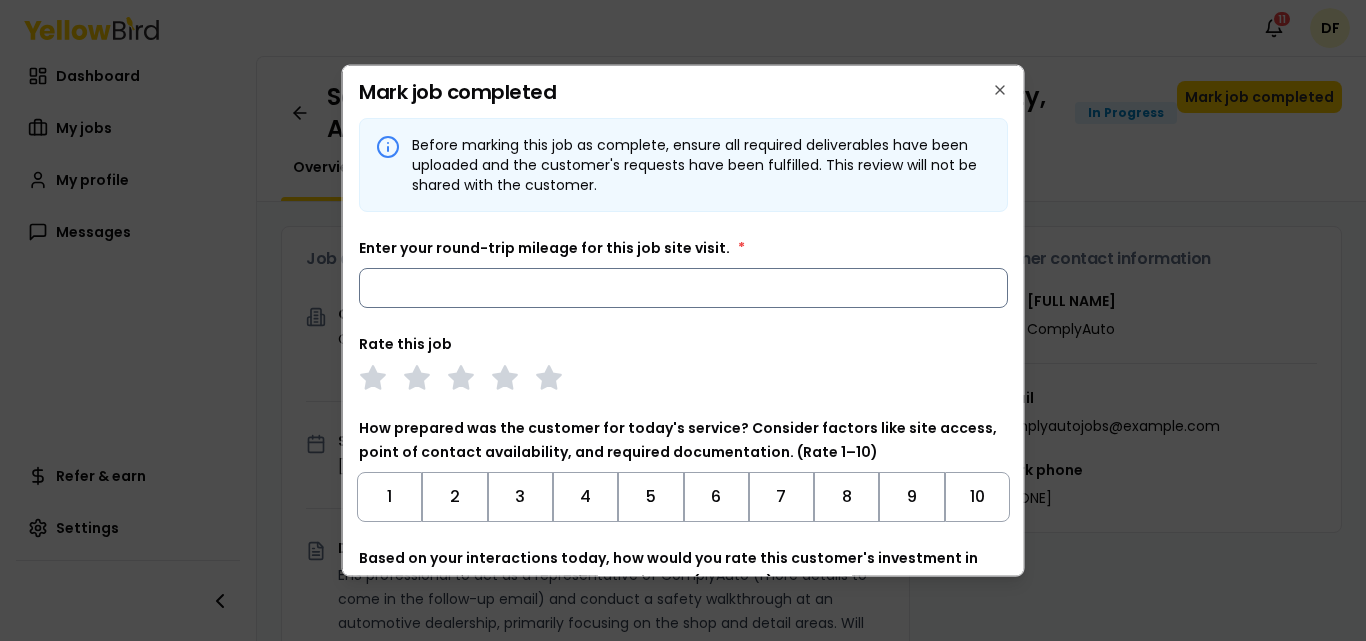 click on "Enter your round-trip mileage for this job site visit. *" at bounding box center [683, 287] 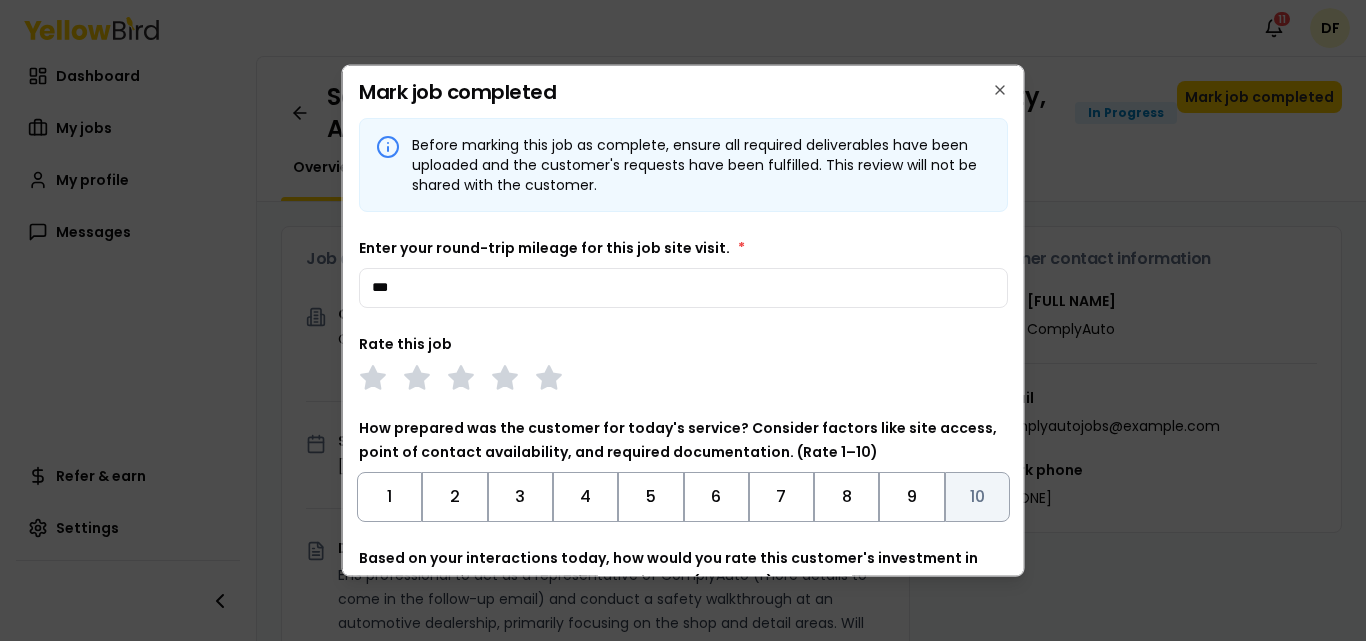 click on "10" at bounding box center (976, 496) 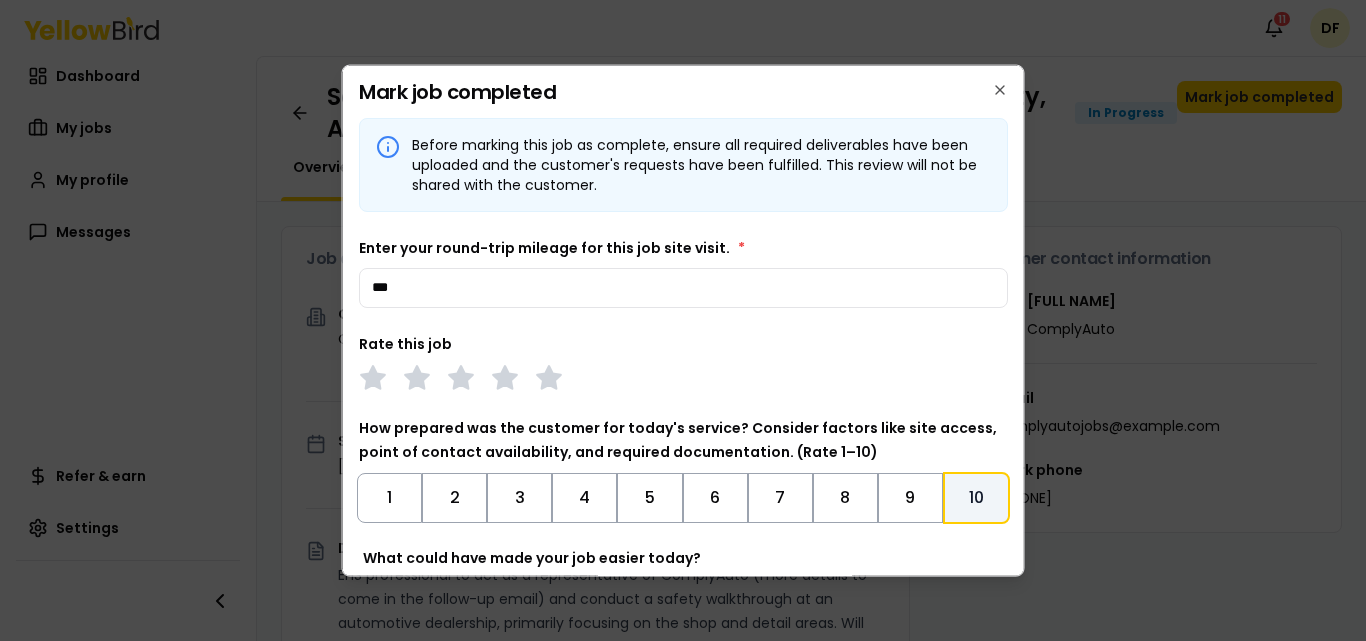 scroll, scrollTop: 200, scrollLeft: 0, axis: vertical 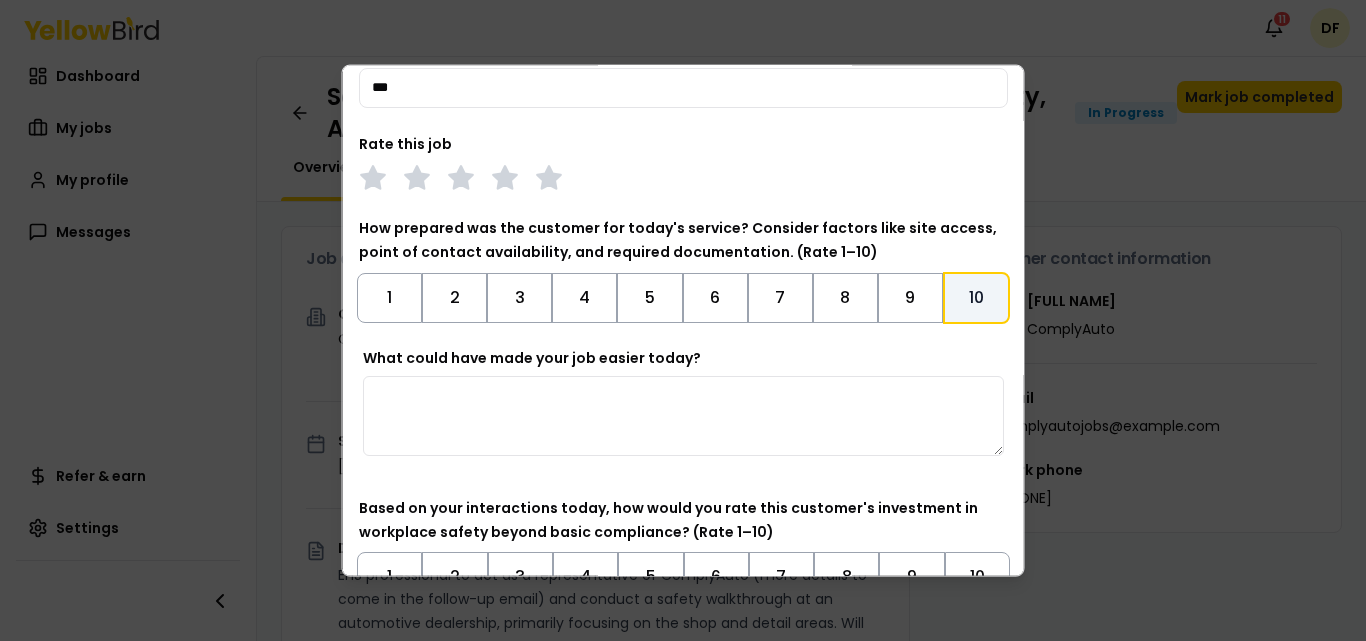 click on "What could have made your job easier today?" at bounding box center (683, 415) 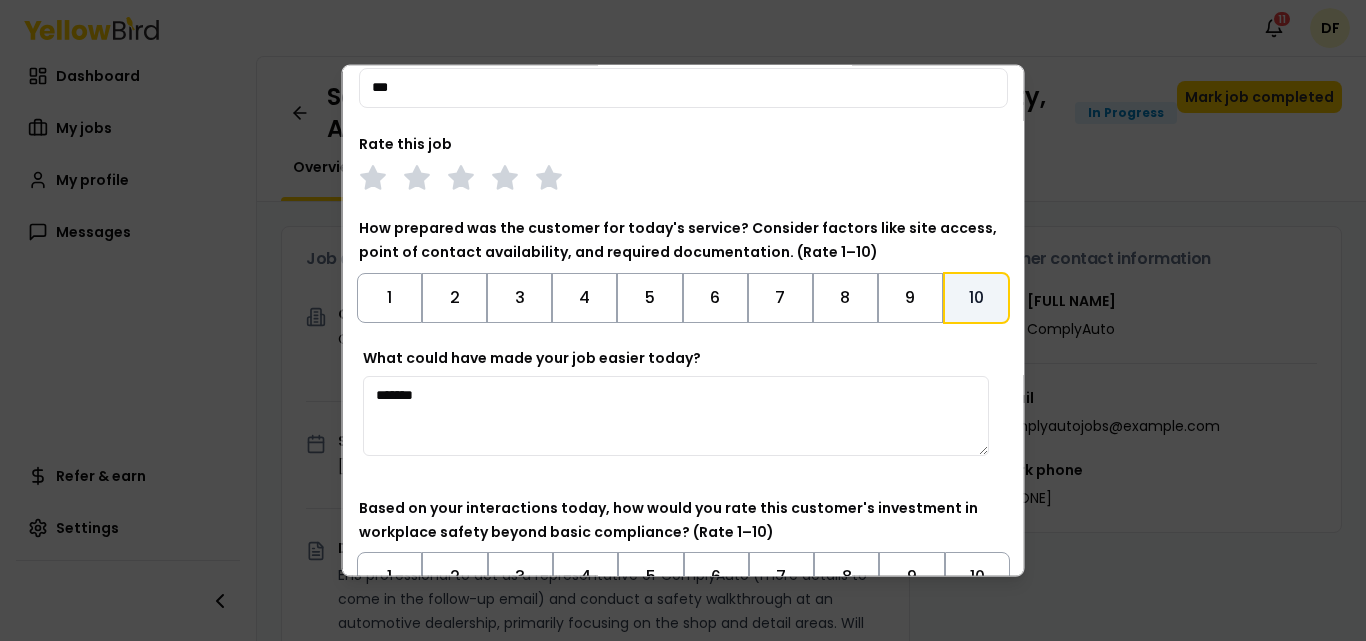 scroll, scrollTop: 400, scrollLeft: 0, axis: vertical 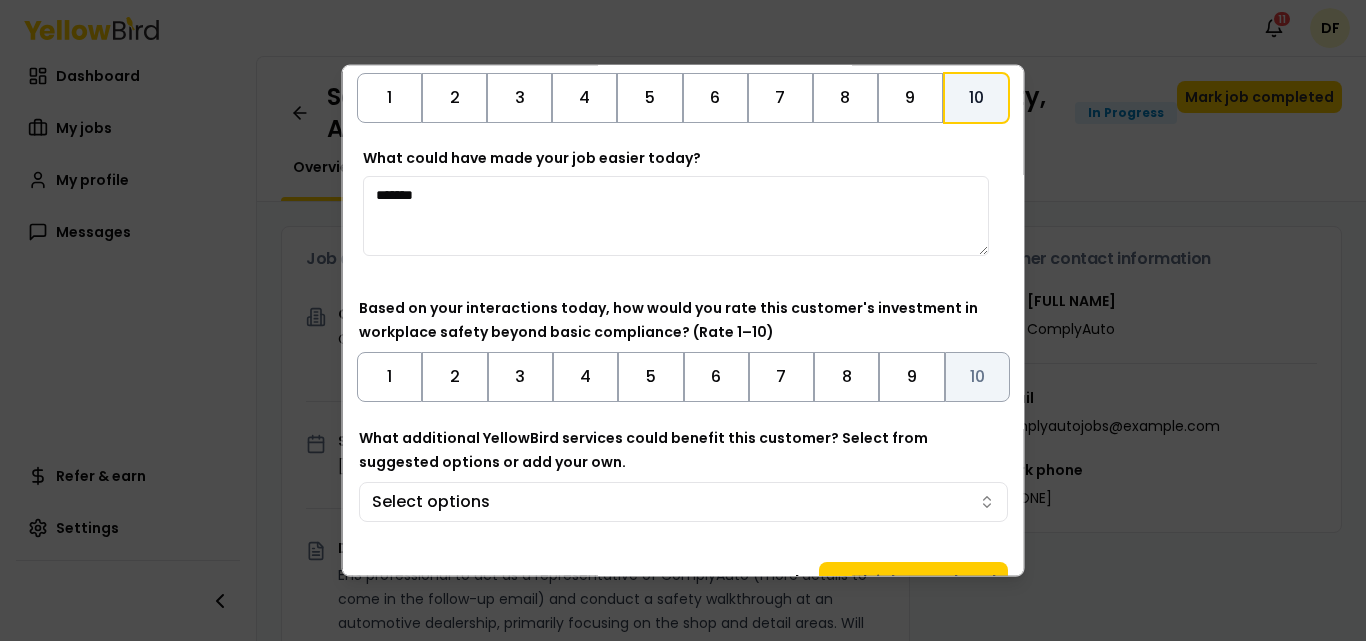 type on "*******" 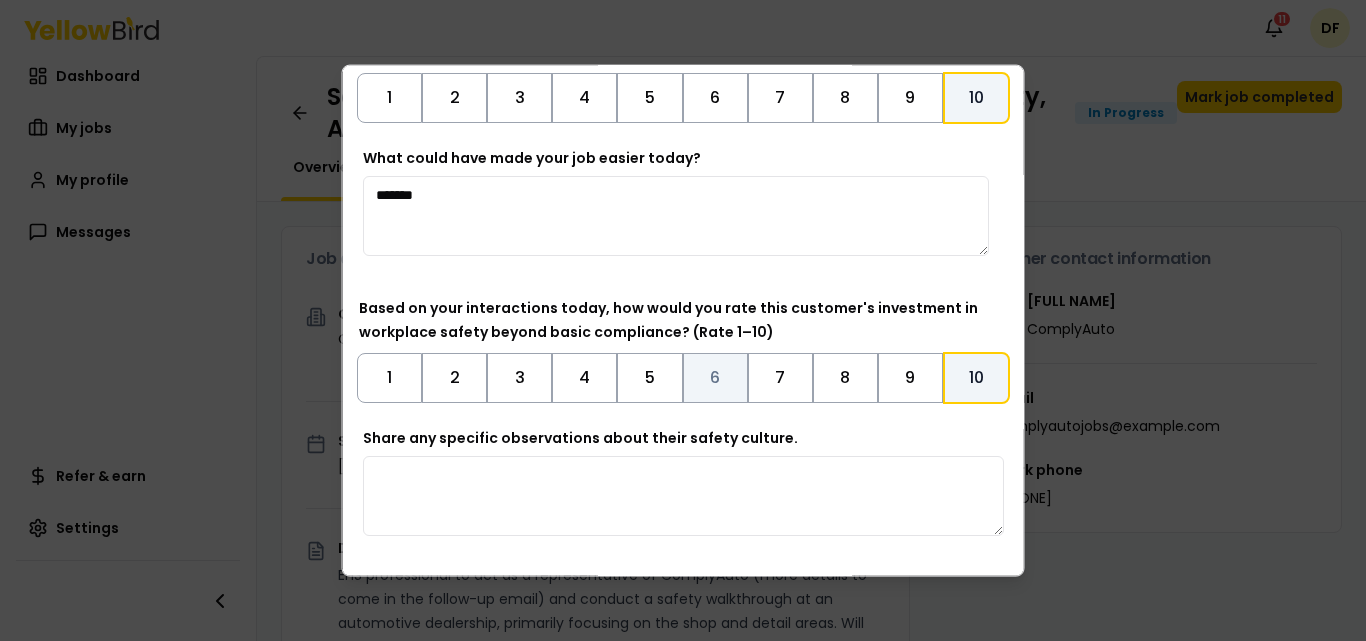 scroll, scrollTop: 500, scrollLeft: 0, axis: vertical 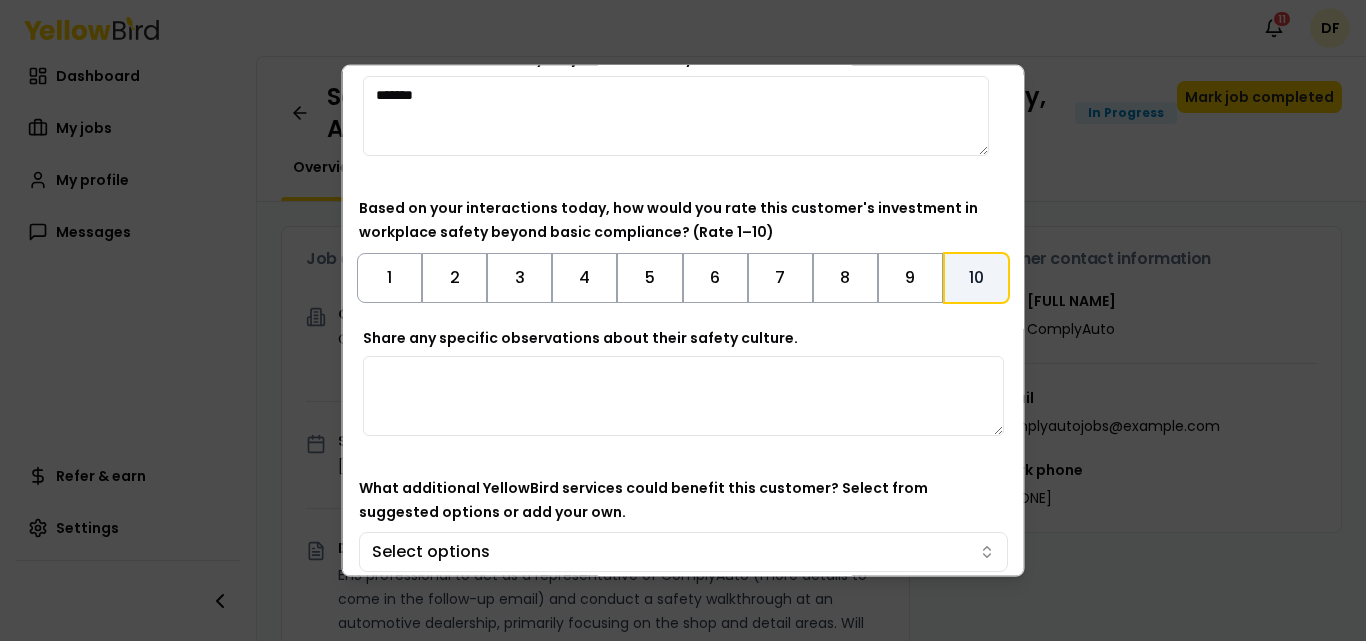 paste on "**********" 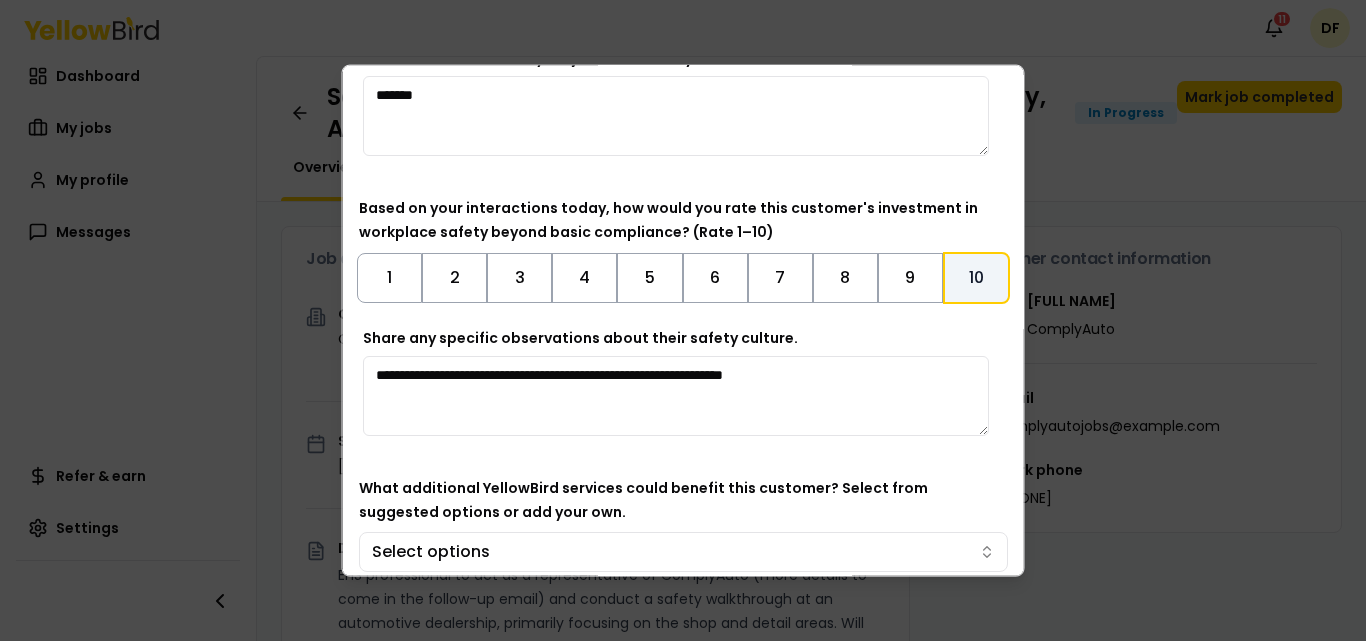 scroll, scrollTop: 591, scrollLeft: 0, axis: vertical 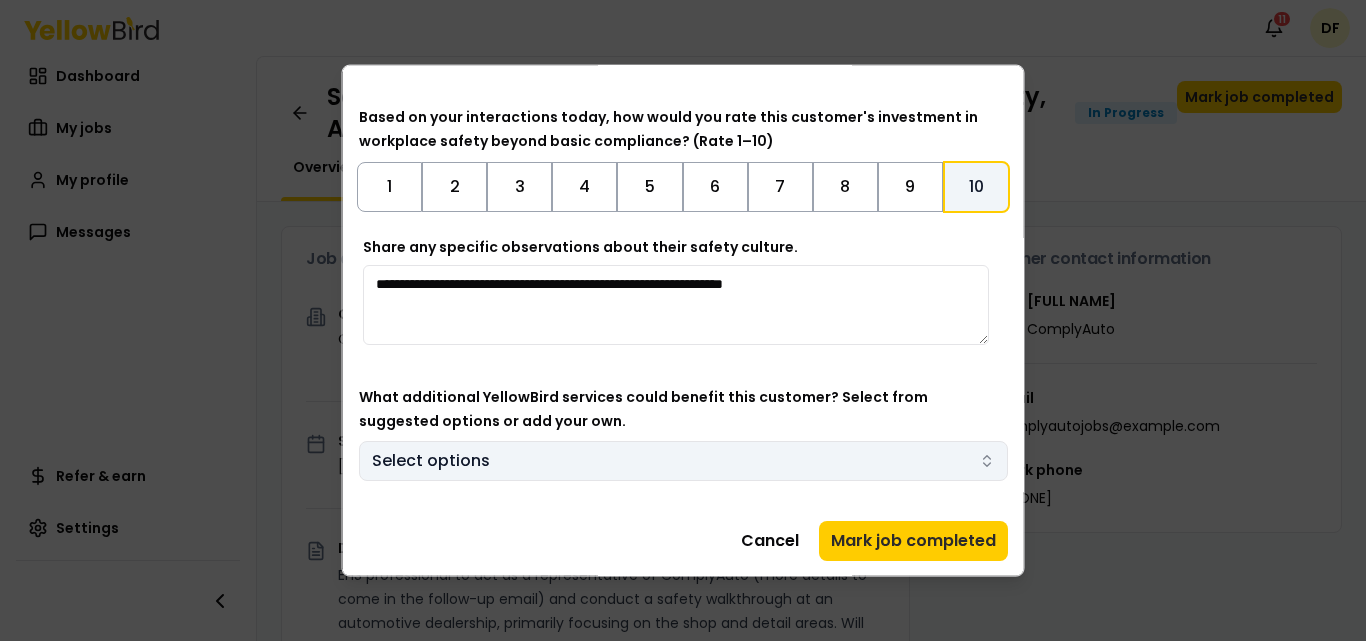 type on "**********" 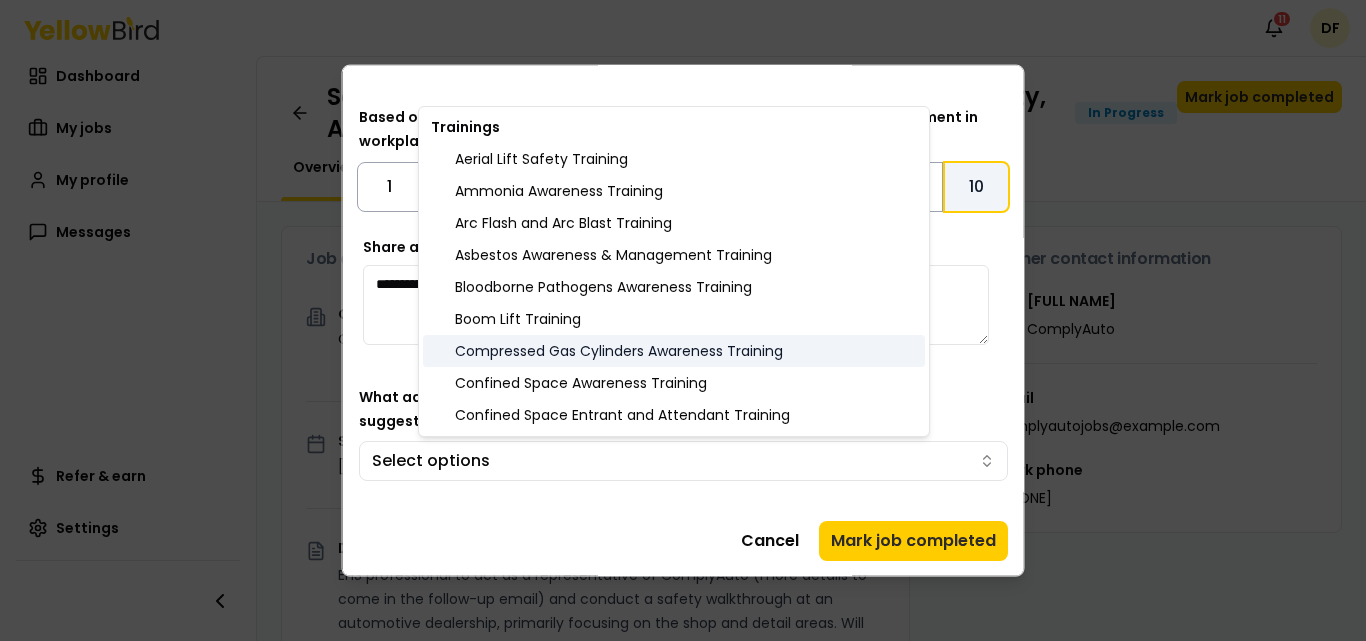 click on "Compressed Gas Cylinders Awareness Training" at bounding box center [674, 351] 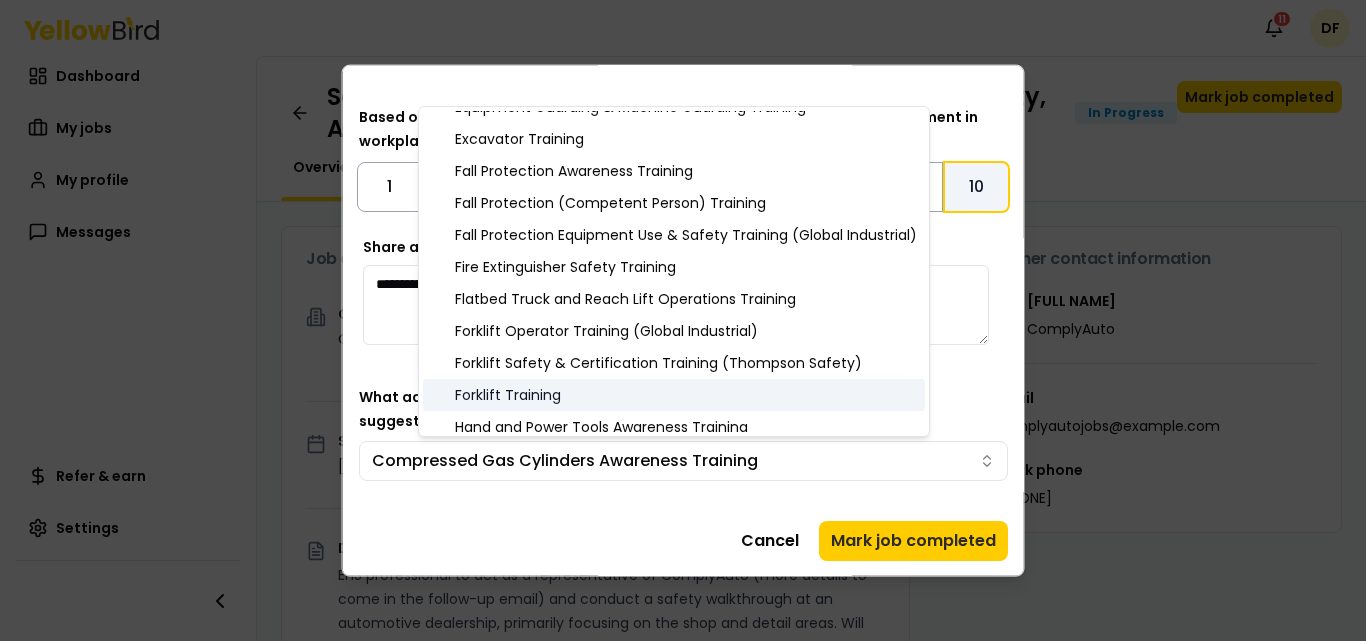 scroll, scrollTop: 600, scrollLeft: 0, axis: vertical 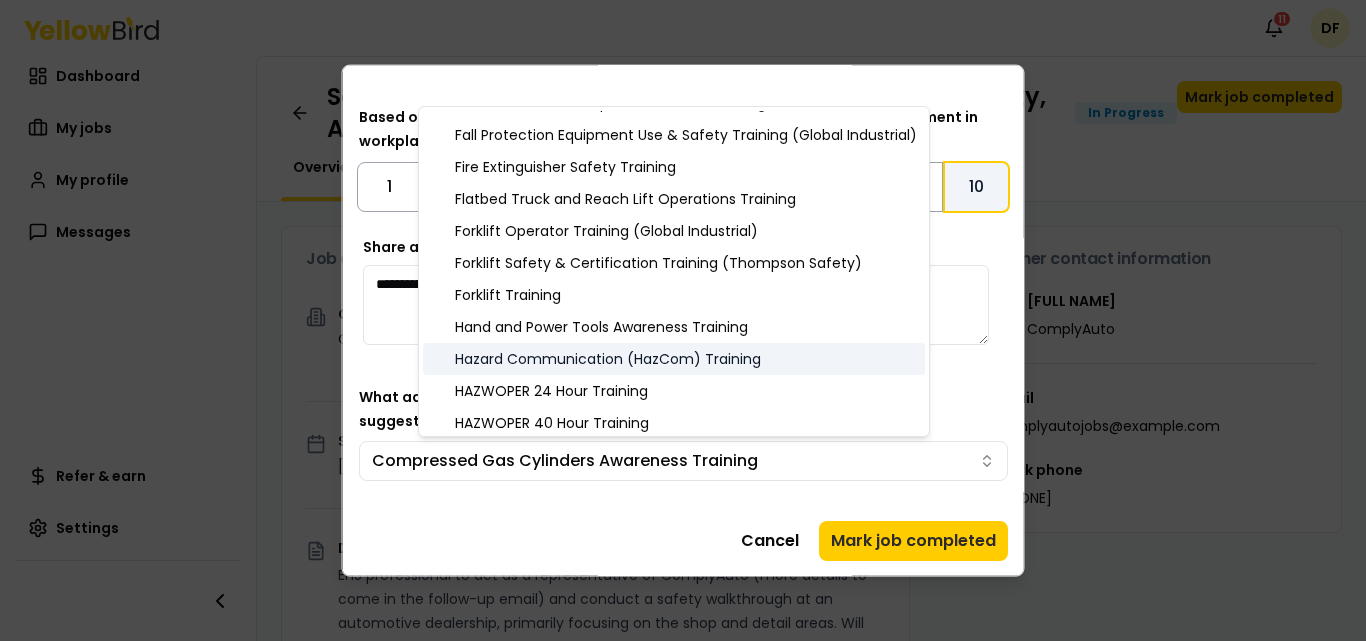 click on "Hazard Communication (HazCom) Training" at bounding box center (674, 359) 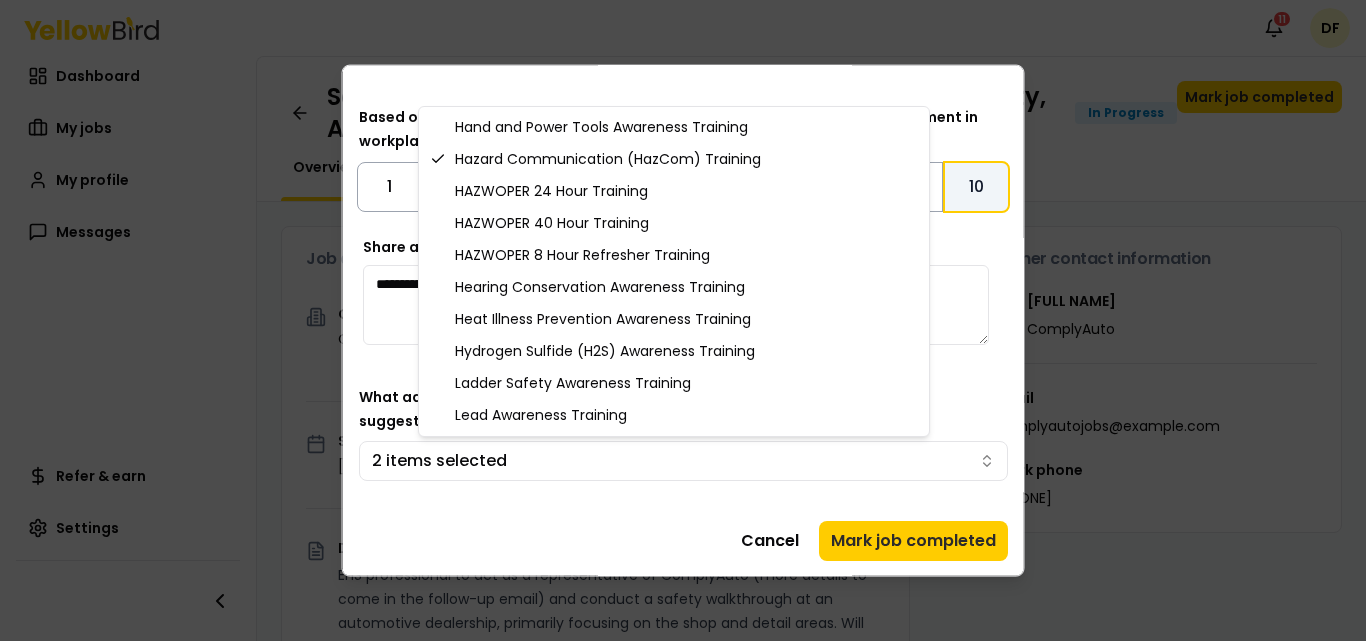 scroll, scrollTop: 900, scrollLeft: 0, axis: vertical 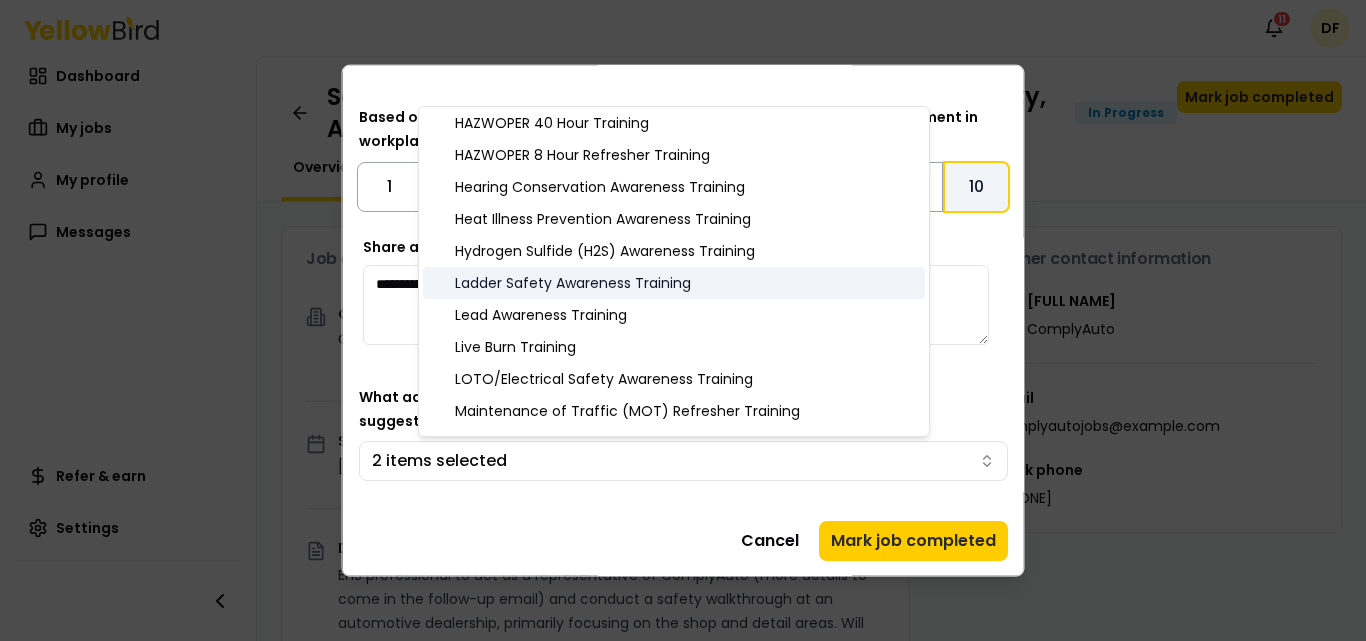 click on "Ladder Safety Awareness Training" at bounding box center (674, 283) 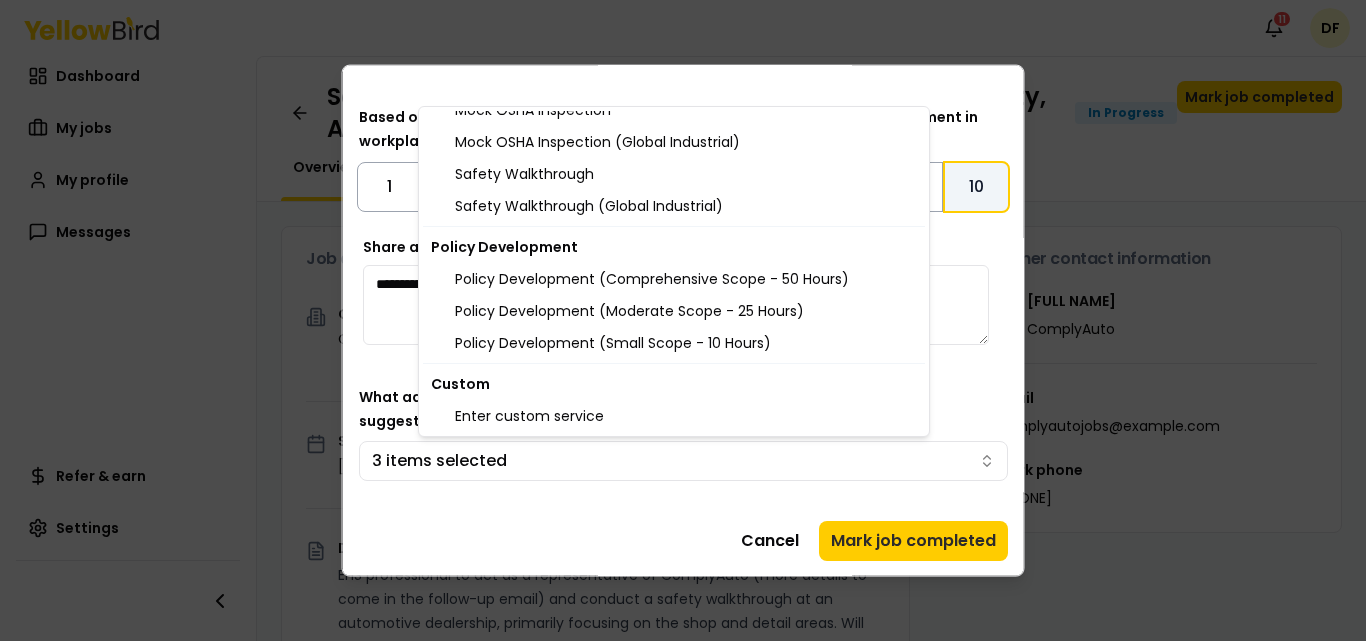 scroll, scrollTop: 1966, scrollLeft: 0, axis: vertical 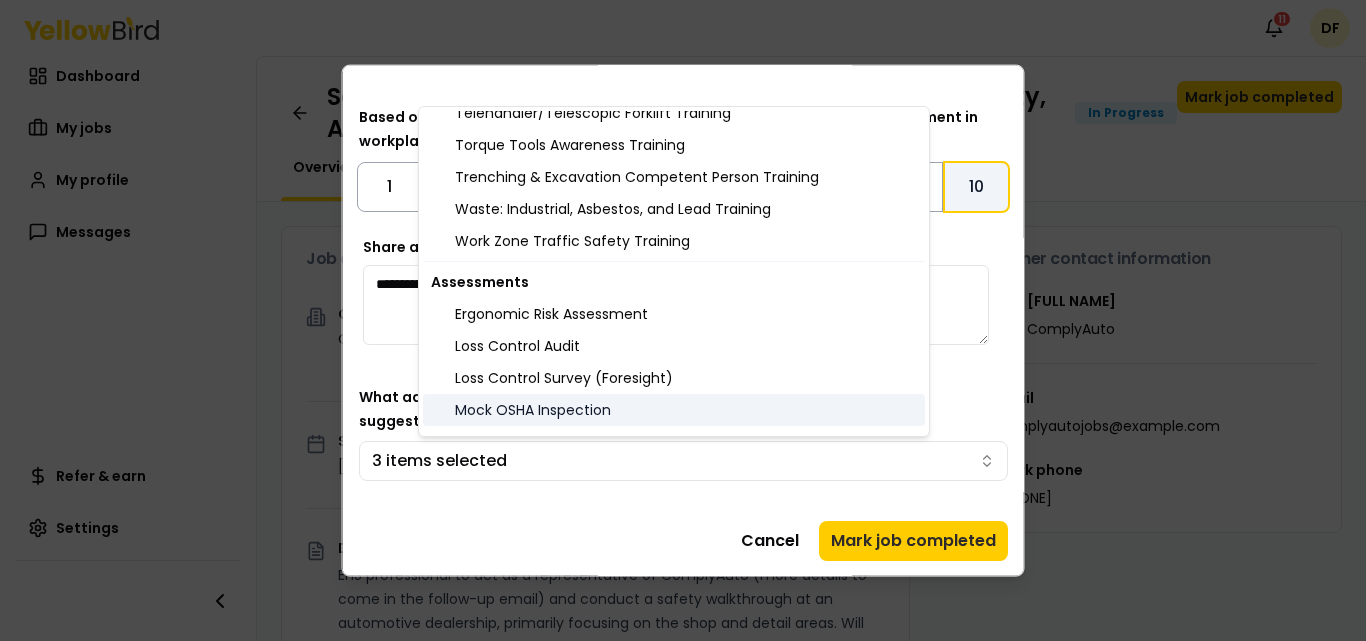 click on "Mock OSHA Inspection" at bounding box center (674, 410) 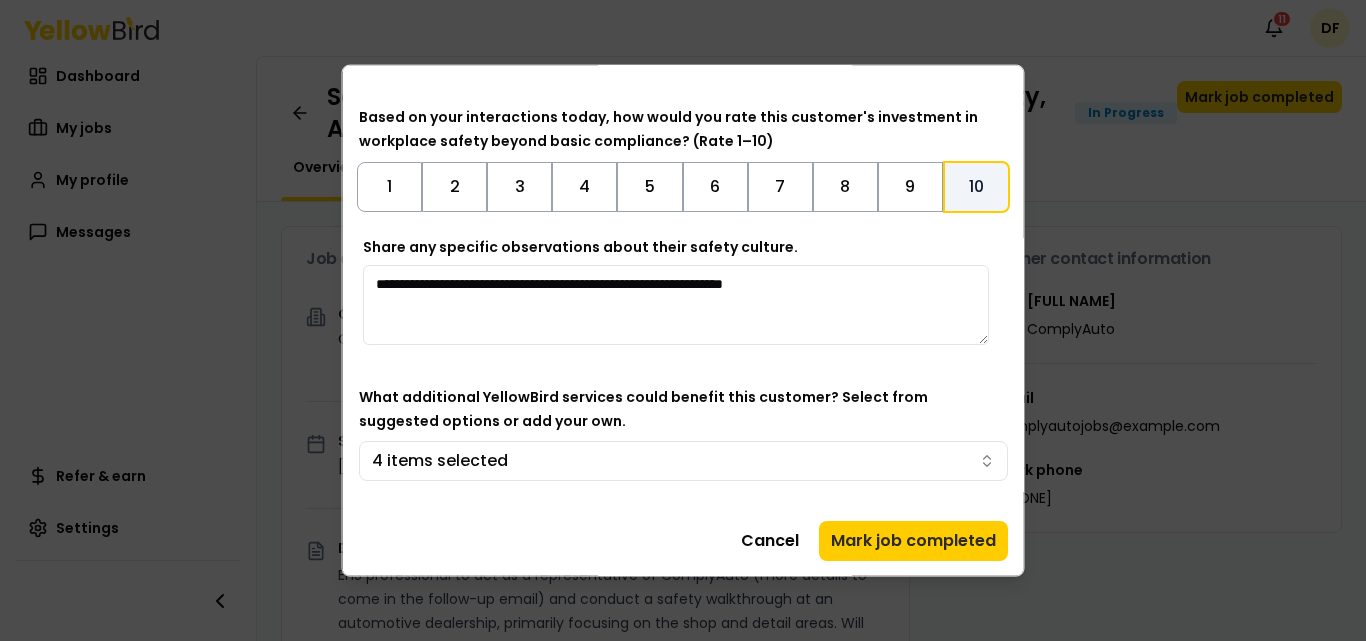click on "Notifications 11 DF Dashboard My jobs My profile Messages Refer & earn Settings Safety Walkthrough - Anderson Nissan (Lake Havasu City, AZ) In Progress Mark job completed Overview Tasks 0 Job details Company ComplyAuto Location [NUMBER] [STREET], [CITY], [STATE] Start date [DATE] Service type EHS Safety Walkthrough Description EHS professional to act as a representative of ComplyAuto (more details to come in the follow-up email) and conduct a safety walkthrough at an automotive dealership, primarily focusing on the shop and detail areas. Will also cover the remainder of the facility to check for proper fire safety, legal notices, and proper documentation of policies and procedures. Specific requirements Must complete the Intro to ComplyAuto Training & Knowledge Assessment within 3 days of accepting the job and before finalizing the site visit schedule. Upon completion, you will be required to send a copy of the Certificate of Completion to Operations@example.com Schedule Documents" at bounding box center (683, 320) 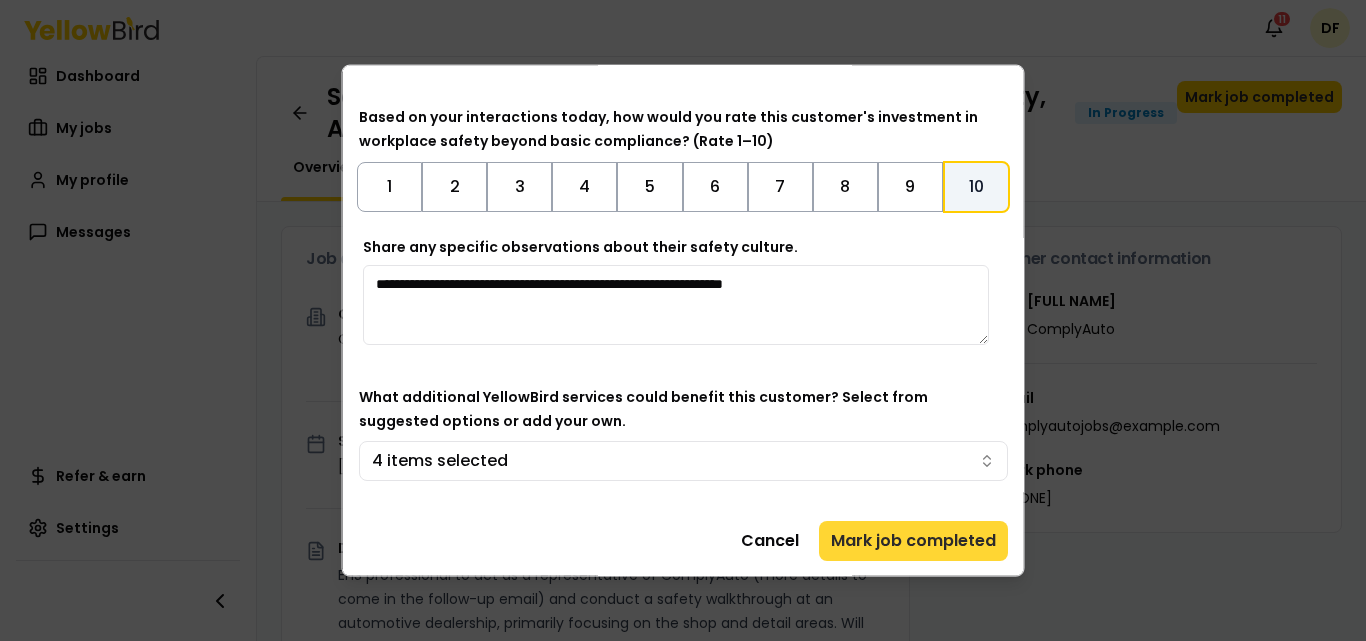 click on "Mark job completed" at bounding box center (913, 540) 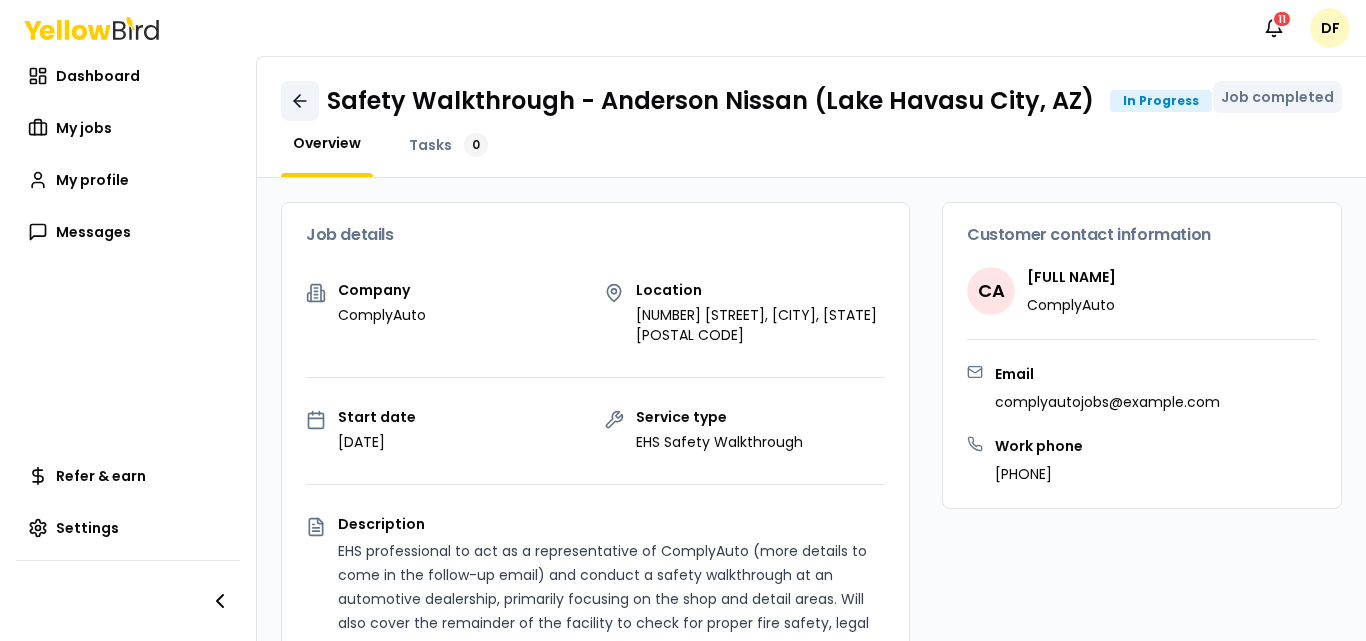 click 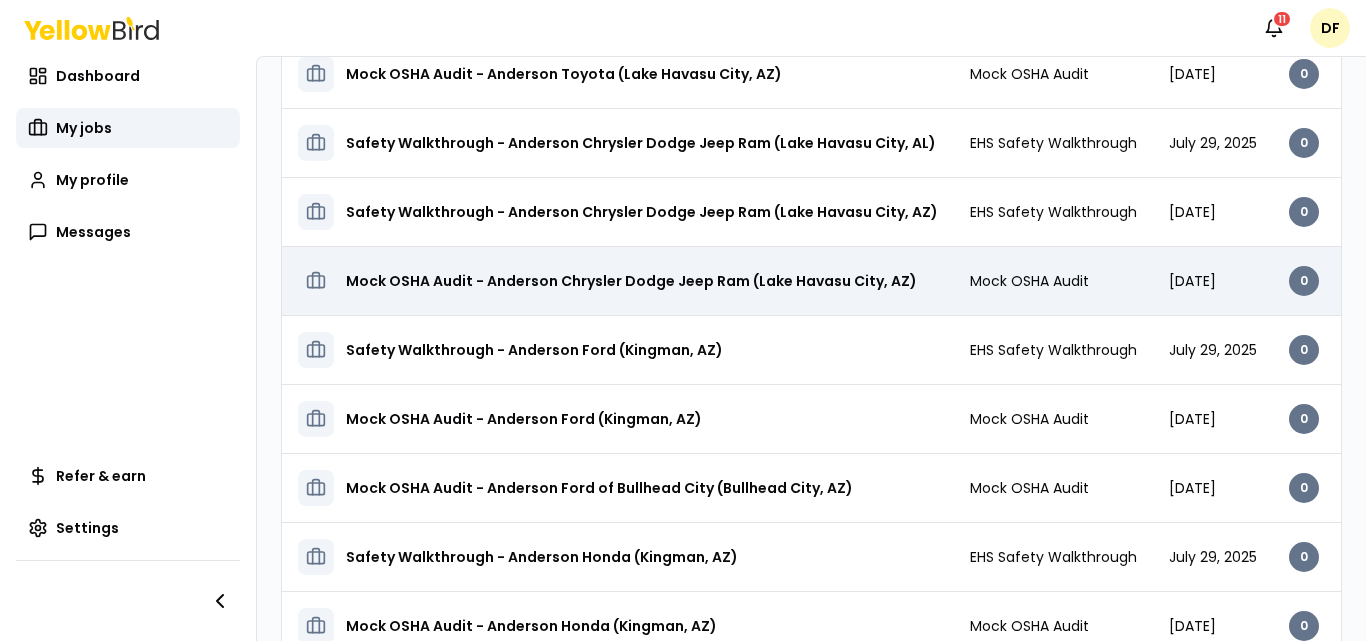 scroll, scrollTop: 352, scrollLeft: 0, axis: vertical 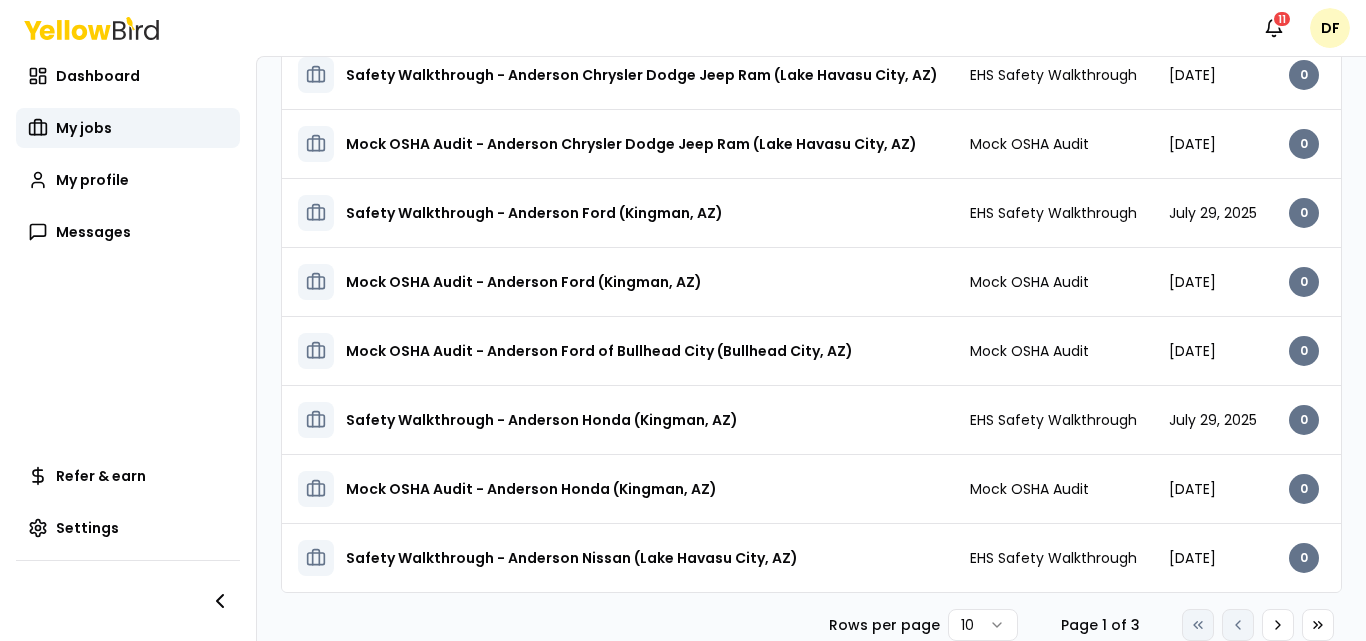 click on "Notifications 11 DF Dashboard My jobs My profile Messages Refer & earn Settings My jobs Current Completed Name Service Start date Tasks Posted by Status Mock OSHA Audit - Anderson Toyota (Lake Havasu City, AZ) Mock OSHA Audit [DATE] 0 Upcoming Open menu Safety Walkthrough - Anderson Chevrolet (Kingman, AZ) EHS Safety Walkthrough [DATE] 0 In Progress Open menu Safety Walkthrough - Anderson Chrysler Dodge Jeep Ram (Lake Havasu City, AZ) EHS Safety Walkthrough [DATE] 0 In Progress Open menu Mock OSHA Audit - Anderson Chrysler Dodge Jeep Ram (Lake Havasu City, AZ) Mock OSHA Audit [DATE] 0 Upcoming Open menu Safety Walkthrough - Anderson Ford (Kingman, AZ) EHS Safety Walkthrough [DATE] 0 In Progress Open menu Mock OSHA Audit - Anderson Ford (Kingman, AZ) Mock OSHA Audit [DATE] 0 Upcoming Open menu Mock OSHA Audit - Anderson Ford of Bullhead City (Bullhead City, AZ) Mock OSHA Audit [DATE] 0 Upcoming Open menu EHS Safety Walkthrough [DATE] 0 0" at bounding box center [683, 320] 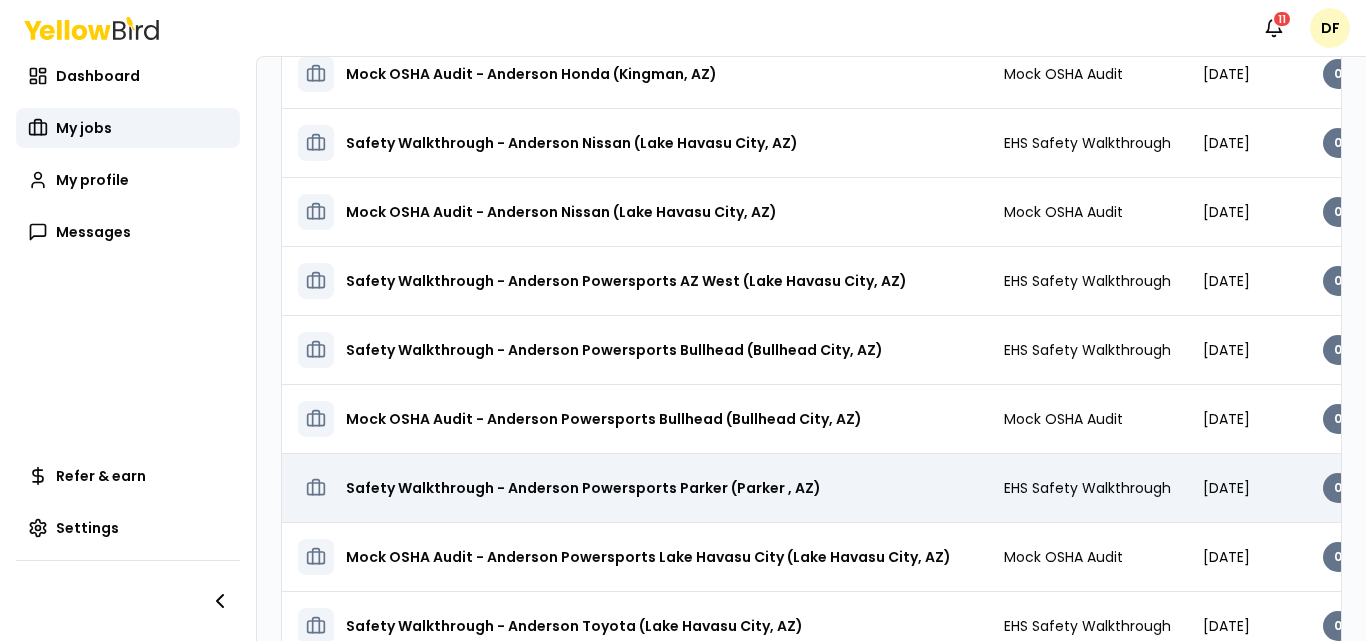 scroll, scrollTop: 952, scrollLeft: 0, axis: vertical 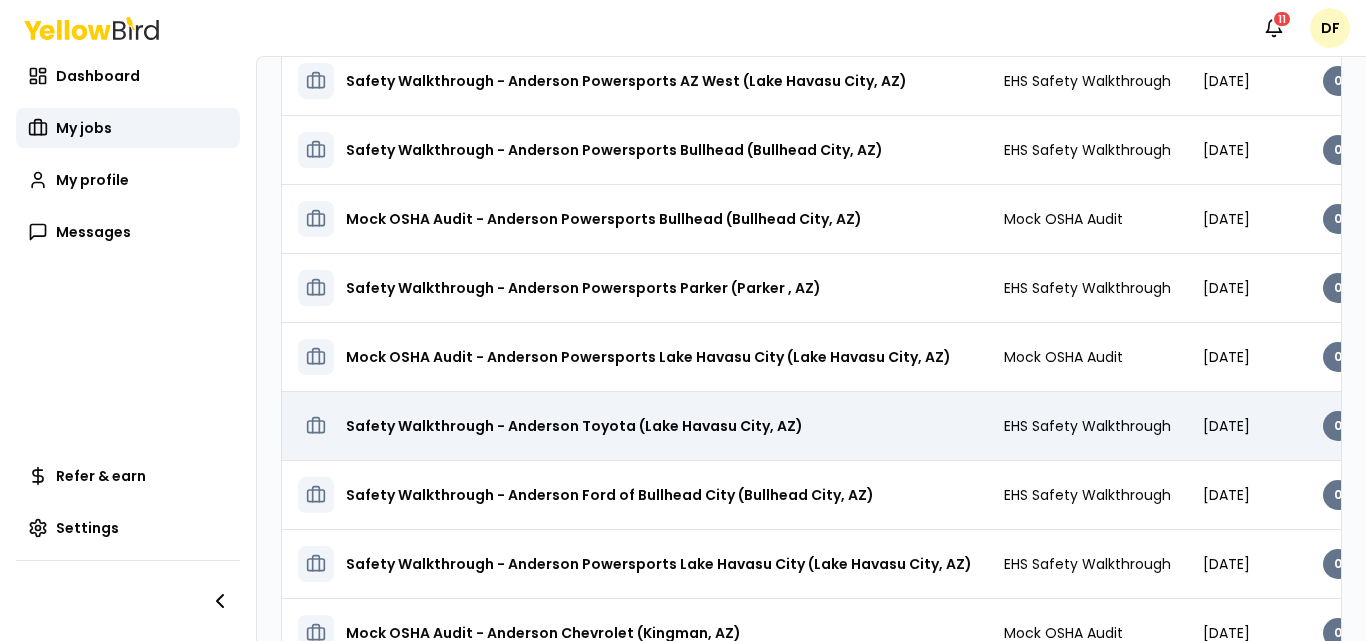 click on "Safety Walkthrough - Anderson Toyota (Lake Havasu City, AZ)" at bounding box center [574, 426] 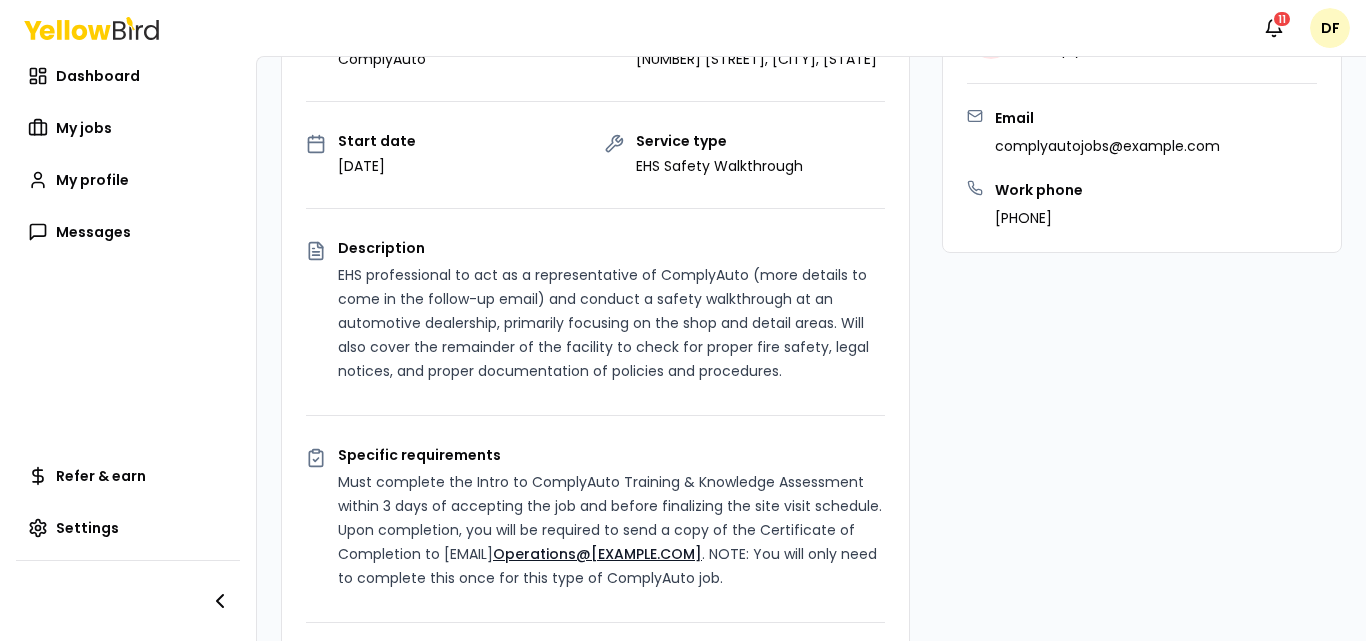 scroll, scrollTop: 0, scrollLeft: 0, axis: both 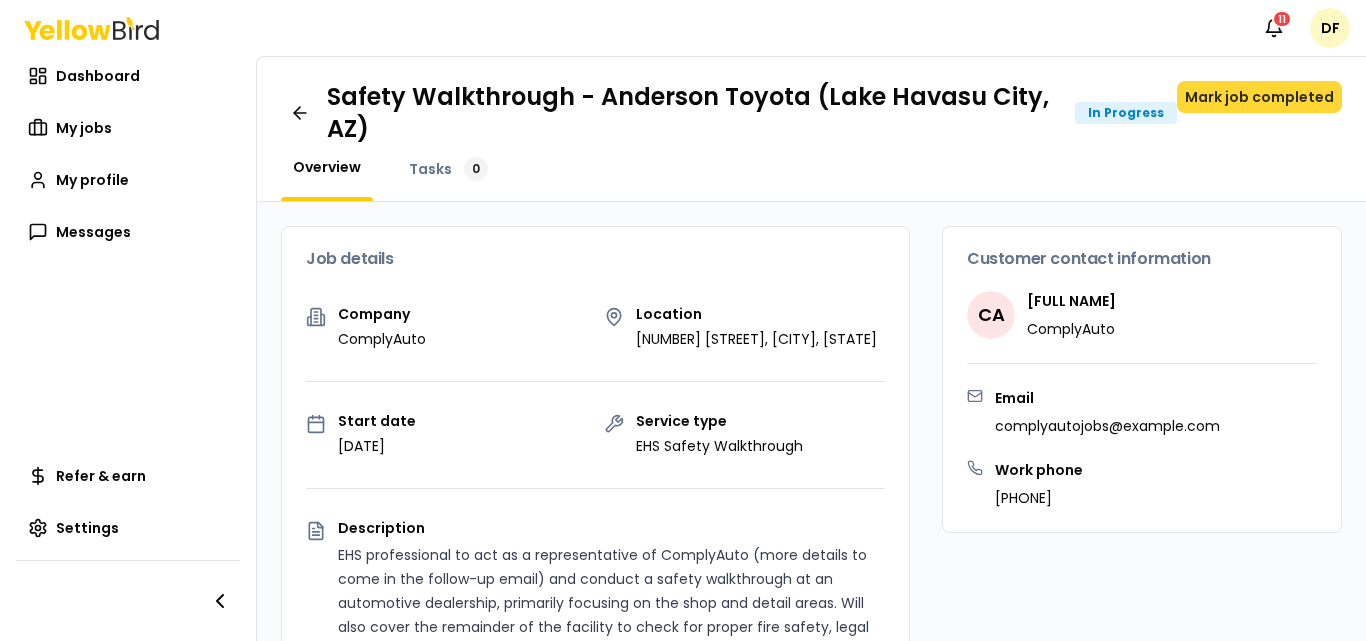 click on "Mark job completed" at bounding box center (1259, 97) 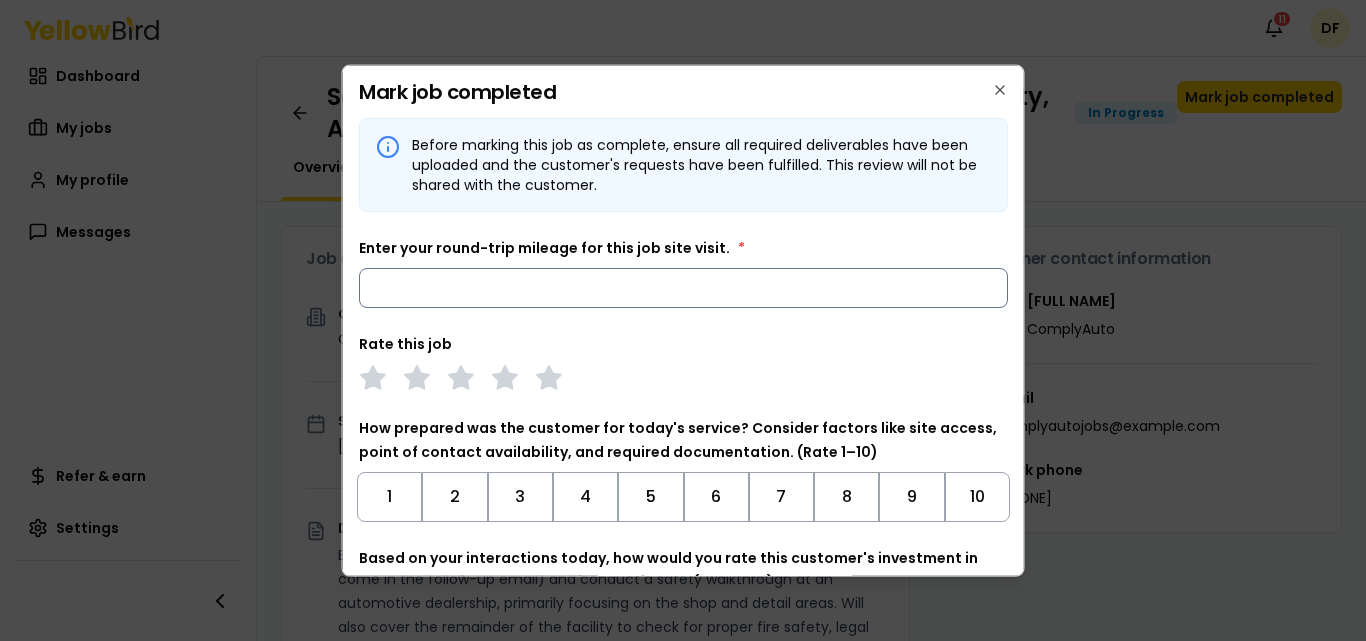 click on "Enter your round-trip mileage for this job site visit. *" at bounding box center [683, 287] 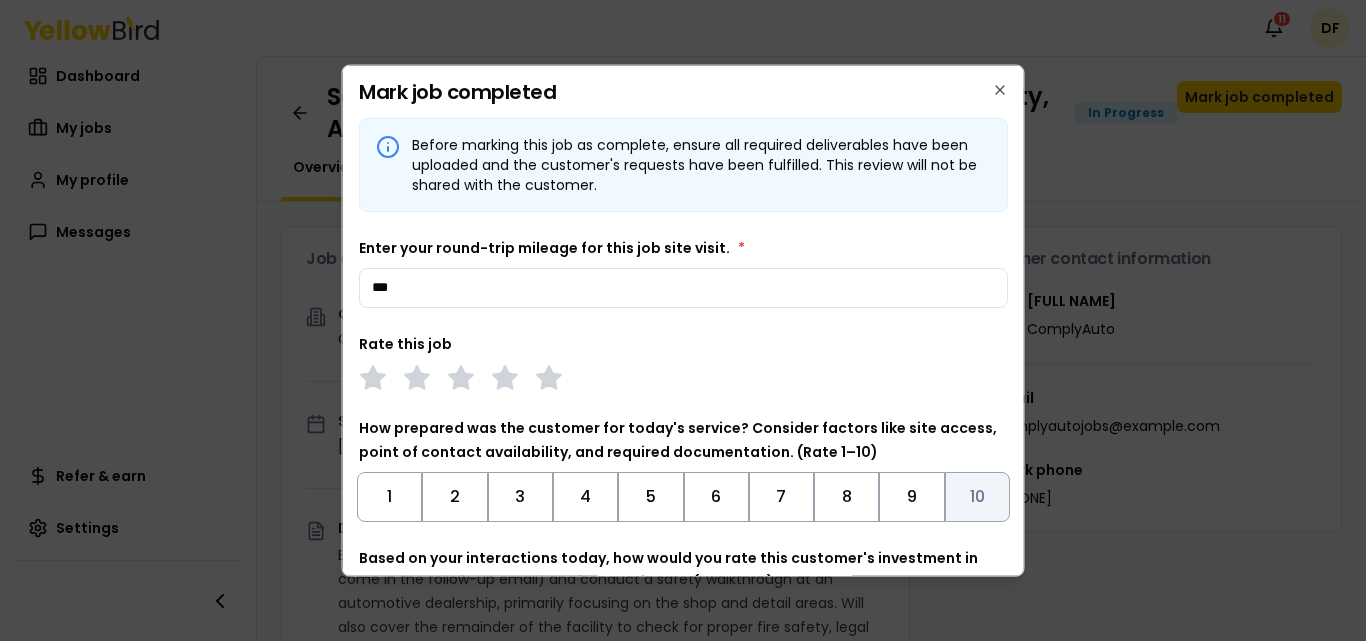 click on "10" at bounding box center [976, 496] 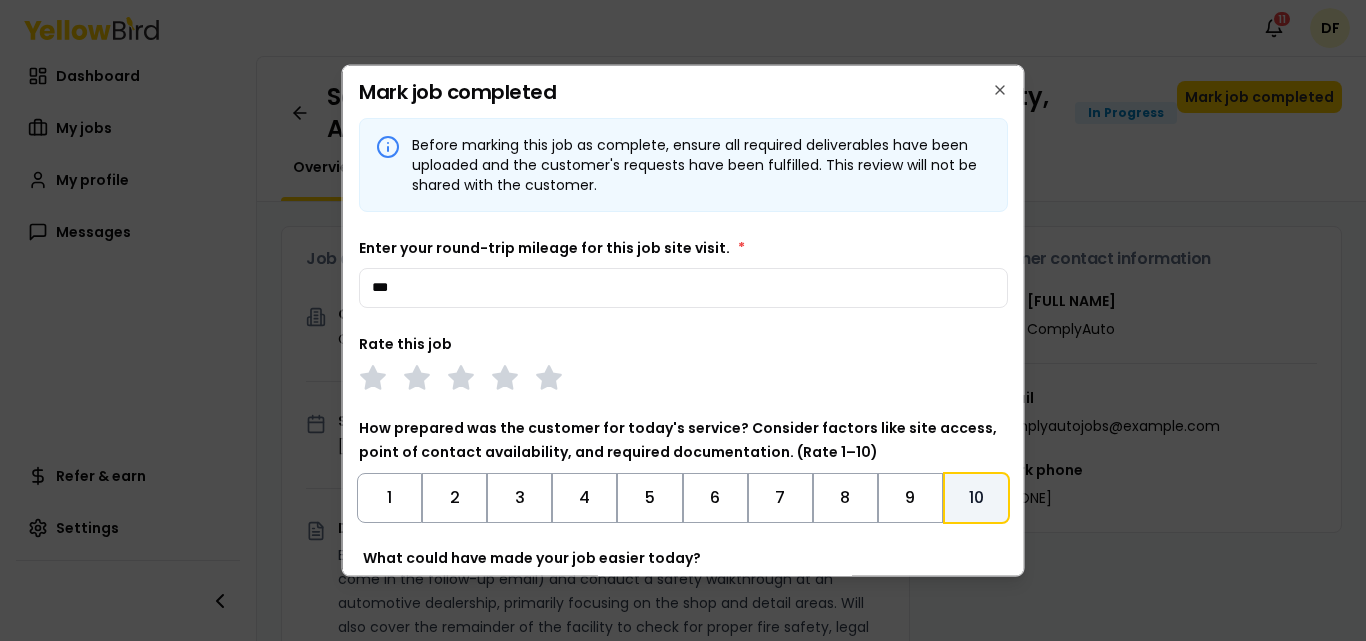 scroll, scrollTop: 300, scrollLeft: 0, axis: vertical 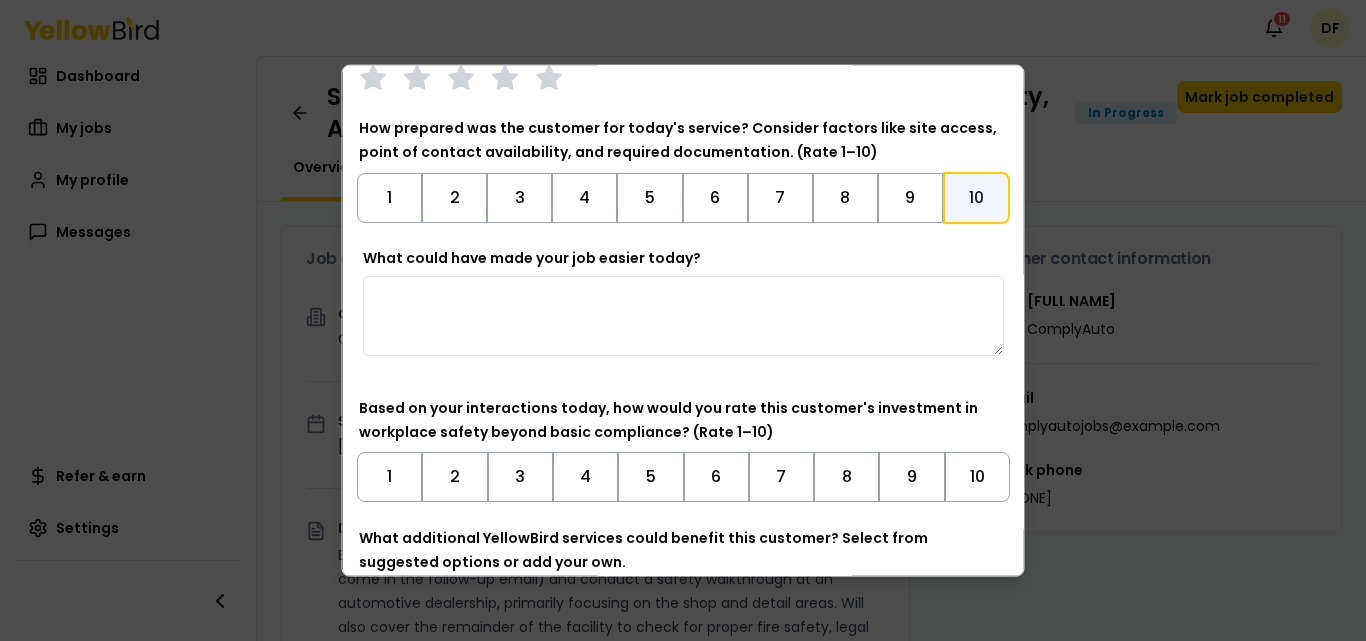 click on "What could have made your job easier today?" at bounding box center [683, 315] 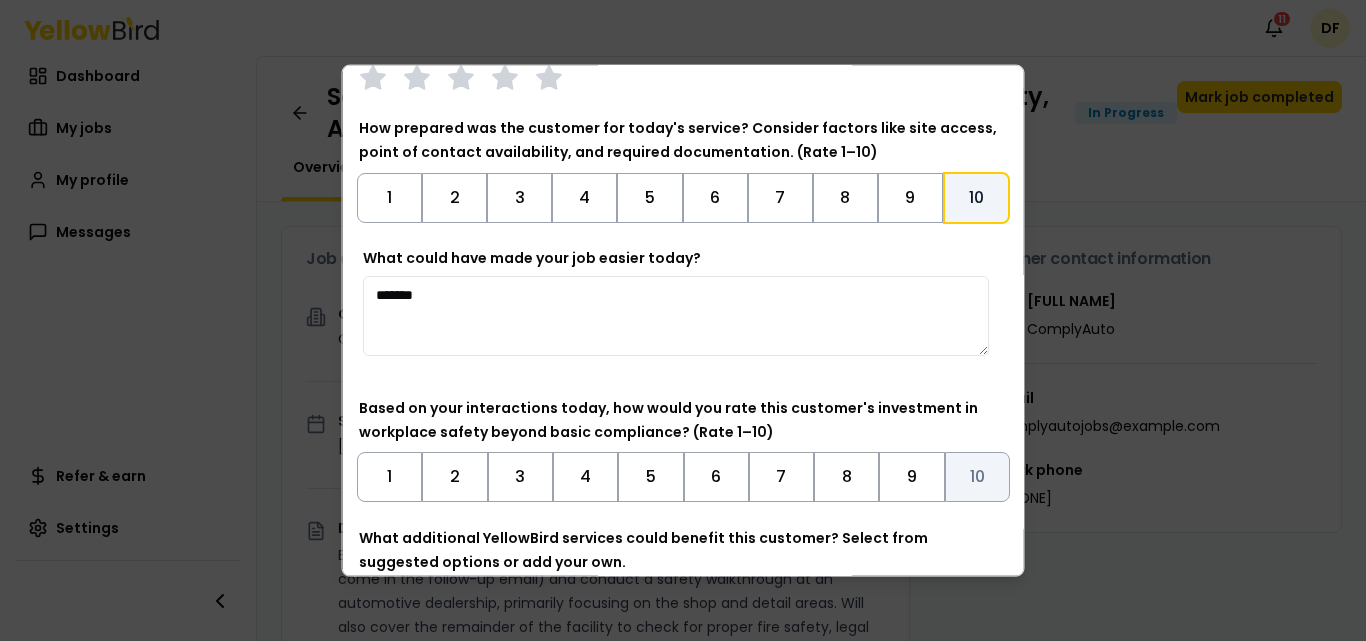 type on "*******" 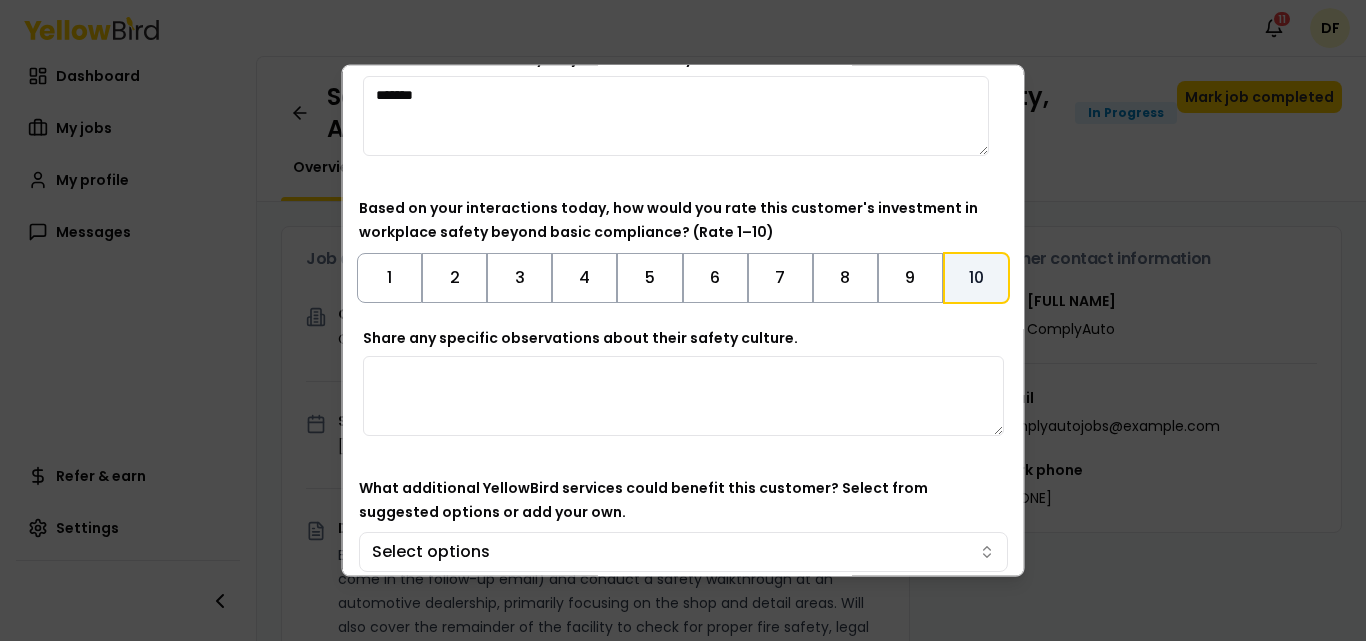scroll, scrollTop: 591, scrollLeft: 0, axis: vertical 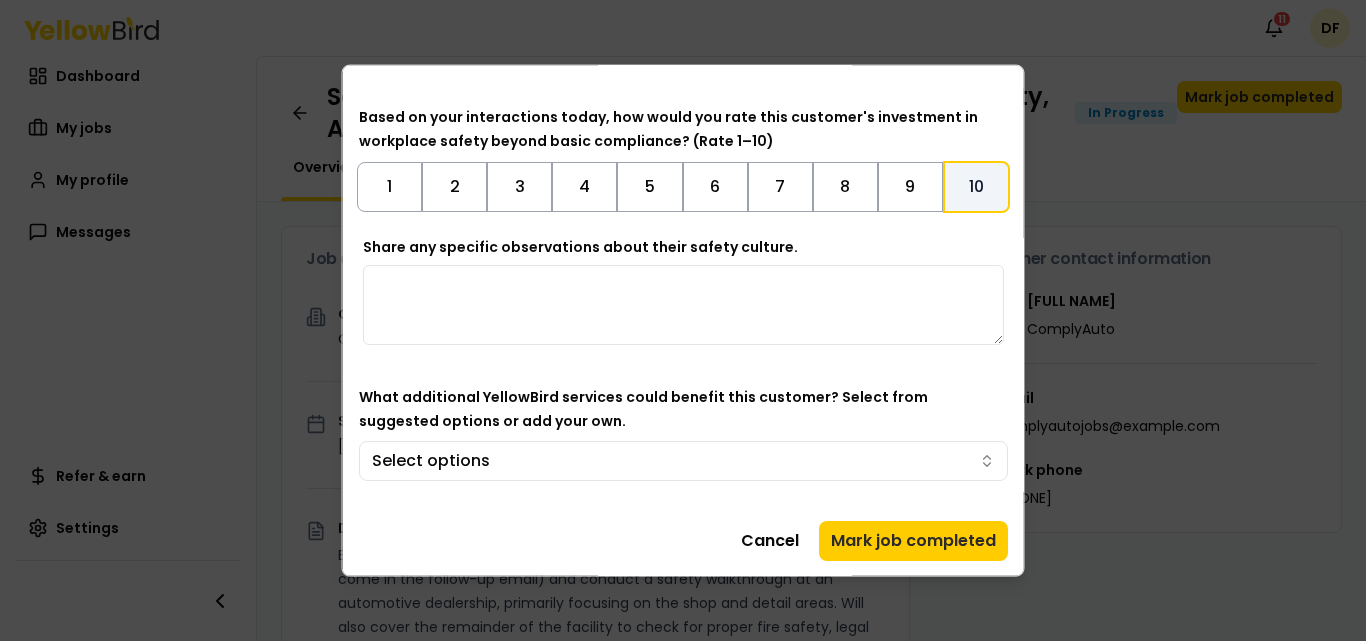 paste on "**********" 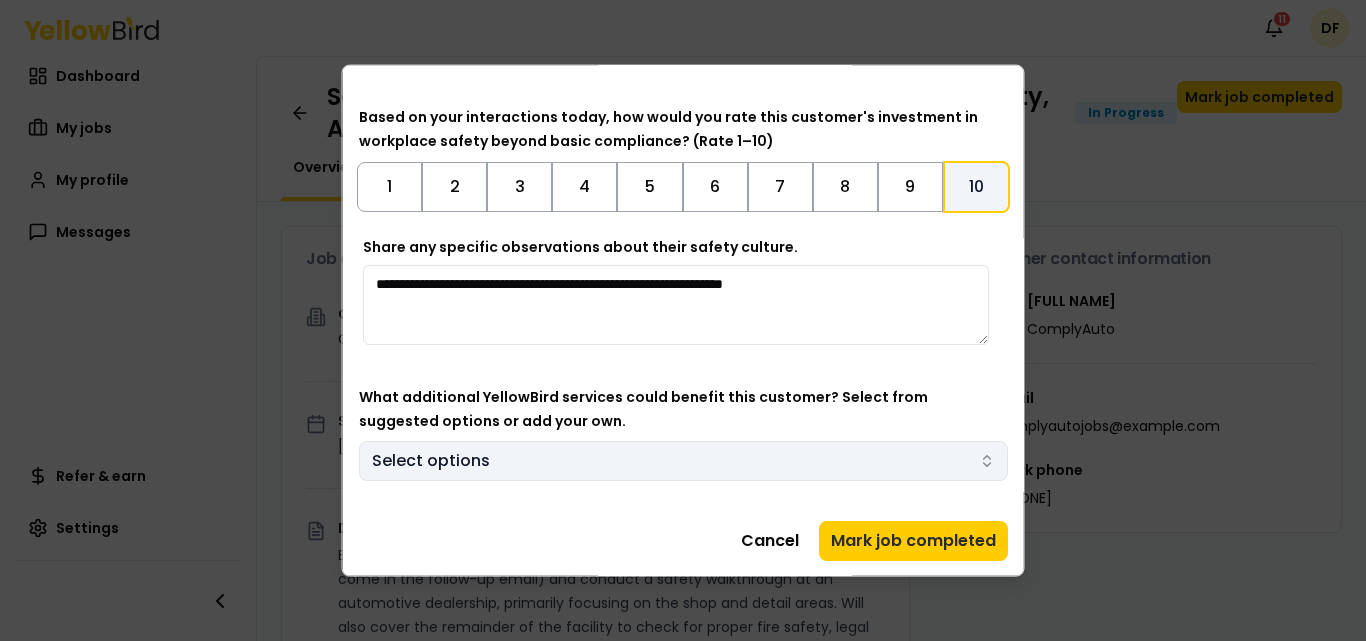 type on "**********" 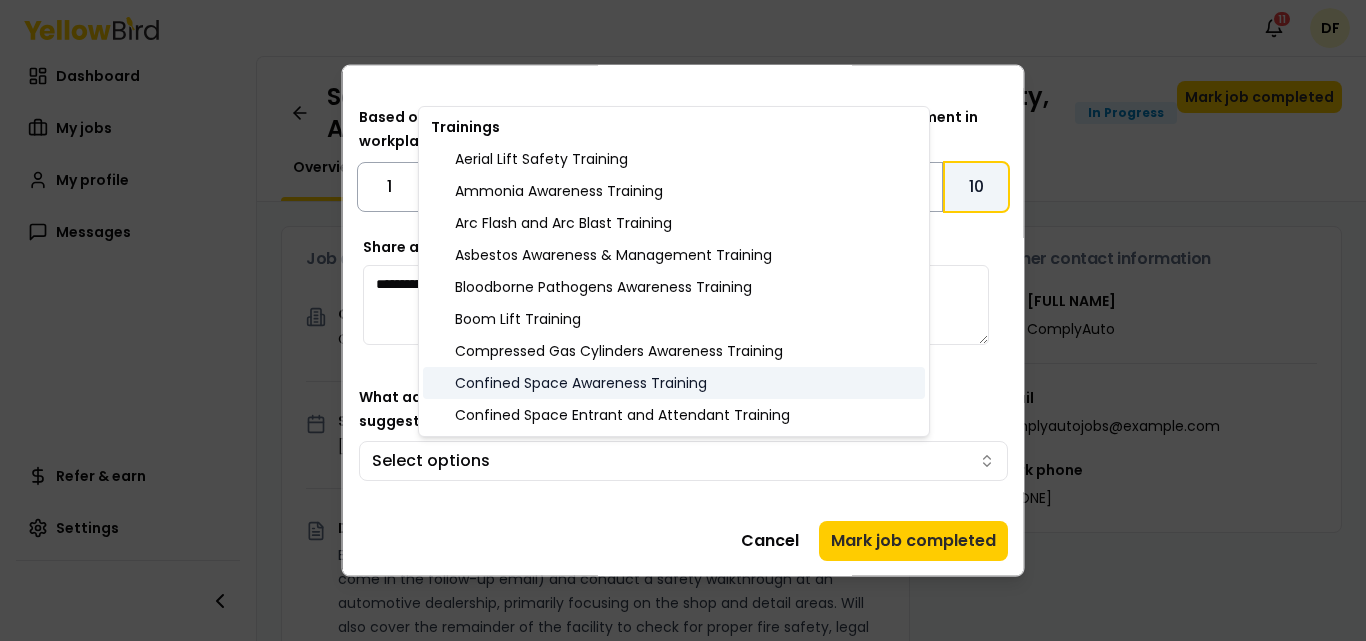 scroll, scrollTop: 100, scrollLeft: 0, axis: vertical 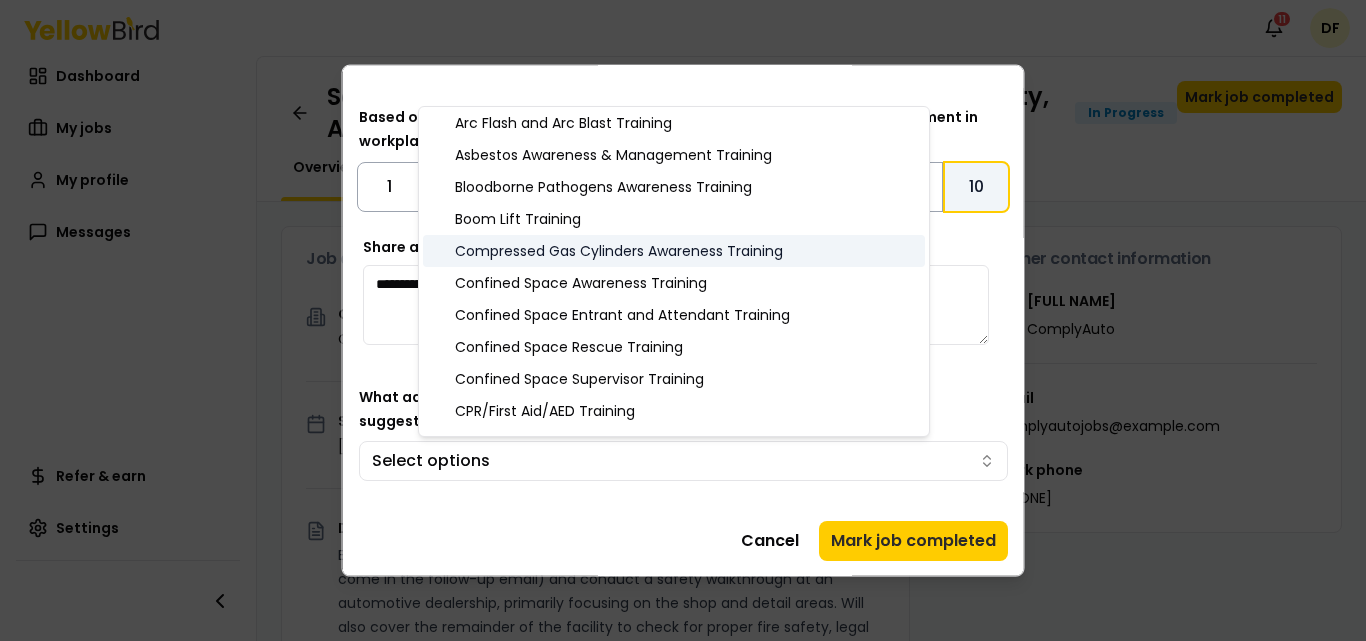 click on "Compressed Gas Cylinders Awareness Training" at bounding box center [674, 251] 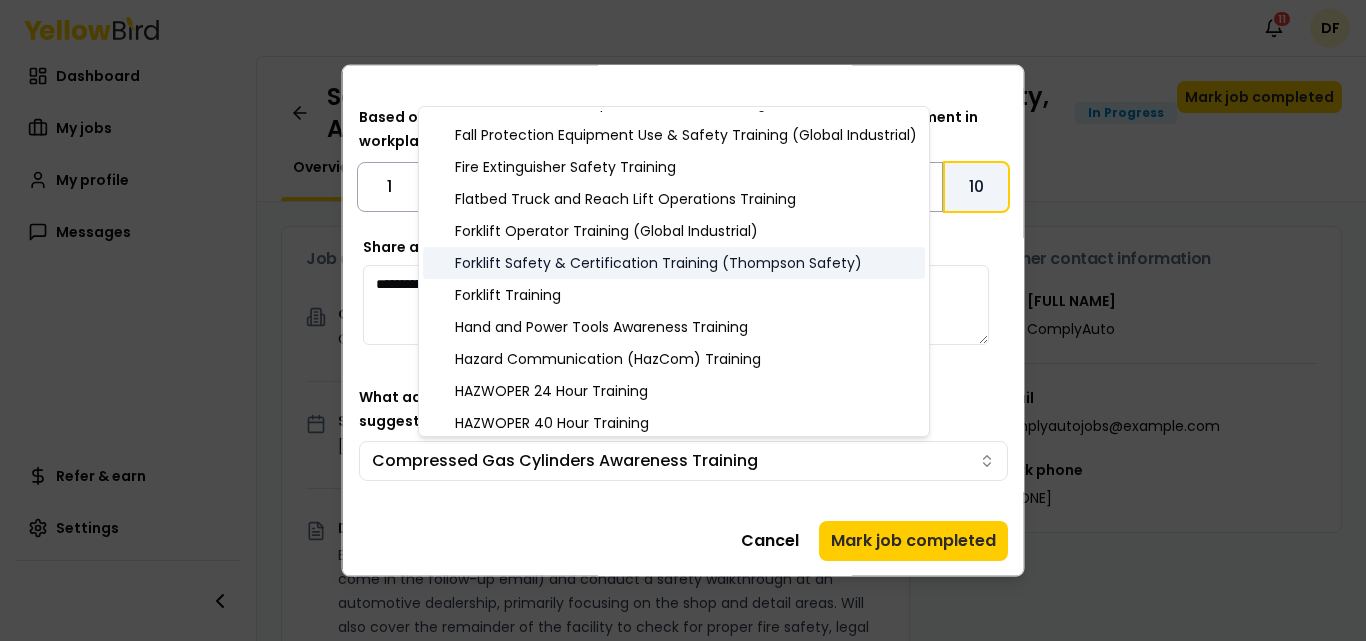 scroll, scrollTop: 700, scrollLeft: 0, axis: vertical 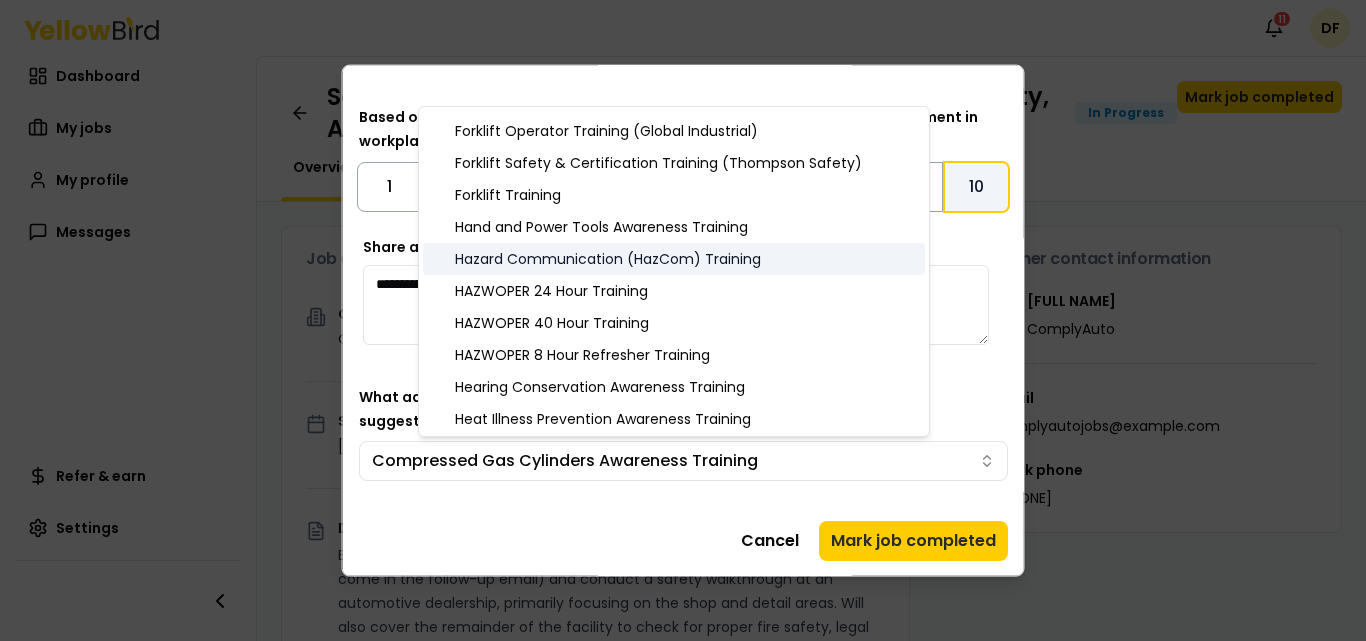 click on "Hazard Communication (HazCom) Training" at bounding box center [674, 259] 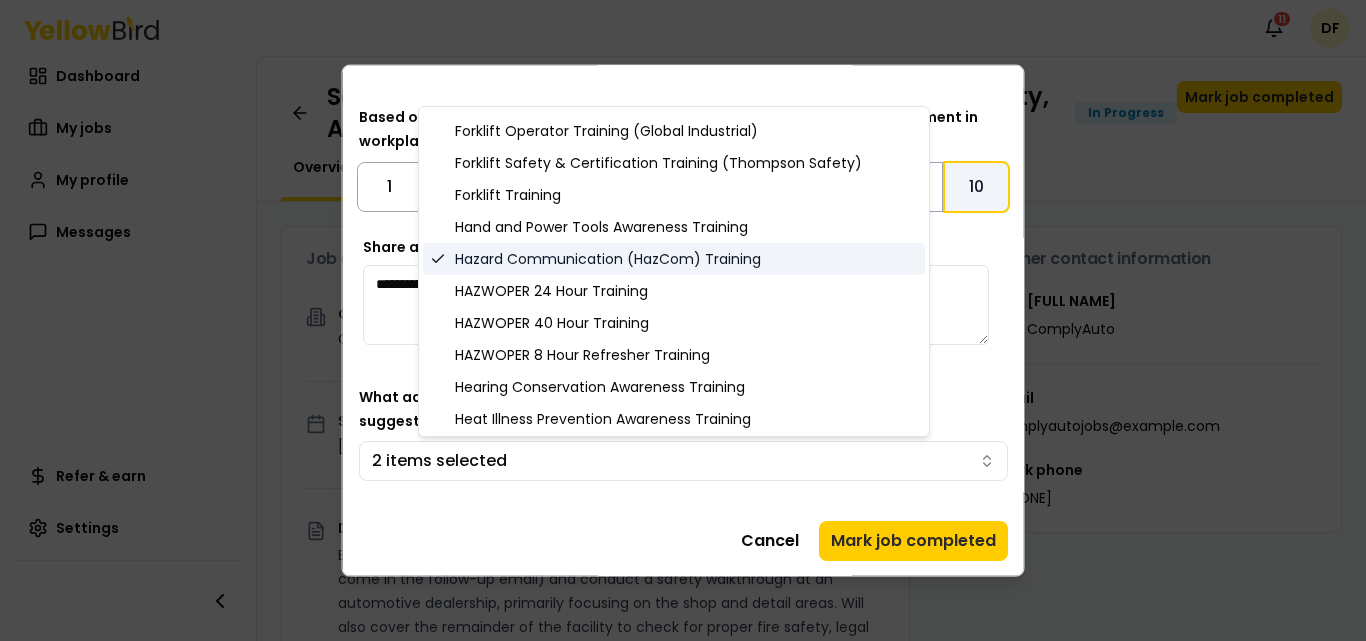 scroll, scrollTop: 1000, scrollLeft: 0, axis: vertical 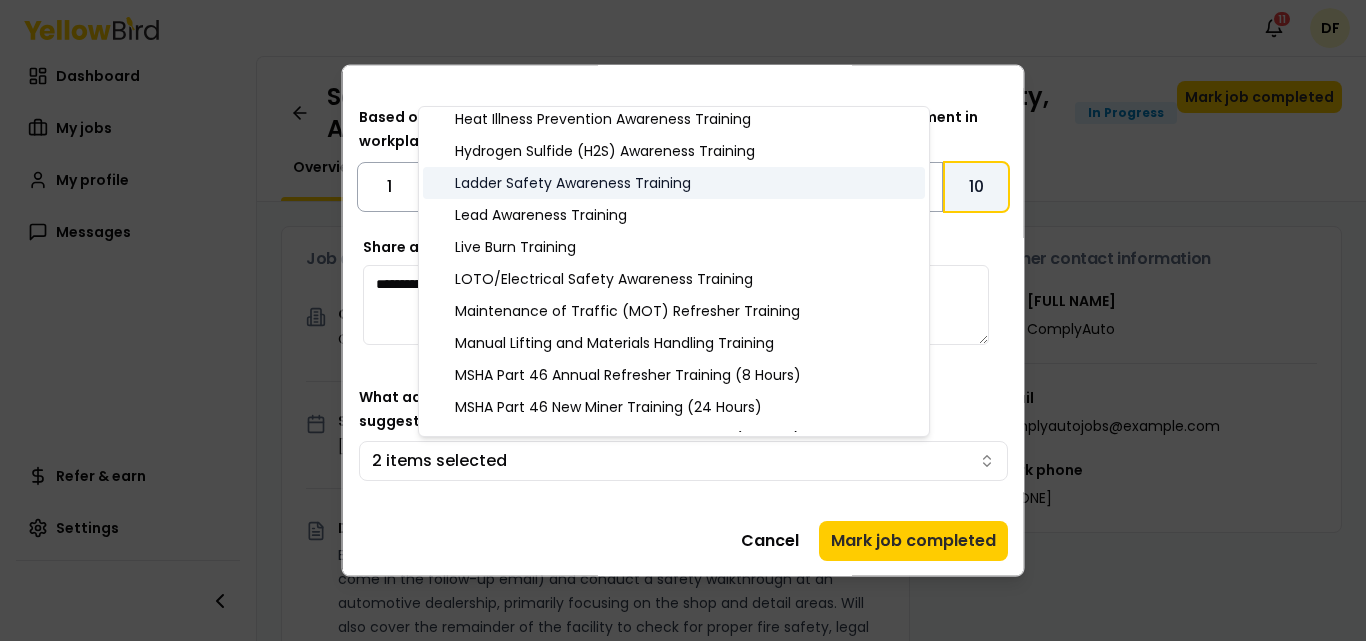 click on "Ladder Safety Awareness Training" at bounding box center [674, 183] 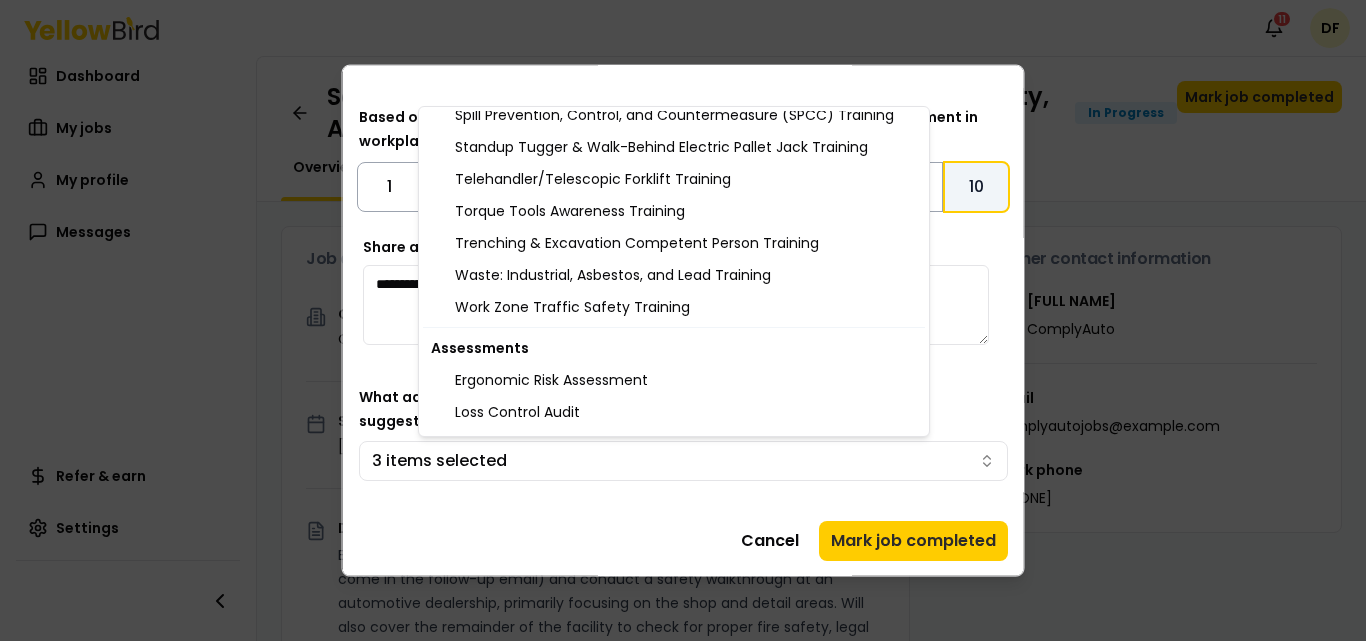 scroll, scrollTop: 2100, scrollLeft: 0, axis: vertical 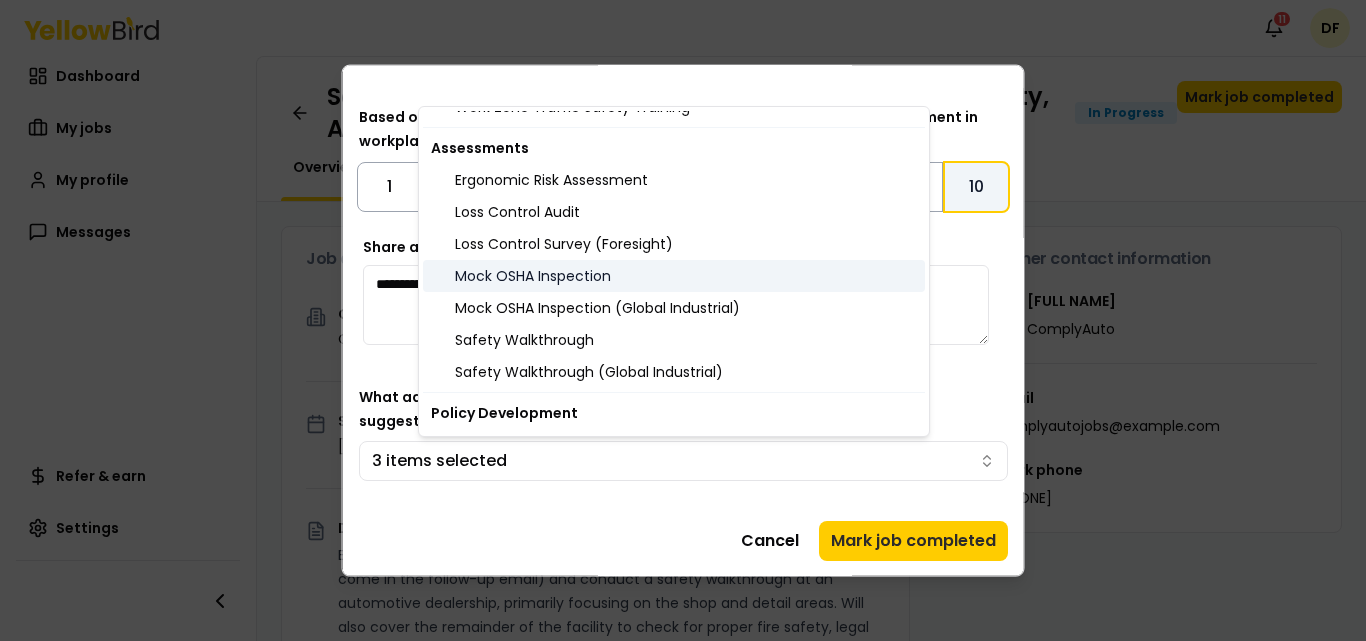 click on "Mock OSHA Inspection" at bounding box center (674, 276) 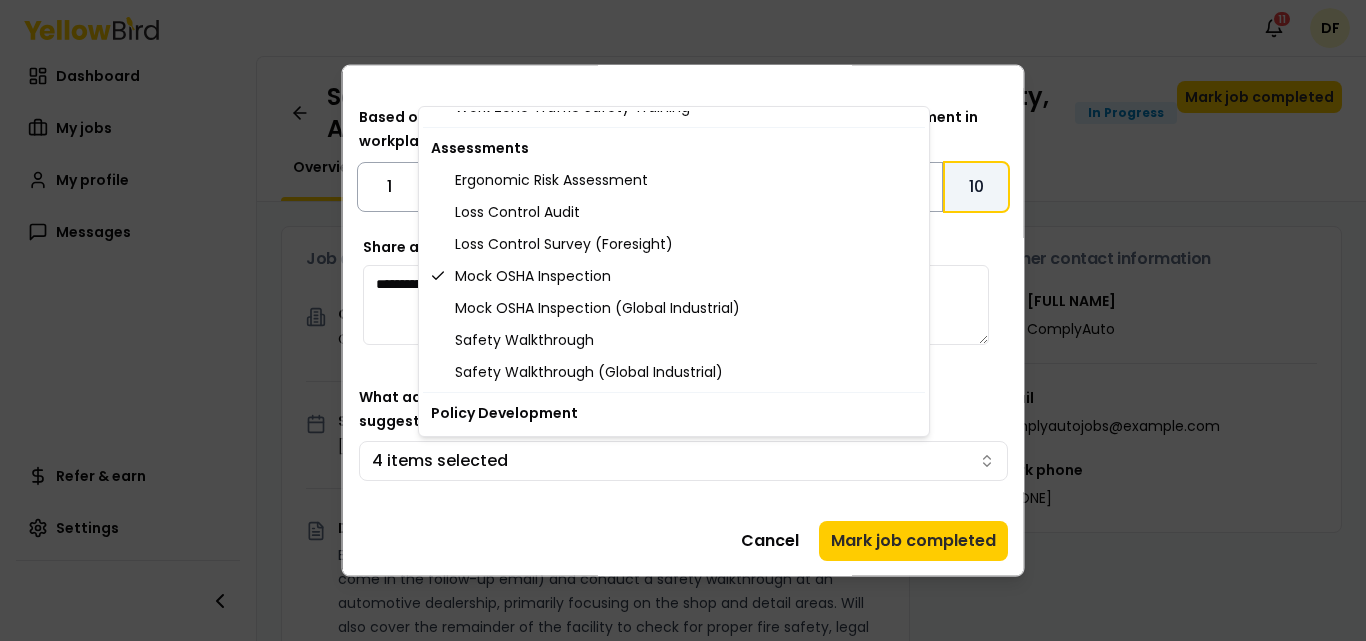 click on "Notifications 11 DF Dashboard My jobs My profile Messages Refer & earn Settings Safety Walkthrough - Anderson Toyota (Lake Havasu City, AZ) In Progress Mark job completed Overview Tasks 0 Job details Company ComplyAuto Location [NUMBER] [STREET], [CITY], [STATE] [POSTAL CODE] Start date [DATE] Service type EHS Safety Walkthrough Description EHS professional to act as a representative of ComplyAuto (more details to come in the follow-up email) and conduct a safety walkthrough at an automotive dealership, primarily focusing on the shop and detail areas. Will also cover the remainder of the facility to check for proper fire safety, legal notices, and proper documentation of policies and procedures. Specific requirements Must complete the Intro to ComplyAuto Training & Knowledge Assessment within 3 days of accepting the job and before finalizing the site visit schedule. Upon completion, you will be required to send a copy of the Certificate of Completion to [EMAIL] Schedule CA *" at bounding box center (683, 320) 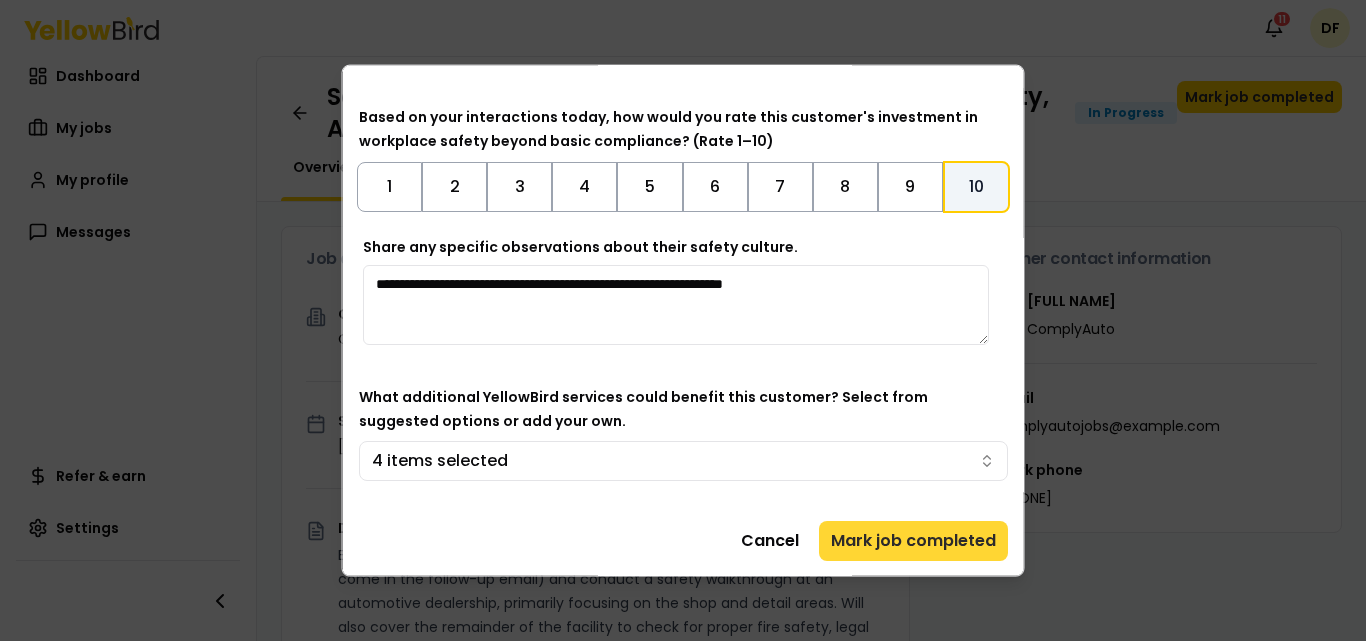 click on "Mark job completed" at bounding box center [913, 540] 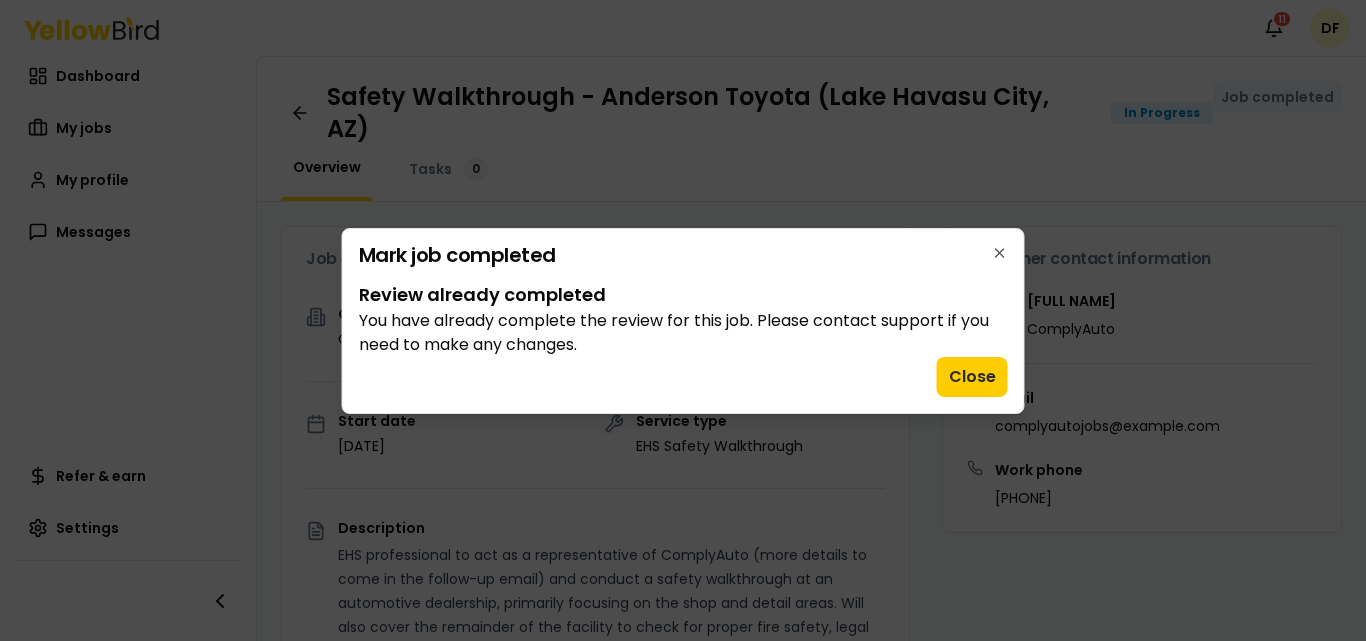 scroll, scrollTop: 0, scrollLeft: 0, axis: both 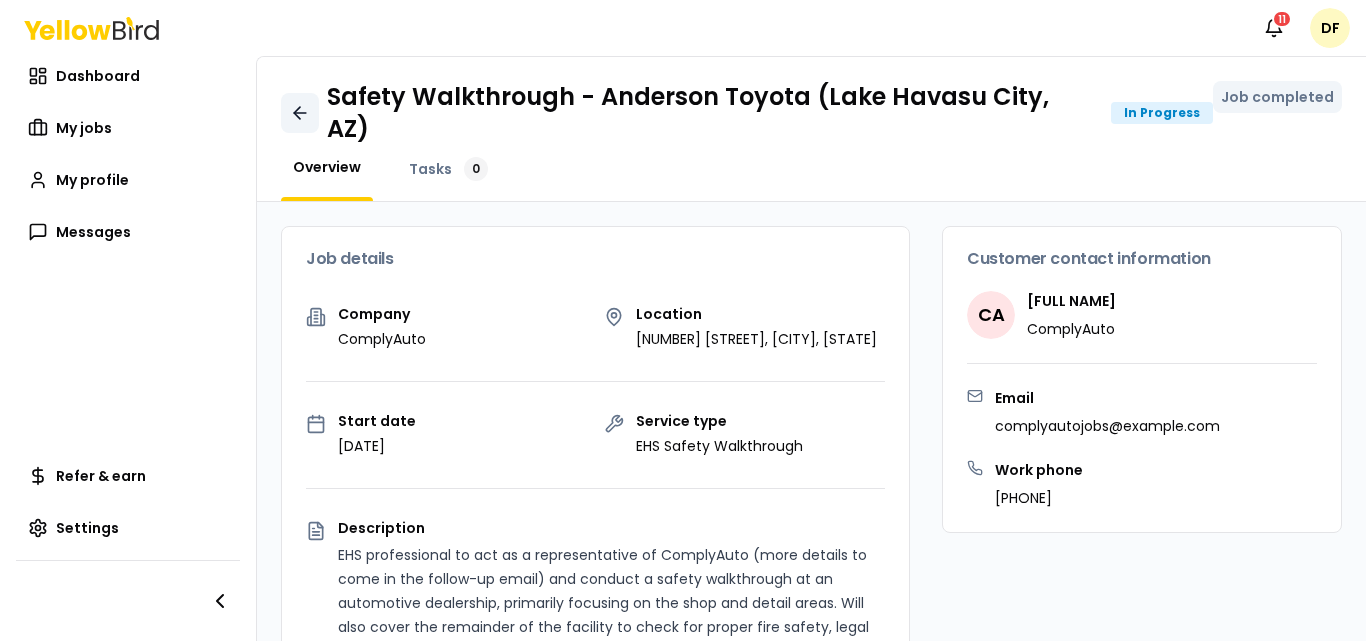 click 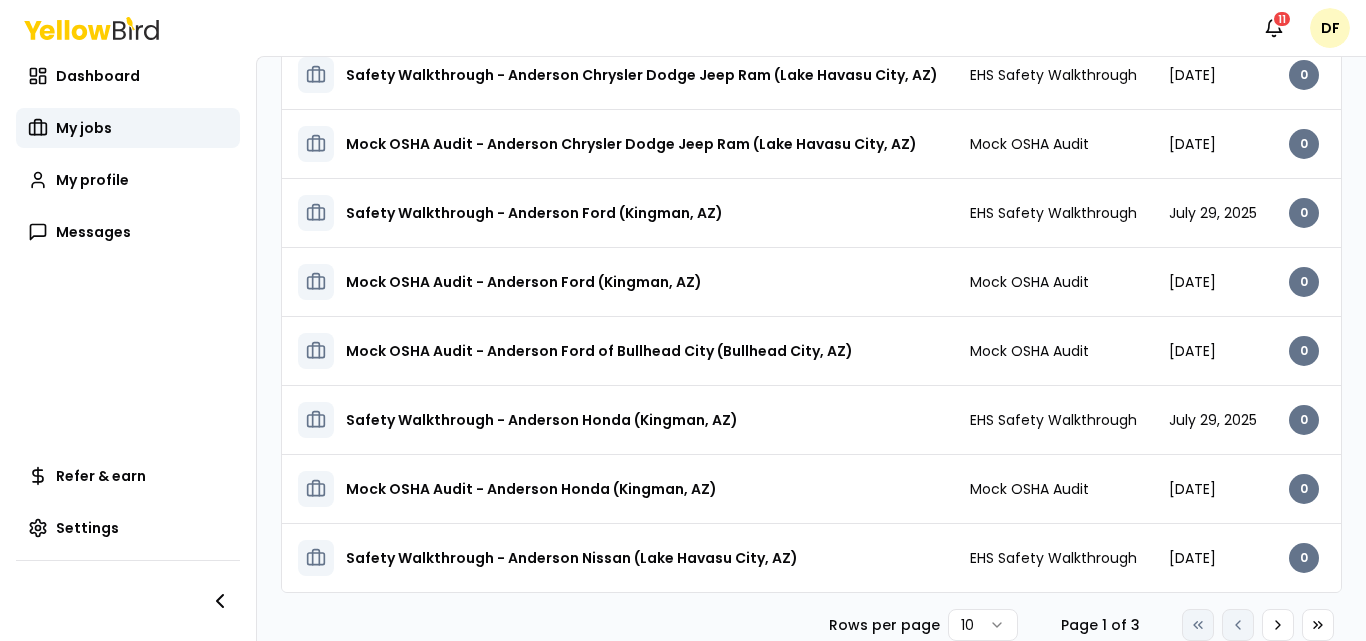 scroll, scrollTop: 352, scrollLeft: 0, axis: vertical 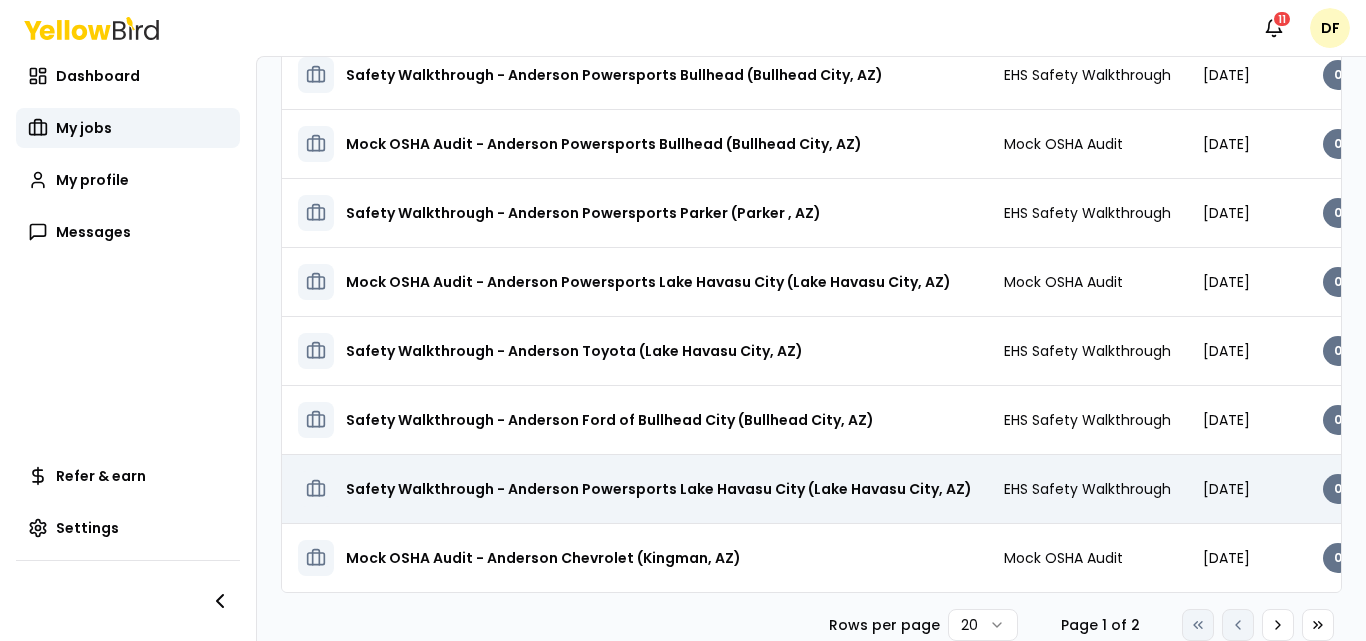 click on "Safety Walkthrough - Anderson Powersports Lake Havasu City (Lake Havasu City, AZ)" at bounding box center [659, 489] 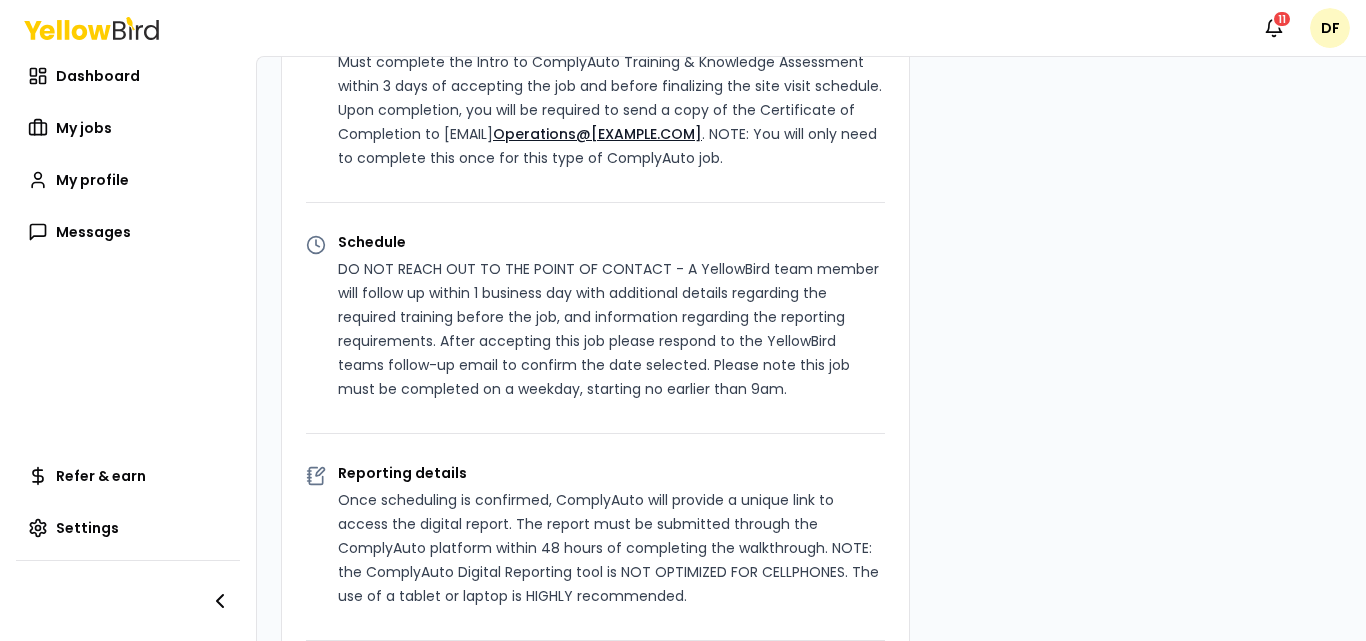 scroll, scrollTop: 0, scrollLeft: 0, axis: both 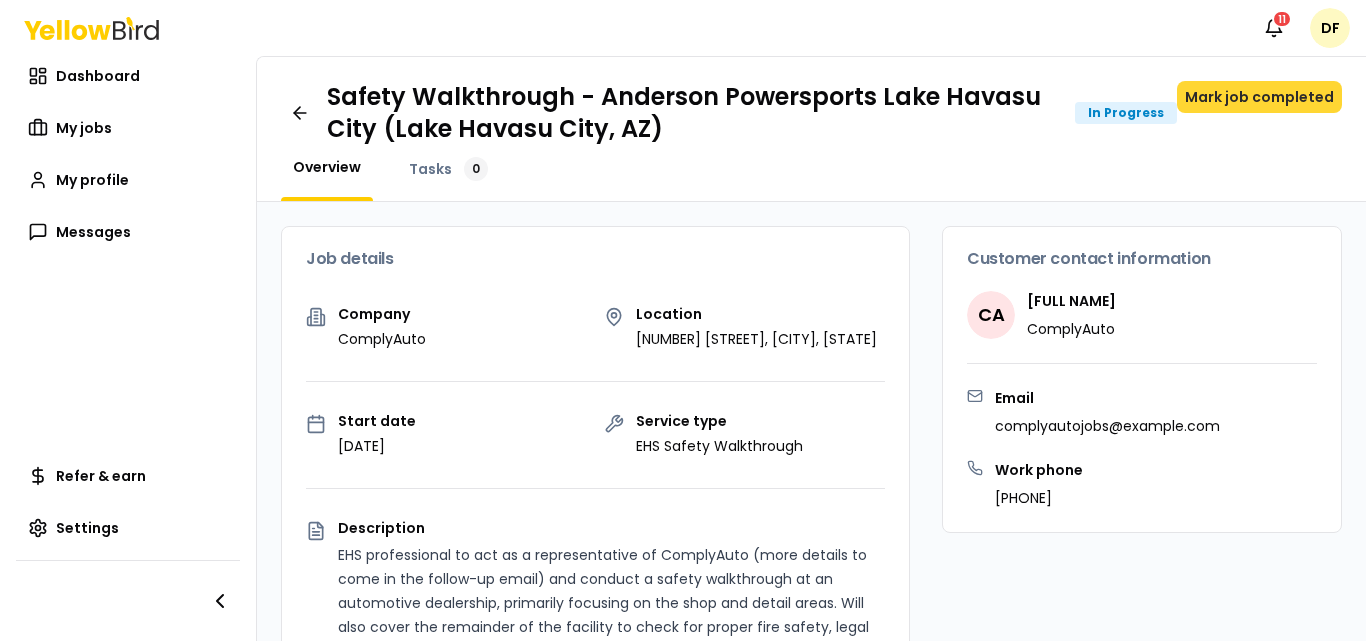 click on "Mark job completed" at bounding box center [1259, 97] 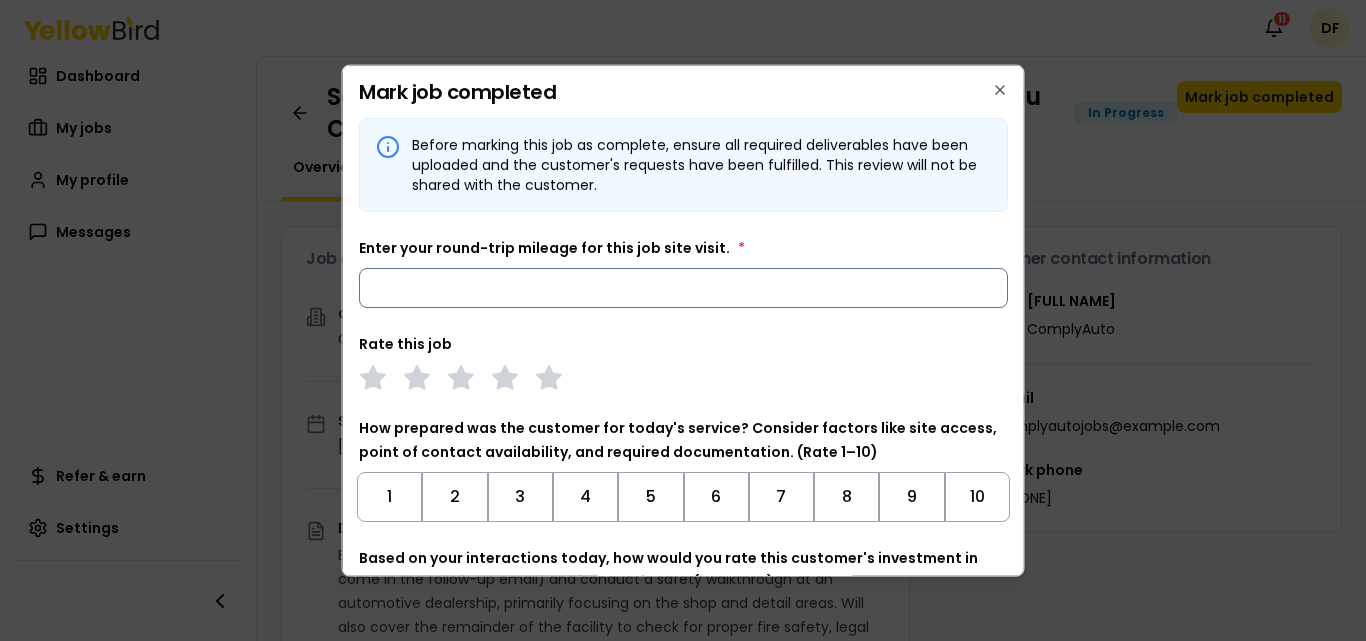 click on "Enter your round-trip mileage for this job site visit. *" at bounding box center (683, 287) 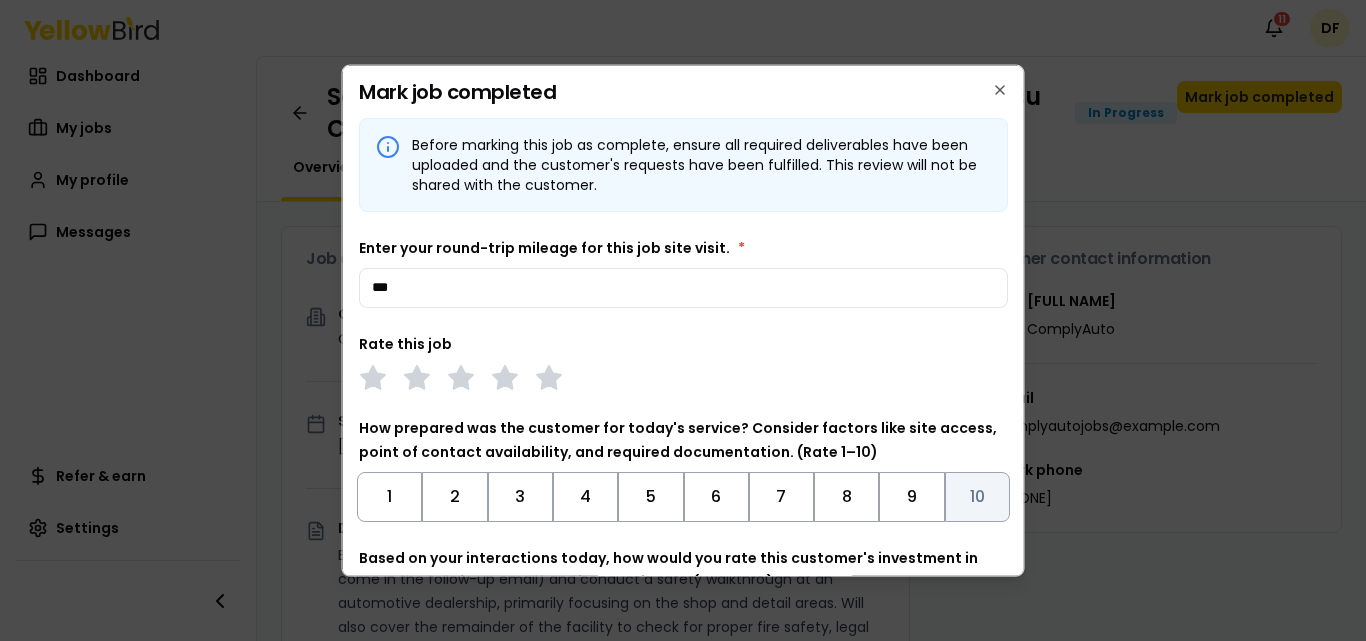 click on "10" at bounding box center (976, 496) 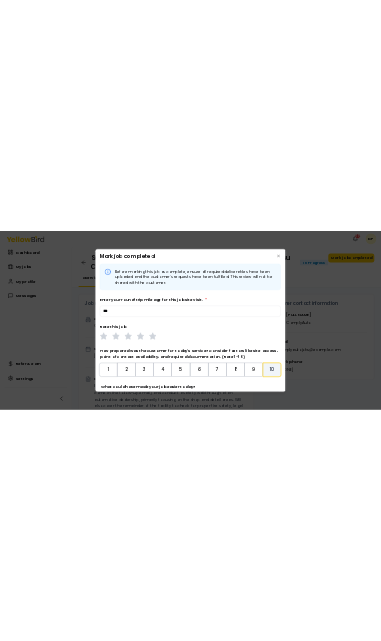 scroll, scrollTop: 400, scrollLeft: 0, axis: vertical 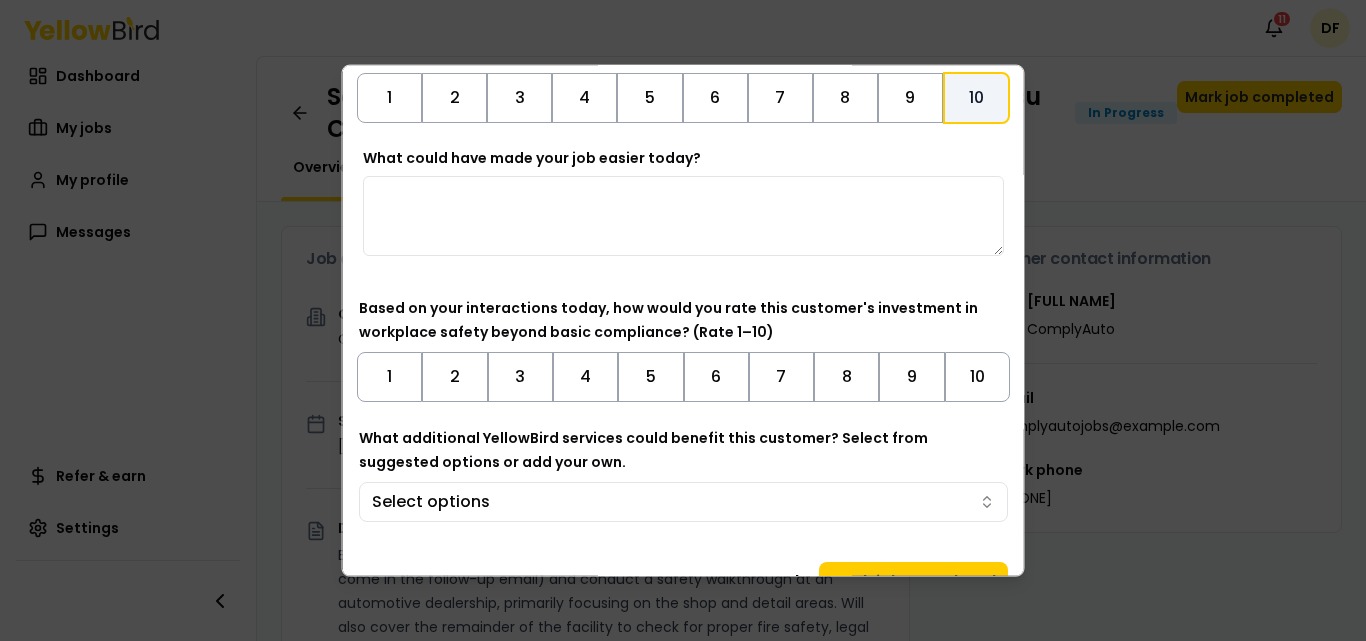 click on "What could have made your job easier today?" at bounding box center (683, 215) 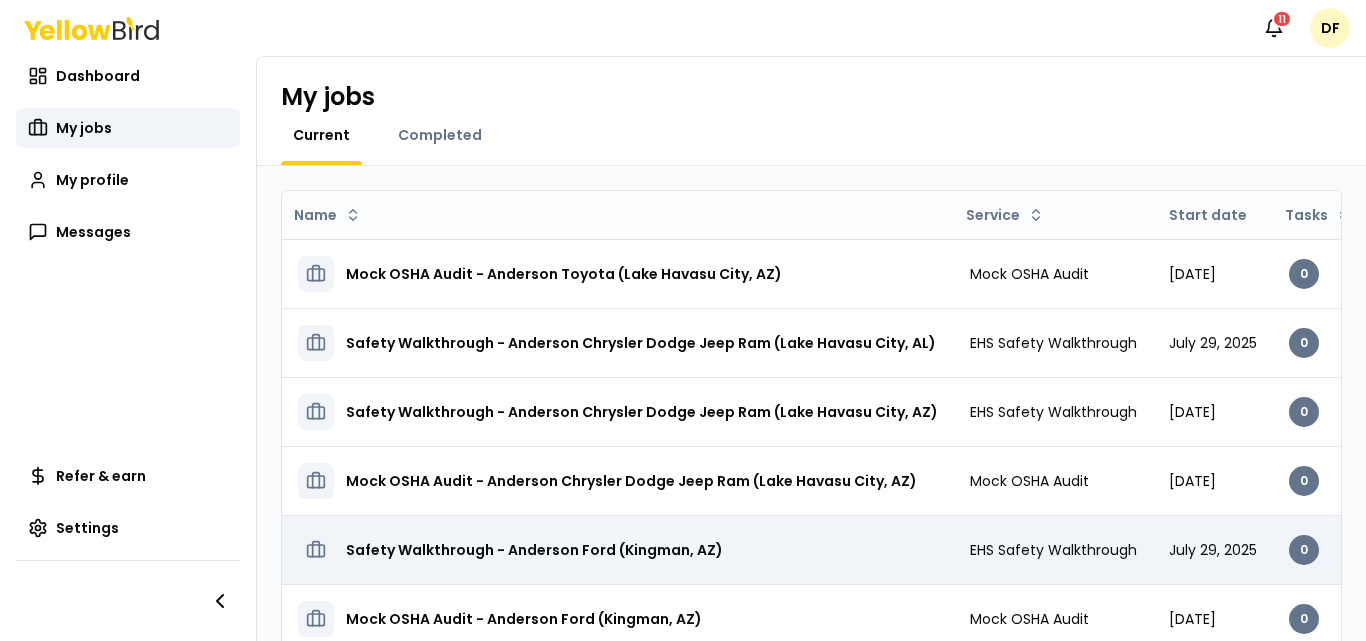 scroll, scrollTop: 352, scrollLeft: 0, axis: vertical 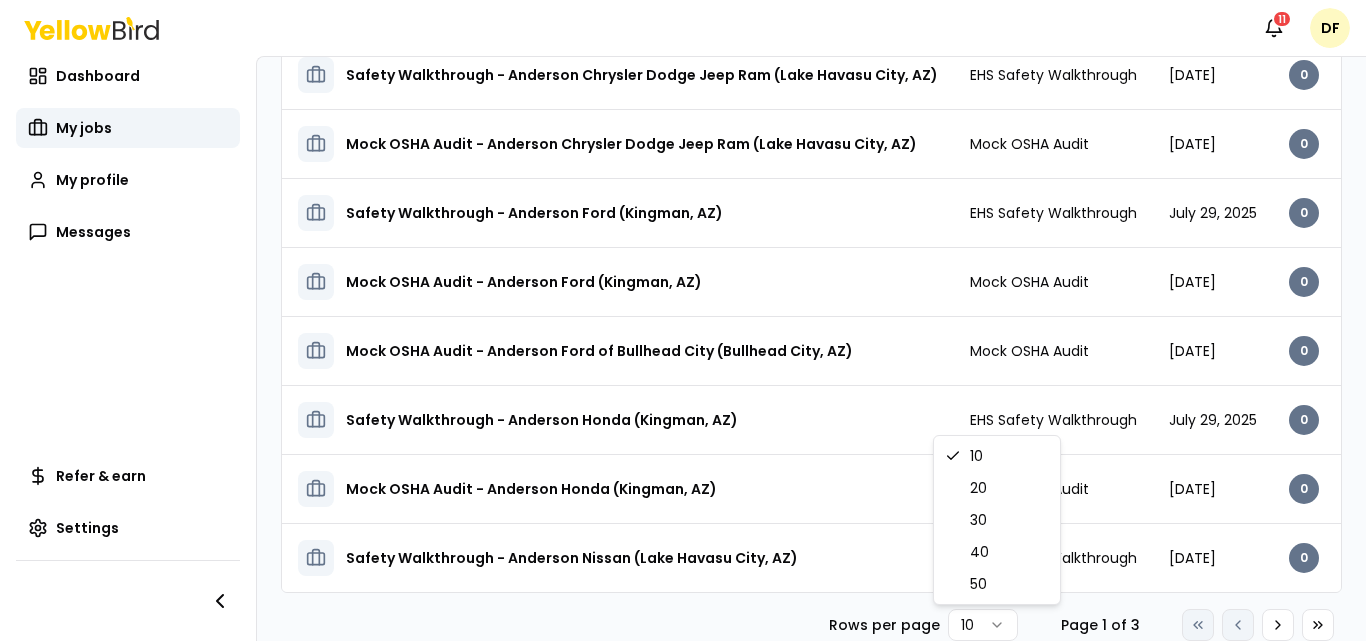 click on "Notifications 11 DF Dashboard My jobs My profile Messages Refer & earn Settings My jobs Current Completed Name Service Start date Tasks Posted by Status Mock OSHA Audit - Anderson Toyota (Lake Havasu City, AZ) Mock OSHA Audit [DATE] 0 Upcoming Open menu Safety Walkthrough - Anderson Chevrolet (Kingman, AZ) EHS Safety Walkthrough [DATE] 0 In Progress Open menu Safety Walkthrough - Anderson Chrysler Dodge Jeep Ram (Lake Havasu City, AZ) EHS Safety Walkthrough [DATE] 0 In Progress Open menu Mock OSHA Audit - Anderson Chrysler Dodge Jeep Ram (Lake Havasu City, AZ) Mock OSHA Audit [DATE] 0 Upcoming Open menu Safety Walkthrough - Anderson Ford (Kingman, AZ) EHS Safety Walkthrough [DATE] 0 In Progress Open menu Mock OSHA Audit - Anderson Ford (Kingman, AZ) Mock OSHA Audit [DATE] 0 Upcoming Open menu Mock OSHA Audit - Anderson Ford of Bullhead City (Bullhead City, AZ) Mock OSHA Audit [DATE] 0 Upcoming Open menu EHS Safety Walkthrough [DATE] 0 0" at bounding box center (683, 320) 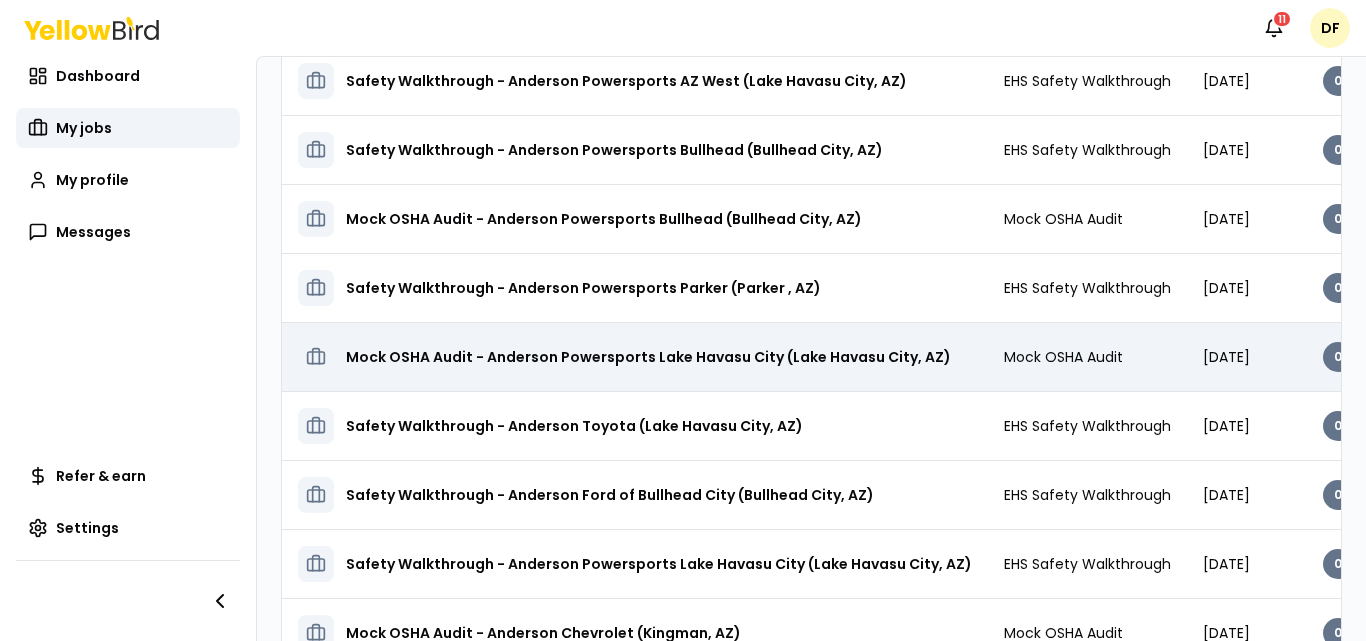 scroll, scrollTop: 1042, scrollLeft: 0, axis: vertical 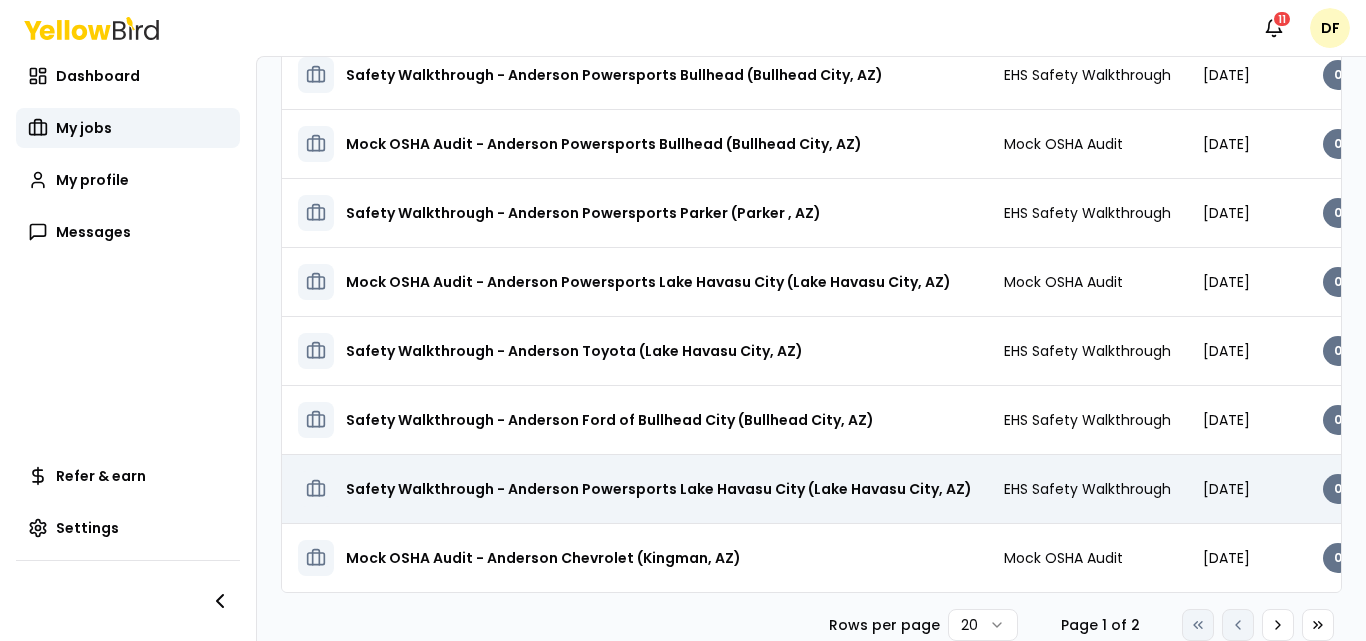 click on "Safety Walkthrough - Anderson Powersports Lake Havasu City (Lake Havasu City, AZ)" at bounding box center (659, 489) 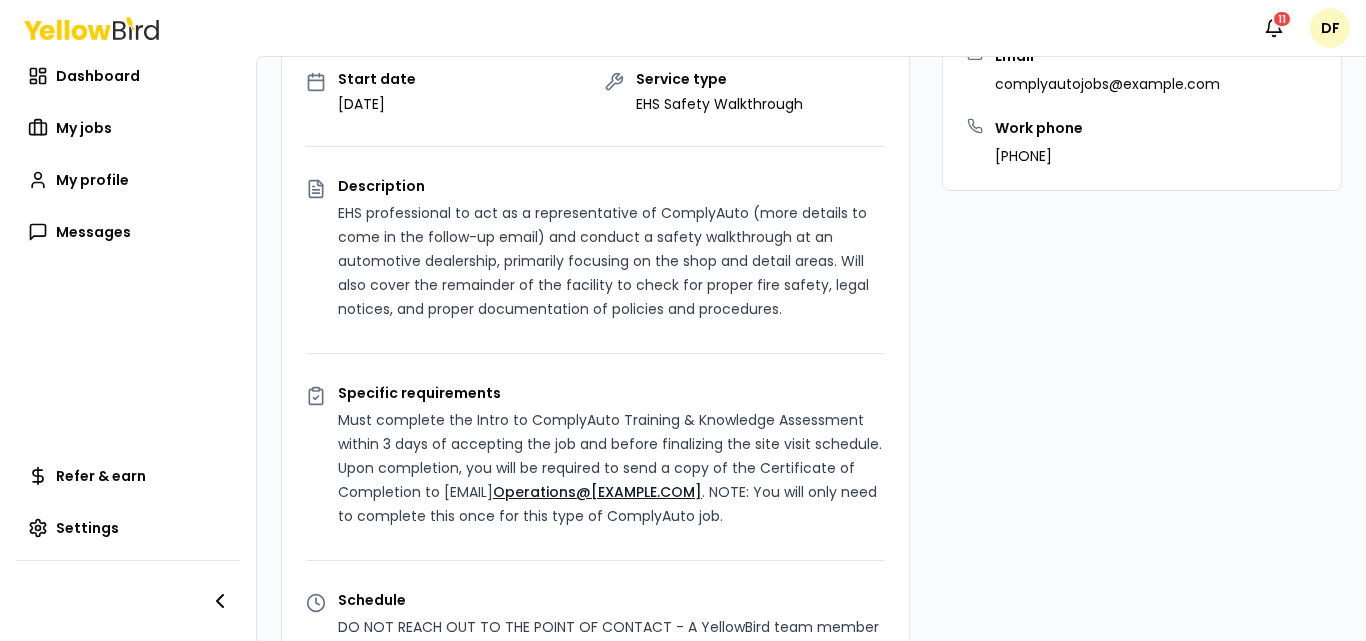 scroll, scrollTop: 0, scrollLeft: 0, axis: both 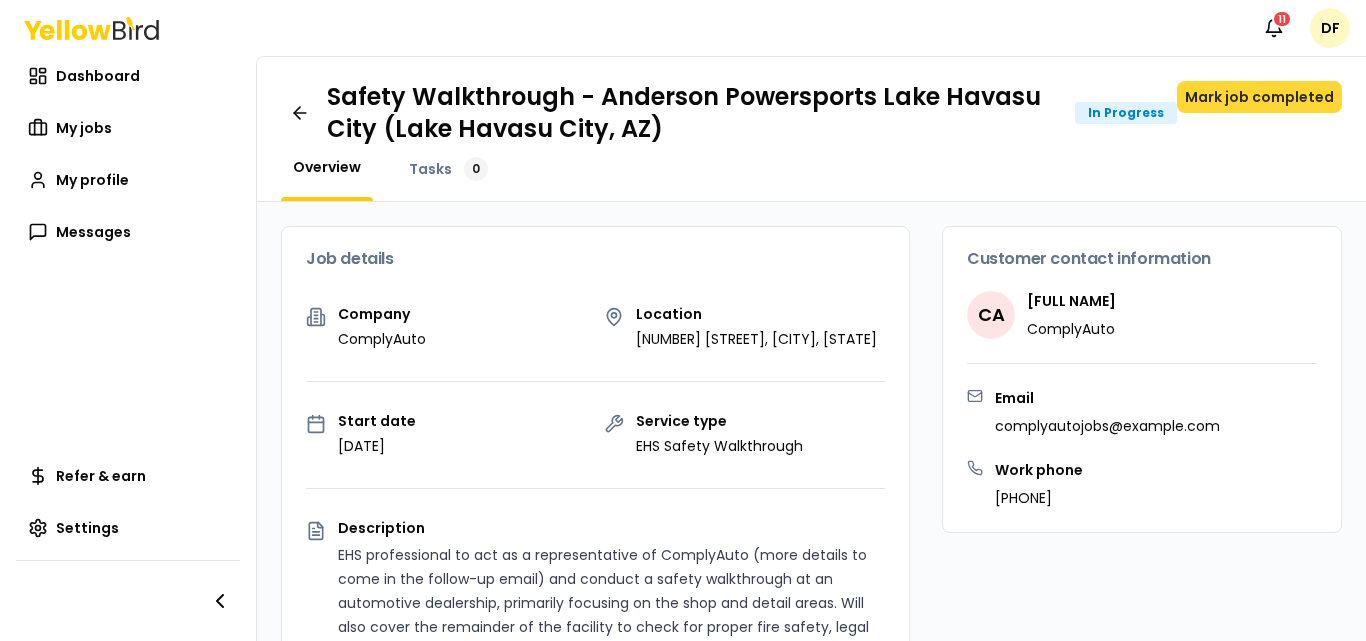 click on "Mark job completed" at bounding box center (1259, 97) 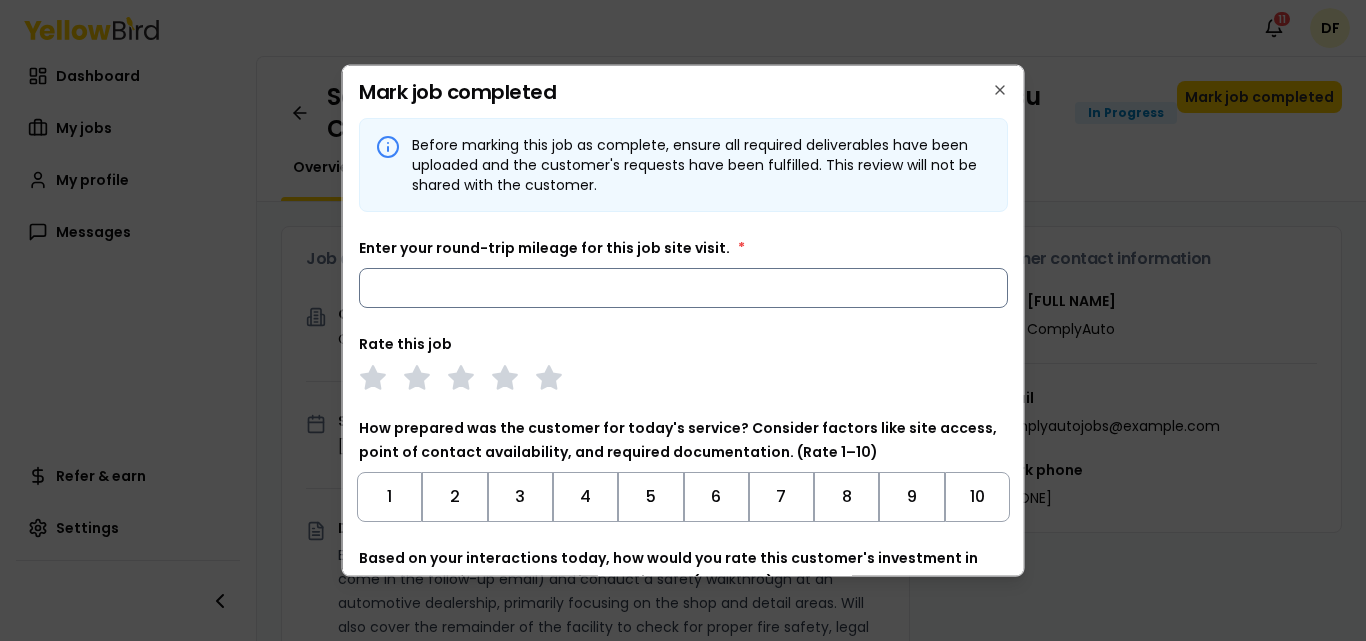 click on "Enter your round-trip mileage for this job site visit. *" at bounding box center [683, 287] 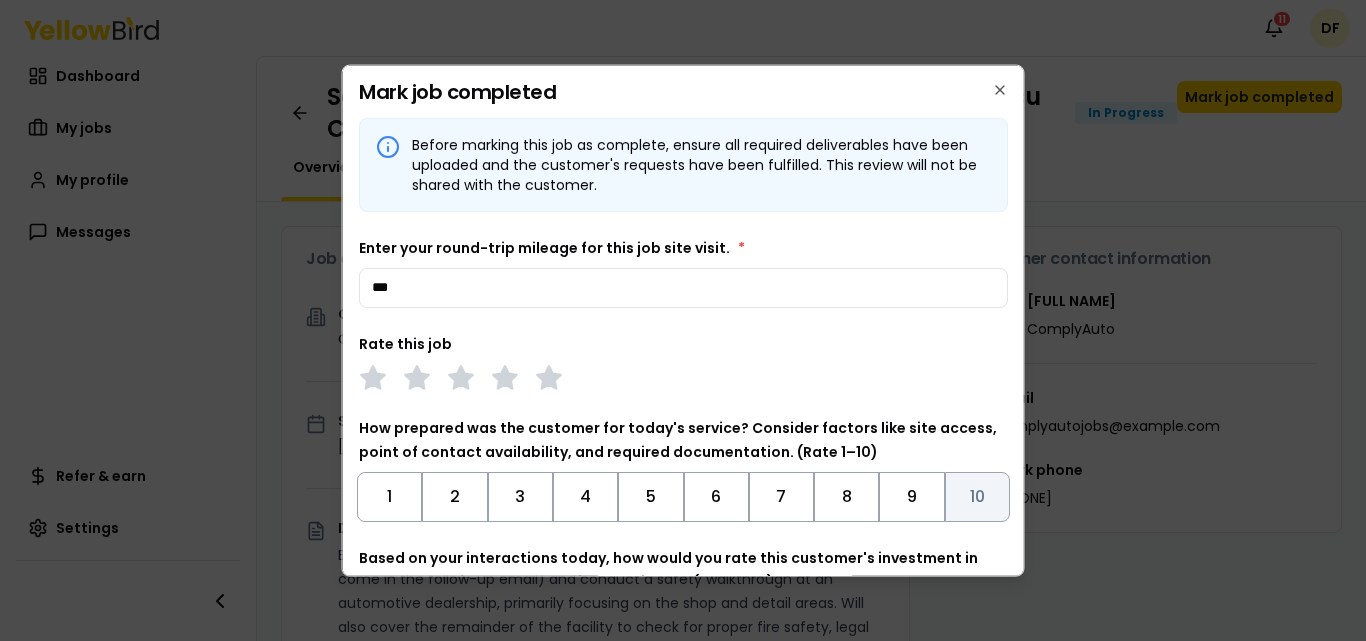 click on "10" at bounding box center [976, 496] 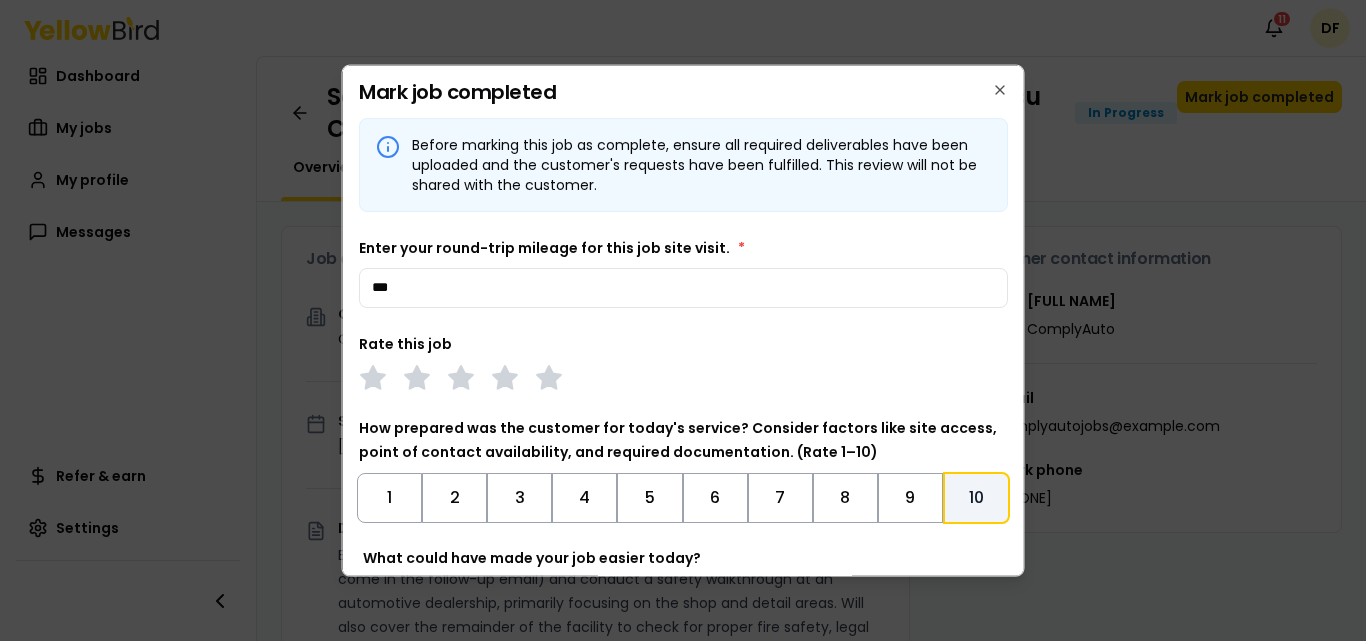 scroll, scrollTop: 300, scrollLeft: 0, axis: vertical 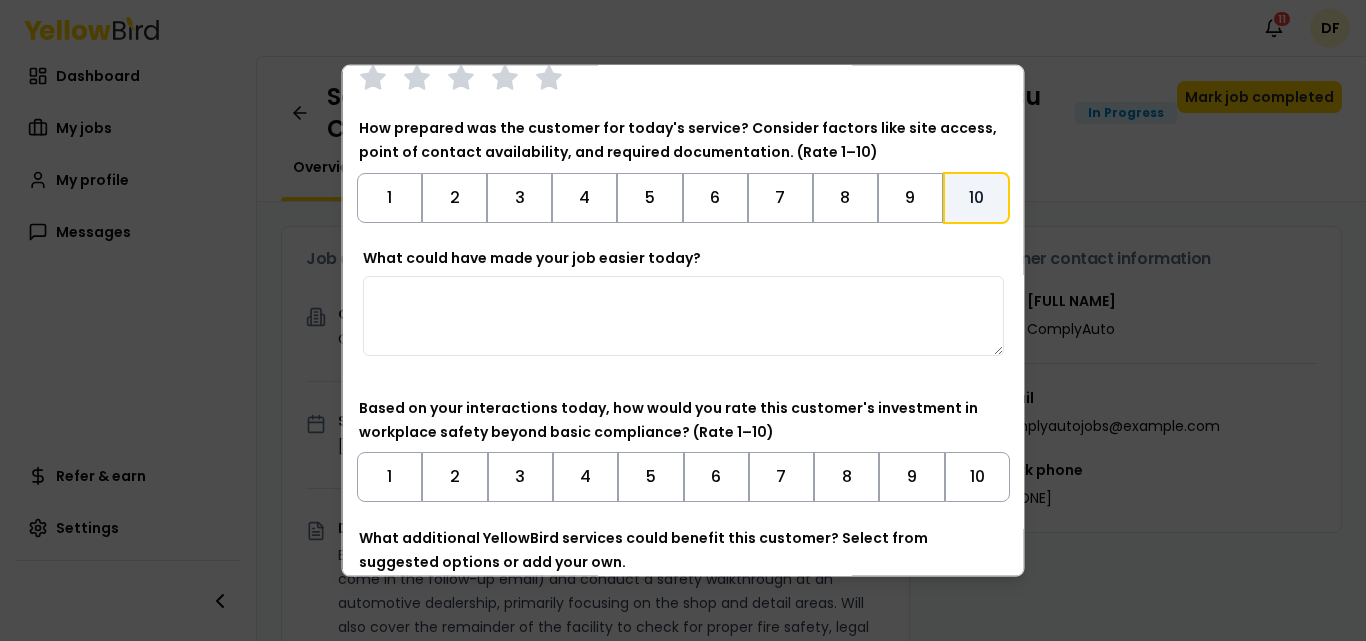 click on "What could have made your job easier today?" at bounding box center (683, 315) 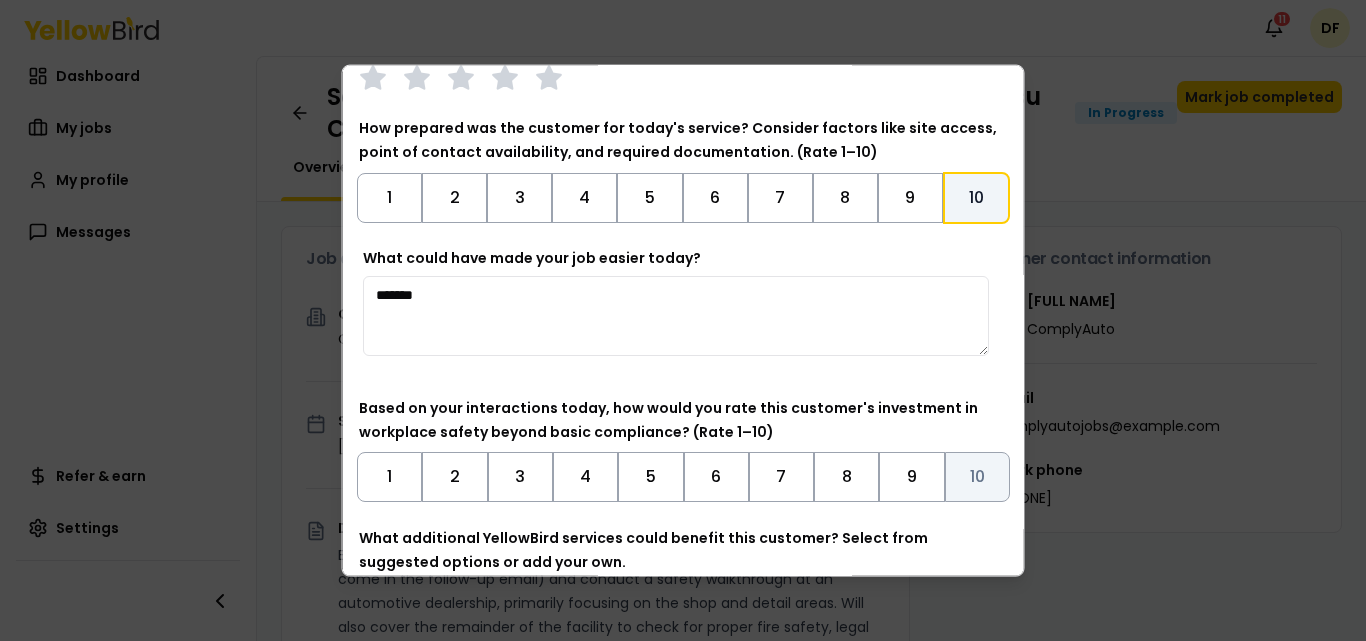 type on "*******" 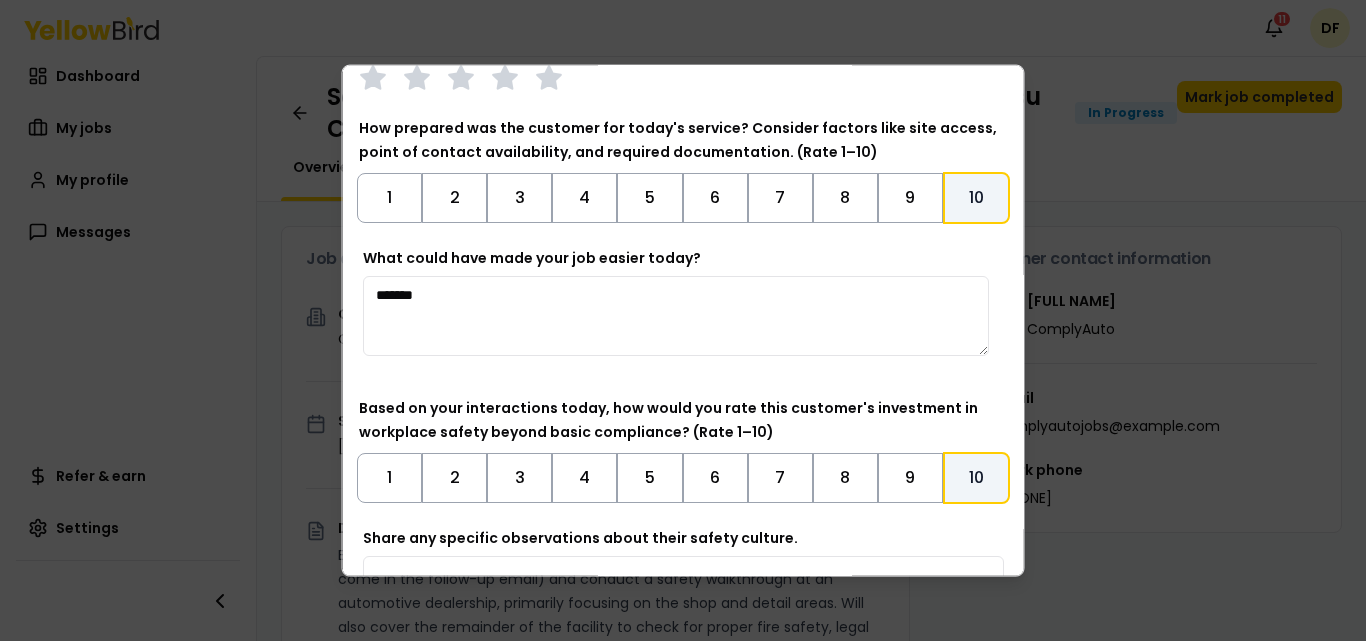 scroll, scrollTop: 591, scrollLeft: 0, axis: vertical 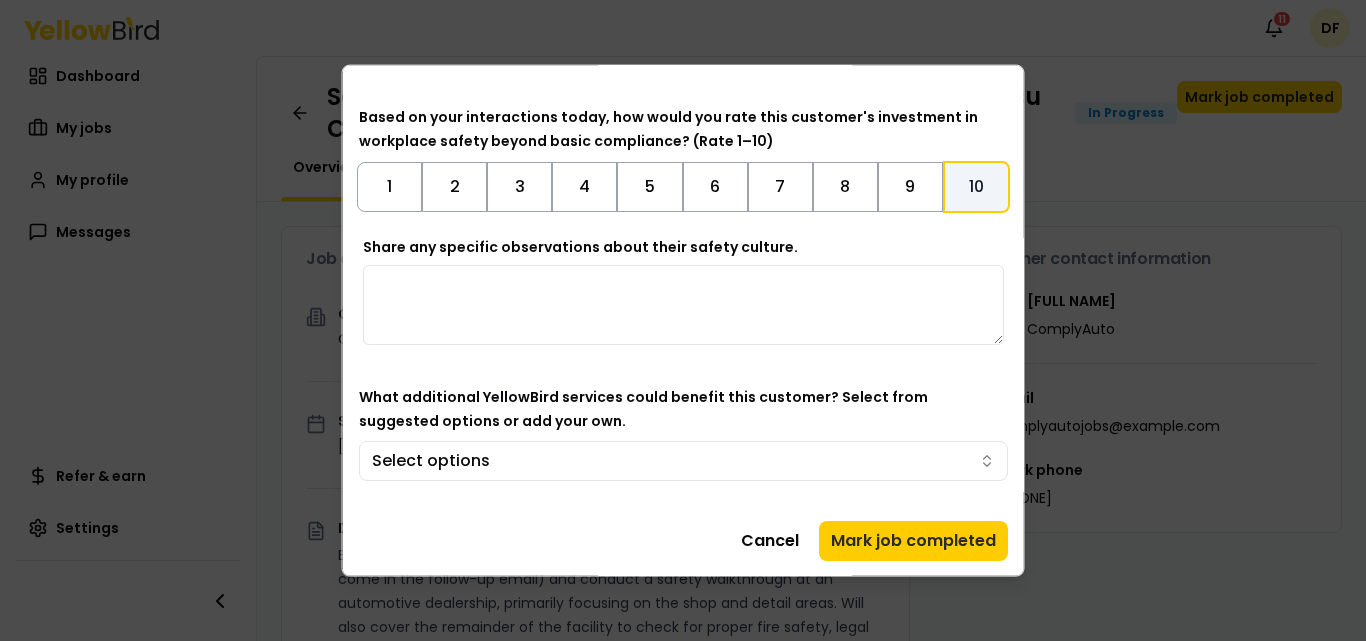 paste on "**********" 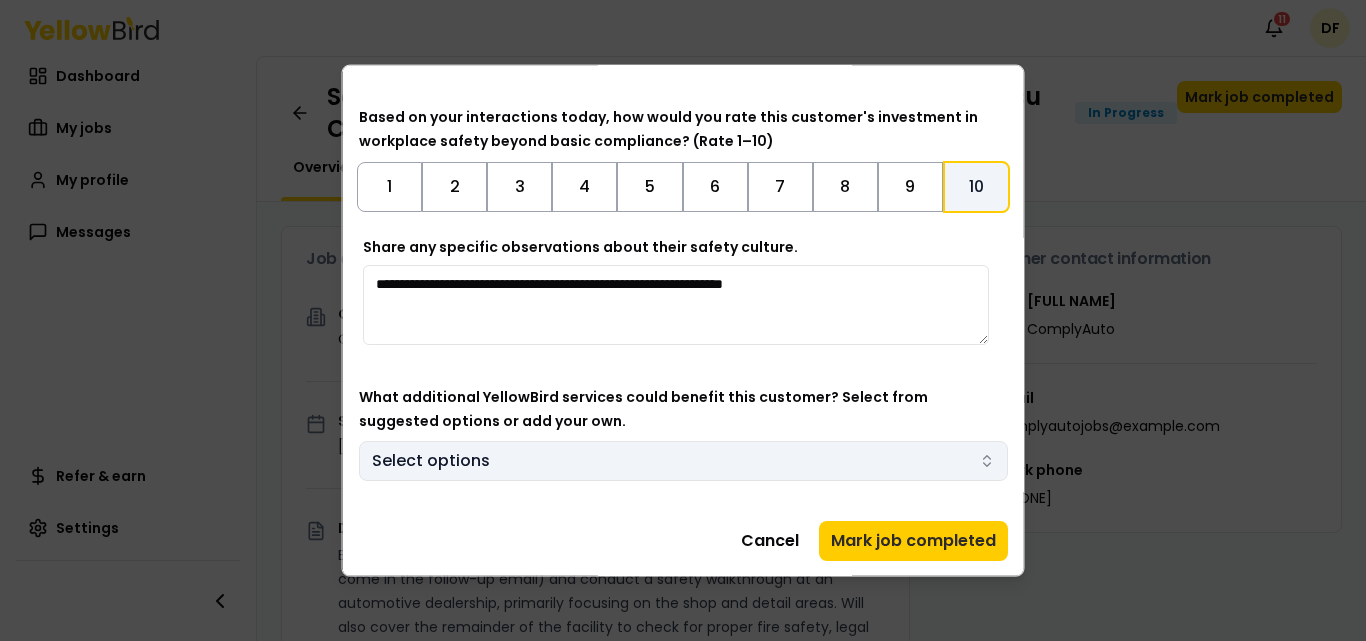 type on "**********" 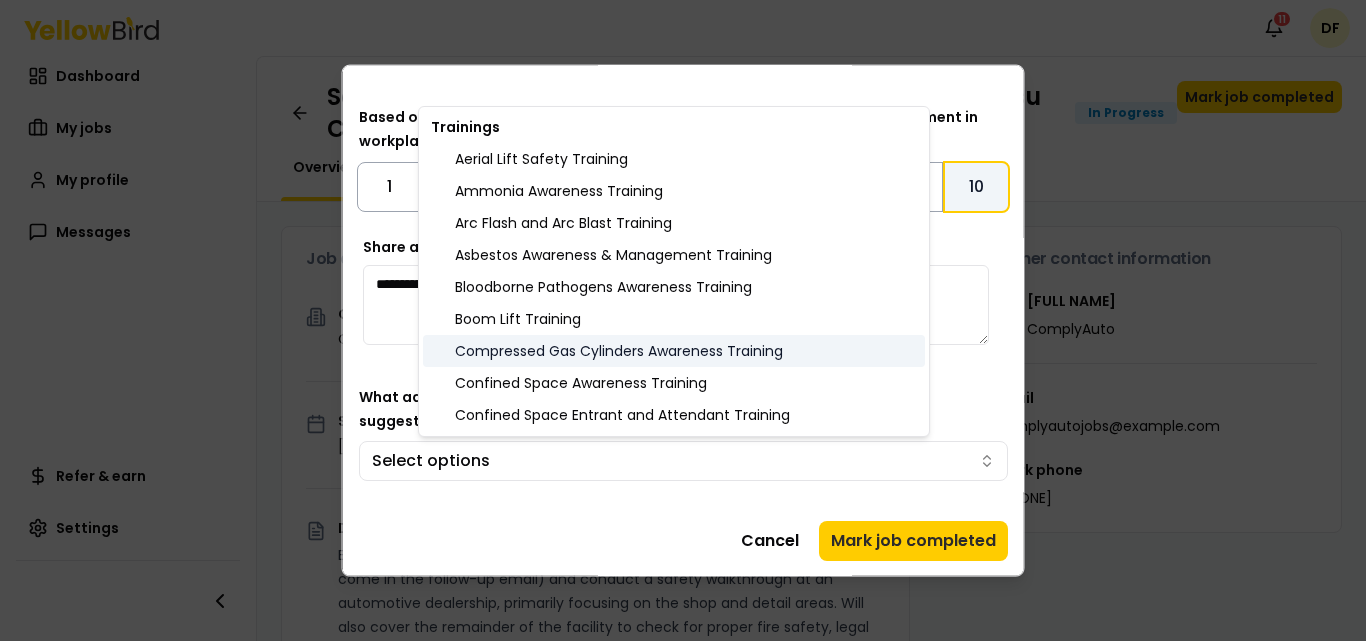 click on "Compressed Gas Cylinders Awareness Training" at bounding box center [674, 351] 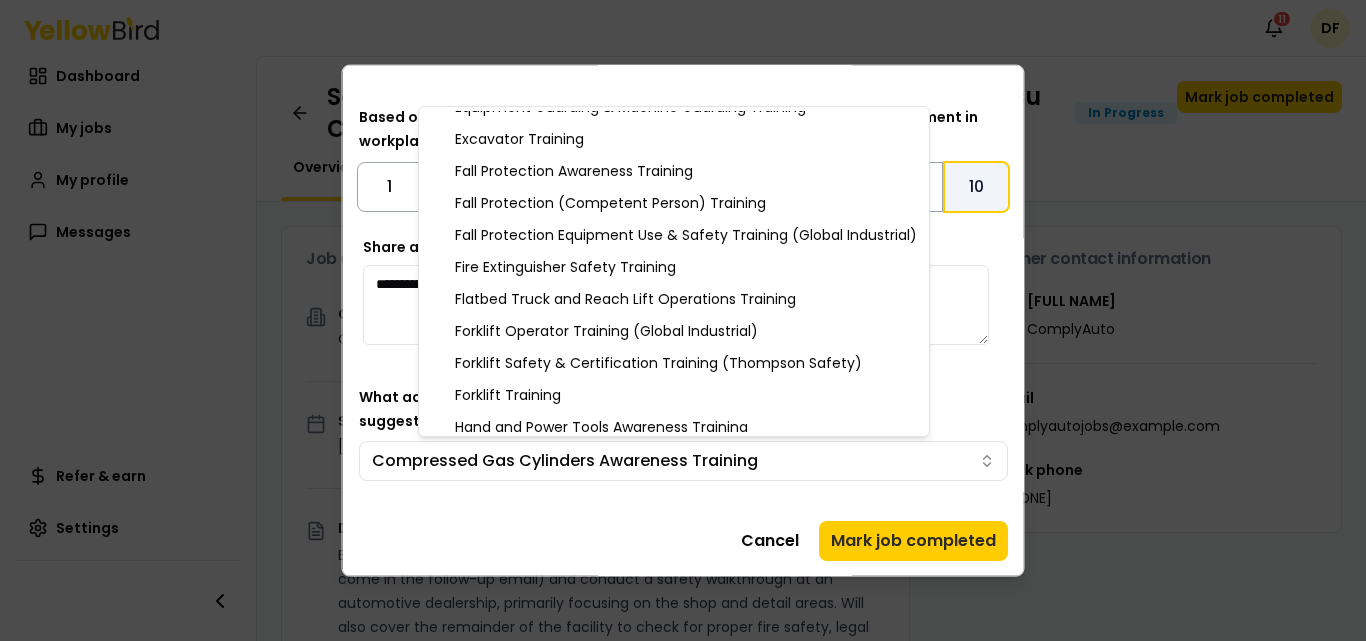 scroll, scrollTop: 600, scrollLeft: 0, axis: vertical 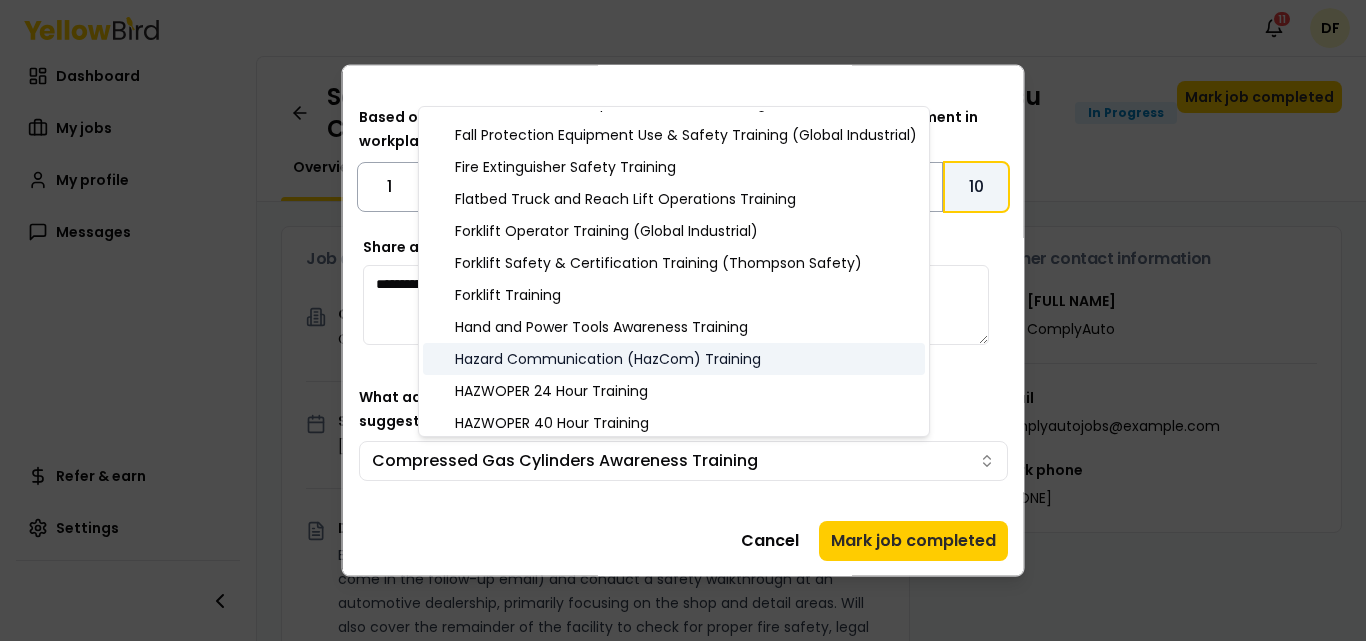 click on "Hazard Communication (HazCom) Training" at bounding box center (674, 359) 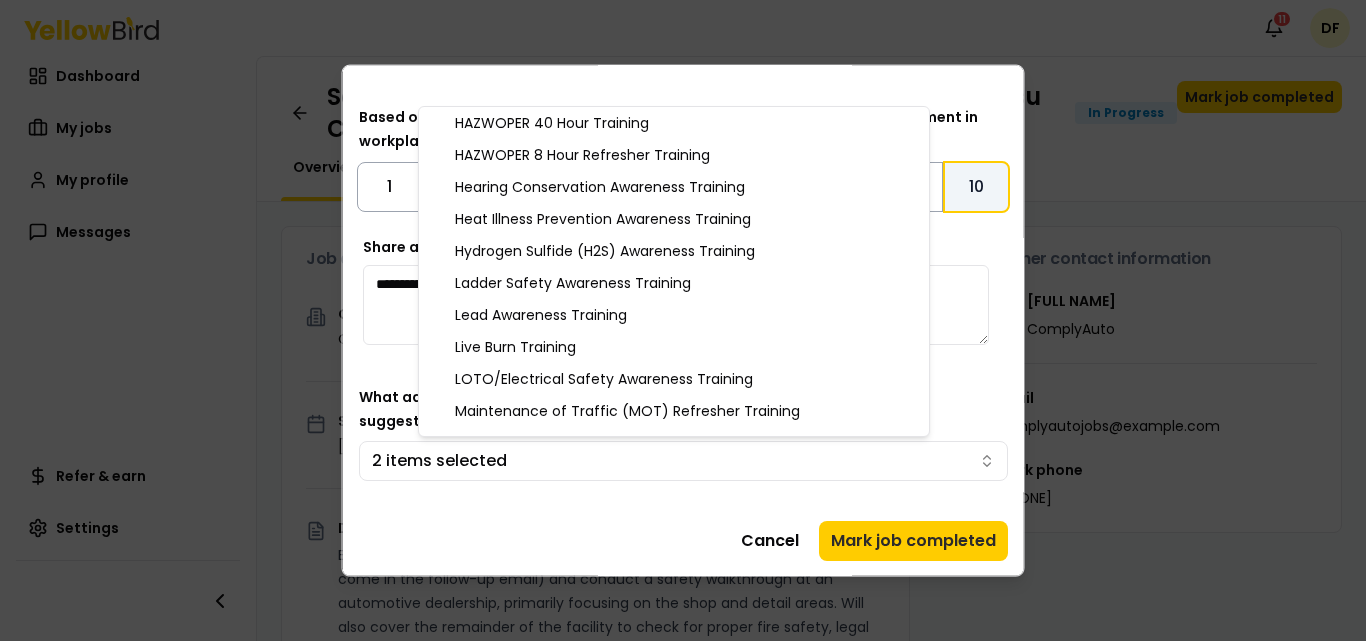 scroll, scrollTop: 1000, scrollLeft: 0, axis: vertical 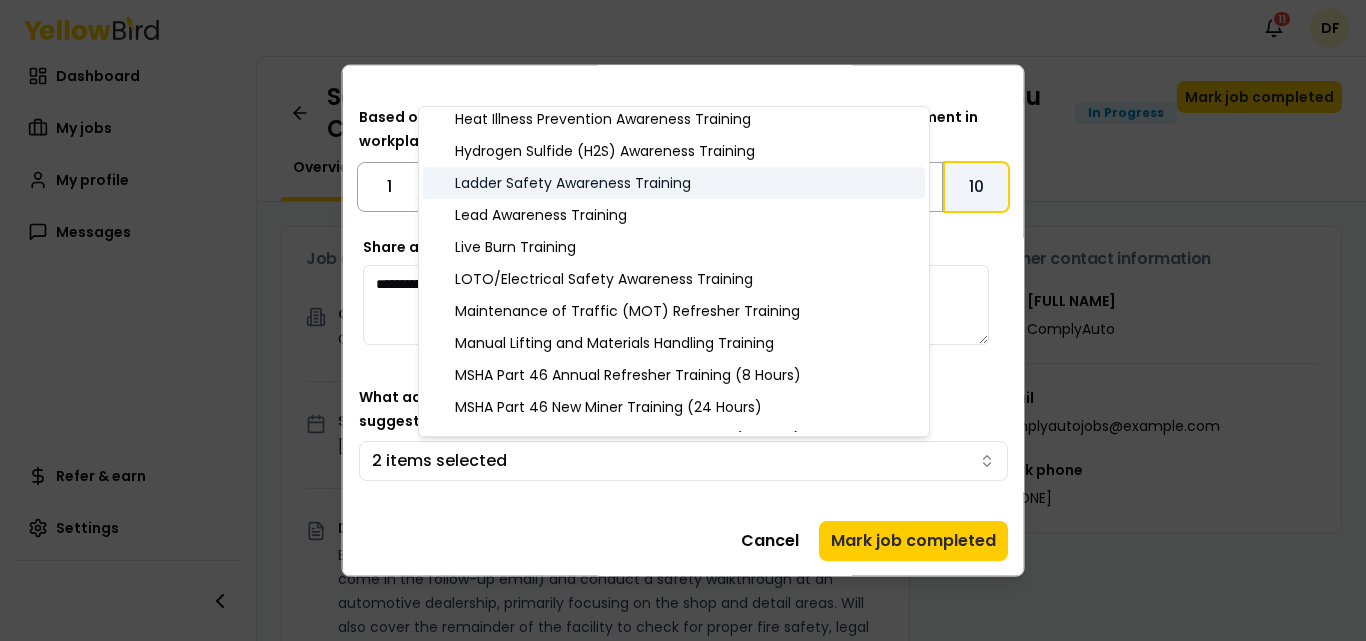 click on "Ladder Safety Awareness Training" at bounding box center [674, 183] 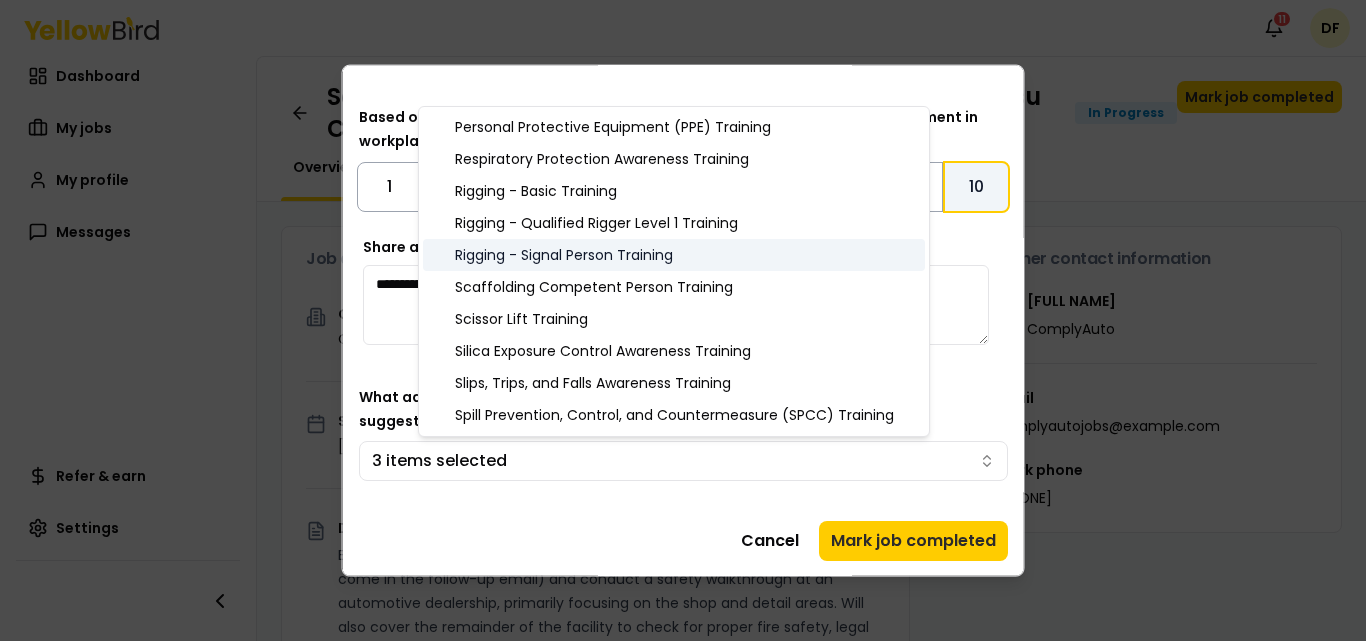 scroll, scrollTop: 2000, scrollLeft: 0, axis: vertical 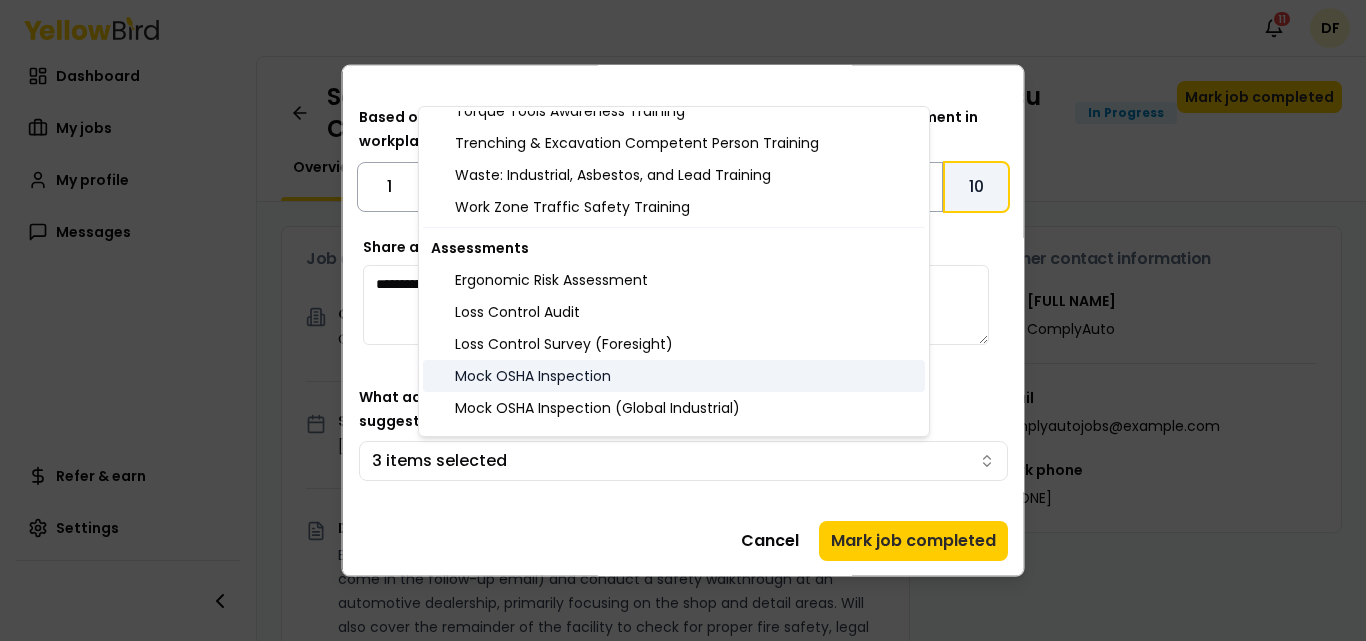 click on "Mock OSHA Inspection" at bounding box center [674, 376] 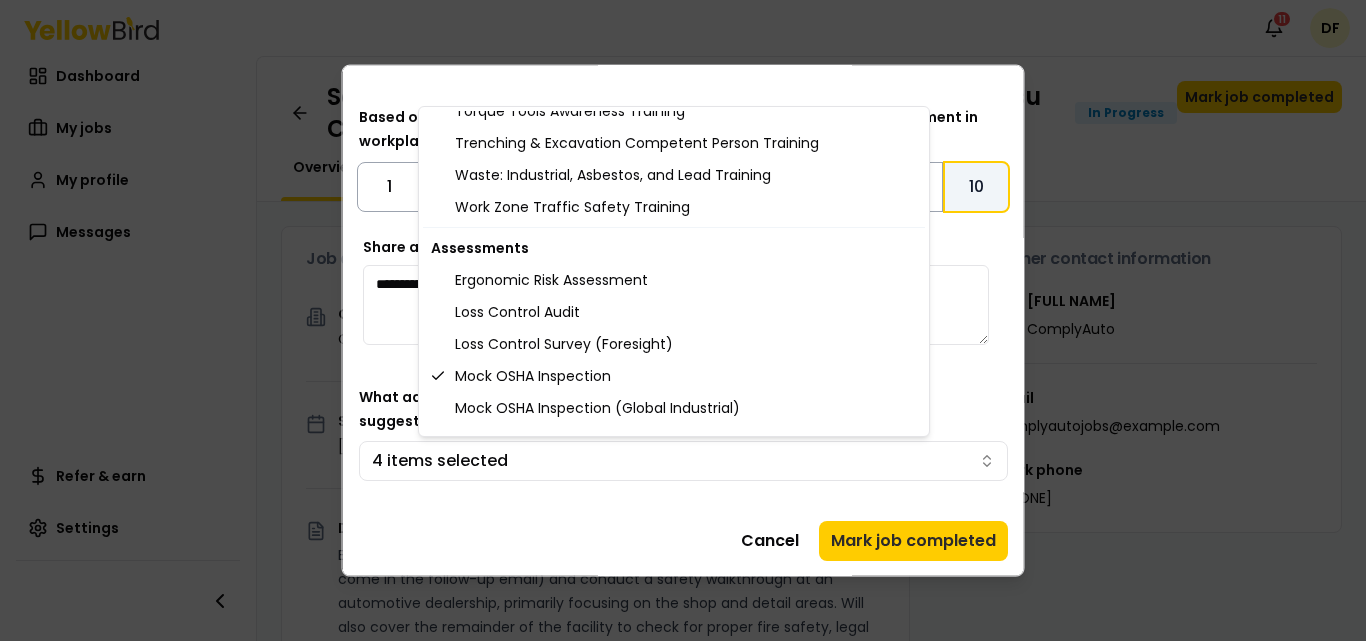 click on "Notifications 11 DF Dashboard My jobs My profile Messages Refer & earn Settings Safety Walkthrough - Anderson Powersports Lake Havasu City (Lake Havasu City, AZ) In Progress Mark job completed Overview Tasks 0 Job details Company ComplyAuto Location [NUMBER] [STREET], [CITY], [STATE] [POSTAL CODE] Start date [DATE] Service type EHS Safety Walkthrough Description EHS professional to act as a representative of ComplyAuto (more details to come in the follow-up email) and conduct a safety walkthrough at an automotive dealership, primarily focusing on the shop and detail areas. Will also cover the remainder of the facility to check for proper fire safety, legal notices, and proper documentation of policies and procedures. Specific requirements Must complete the Intro to ComplyAuto Training & Knowledge Assessment within 3 days of accepting the job and before finalizing the site visit schedule. Upon completion, you will be required to send a copy of the Certificate of Completion to [EMAIL]" at bounding box center (683, 320) 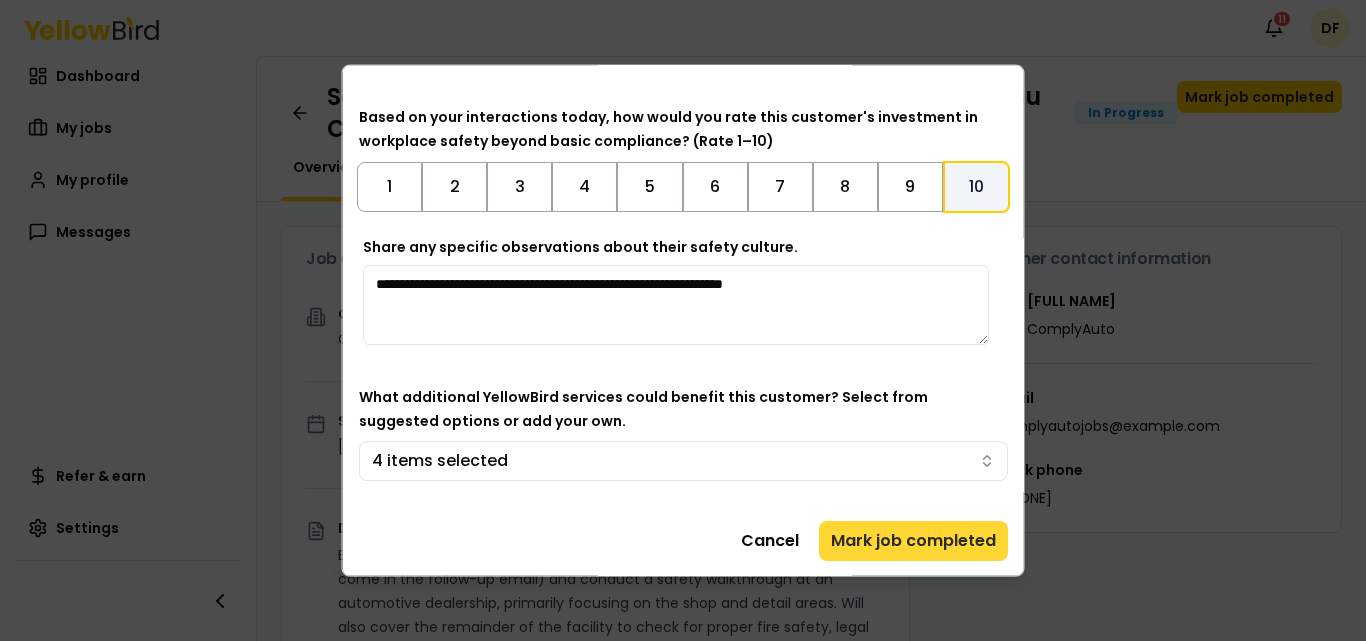 click on "Mark job completed" at bounding box center [913, 540] 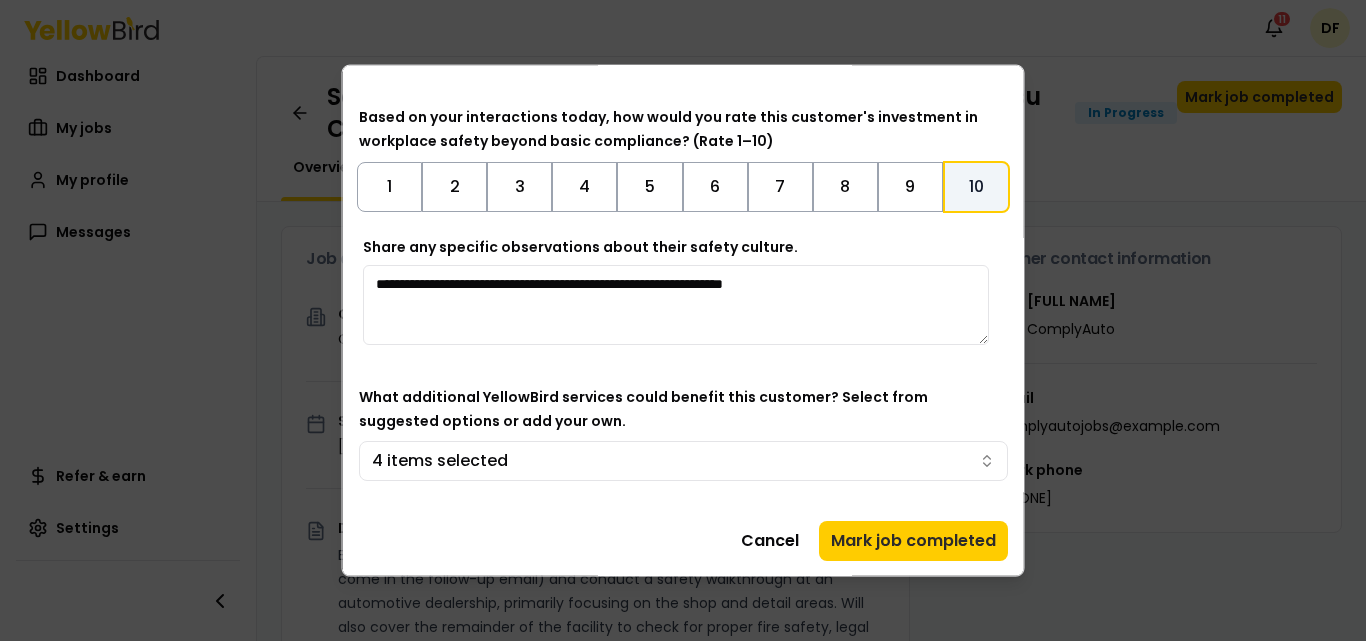 scroll, scrollTop: 0, scrollLeft: 0, axis: both 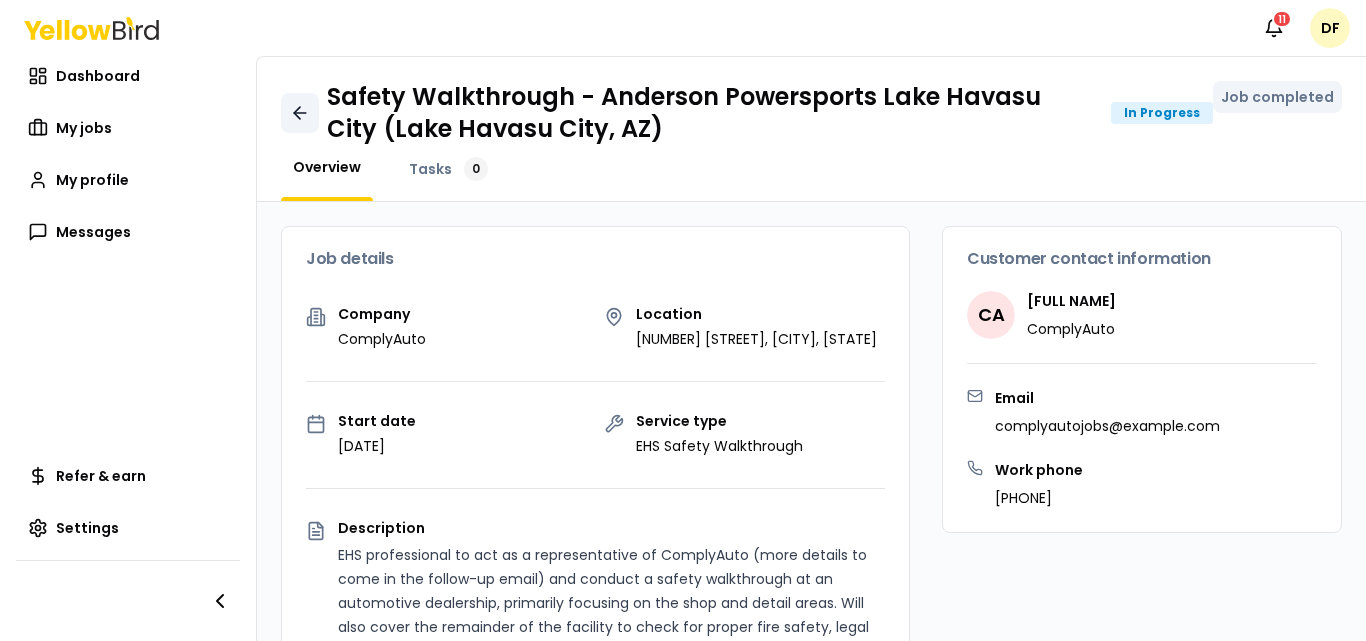 click 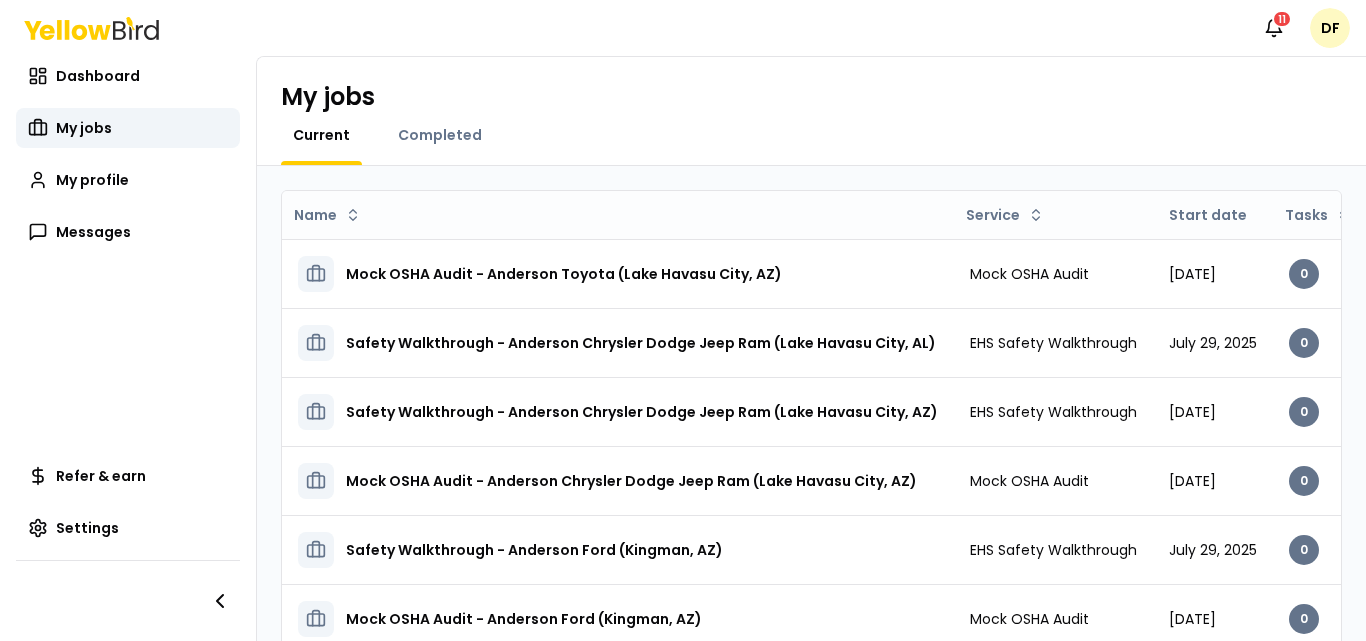 scroll, scrollTop: 352, scrollLeft: 0, axis: vertical 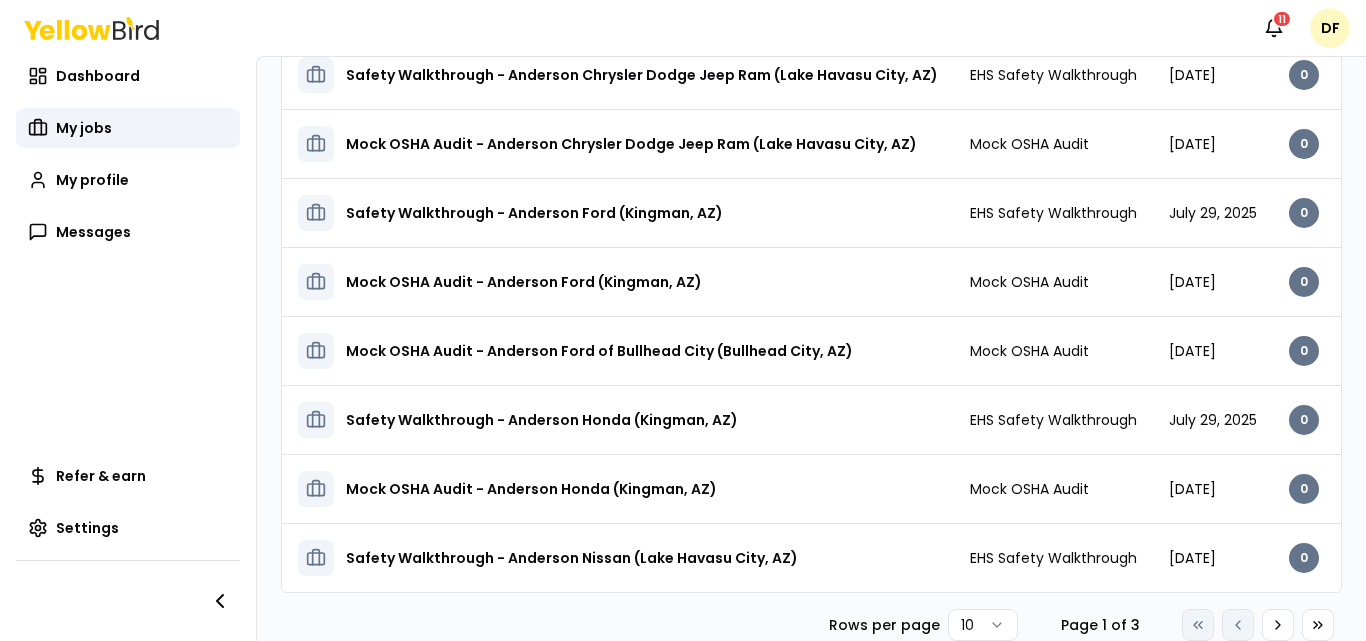click on "Notifications 11 DF Dashboard My jobs My profile Messages Refer & earn Settings My jobs Current Completed Name Service Start date Tasks Posted by Status Mock OSHA Audit - Anderson Toyota (Lake Havasu City, AZ) Mock OSHA Audit [DATE] 0 Upcoming Open menu Safety Walkthrough - Anderson Chevrolet (Kingman, AZ) EHS Safety Walkthrough [DATE] 0 In Progress Open menu Safety Walkthrough - Anderson Chrysler Dodge Jeep Ram (Lake Havasu City, AZ) EHS Safety Walkthrough [DATE] 0 In Progress Open menu Mock OSHA Audit - Anderson Chrysler Dodge Jeep Ram (Lake Havasu City, AZ) Mock OSHA Audit [DATE] 0 Upcoming Open menu Safety Walkthrough - Anderson Ford (Kingman, AZ) EHS Safety Walkthrough [DATE] 0 In Progress Open menu Mock OSHA Audit - Anderson Ford (Kingman, AZ) Mock OSHA Audit [DATE] 0 Upcoming Open menu Mock OSHA Audit - Anderson Ford of Bullhead City (Bullhead City, AZ) Mock OSHA Audit [DATE] 0 Upcoming Open menu EHS Safety Walkthrough [DATE] 0 0" at bounding box center (683, 320) 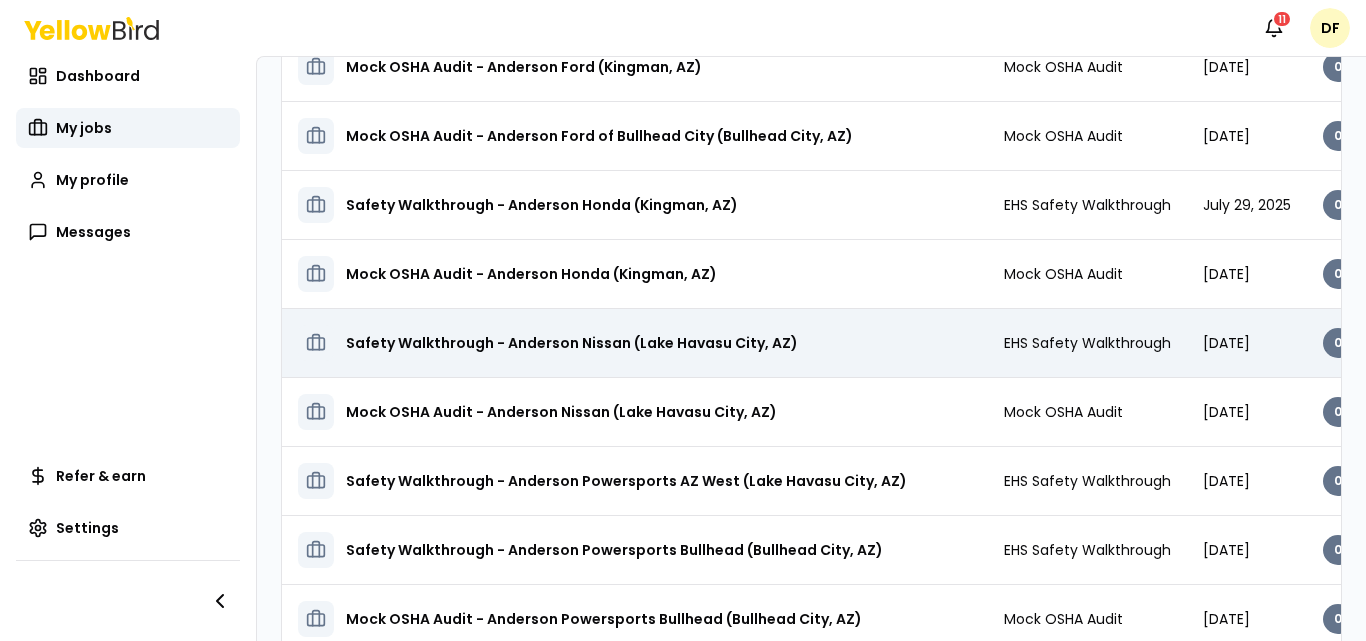 scroll, scrollTop: 652, scrollLeft: 0, axis: vertical 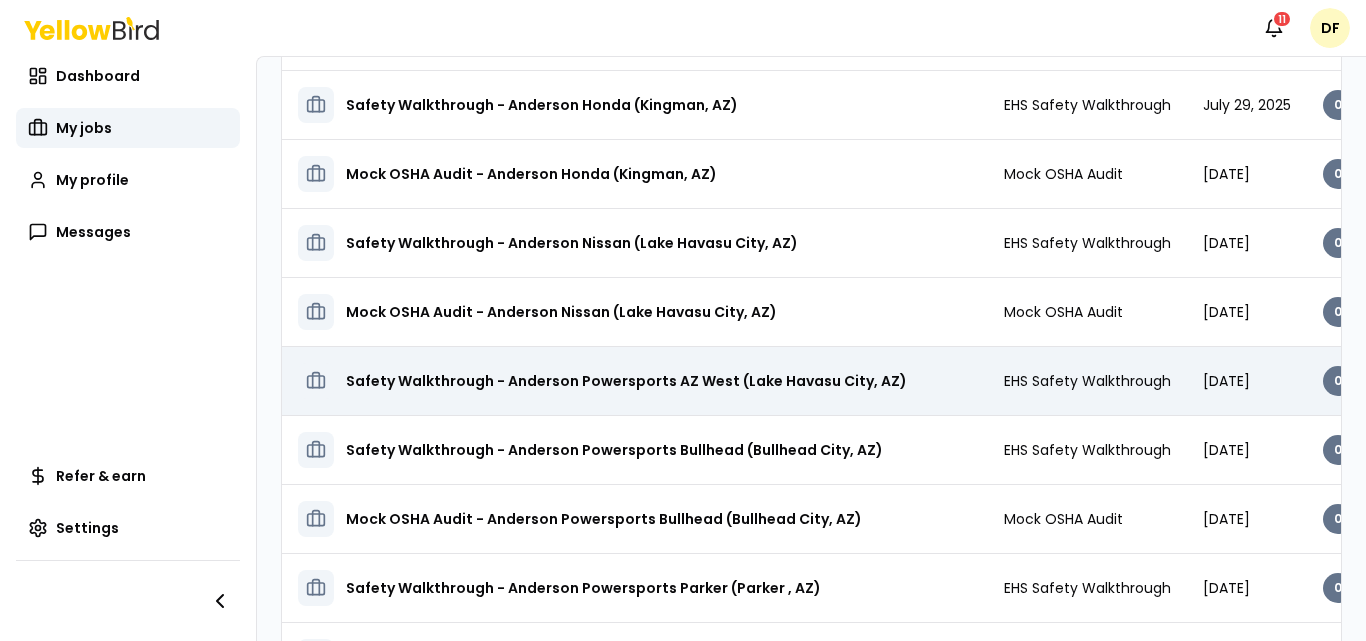 click on "Safety Walkthrough - Anderson Powersports AZ West (Lake Havasu City, AZ)" at bounding box center [626, 381] 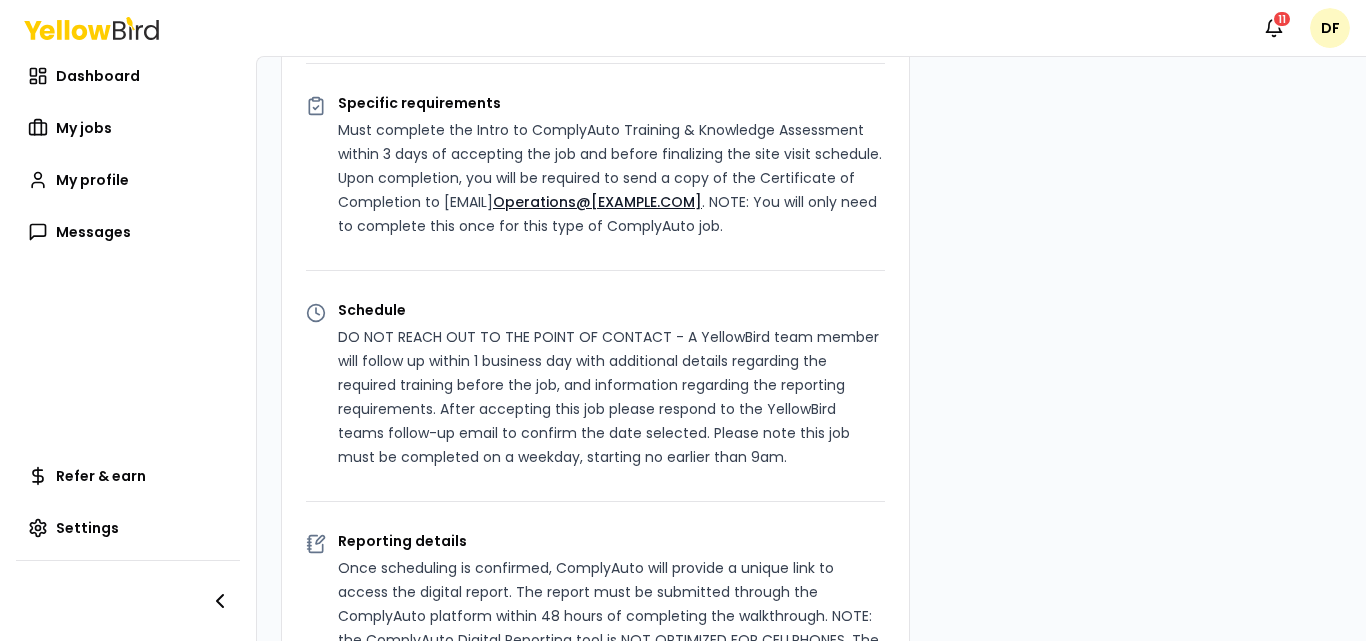 scroll, scrollTop: 0, scrollLeft: 0, axis: both 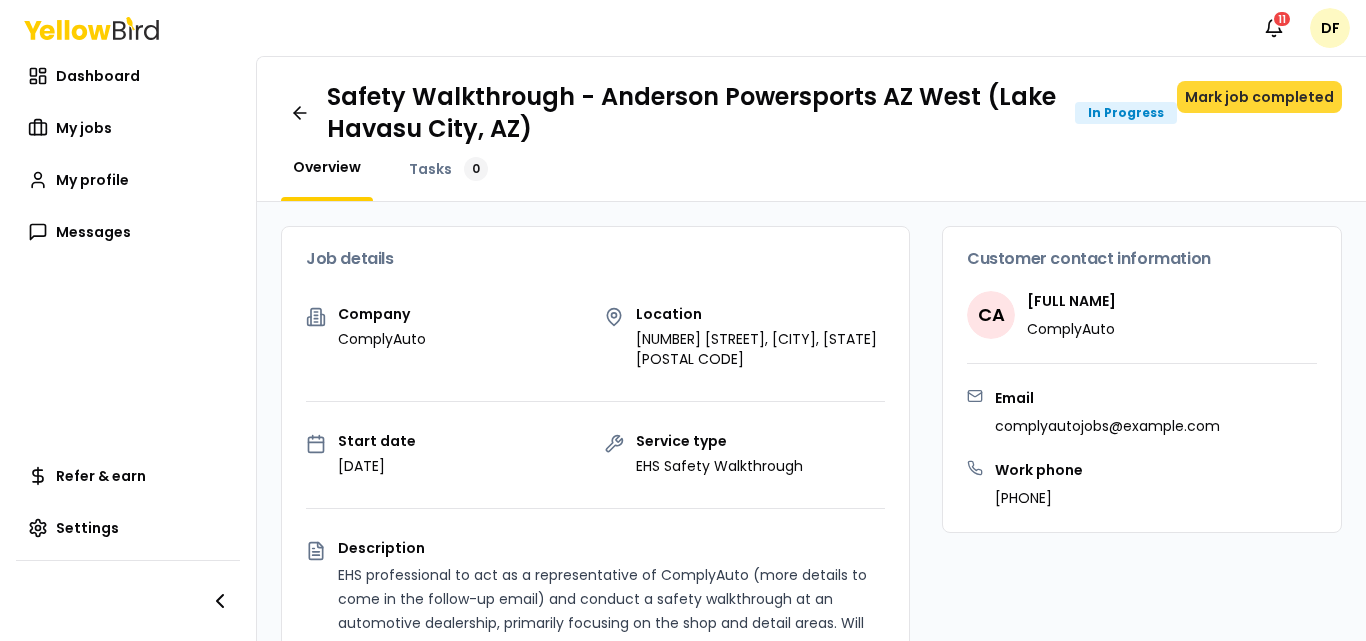 click on "Mark job completed" at bounding box center [1259, 97] 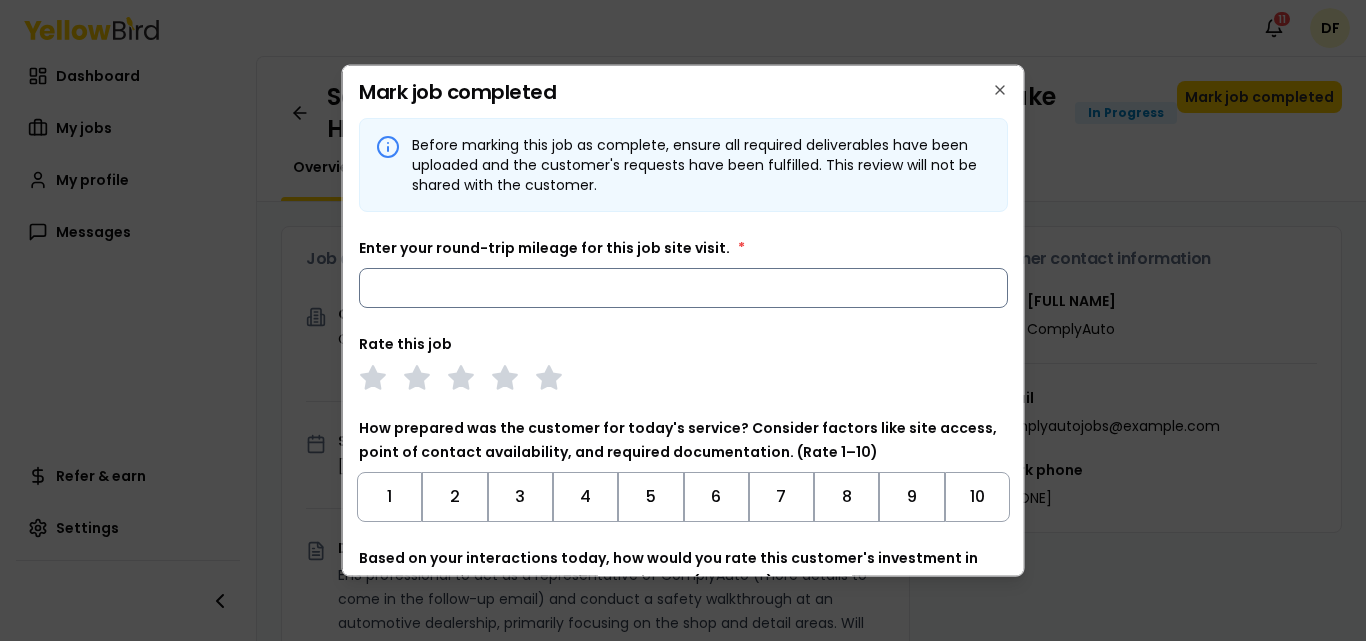 click on "Enter your round-trip mileage for this job site visit. *" at bounding box center (683, 287) 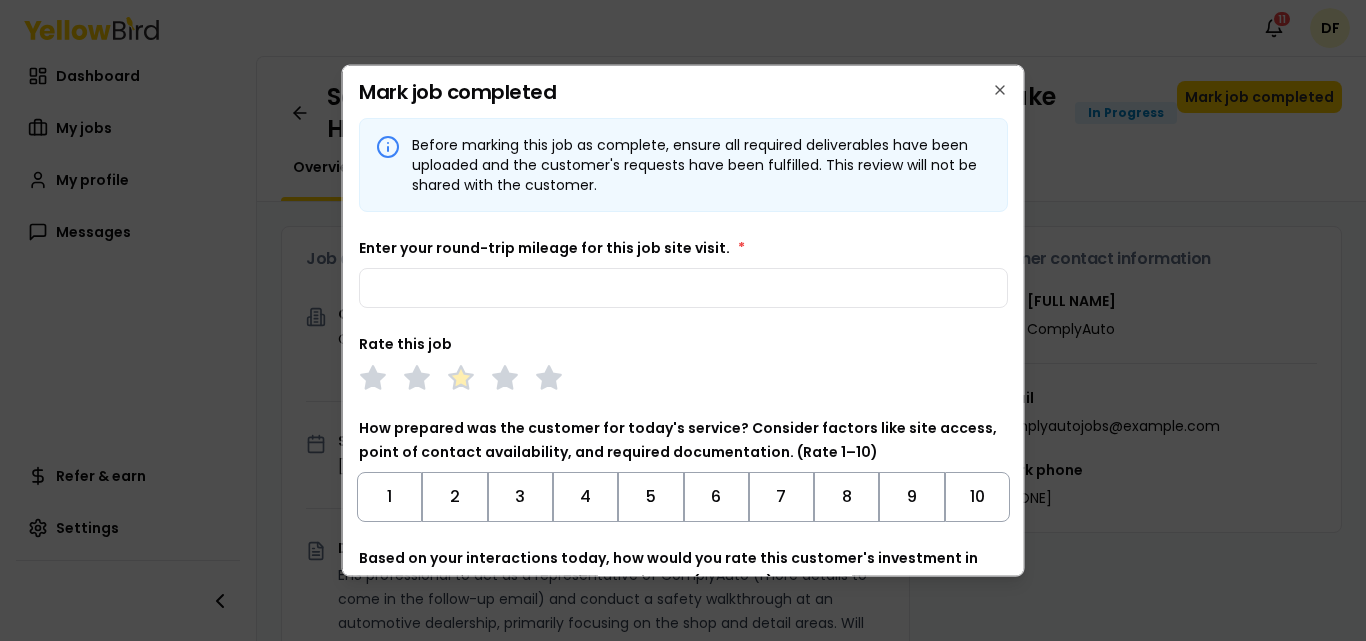 type on "***" 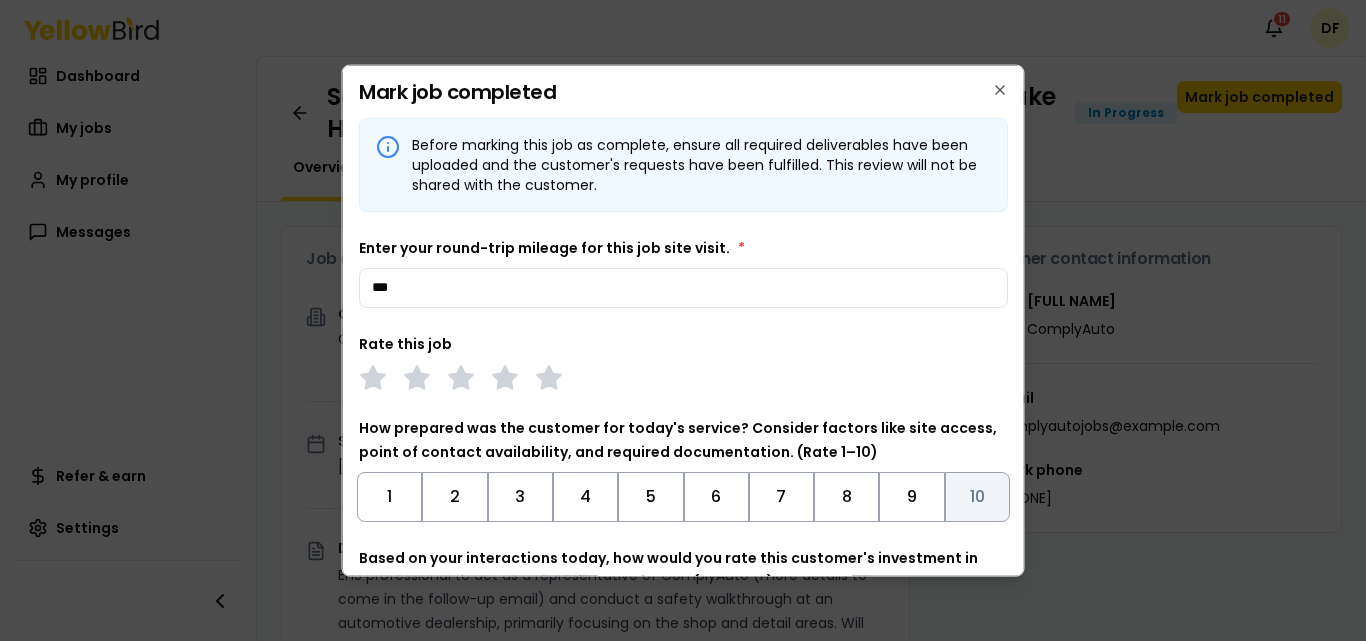 click on "10" at bounding box center [976, 496] 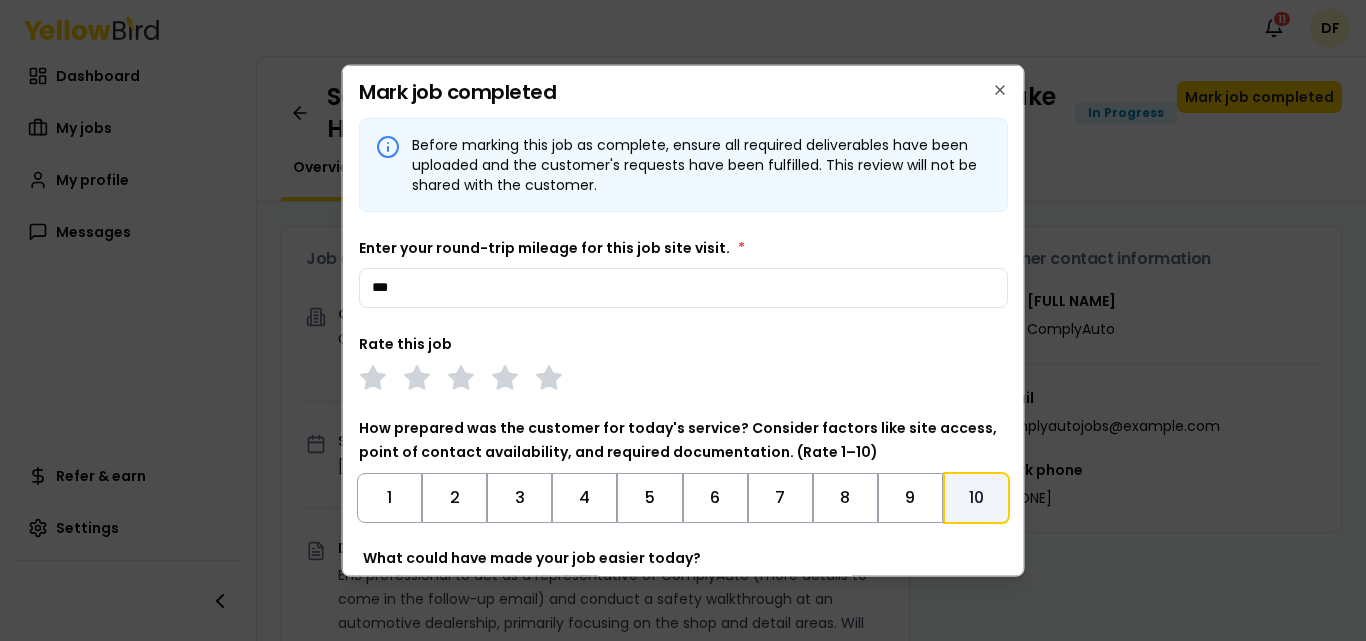 scroll, scrollTop: 300, scrollLeft: 0, axis: vertical 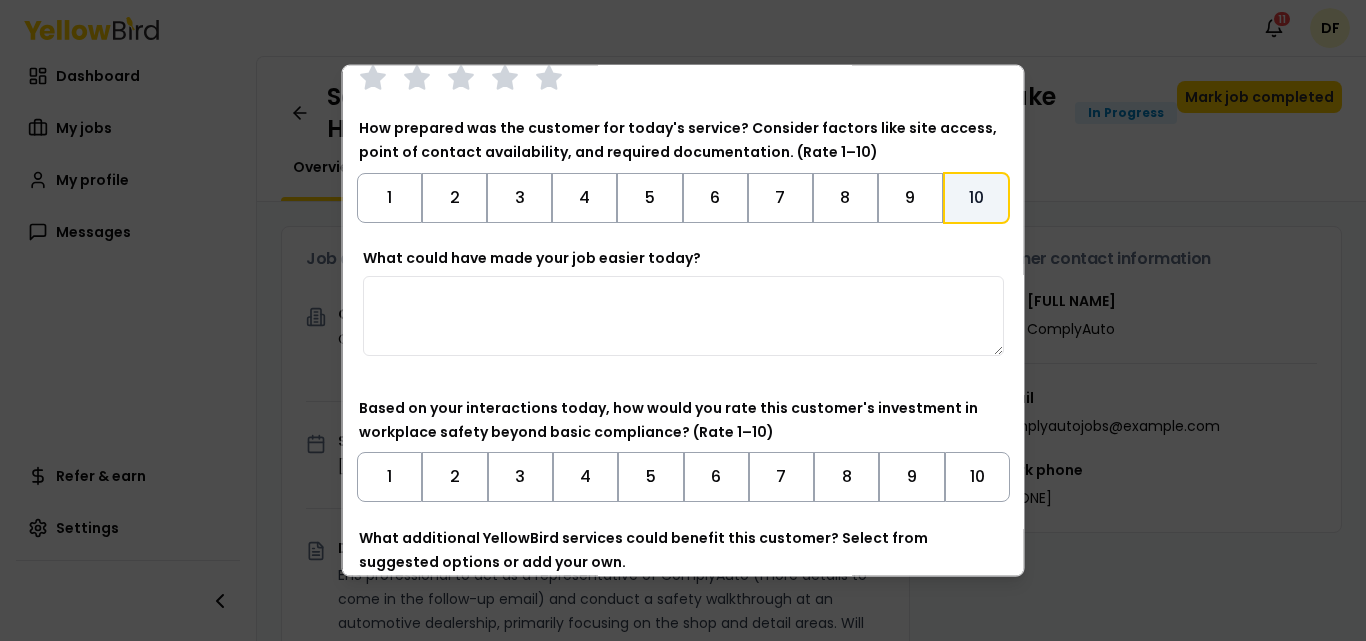 click on "What could have made your job easier today?" at bounding box center (683, 315) 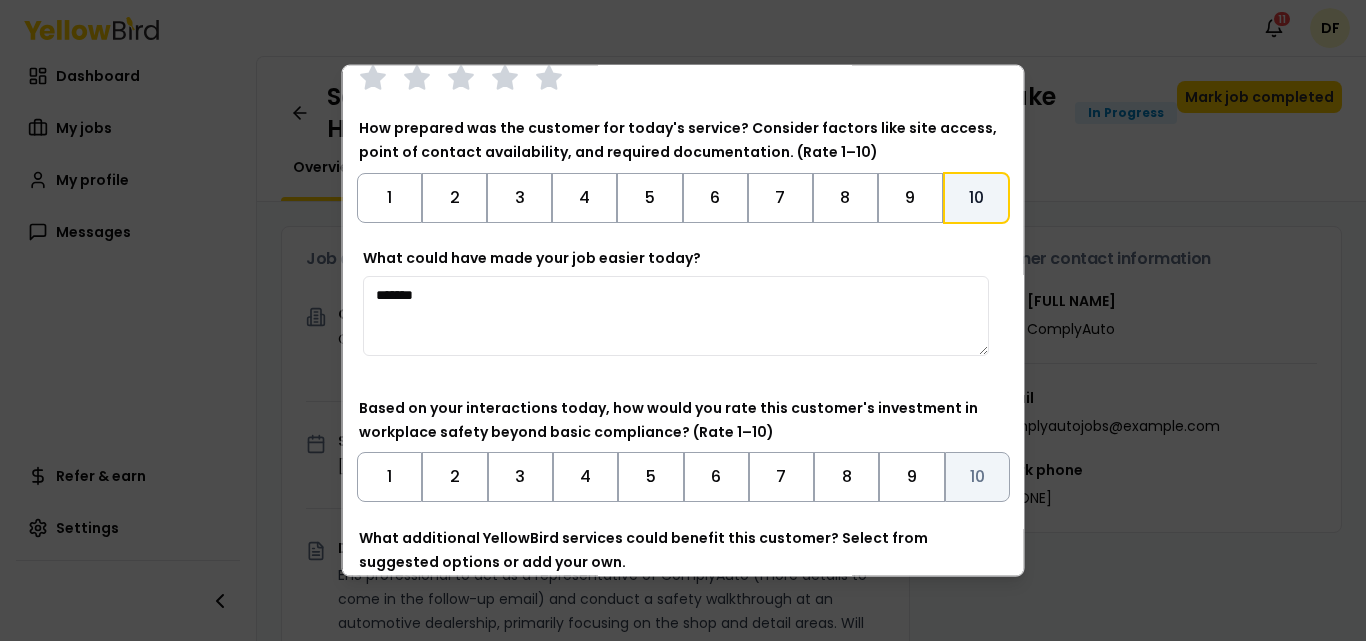 type on "*******" 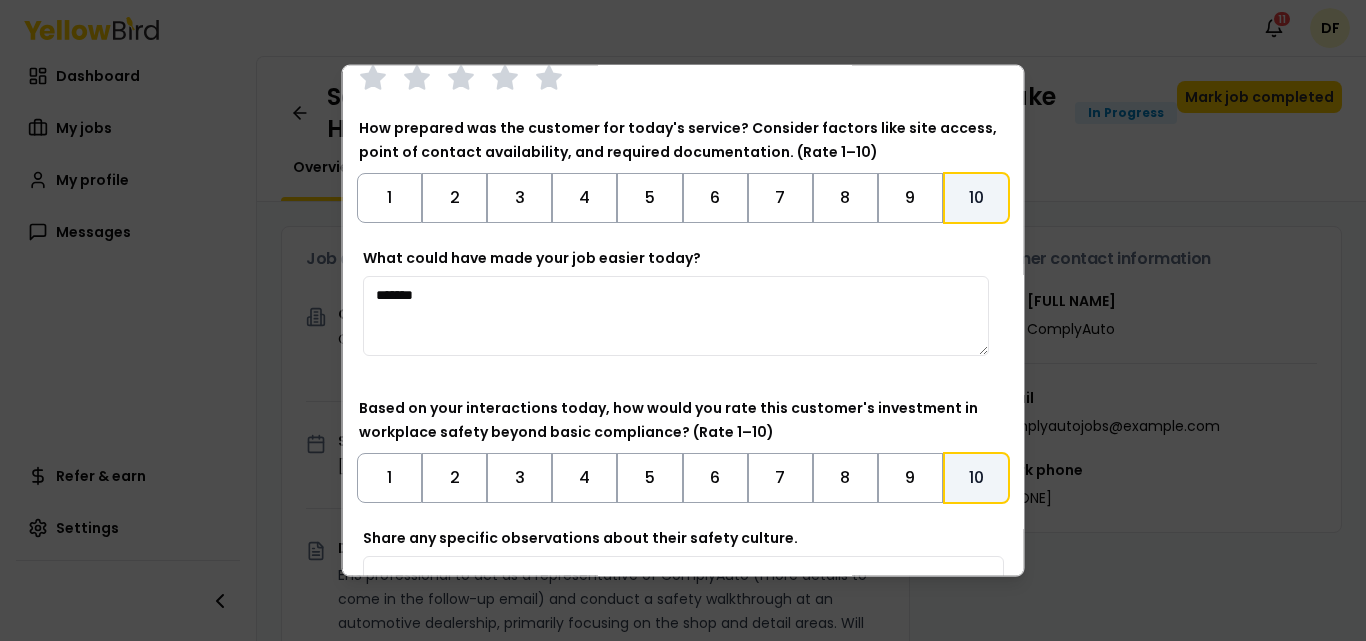 scroll, scrollTop: 591, scrollLeft: 0, axis: vertical 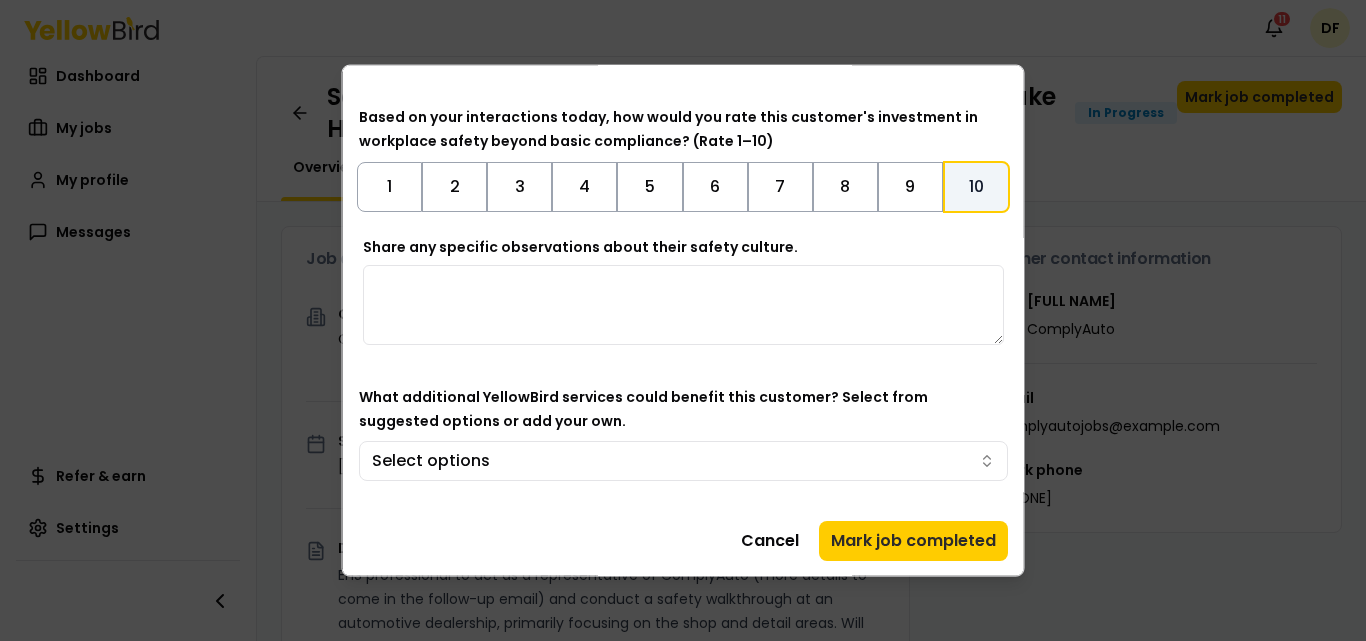 paste on "**********" 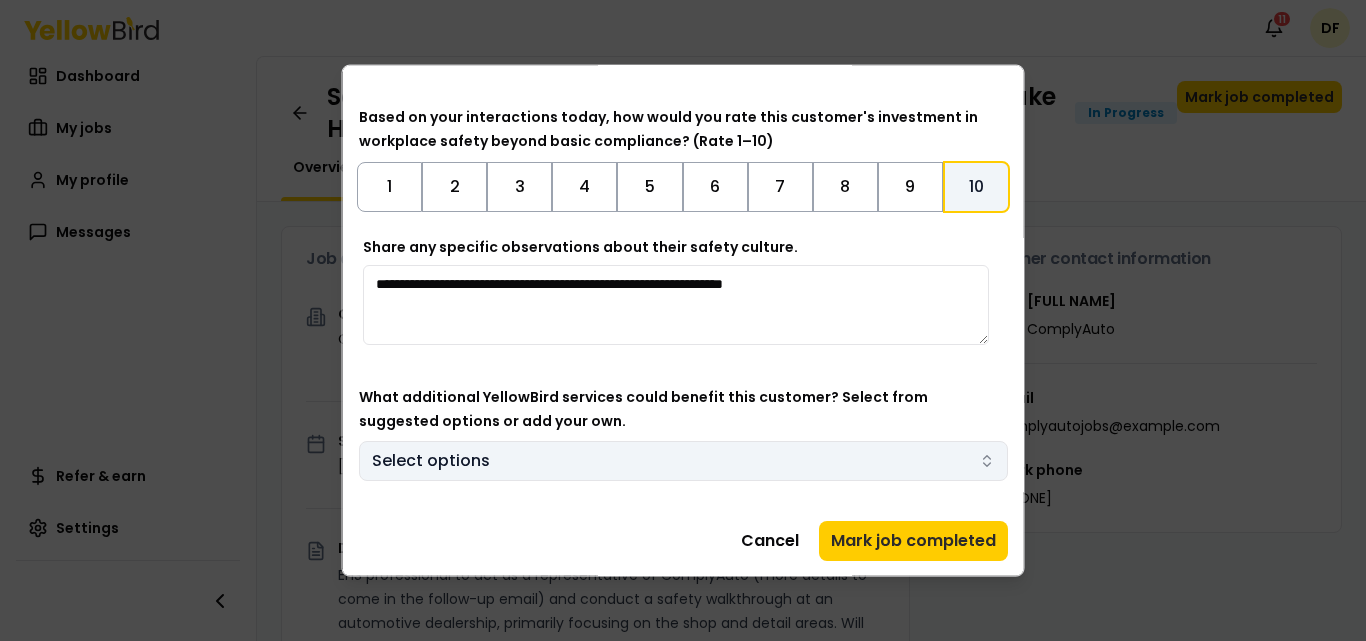 type on "**********" 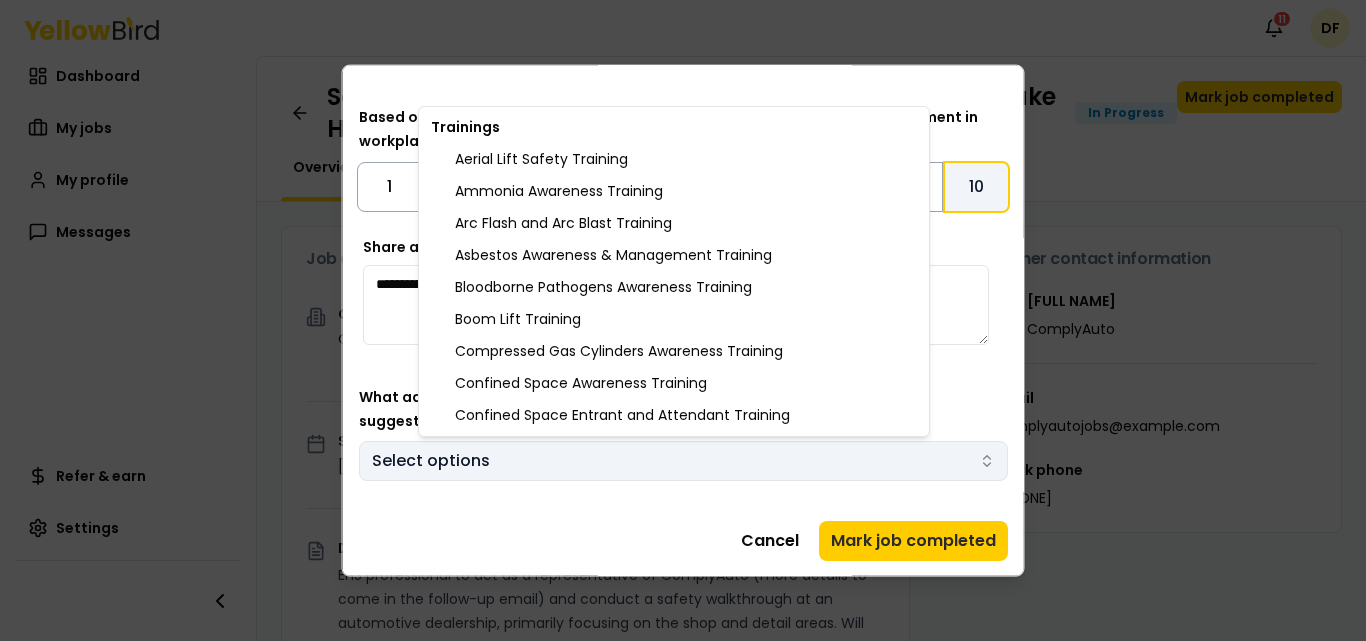 click on "Notifications 11 DF Dashboard My jobs My profile Messages Refer & earn Settings Safety Walkthrough - Anderson Powersports AZ West (Lake Havasu City, AZ) In Progress Mark job completed Overview Tasks 0 Job details Company ComplyAuto Location [NUMBER] [STREET], [CITY], [STATE] [POSTAL CODE] Start date [DATE] Service type EHS Safety Walkthrough Description EHS professional to act as a representative of ComplyAuto (more details to come in the follow-up email) and conduct a safety walkthrough at an automotive dealership, primarily focusing on the shop and detail areas. Will also cover the remainder of the facility to check for proper fire safety, legal notices, and proper documentation of policies and procedures. Specific requirements Must complete the Intro to ComplyAuto Training & Knowledge Assessment within 3 days of accepting the job and before finalizing the site visit schedule. Upon completion, you will be required to send a copy of the Certificate of Completion to [EMAIL]" at bounding box center [683, 320] 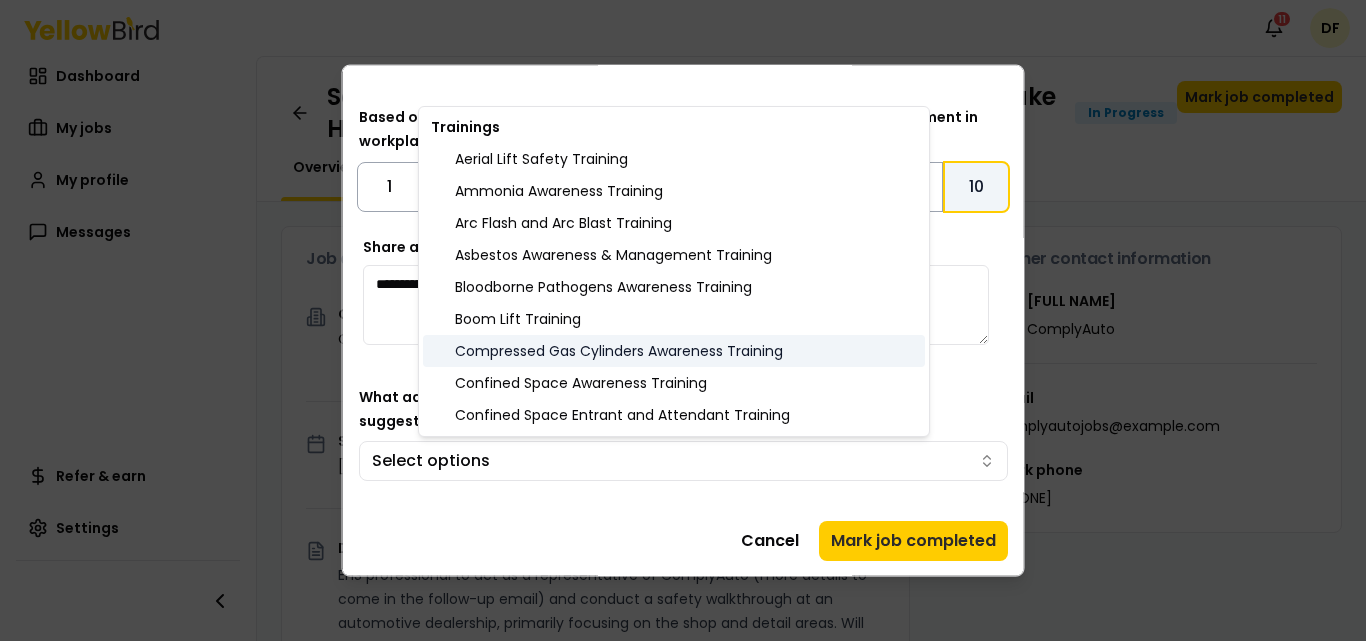 click on "Compressed Gas Cylinders Awareness Training" at bounding box center (674, 351) 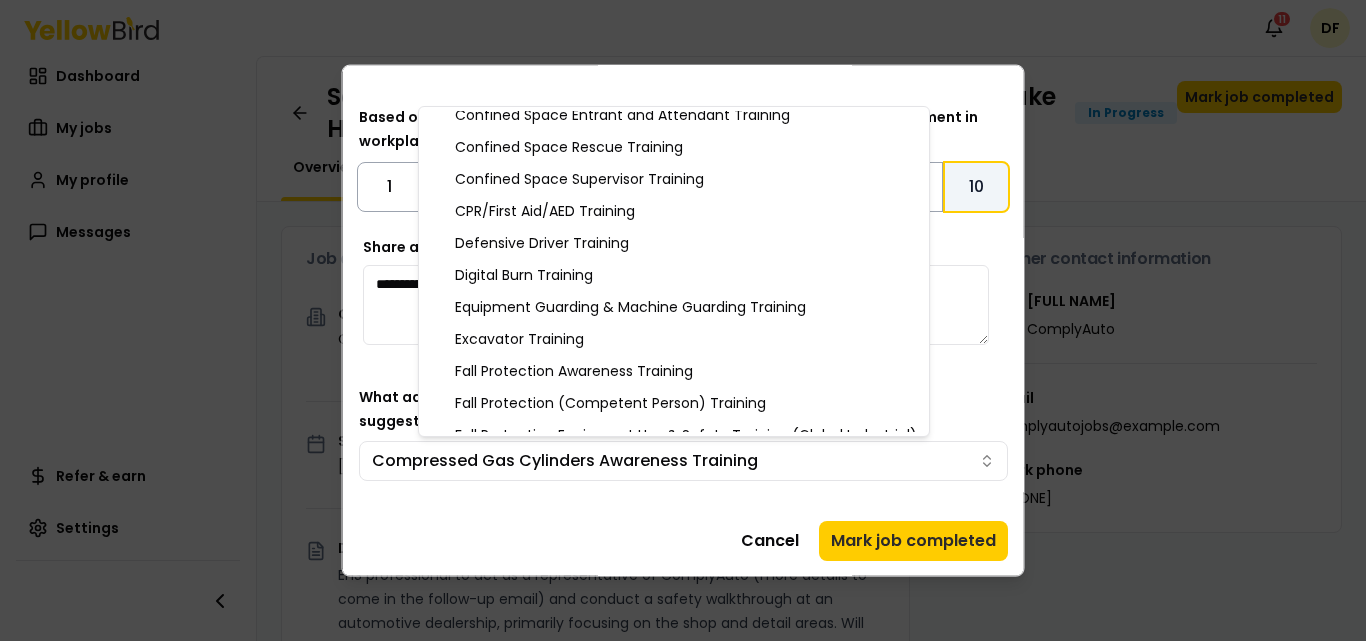 scroll, scrollTop: 600, scrollLeft: 0, axis: vertical 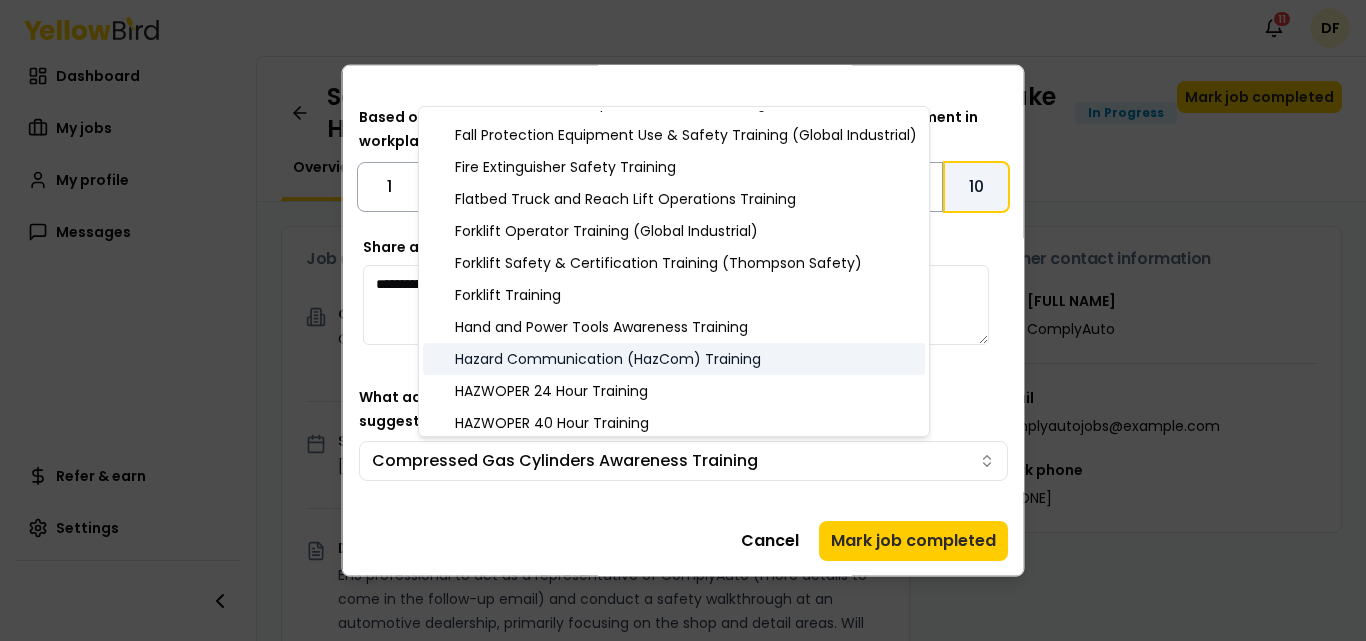 click on "Hazard Communication (HazCom) Training" at bounding box center (674, 359) 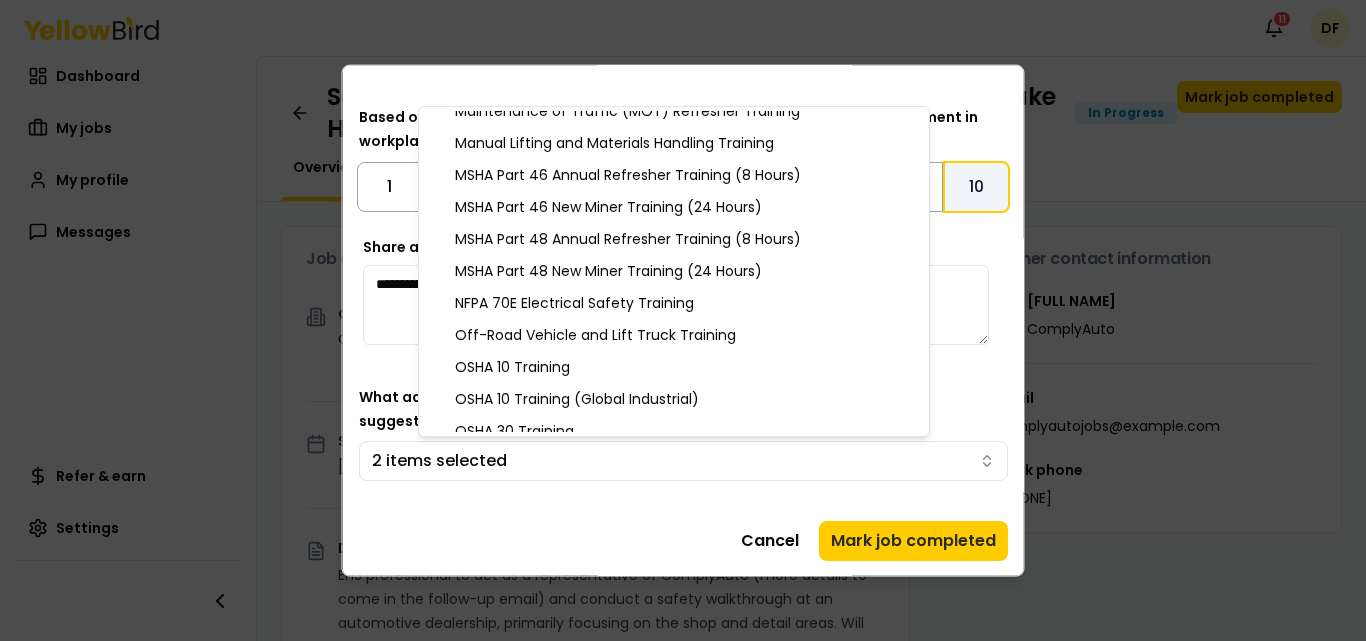 scroll, scrollTop: 900, scrollLeft: 0, axis: vertical 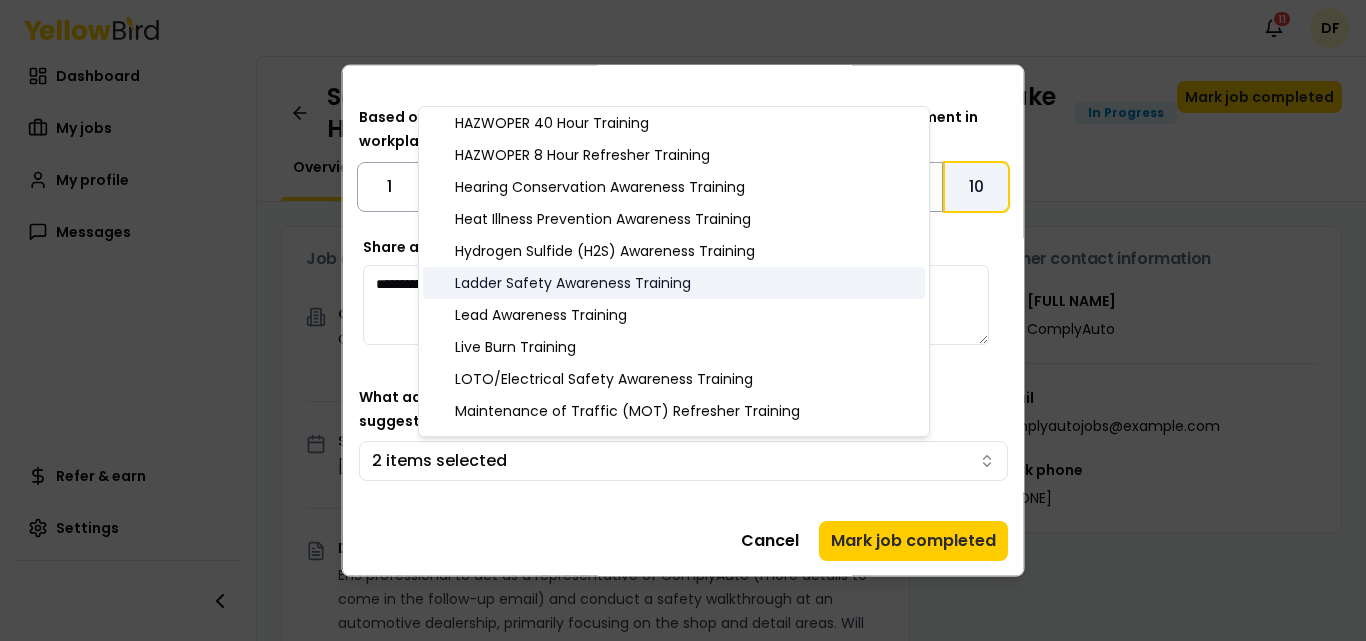 click on "Ladder Safety Awareness Training" at bounding box center (674, 283) 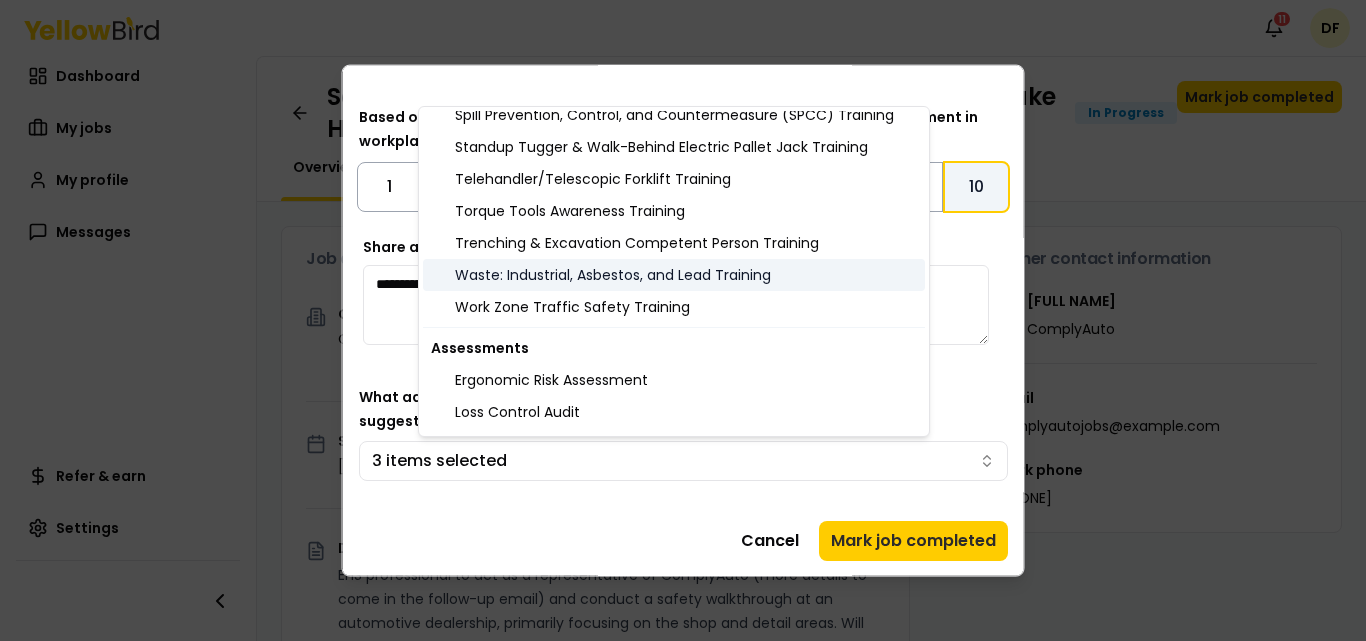 scroll, scrollTop: 2000, scrollLeft: 0, axis: vertical 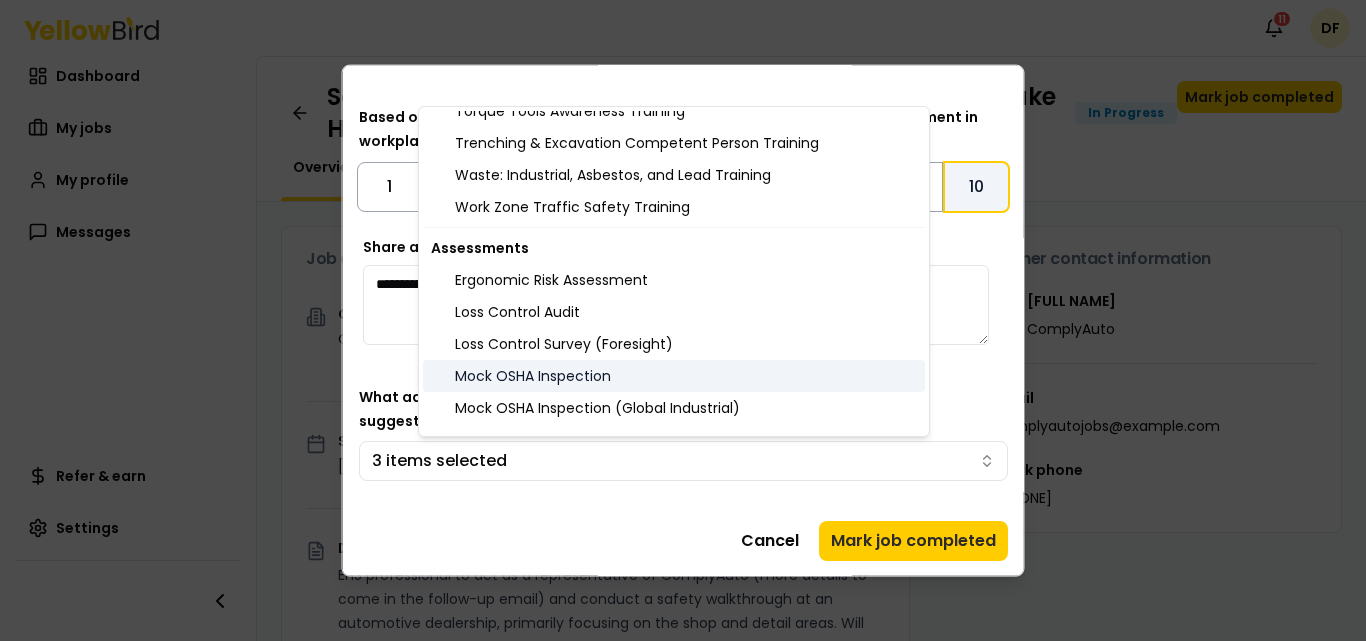 drag, startPoint x: 534, startPoint y: 372, endPoint x: 561, endPoint y: 377, distance: 27.45906 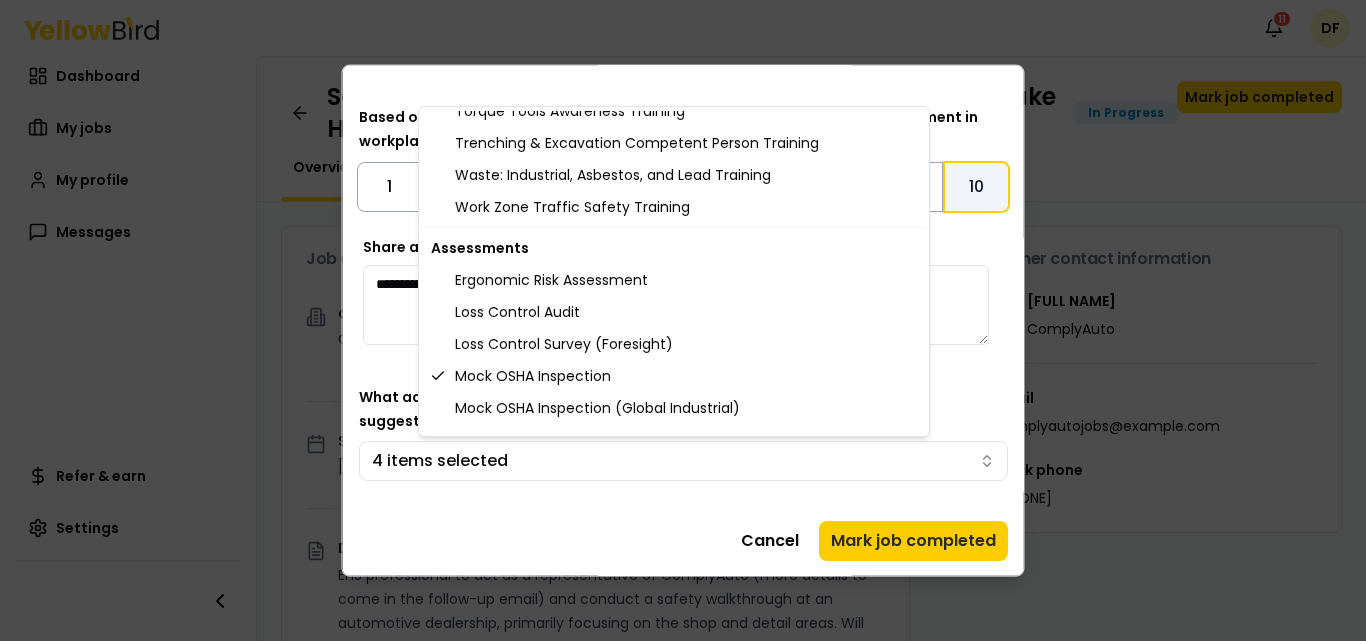 click on "Notifications 11 DF Dashboard My jobs My profile Messages Refer & earn Settings Safety Walkthrough - Anderson Powersports AZ West (Lake Havasu City, AZ) In Progress Mark job completed Overview Tasks 0 Job details Company ComplyAuto Location [NUMBER] [STREET], [CITY], [STATE] [POSTAL CODE] Start date [DATE] Service type EHS Safety Walkthrough Description EHS professional to act as a representative of ComplyAuto (more details to come in the follow-up email) and conduct a safety walkthrough at an automotive dealership, primarily focusing on the shop and detail areas. Will also cover the remainder of the facility to check for proper fire safety, legal notices, and proper documentation of policies and procedures. Specific requirements Must complete the Intro to ComplyAuto Training & Knowledge Assessment within 3 days of accepting the job and before finalizing the site visit schedule. Upon completion, you will be required to send a copy of the Certificate of Completion to [EMAIL]" at bounding box center (683, 320) 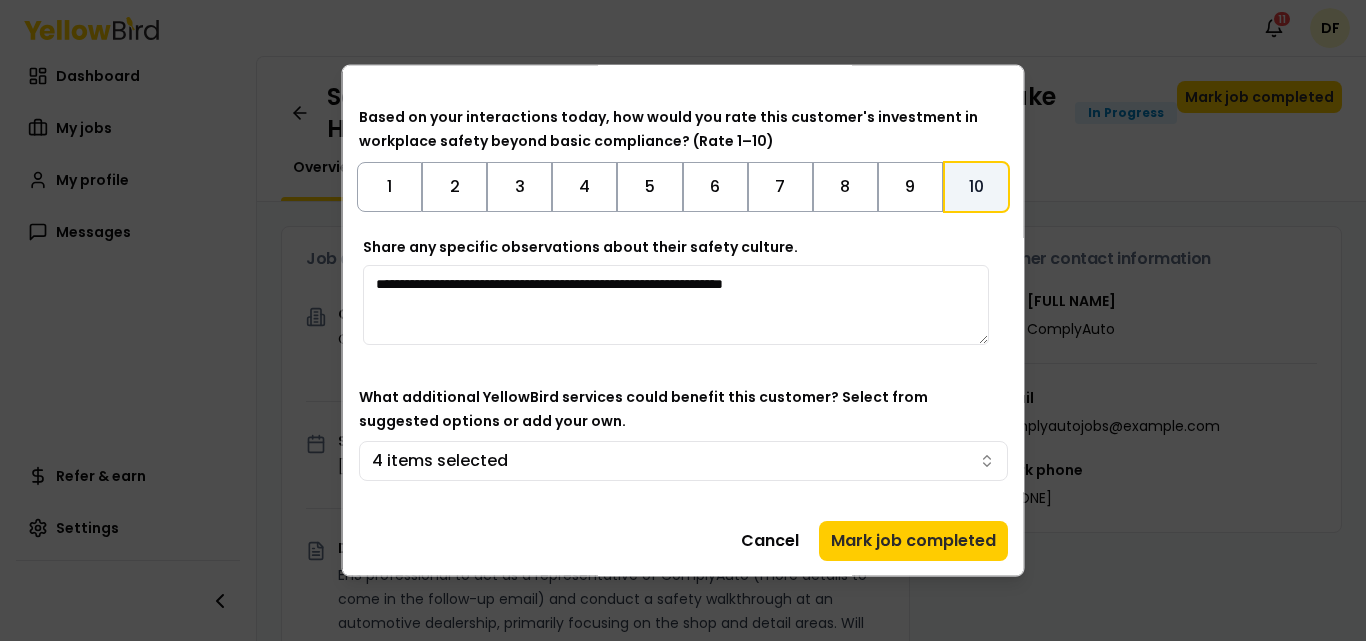 click on "Mark job completed" at bounding box center [913, 540] 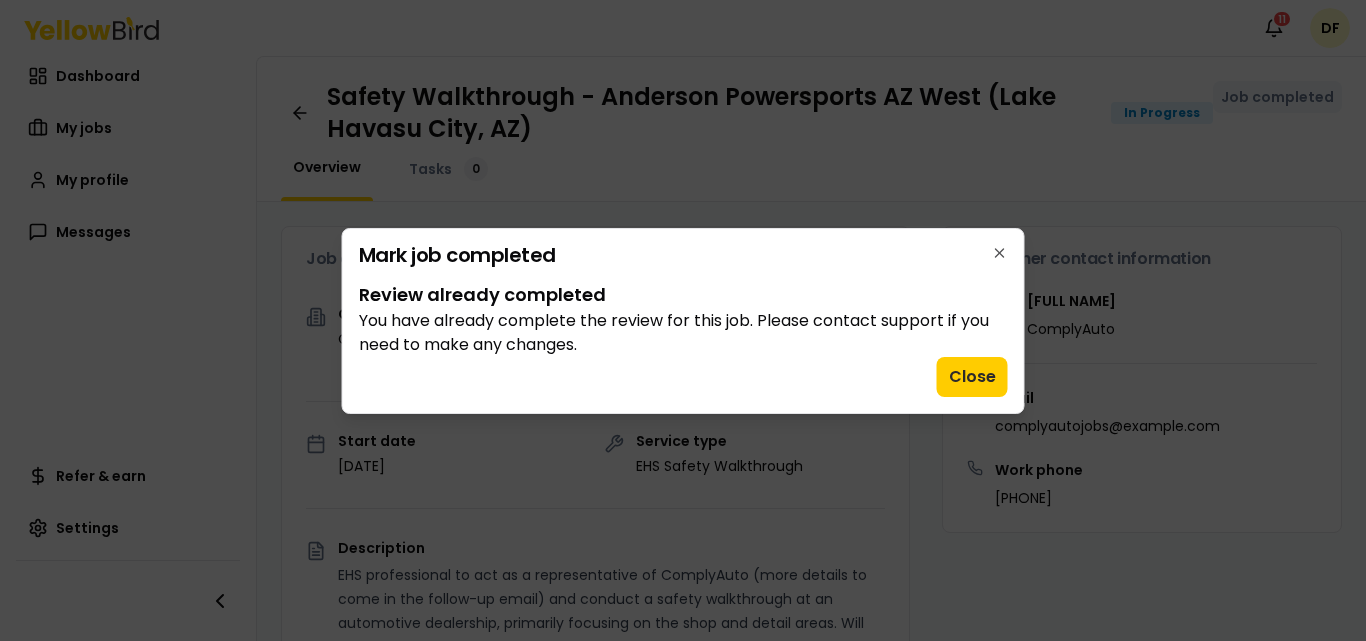 scroll, scrollTop: 0, scrollLeft: 0, axis: both 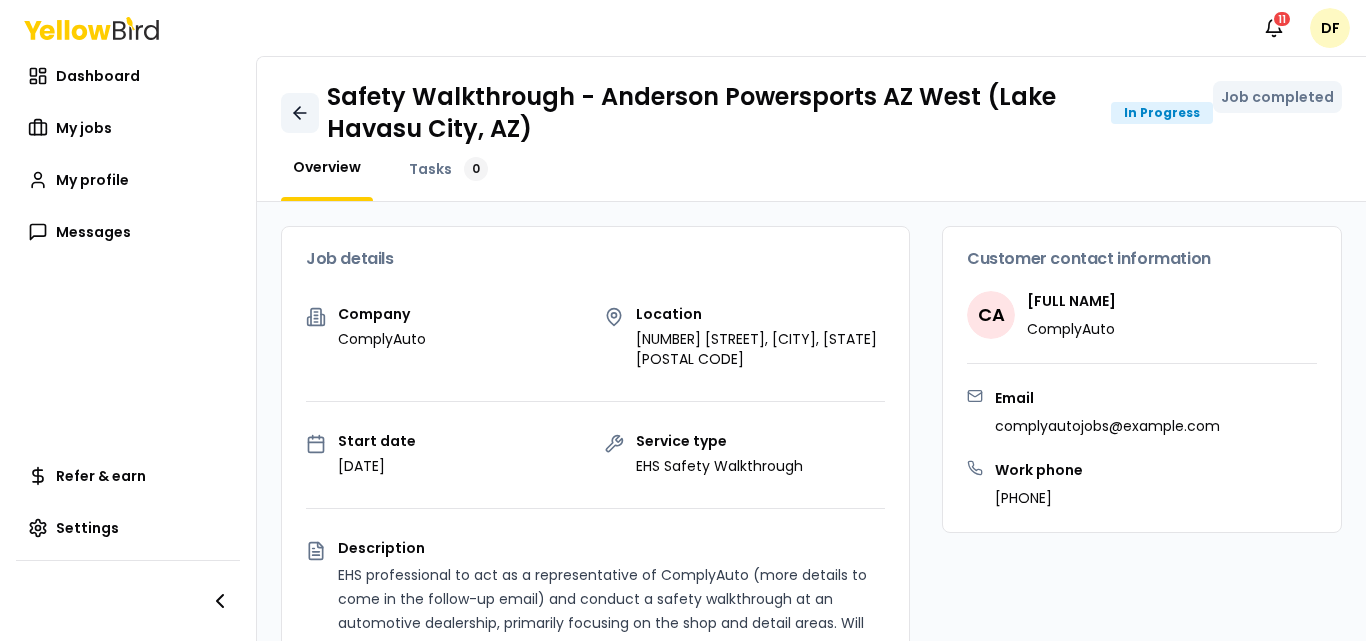 click 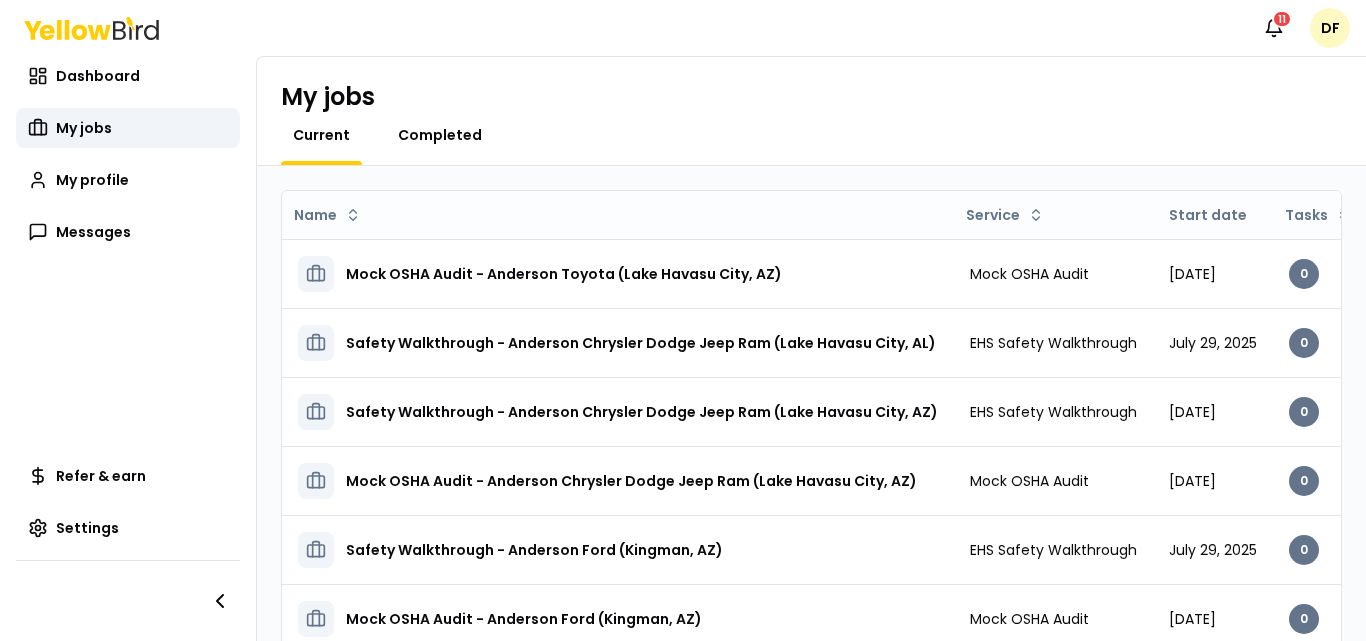click on "Completed" at bounding box center (440, 135) 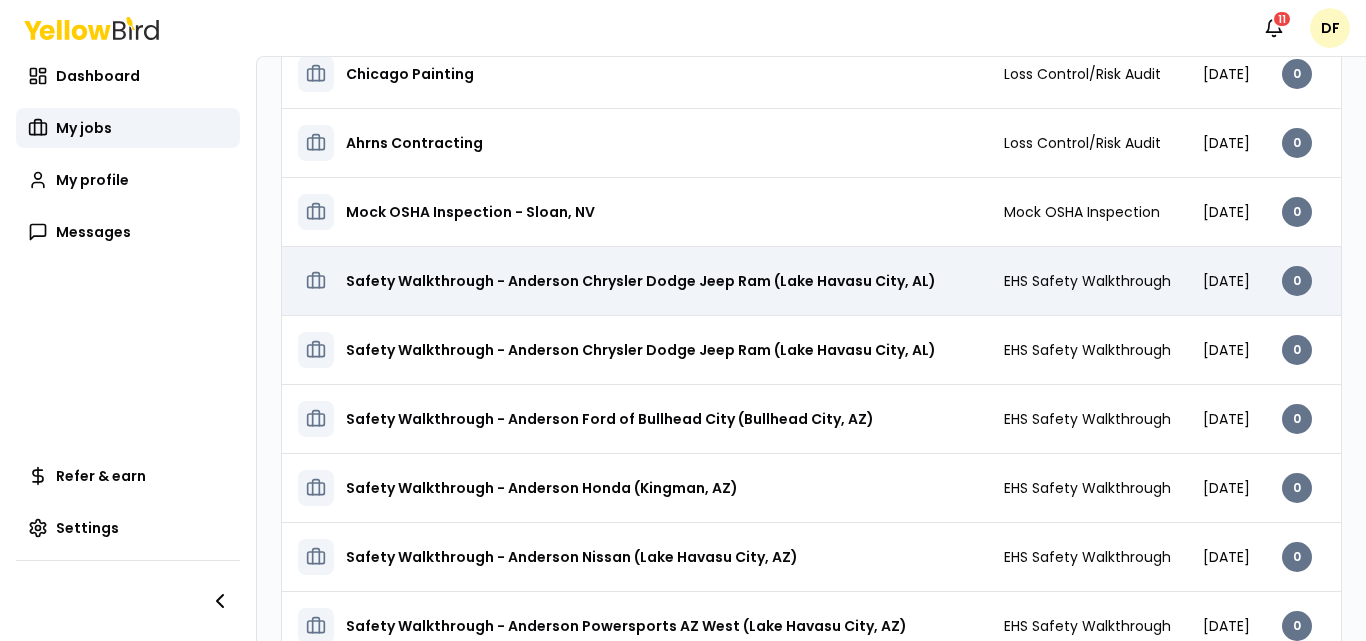 scroll, scrollTop: 352, scrollLeft: 0, axis: vertical 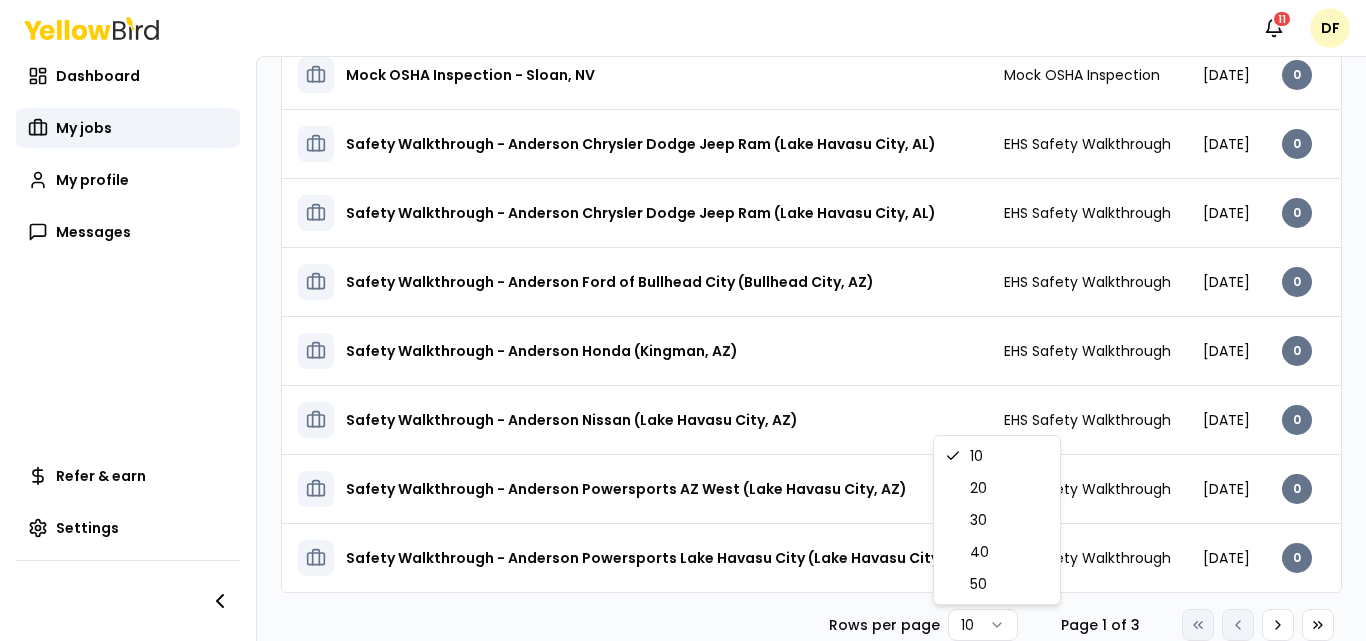 click on "Notifications 11 DF Dashboard My jobs My profile Messages Refer & earn Settings My jobs Current Completed Name Service Start date Tasks Posted by Status Chicago Painting Loss Control/Risk Audit [DATE] 0 Completed-Paid Open menu Ahrns Contracting Loss Control/Risk Audit [DATE] 0 Completed-Paid Open menu Mock OSHA Inspection - Sloan, NV Mock OSHA Inspection [DATE] 0 Completed-Paid Open menu Safety Walkthrough - Anderson Chevrolet (Kingman, AZ) EHS Safety Walkthrough [DATE] 0 Completed-Paid Open menu Safety Walkthrough - Anderson Chrysler Dodge Jeep Ram (Lake Havasu City, AL) EHS Safety Walkthrough [DATE] 0 Completed-Paid Open menu Safety Walkthrough - Anderson Ford of Bullhead City (Bullhead City, AZ) EHS Safety Walkthrough [DATE] 0 Completed-Paid Open menu Safety Walkthrough - Anderson Honda (Kingman, AZ) EHS Safety Walkthrough [DATE] 0 Completed-Paid Open menu Safety Walkthrough - Anderson Nissan (Lake Havasu City, AZ) [DATE] 0 0" at bounding box center [683, 320] 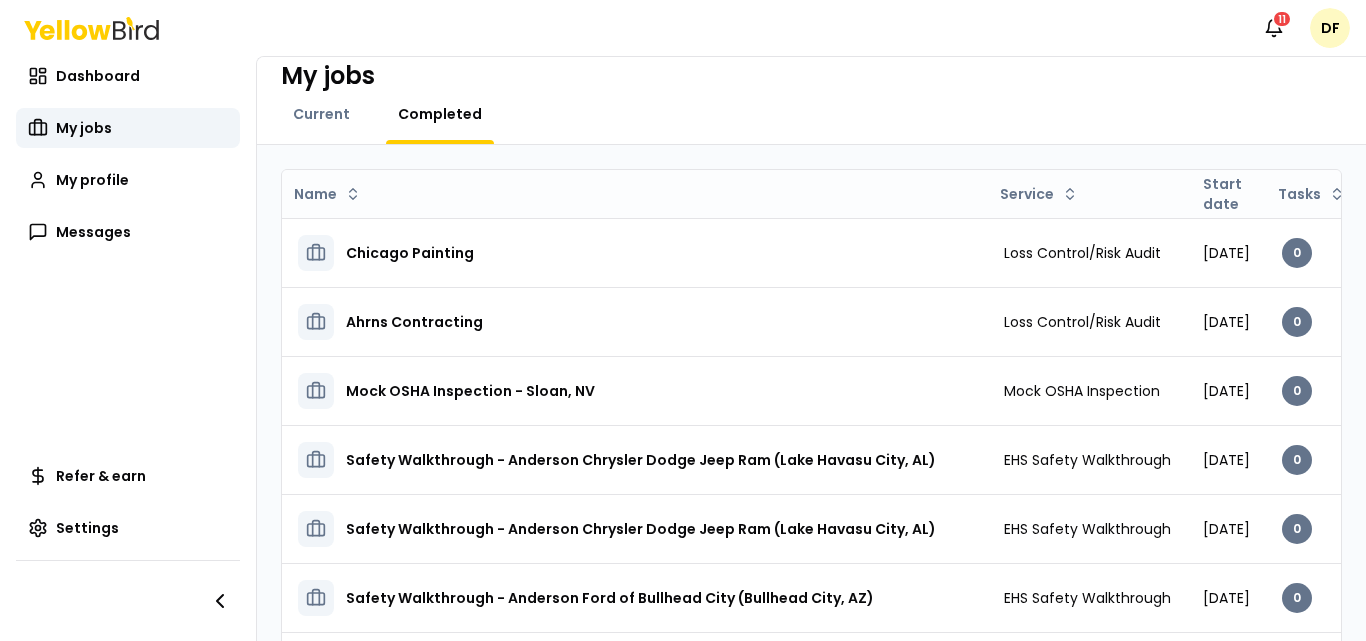 scroll, scrollTop: 0, scrollLeft: 0, axis: both 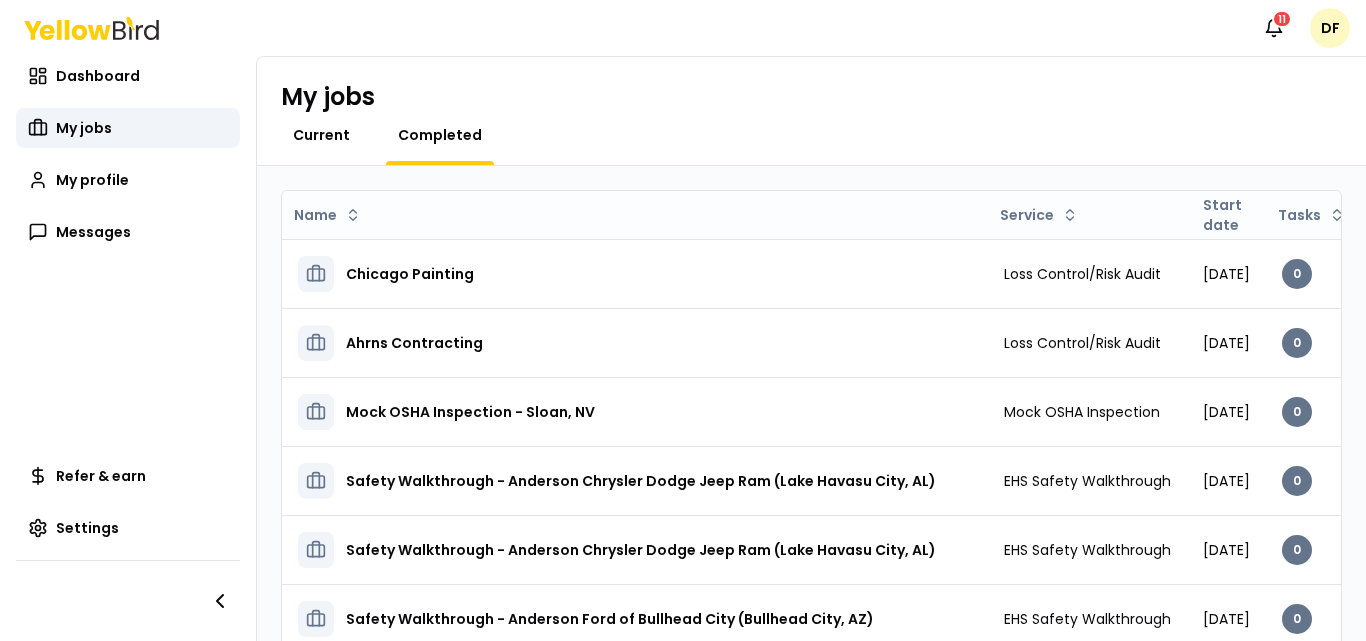 click on "Current" at bounding box center [321, 135] 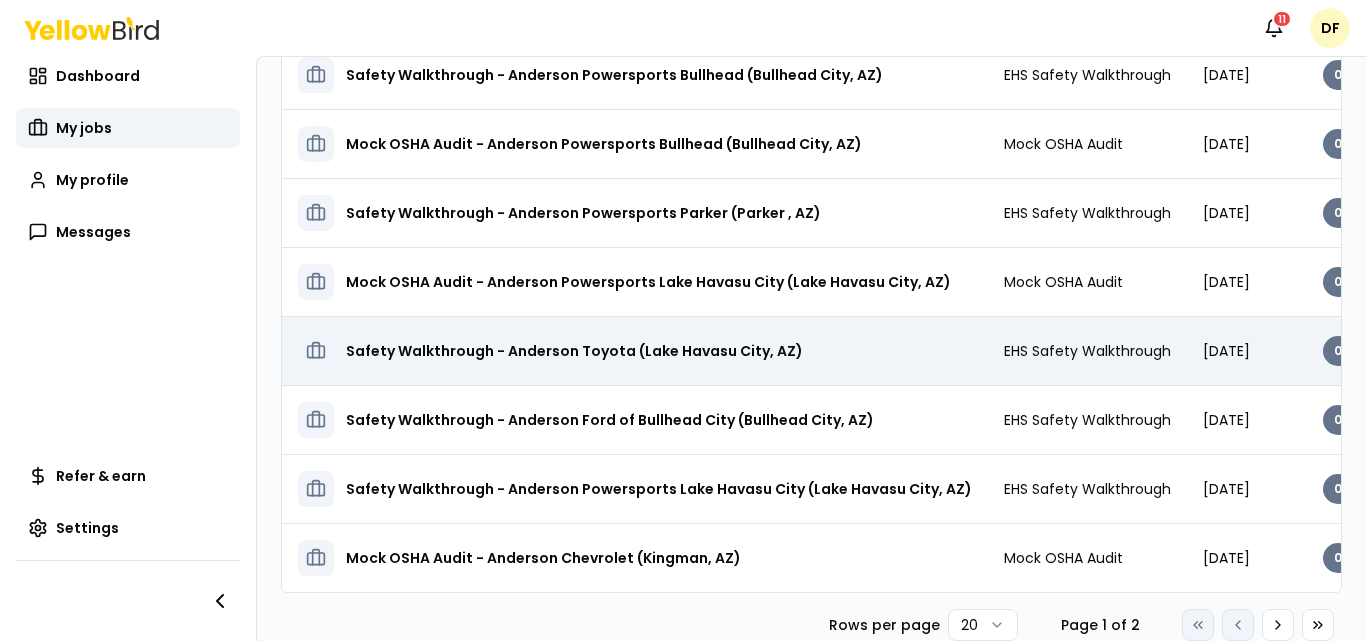 scroll, scrollTop: 642, scrollLeft: 0, axis: vertical 